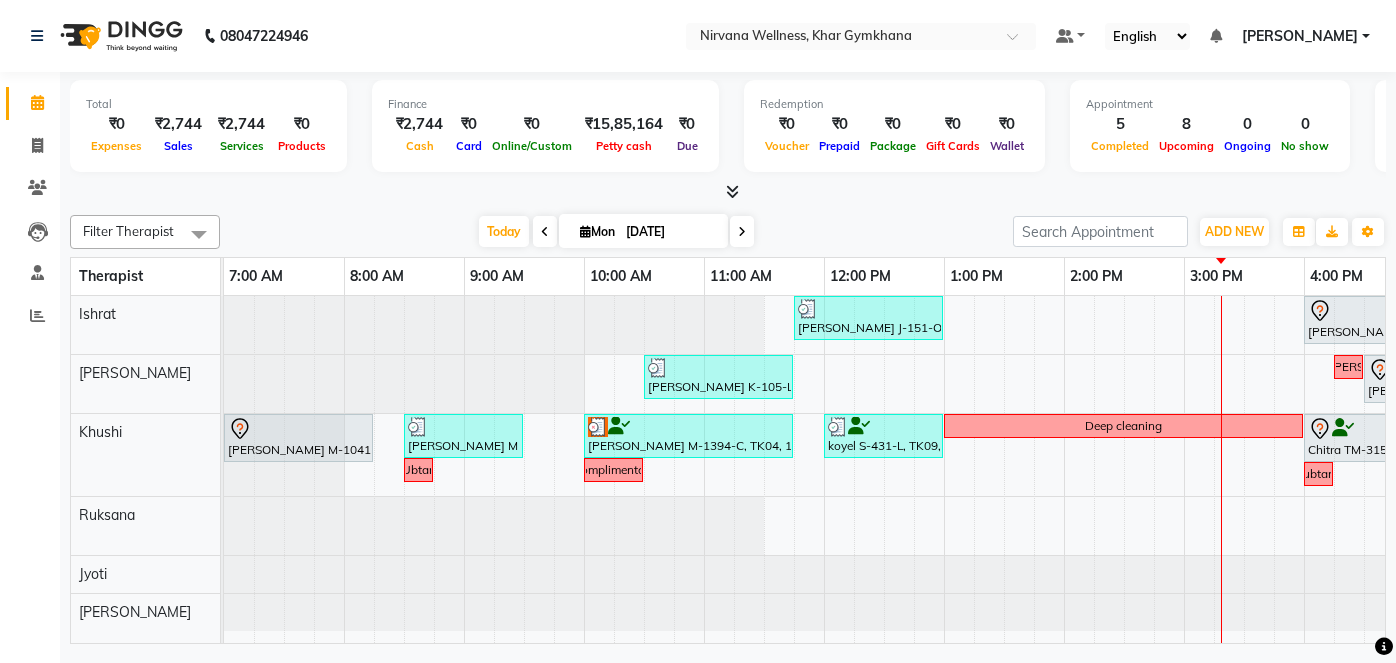 scroll, scrollTop: 0, scrollLeft: 0, axis: both 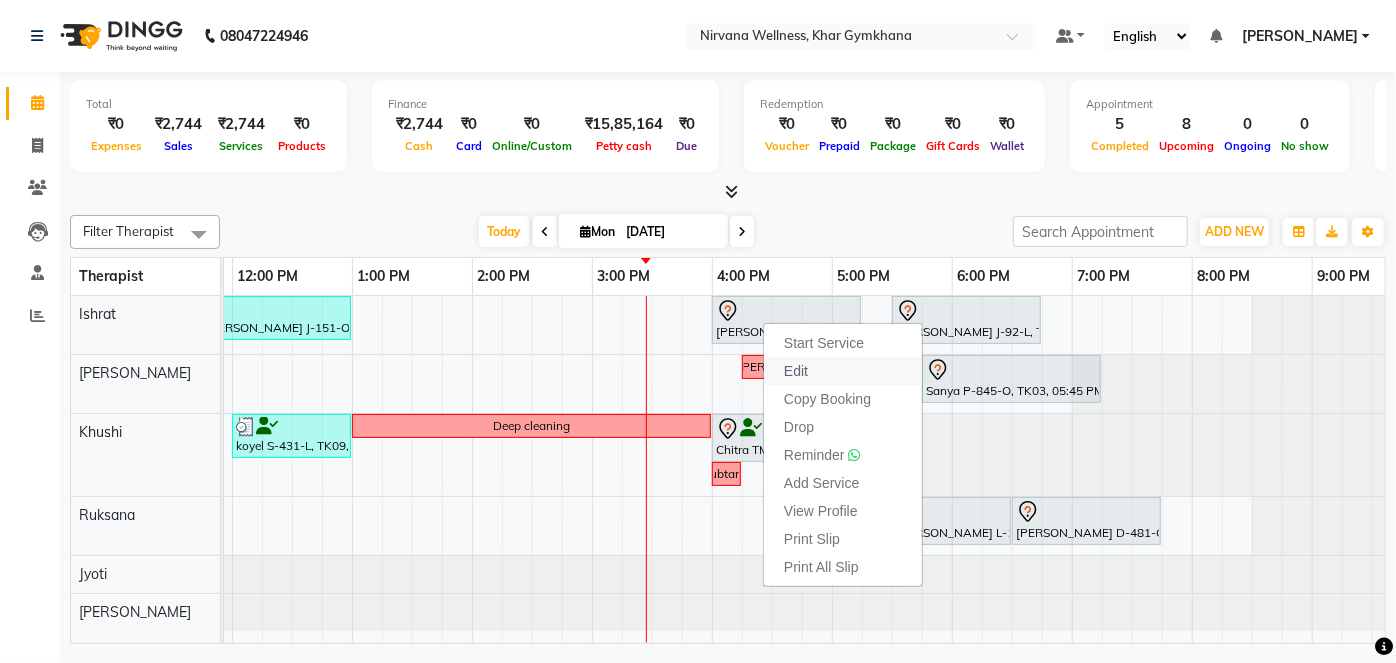 click on "Edit" at bounding box center (796, 371) 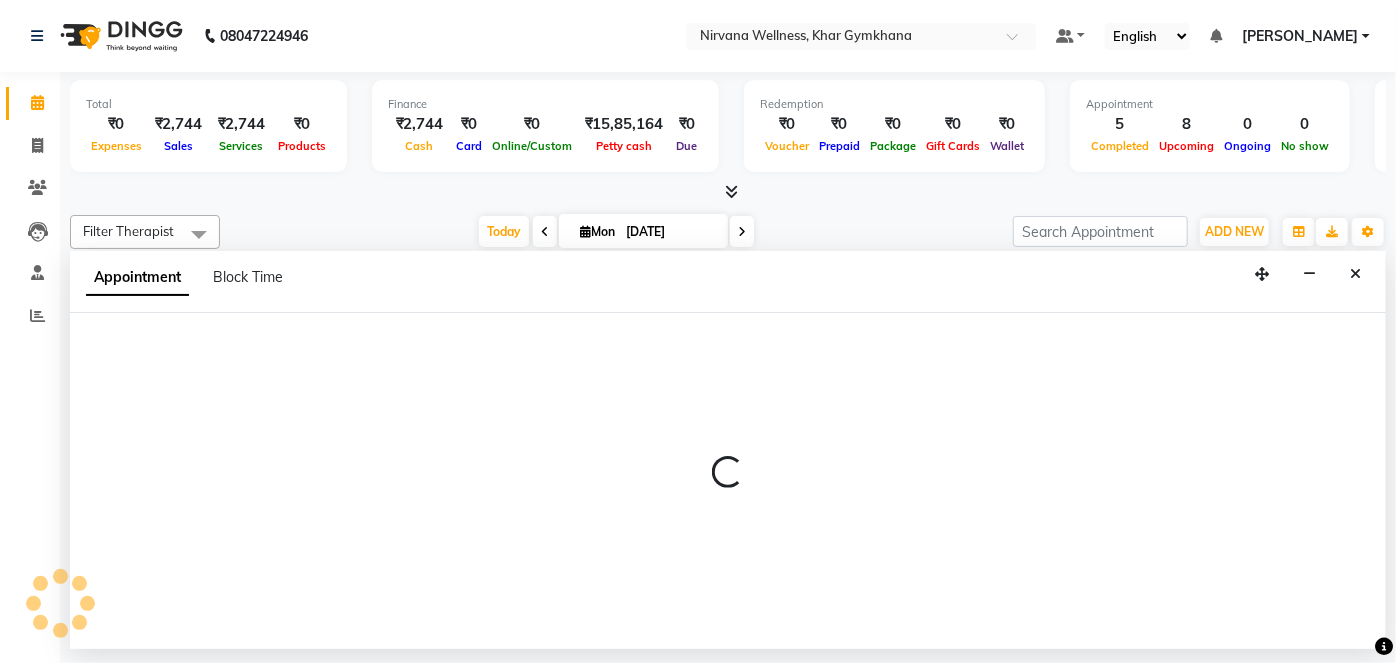 select on "67021" 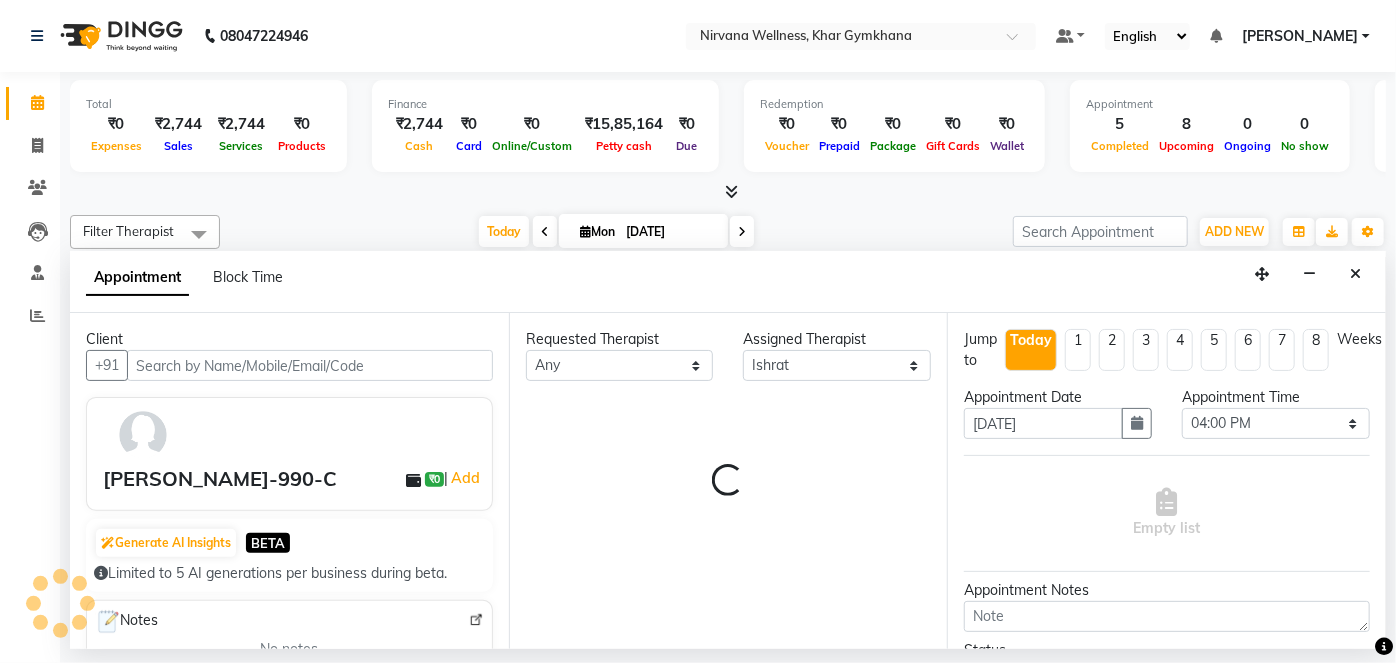scroll, scrollTop: 0, scrollLeft: 757, axis: horizontal 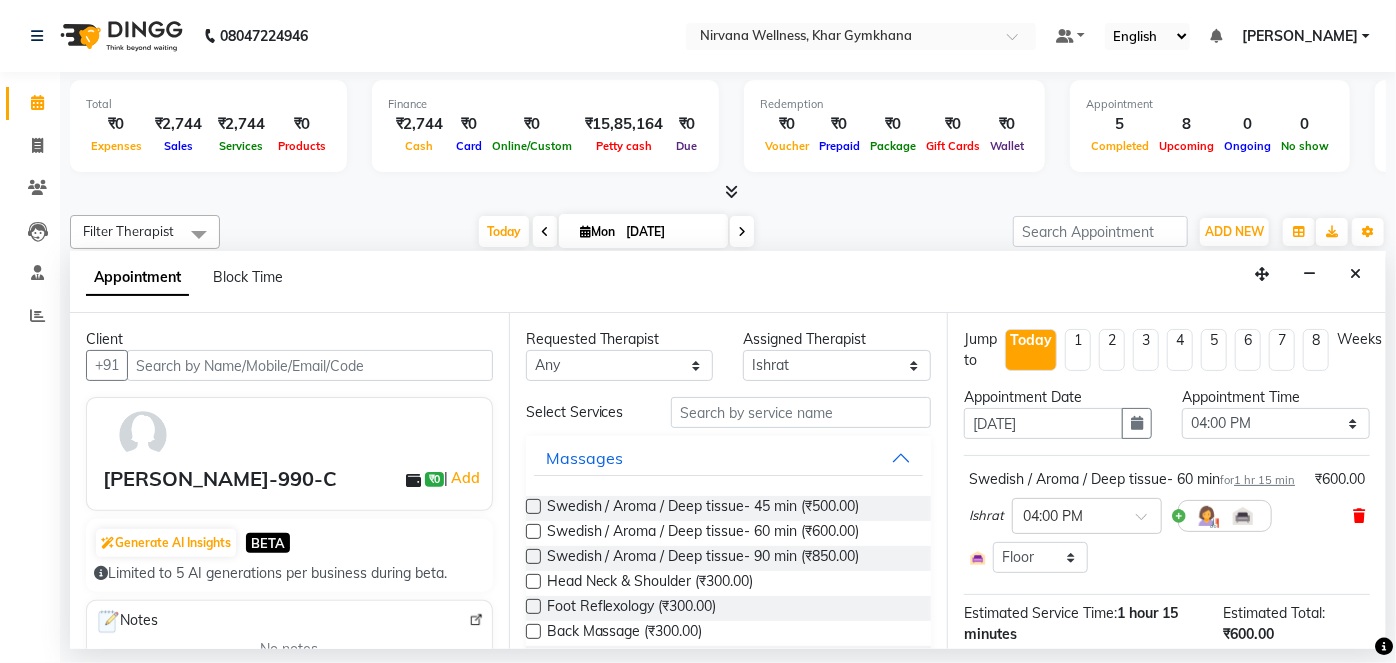 click at bounding box center [1359, 516] 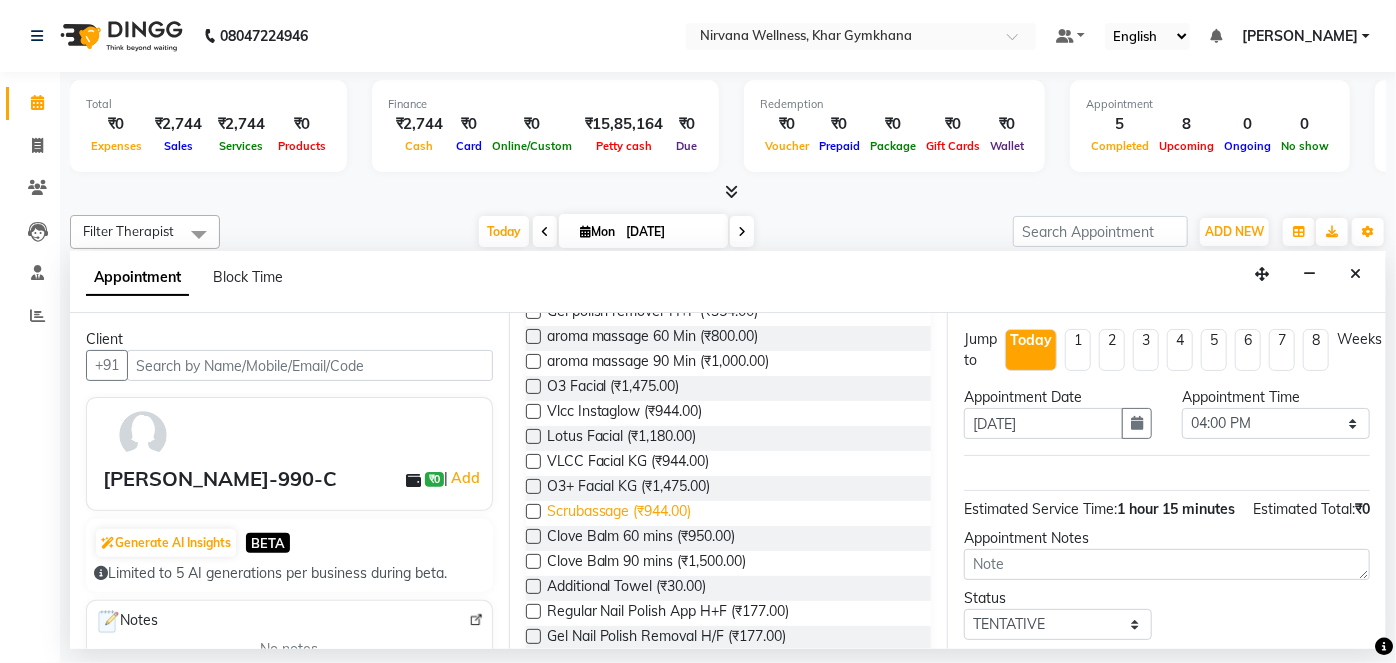 scroll, scrollTop: 545, scrollLeft: 0, axis: vertical 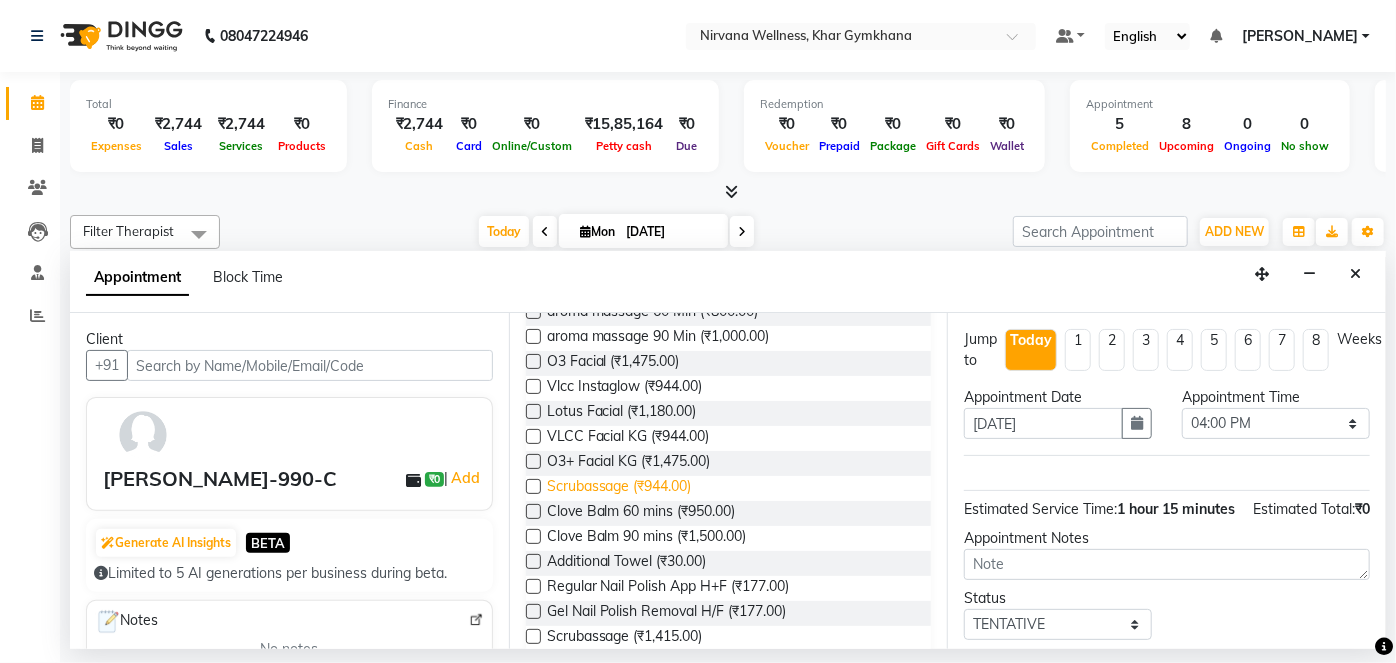 click on "Scrubassage (₹944.00)" at bounding box center [619, 488] 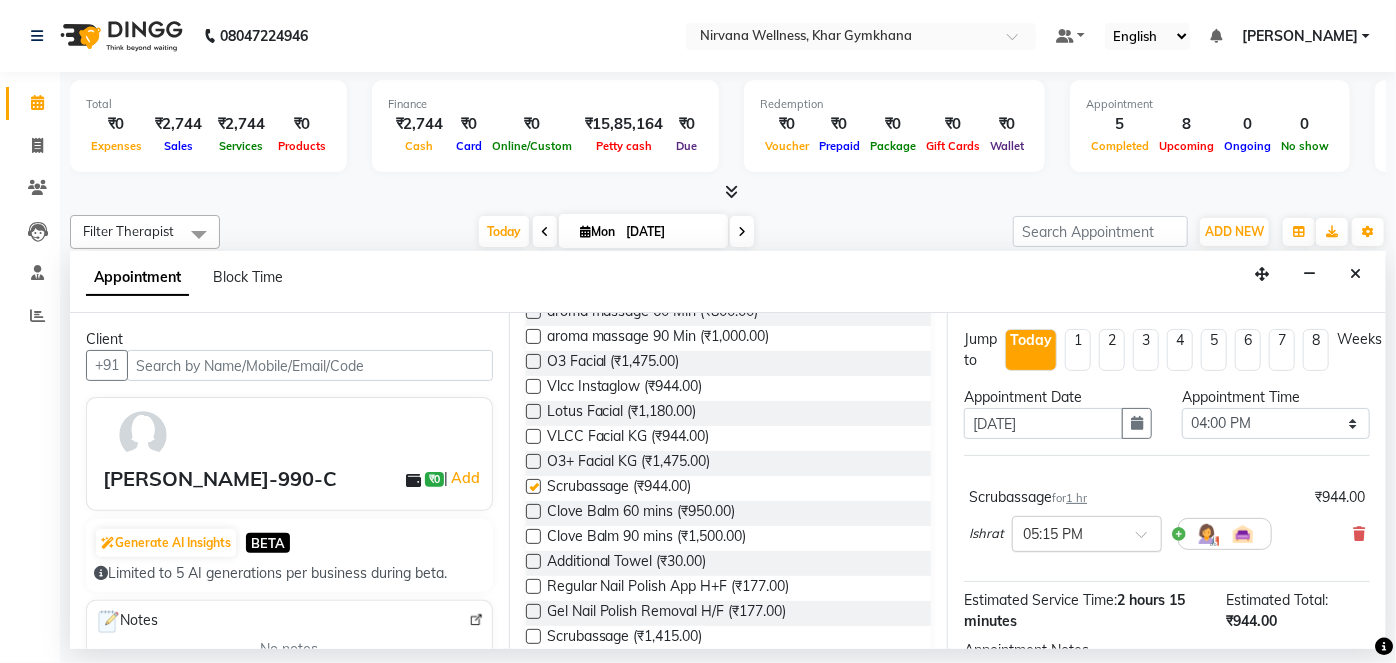 checkbox on "false" 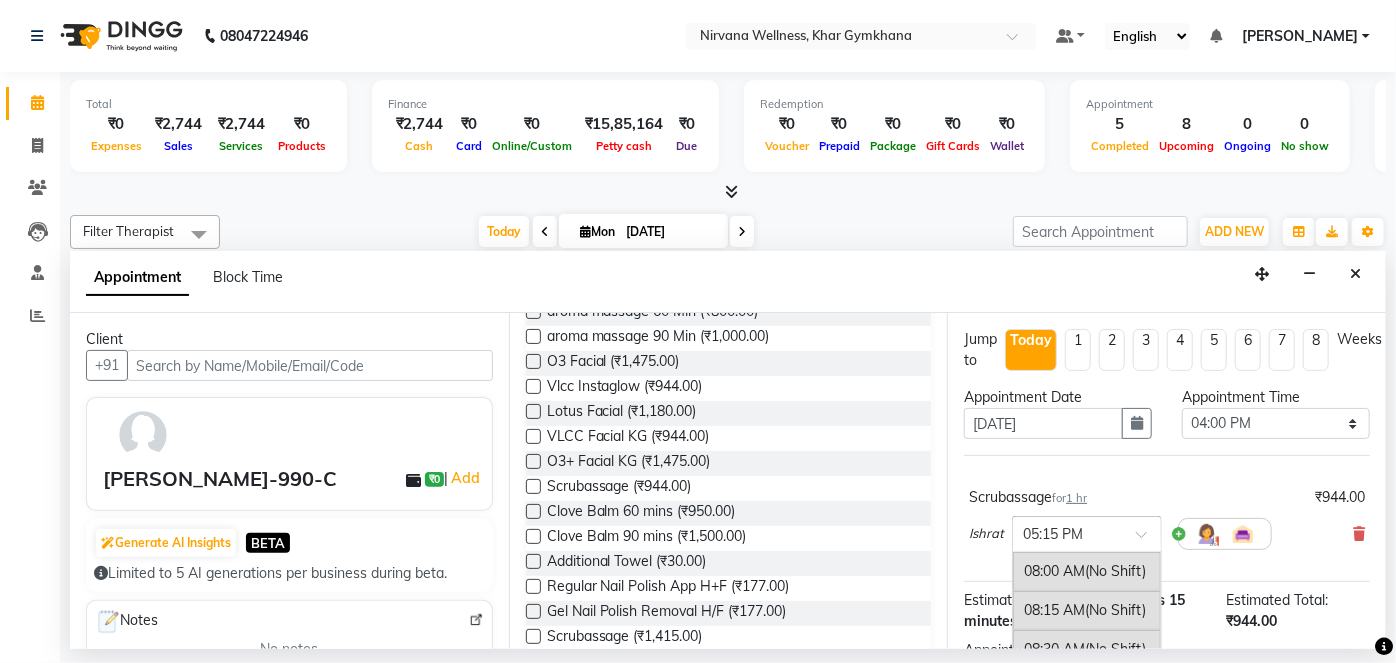 click at bounding box center [1067, 532] 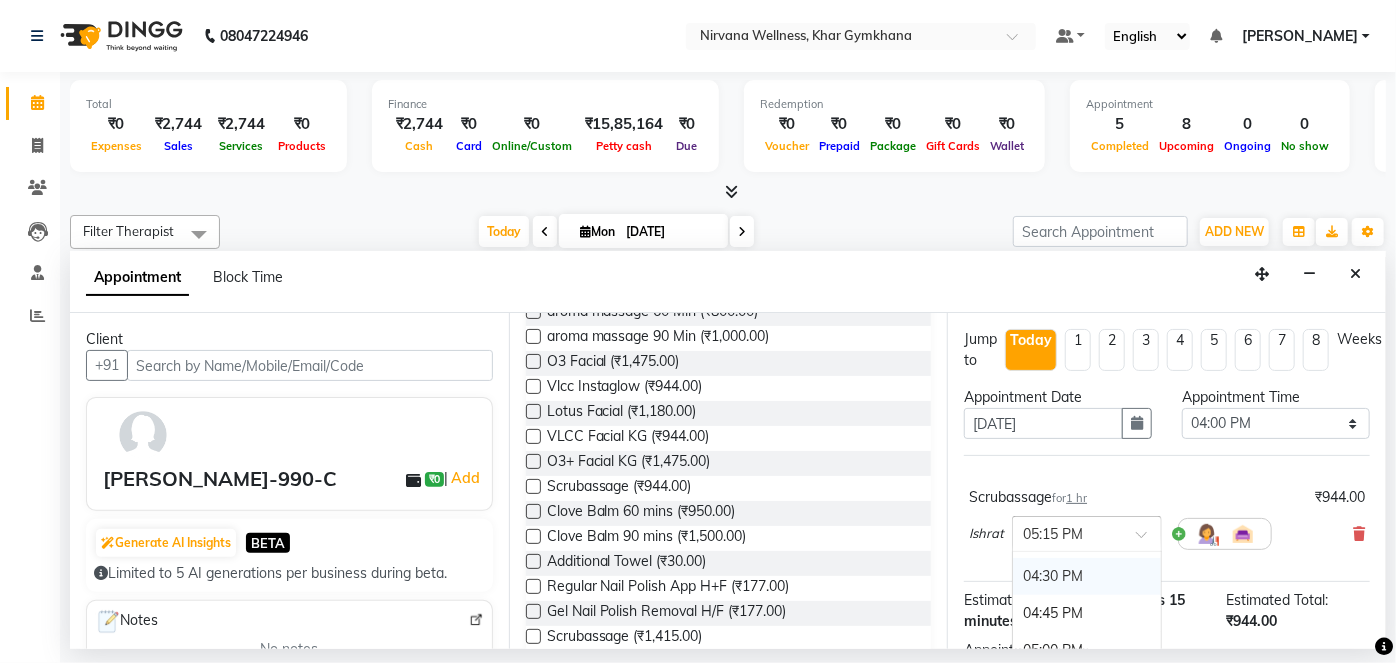 scroll, scrollTop: 1215, scrollLeft: 0, axis: vertical 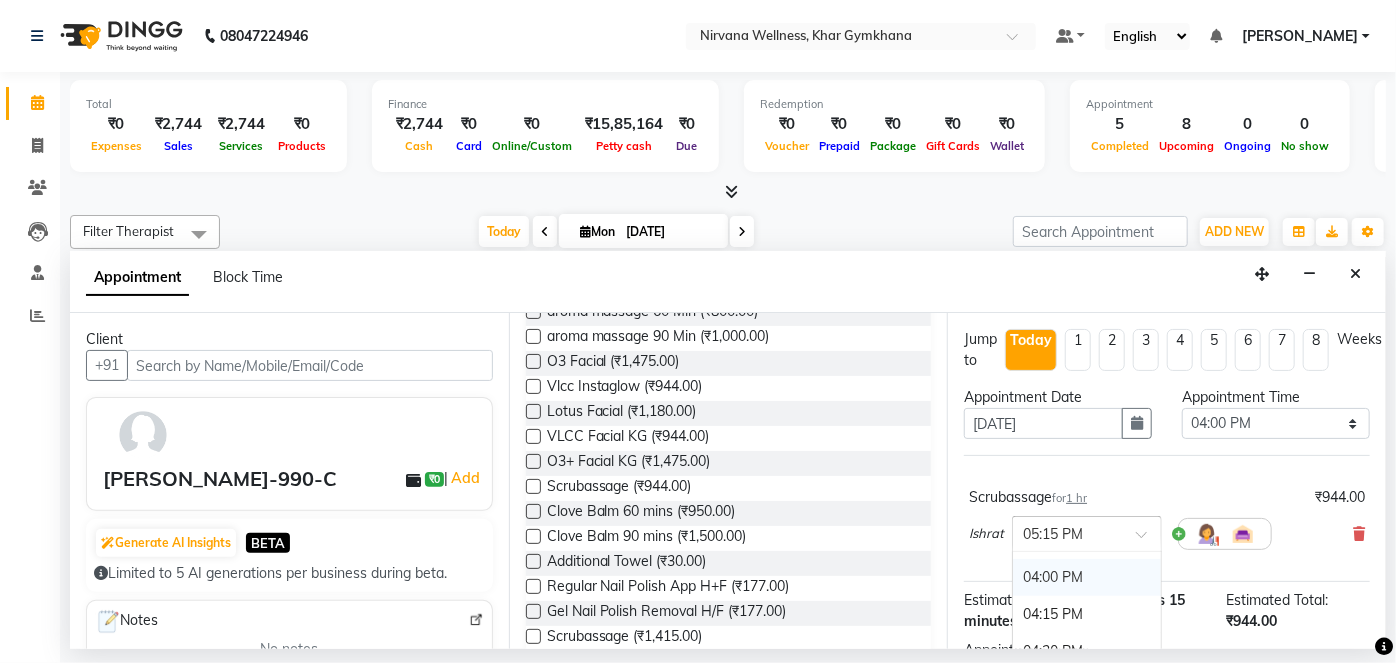 click on "04:00 PM" at bounding box center (1087, 577) 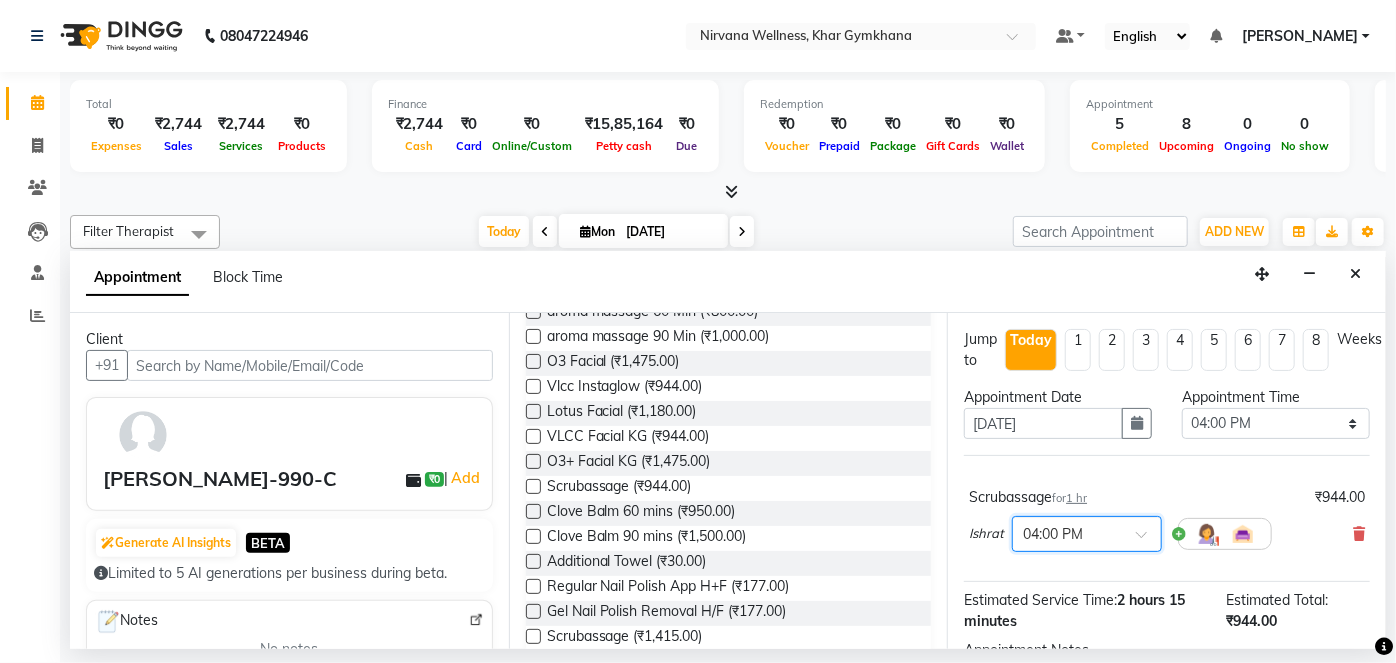scroll, scrollTop: 170, scrollLeft: 0, axis: vertical 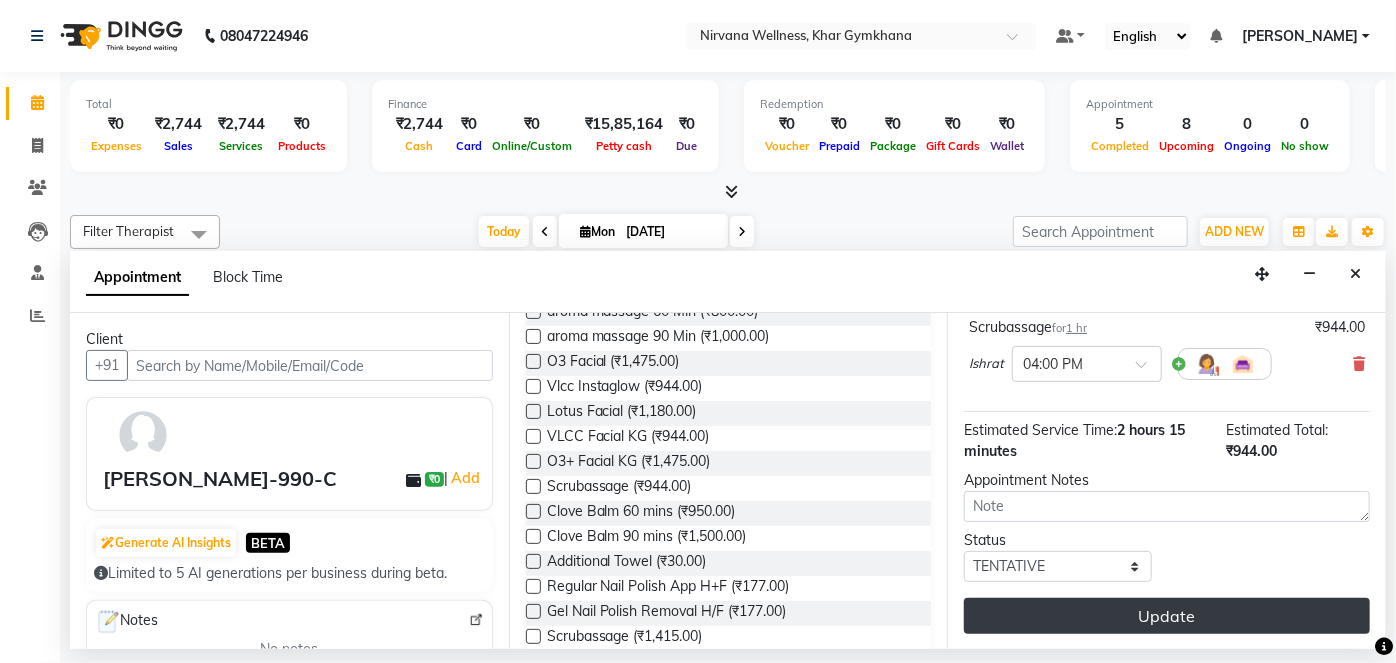 click on "Update" at bounding box center (1167, 616) 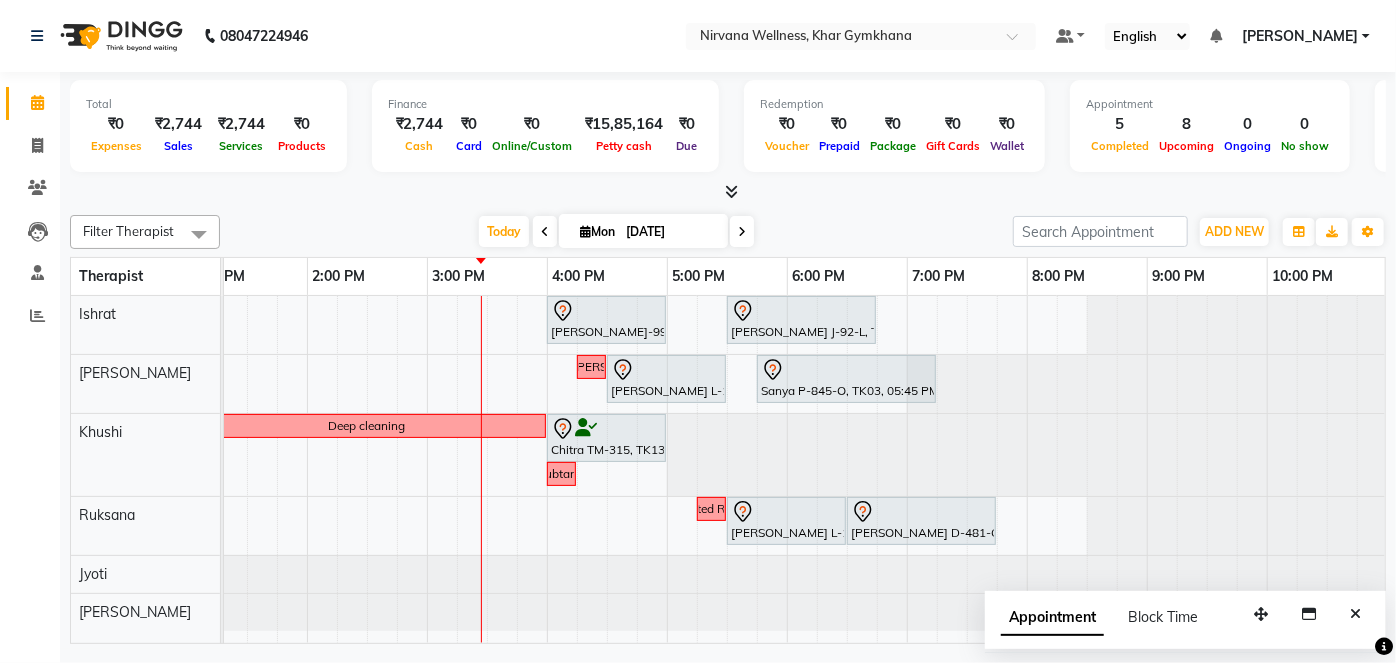 scroll, scrollTop: 0, scrollLeft: 677, axis: horizontal 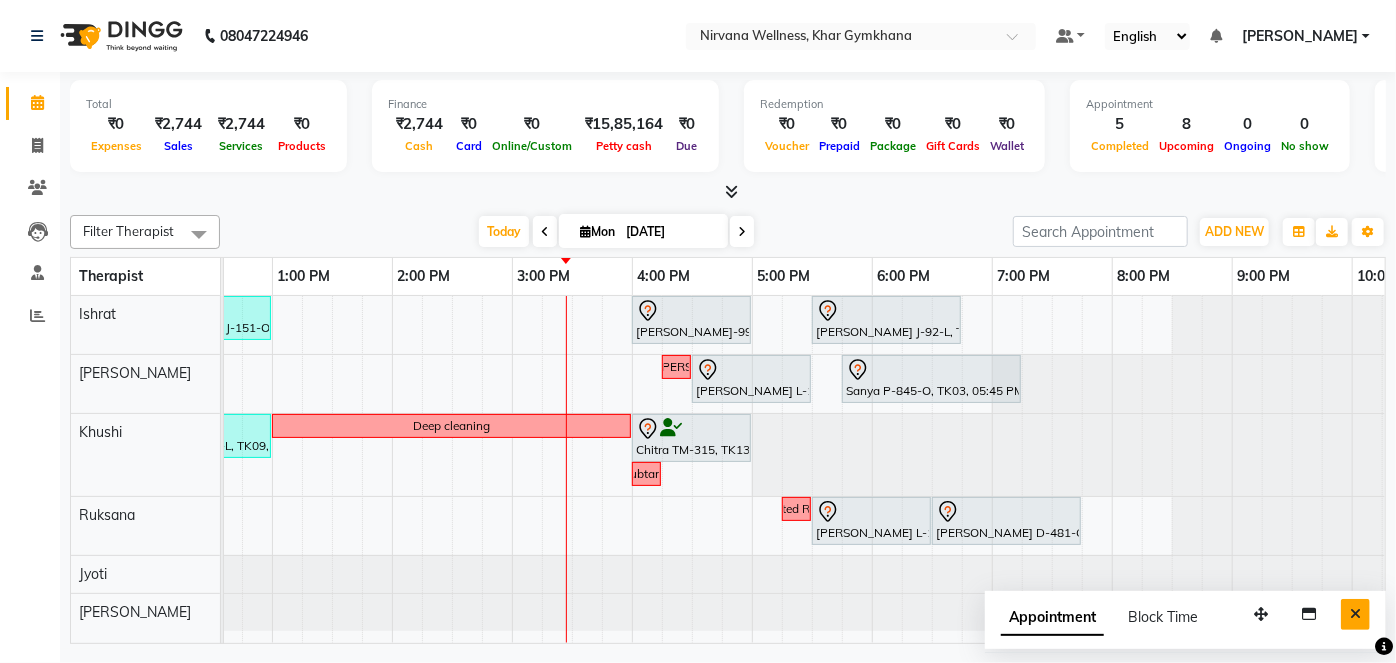 click at bounding box center (1355, 614) 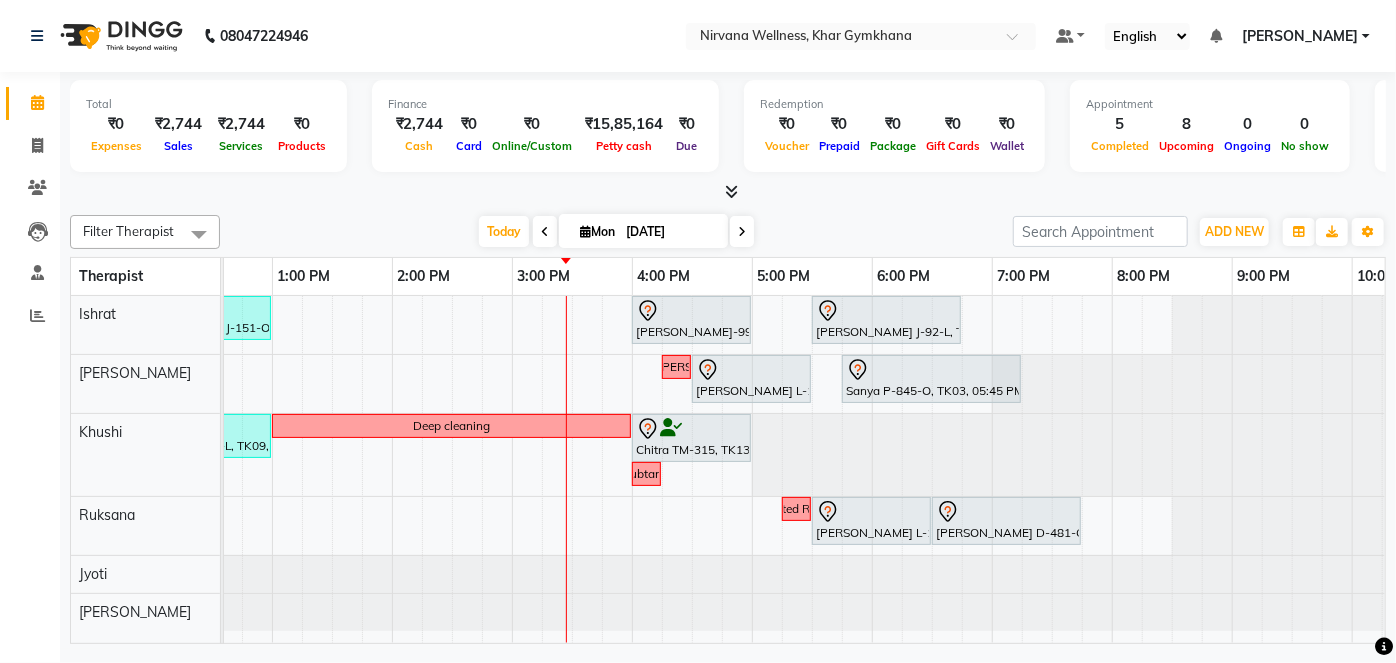 scroll, scrollTop: 0, scrollLeft: 726, axis: horizontal 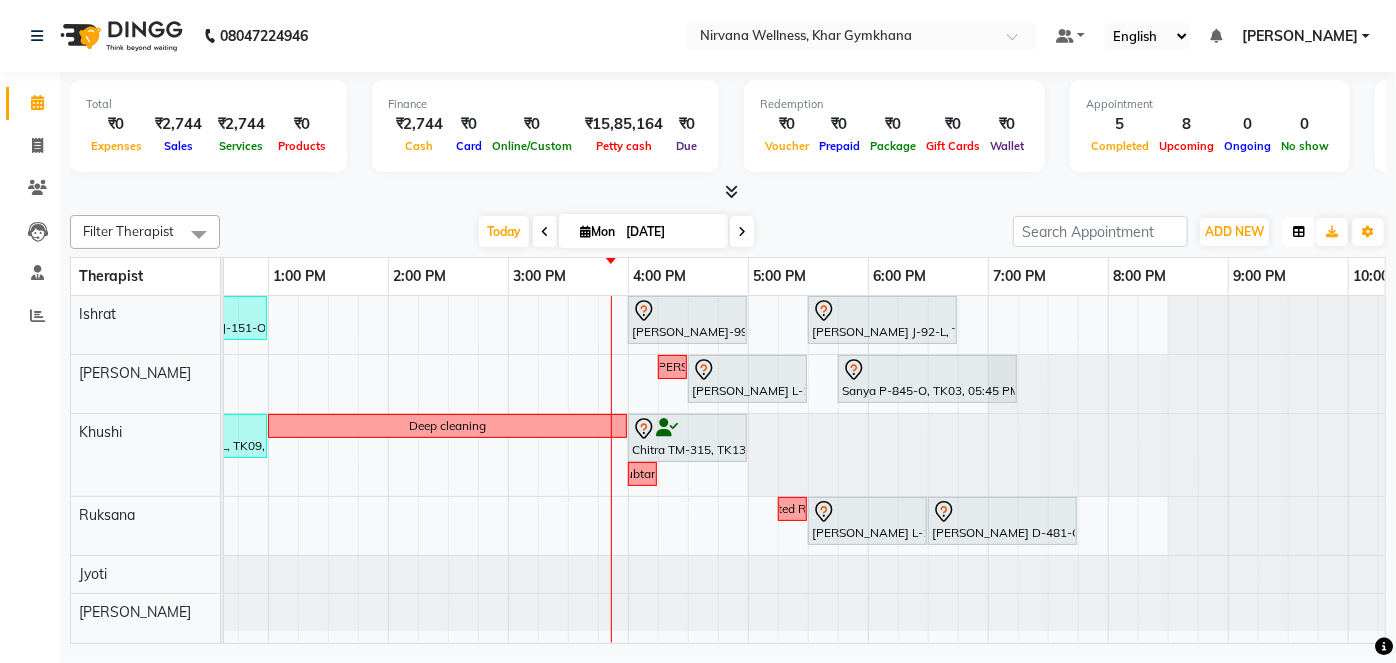 click at bounding box center [1299, 232] 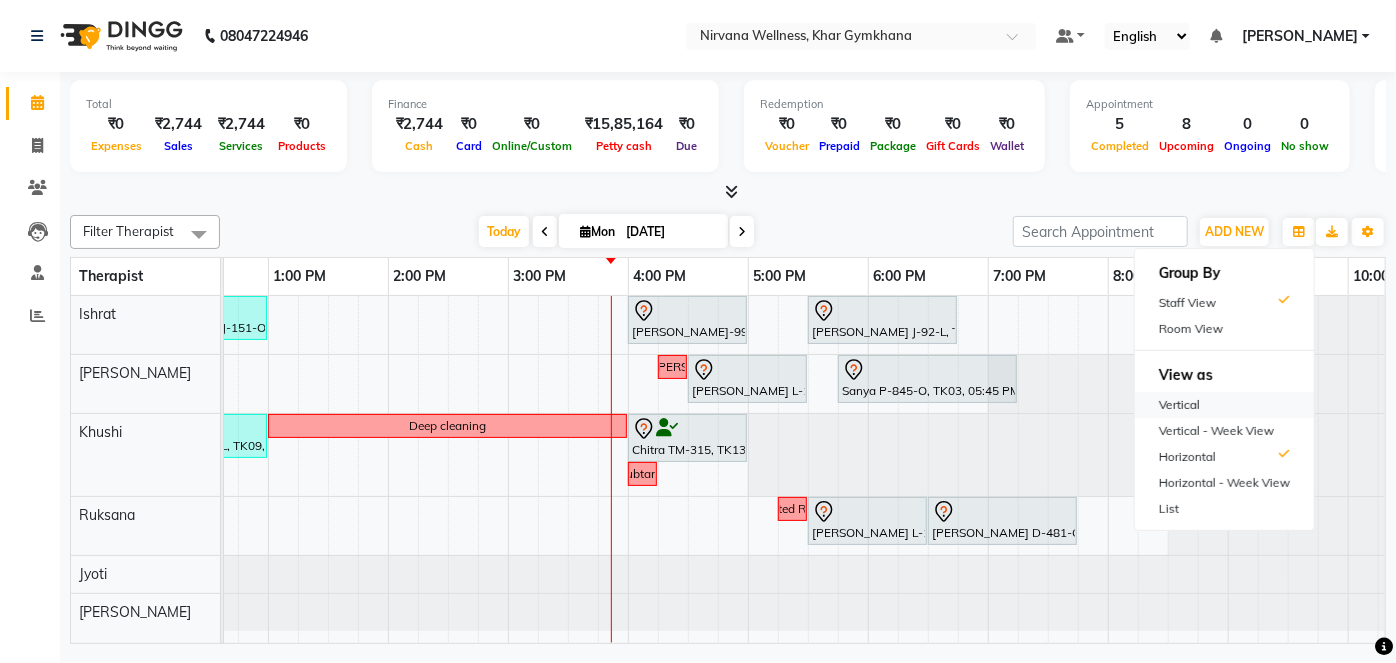 click on "Vertical" at bounding box center [1224, 405] 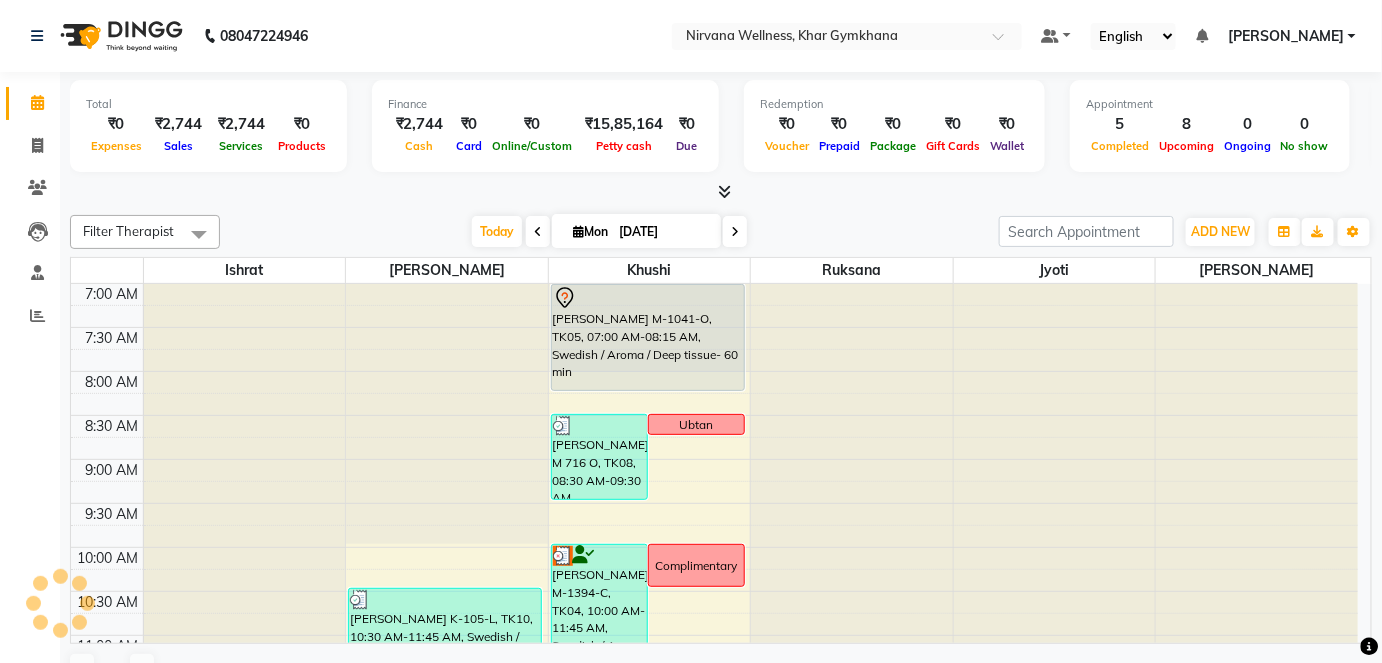 scroll, scrollTop: 696, scrollLeft: 0, axis: vertical 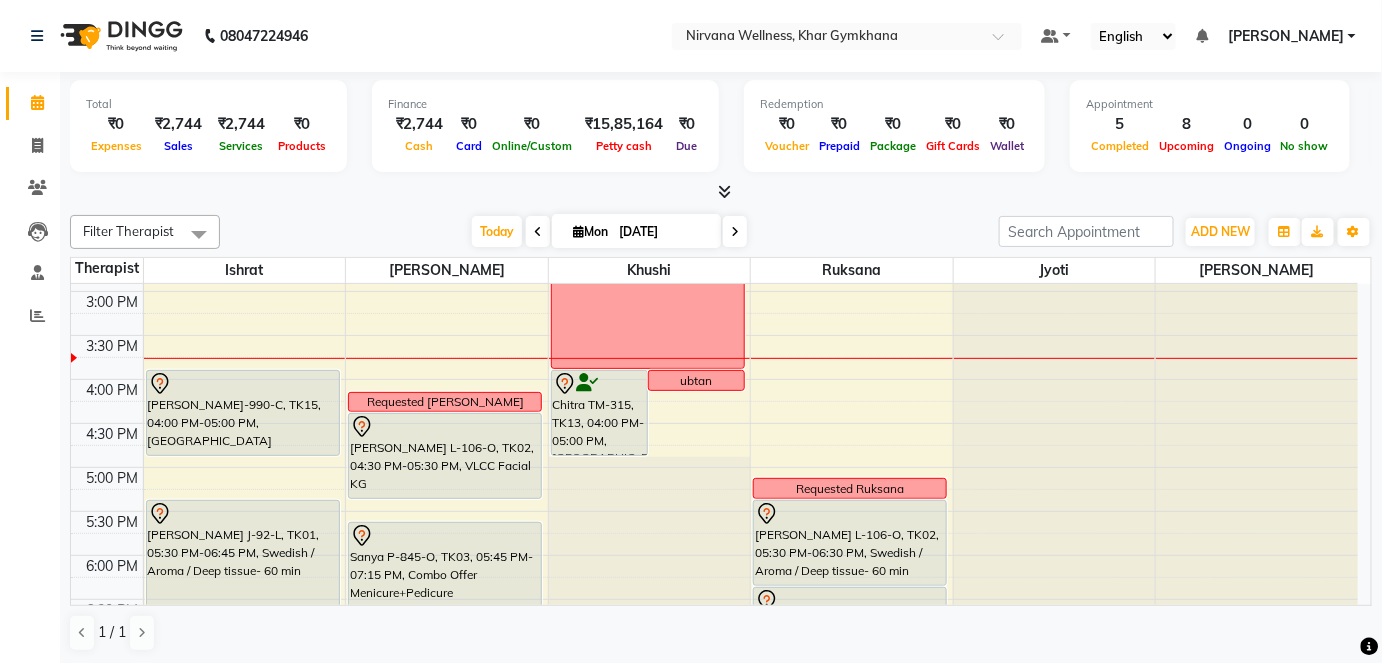 click on "Default Panel My Panel English ENGLISH Español العربية मराठी हिंदी ગુજરાતી தமிழ் 中文 Notifications nothing to show [PERSON_NAME] Profile Change Password Sign out  Version:3.15.4" at bounding box center (847, 36) 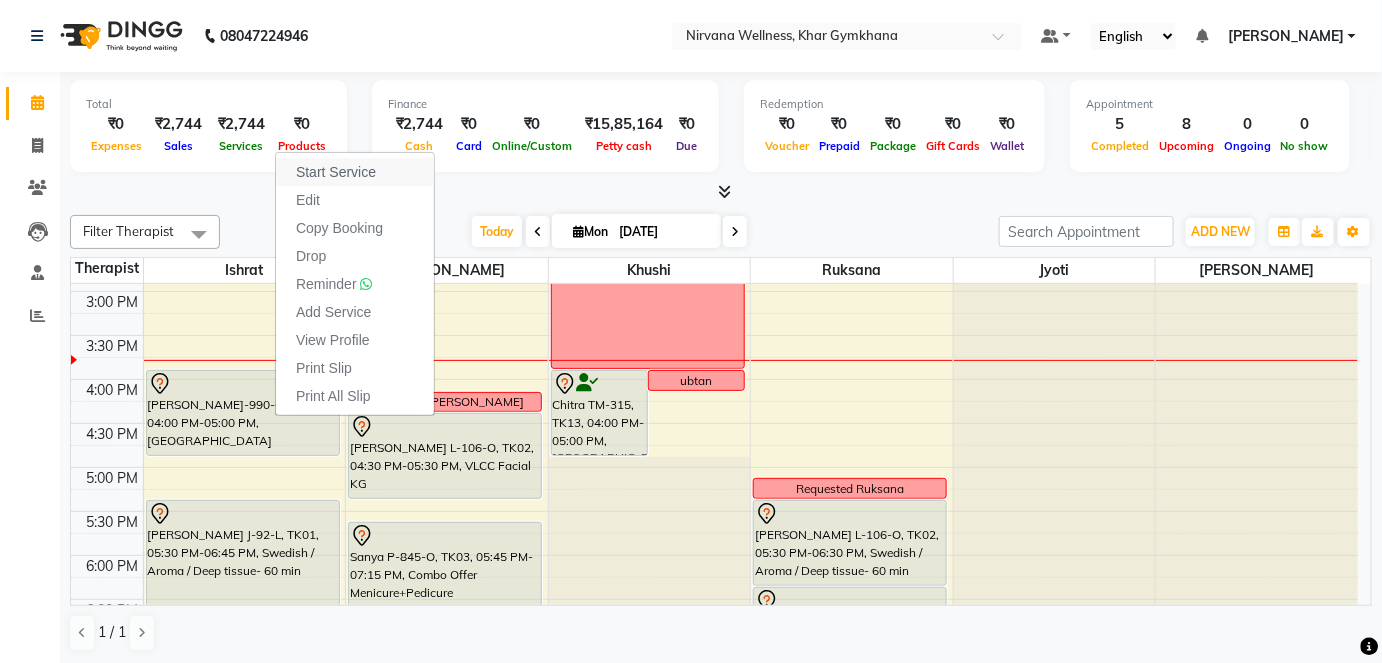 click on "Start Service" at bounding box center (336, 172) 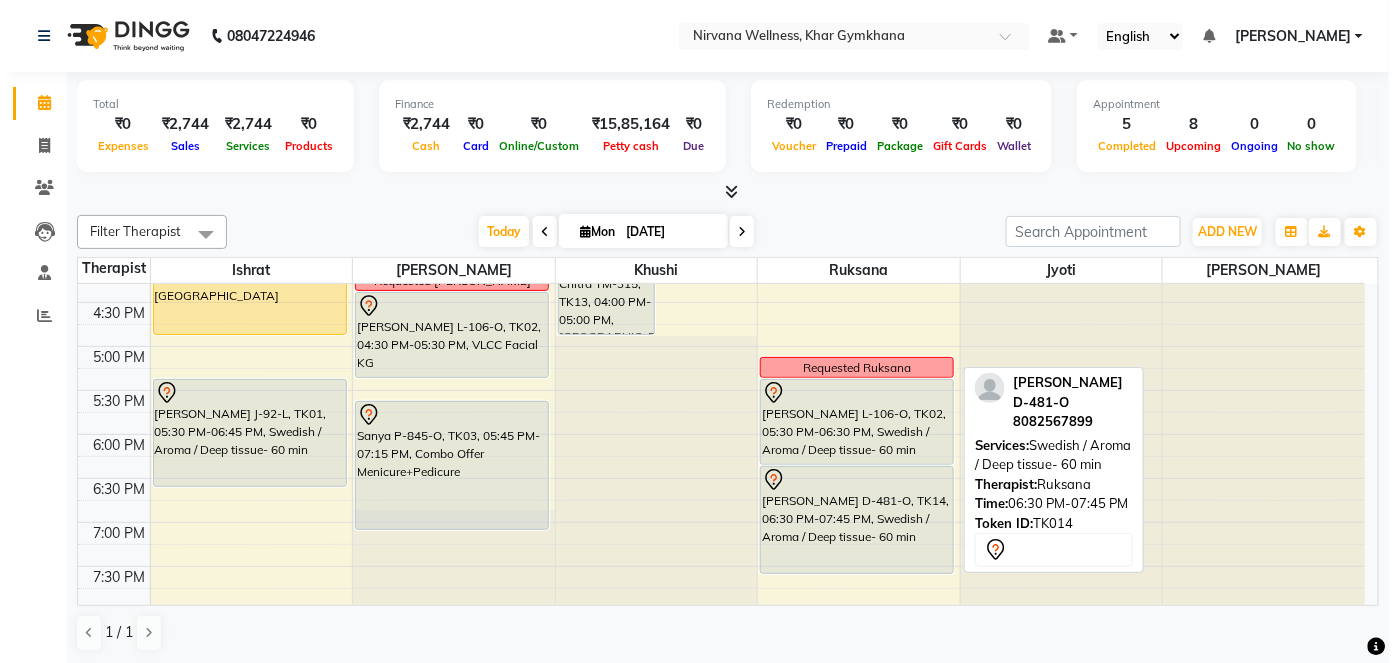 scroll, scrollTop: 786, scrollLeft: 0, axis: vertical 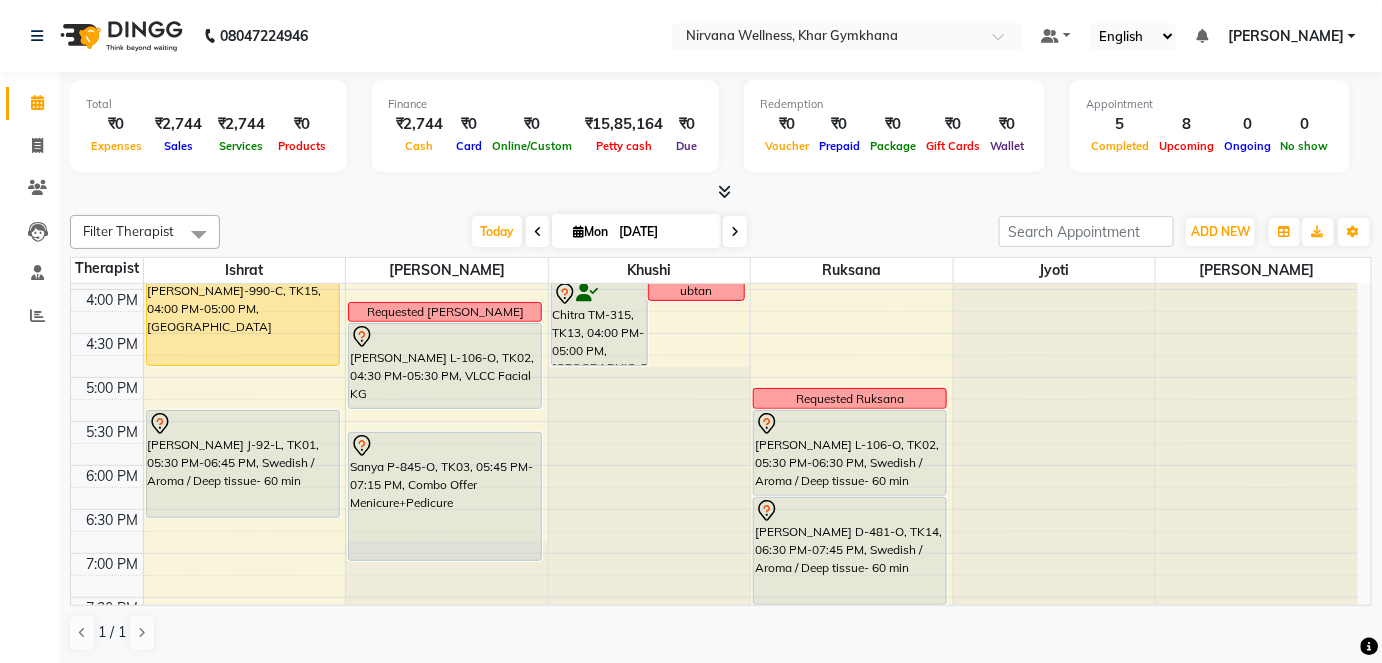click on "Total  ₹0  Expenses ₹2,744  Sales ₹2,744  Services ₹0  Products Finance  ₹2,744  Cash ₹0  Card ₹0  Online/Custom ₹15,85,164 [PERSON_NAME] cash ₹0 Due  Redemption  ₹0 Voucher ₹0 Prepaid ₹0 Package ₹0  Gift Cards ₹0  Wallet  Appointment  5 Completed 8 Upcoming 0 Ongoing 0 No show  Other sales  ₹0  Packages ₹0  Memberships ₹0  Vouchers ₹0  Prepaids ₹0  Gift Cards Filter Therapist Select All Ishrat Jyoti [PERSON_NAME] [PERSON_NAME] [DATE]  [DATE] Toggle Dropdown Add Appointment Add Invoice Add Attendance Add Client Toggle Dropdown Add Appointment Add Invoice Add Attendance Add Client ADD NEW Toggle Dropdown Add Appointment Add Invoice Add Attendance Add Client Filter Therapist Select All Ishrat Jyoti [PERSON_NAME] [PERSON_NAME] Group By  Staff View   Room View  View as Vertical  Vertical - Week View  Horizontal  Horizontal - Week View  List  Toggle Dropdown Calendar Settings Manage Tags   Arrange Therapists   Reset Therapists  Full Screen Appointment Form Zoom 100% 6" 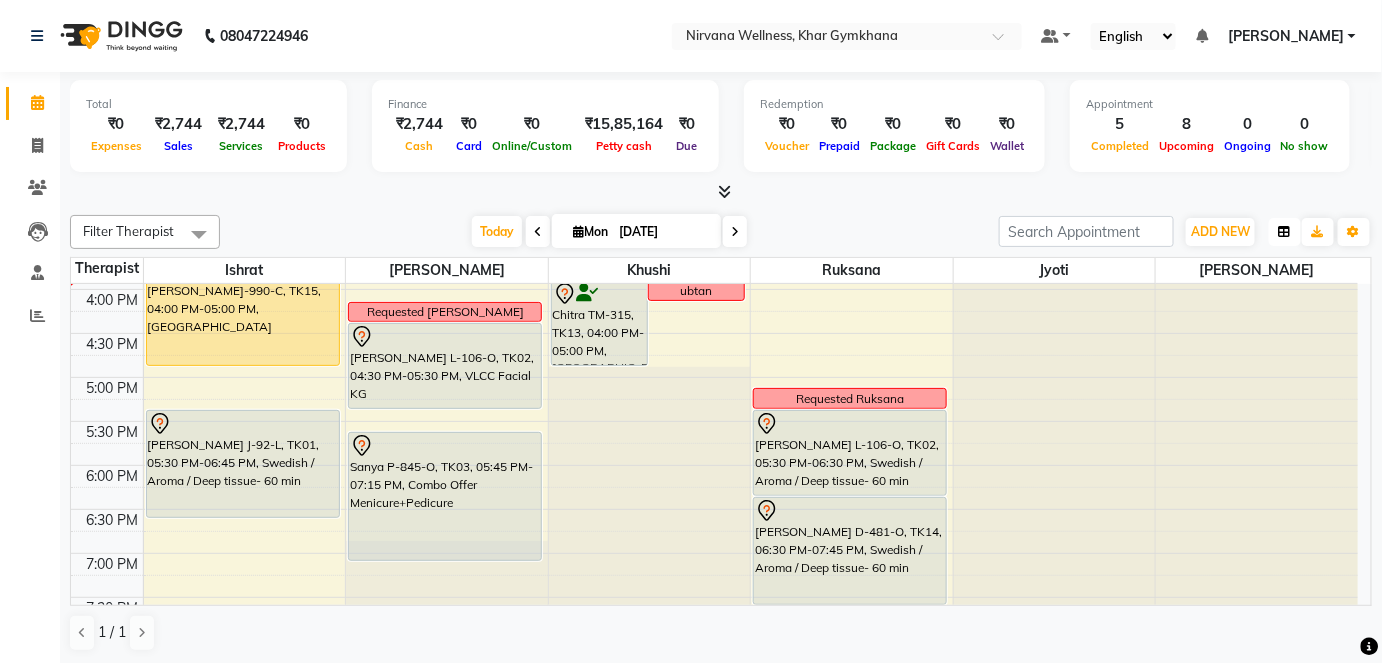 click at bounding box center [1285, 232] 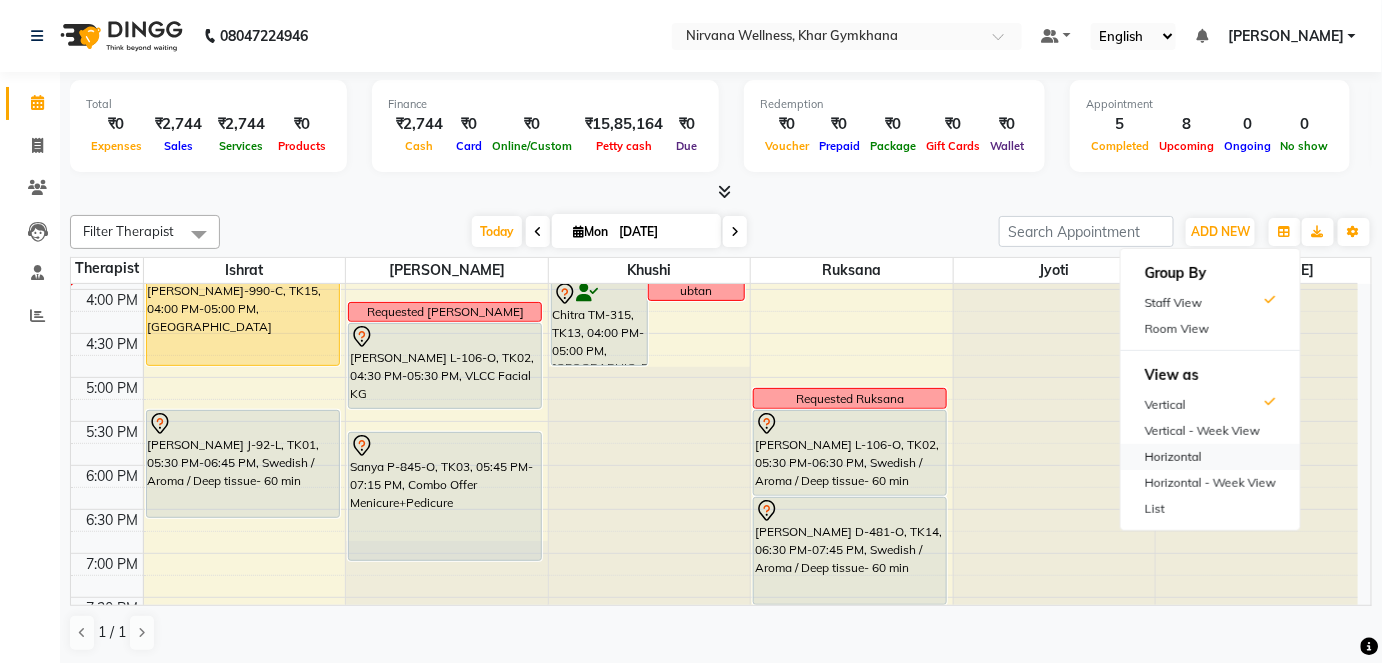 click on "Horizontal" at bounding box center [1210, 457] 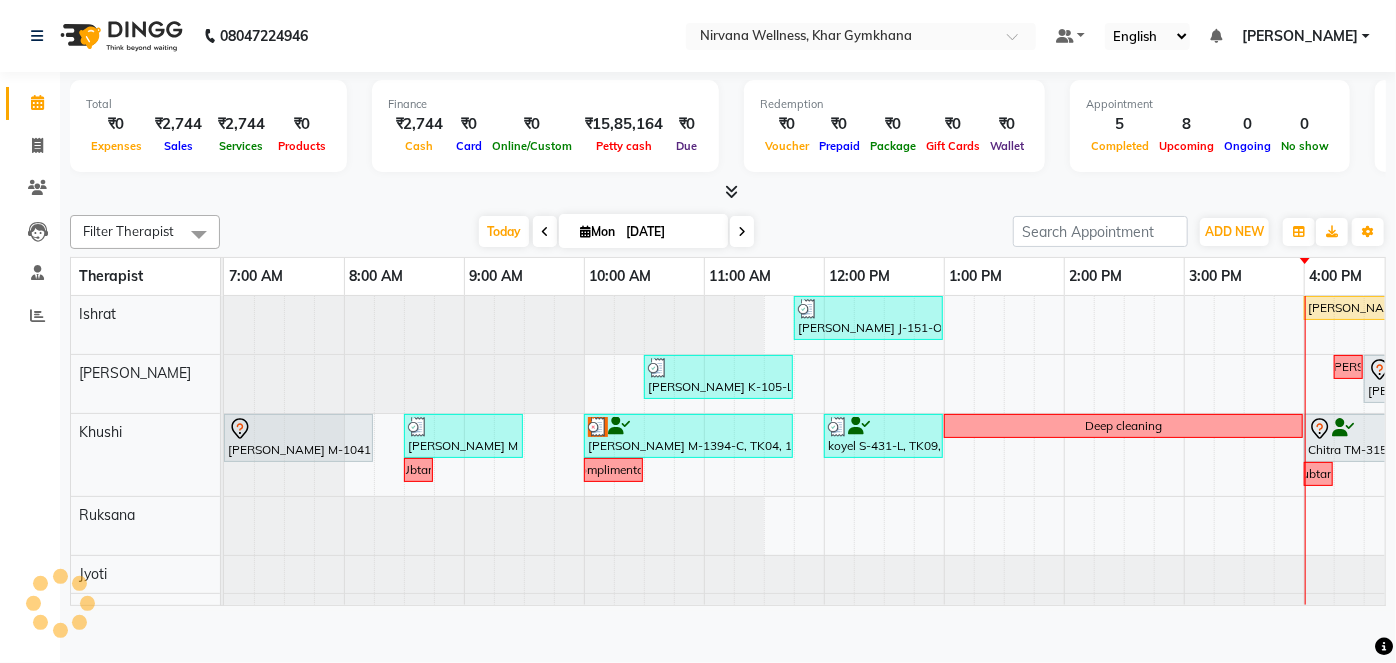 scroll, scrollTop: 0, scrollLeft: 757, axis: horizontal 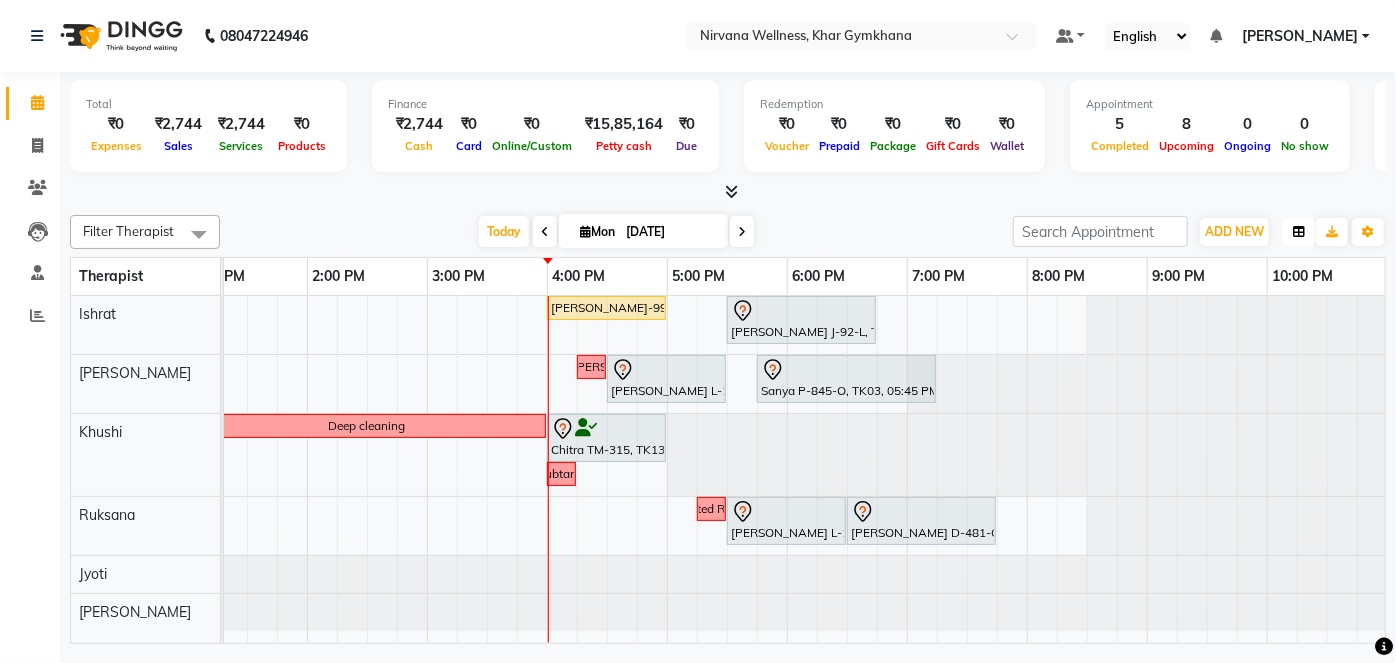 click at bounding box center (1299, 232) 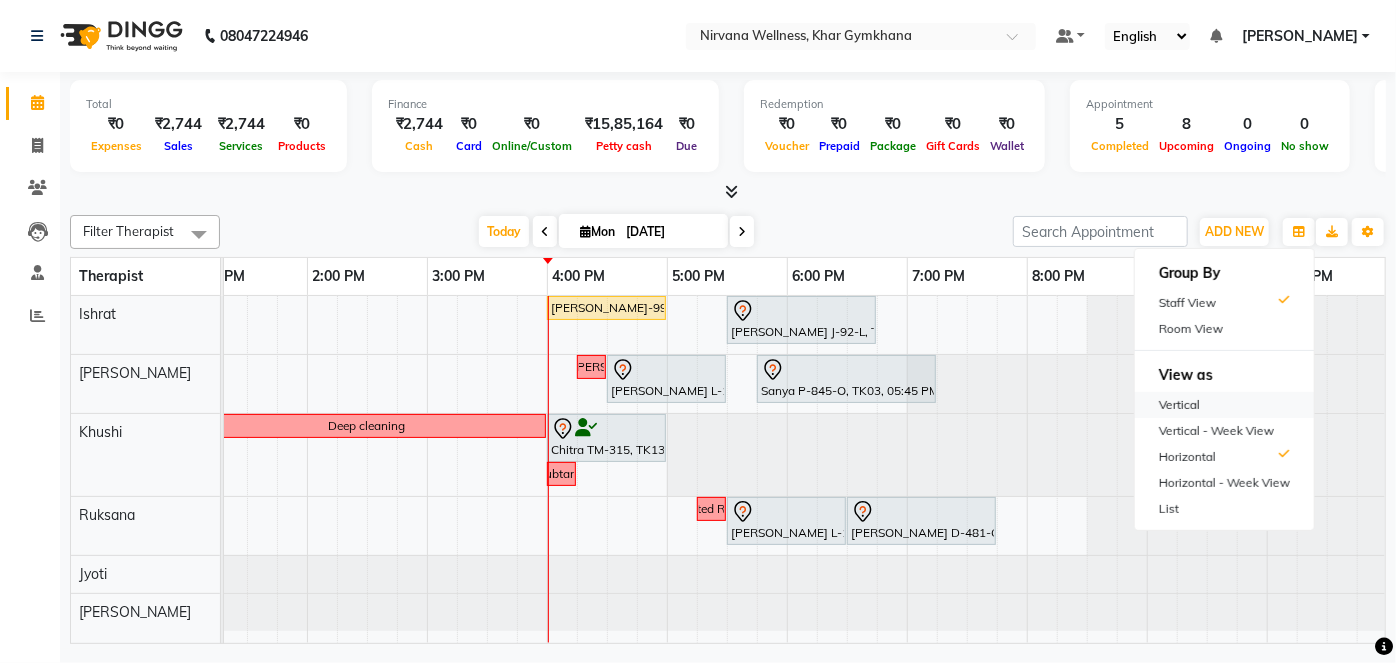 click on "Vertical" at bounding box center [1224, 405] 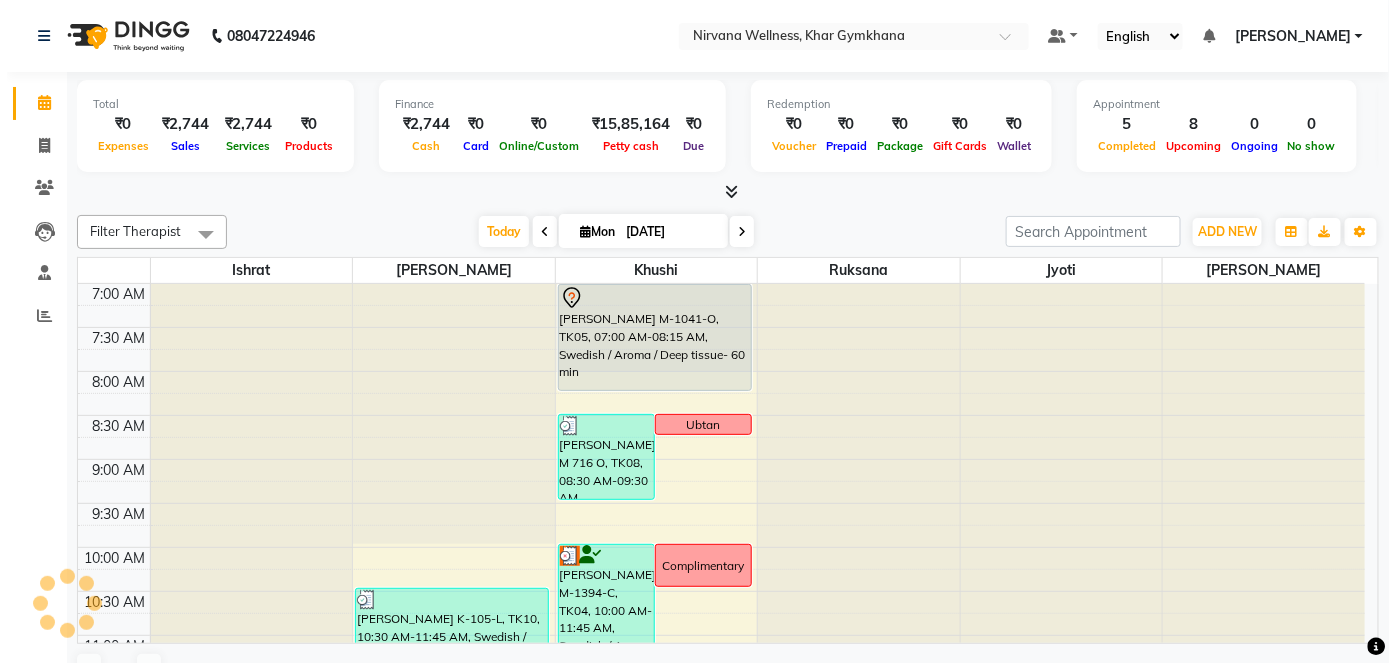 scroll, scrollTop: 783, scrollLeft: 0, axis: vertical 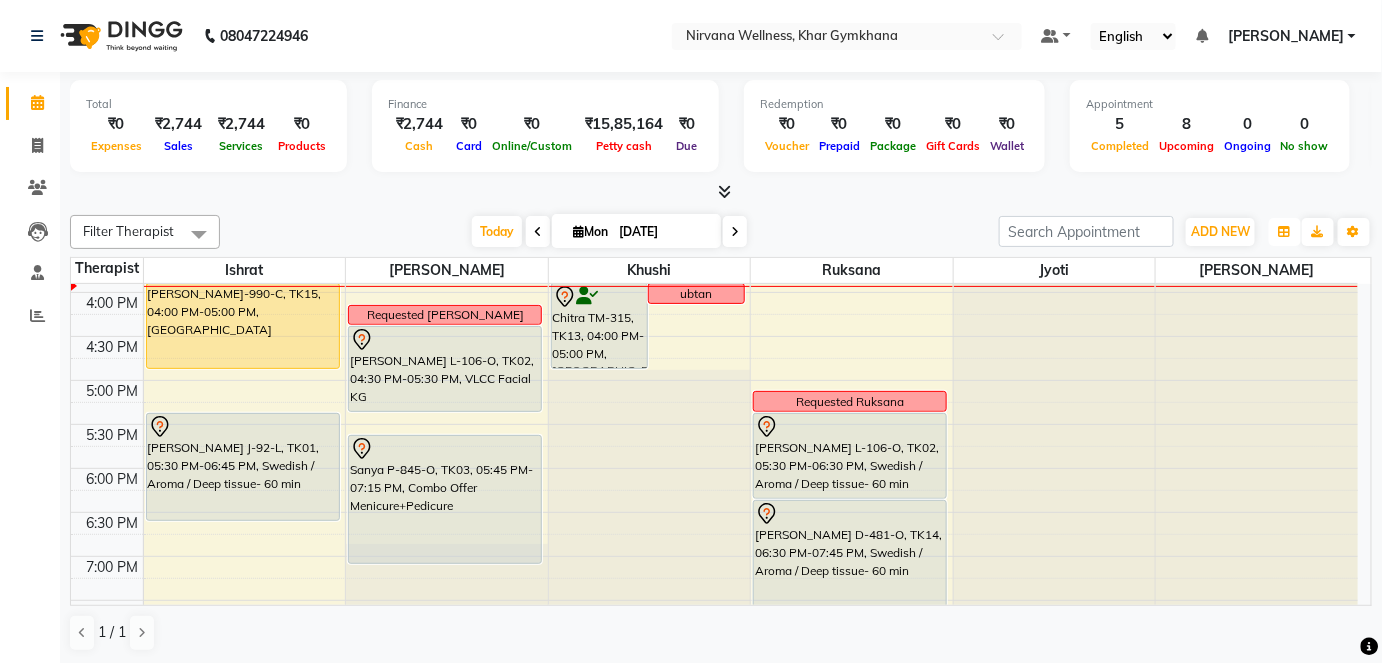 click at bounding box center [1285, 232] 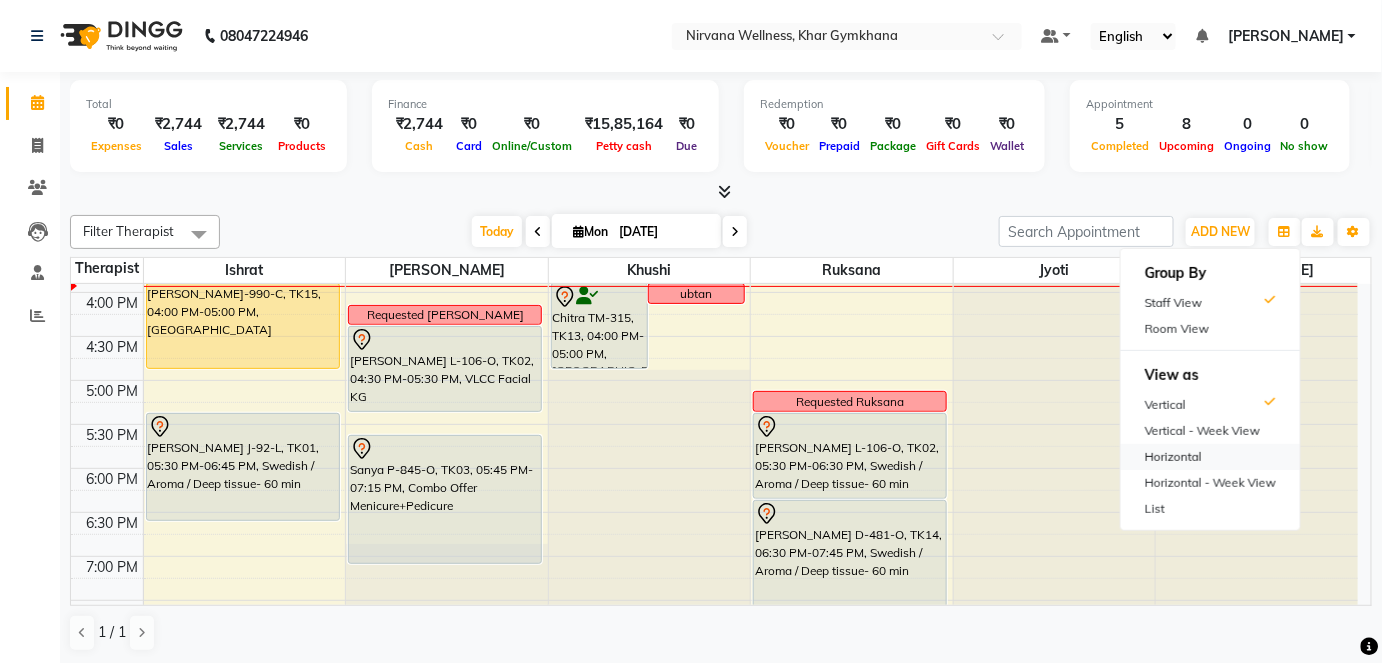 click on "Horizontal" at bounding box center (1210, 457) 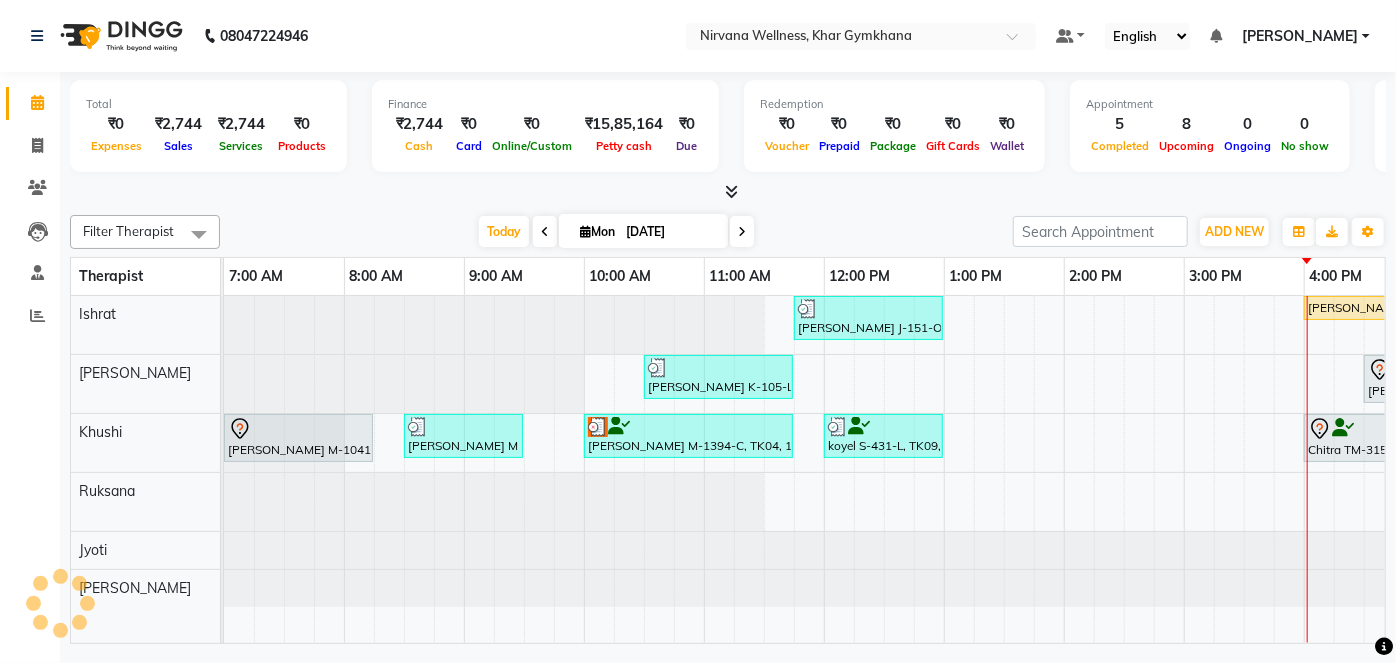 scroll, scrollTop: 0, scrollLeft: 757, axis: horizontal 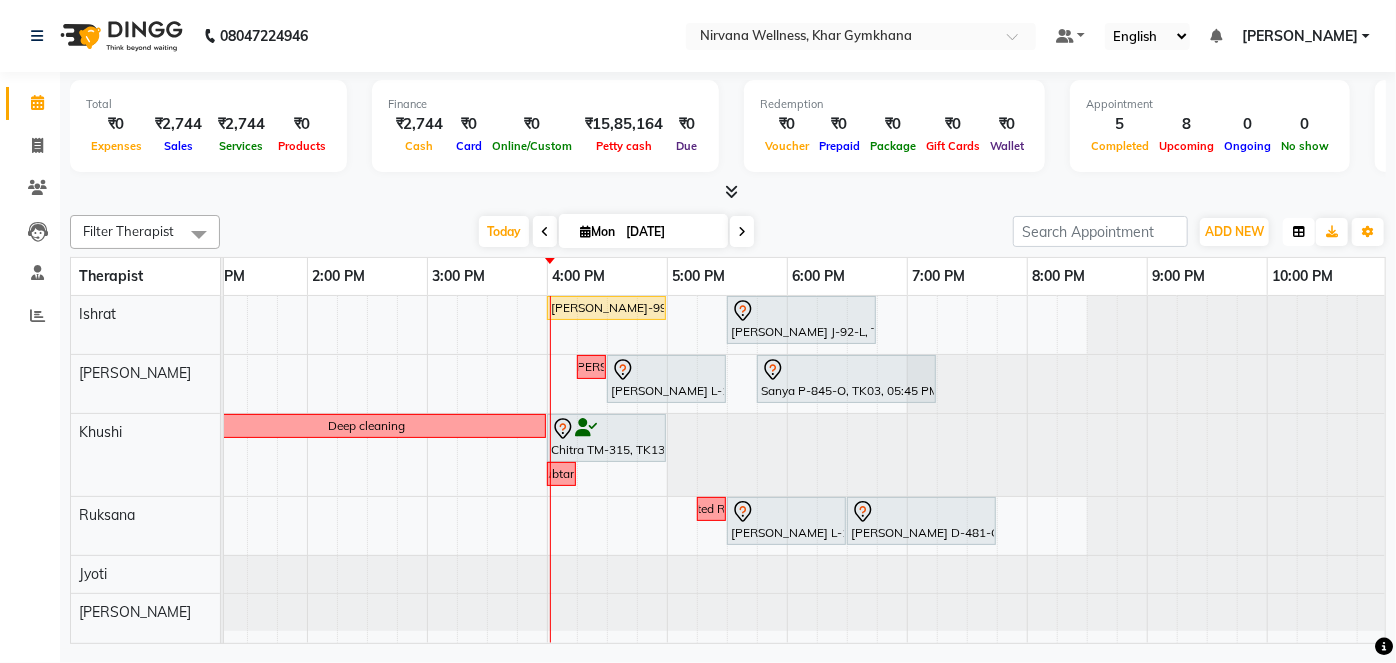 click at bounding box center [1299, 232] 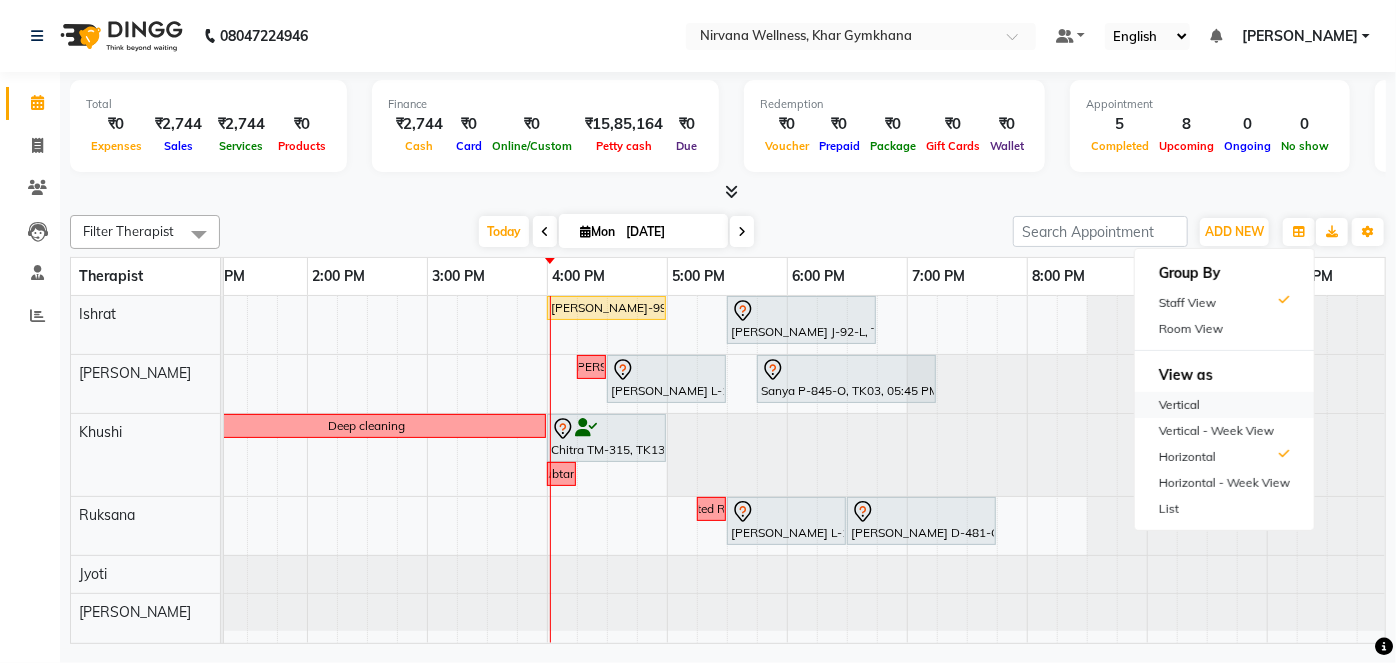 click on "Vertical" at bounding box center (1224, 405) 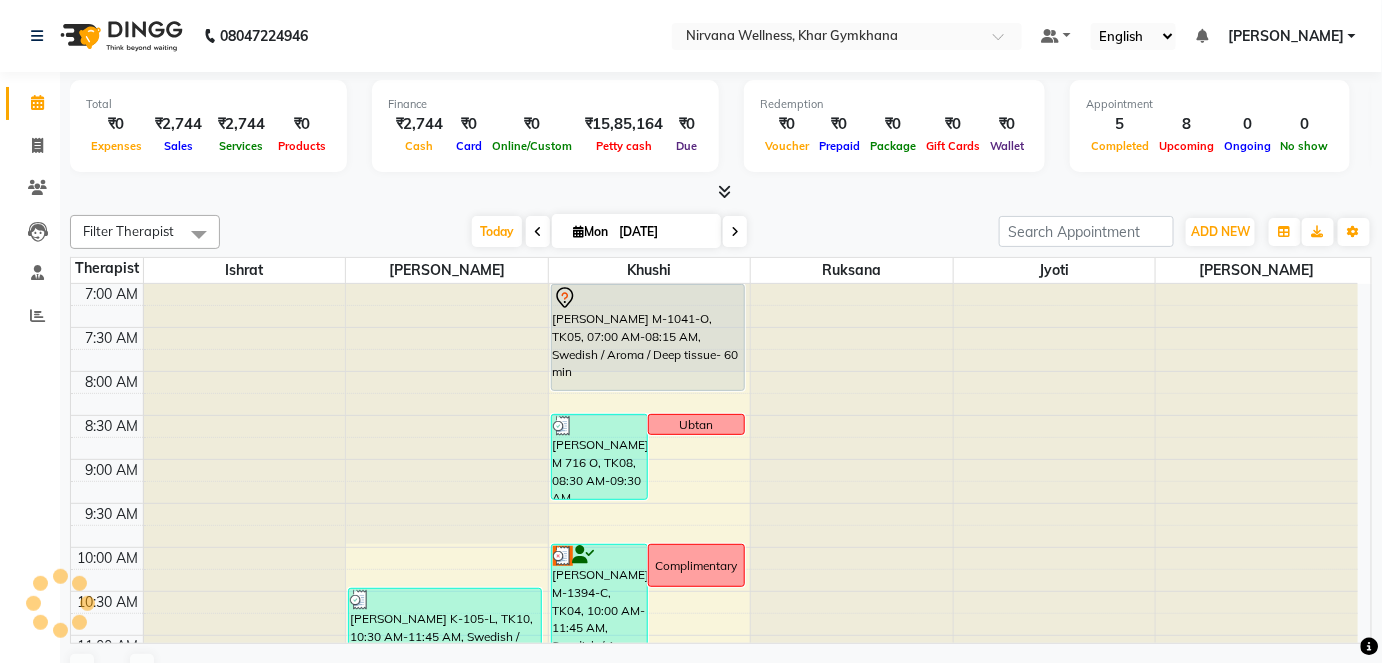 scroll, scrollTop: 783, scrollLeft: 0, axis: vertical 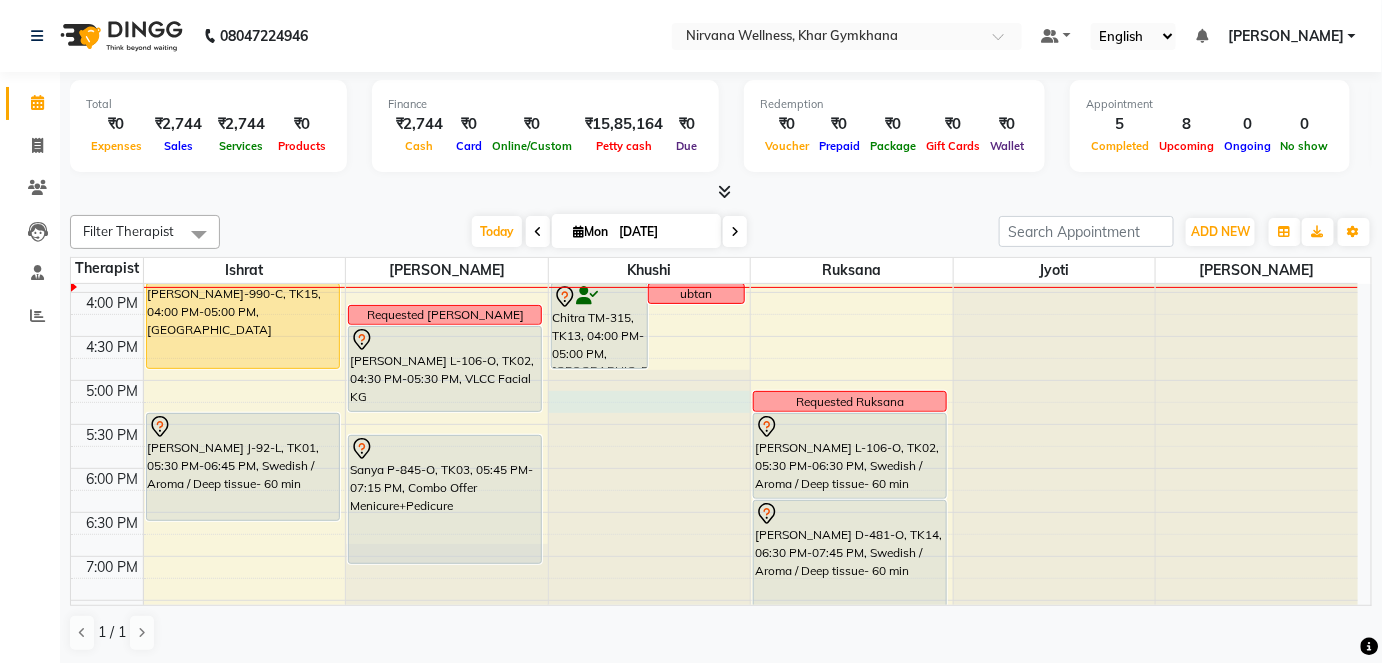 click at bounding box center [650, -499] 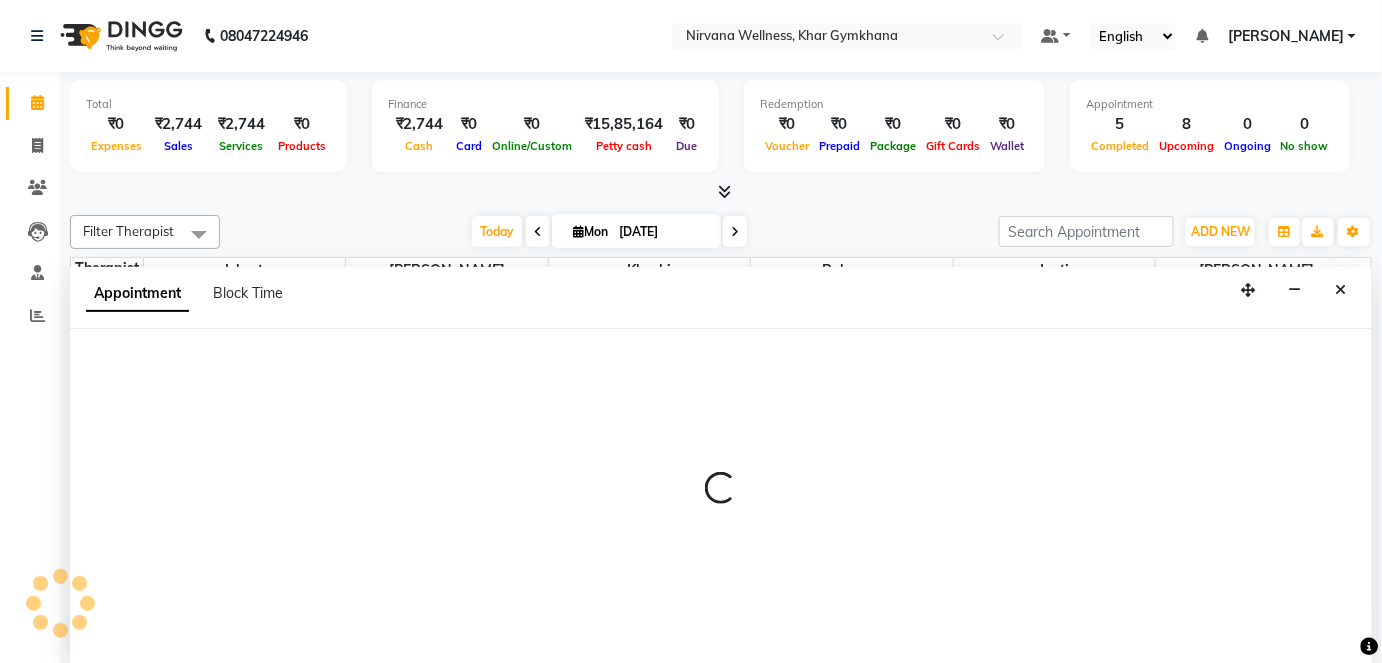 scroll, scrollTop: 0, scrollLeft: 0, axis: both 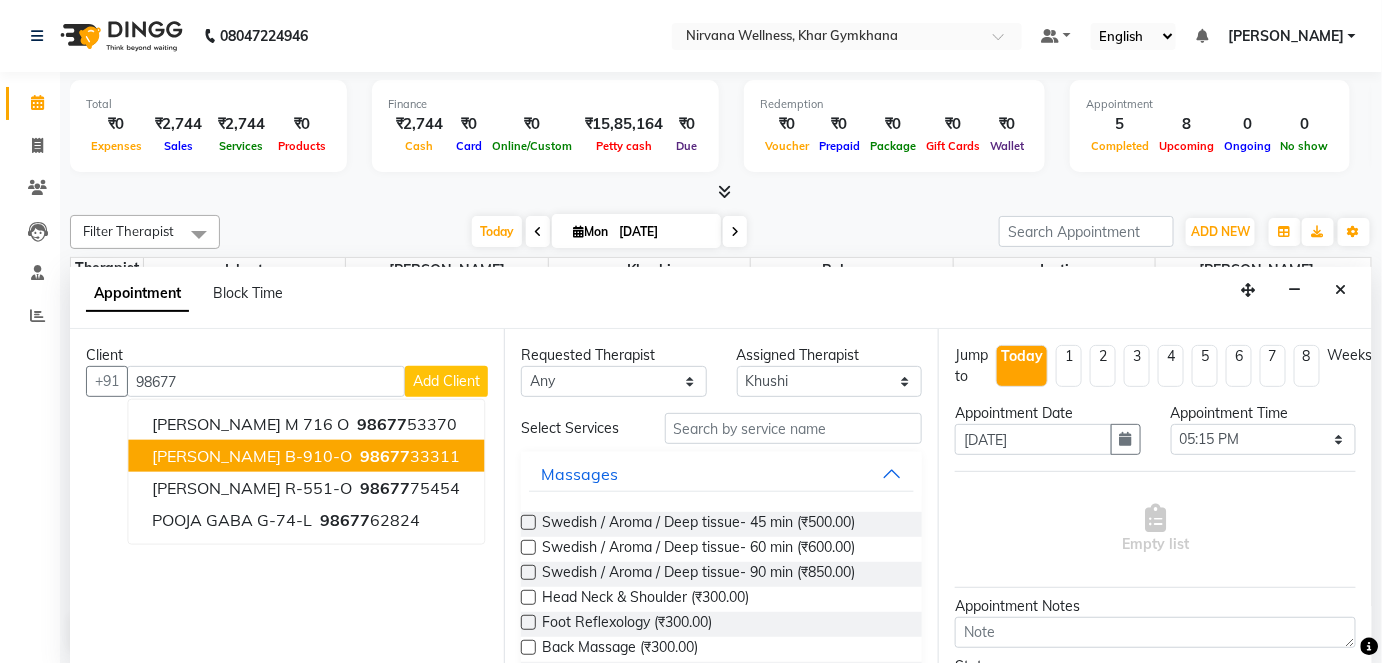 click on "[PERSON_NAME] B-910-O   98677 33311" at bounding box center (306, 456) 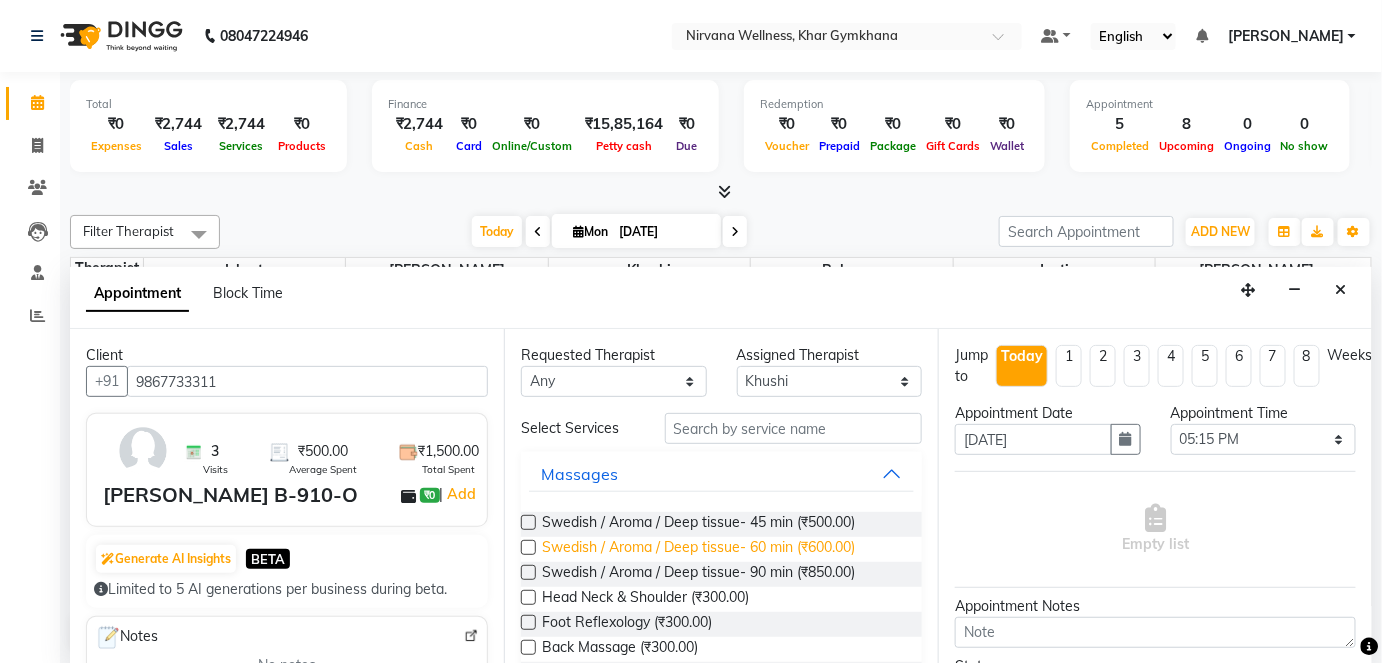 type on "9867733311" 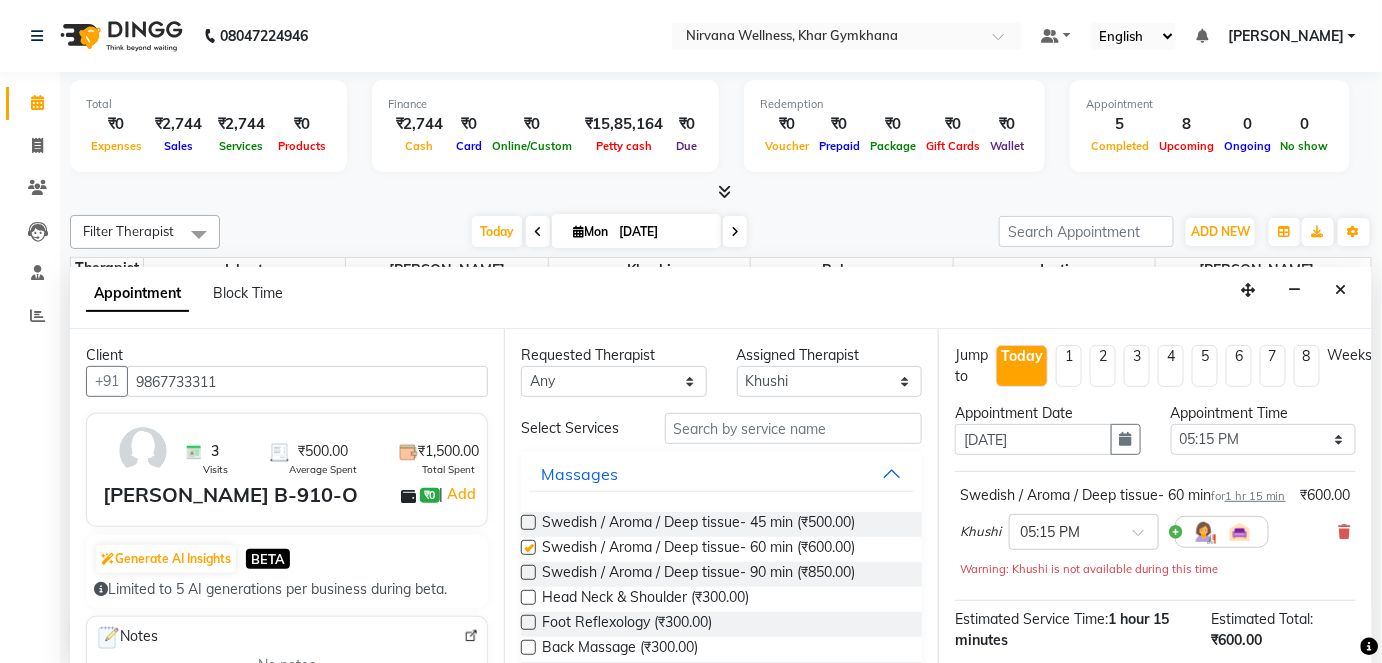 checkbox on "false" 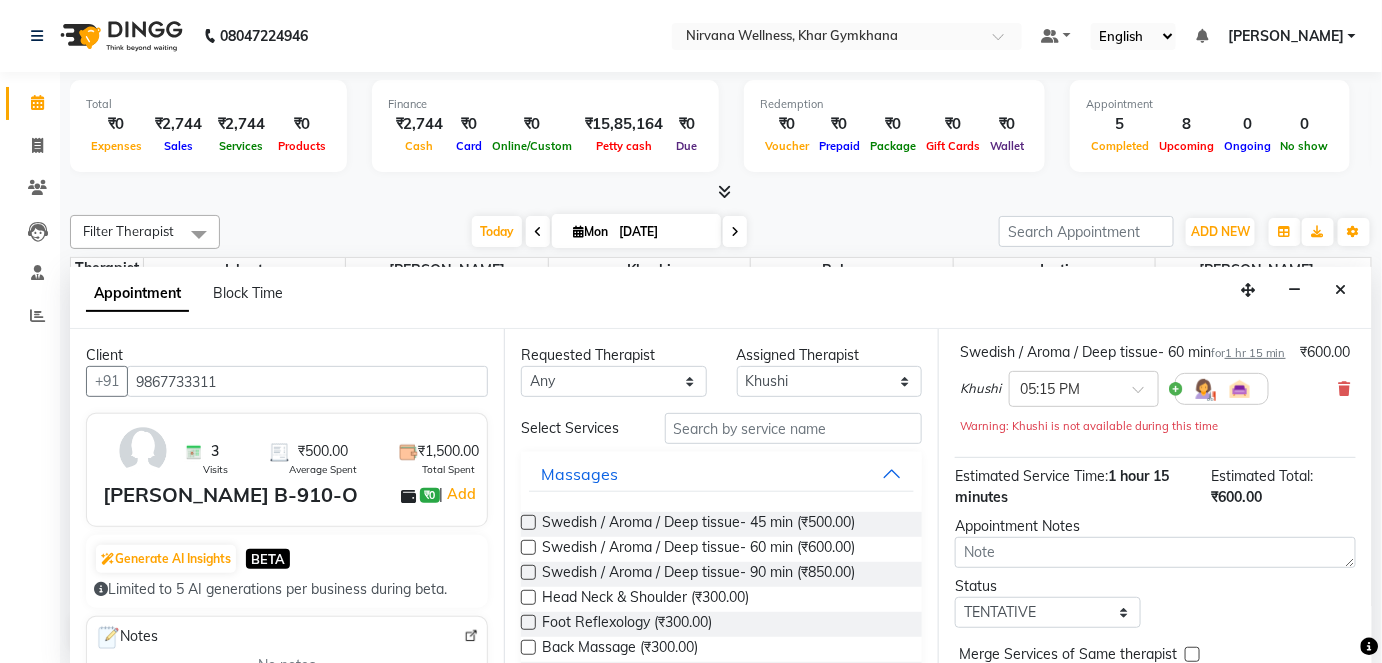 scroll, scrollTop: 252, scrollLeft: 0, axis: vertical 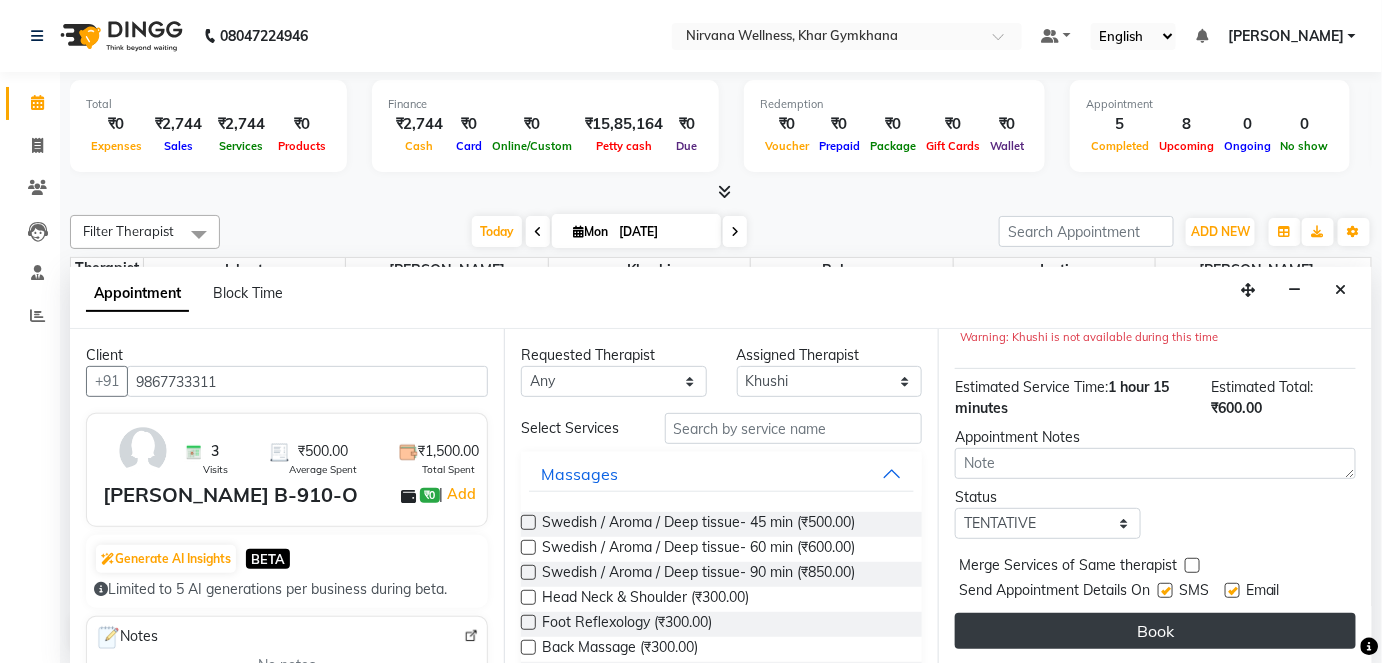 click on "Book" at bounding box center (1155, 631) 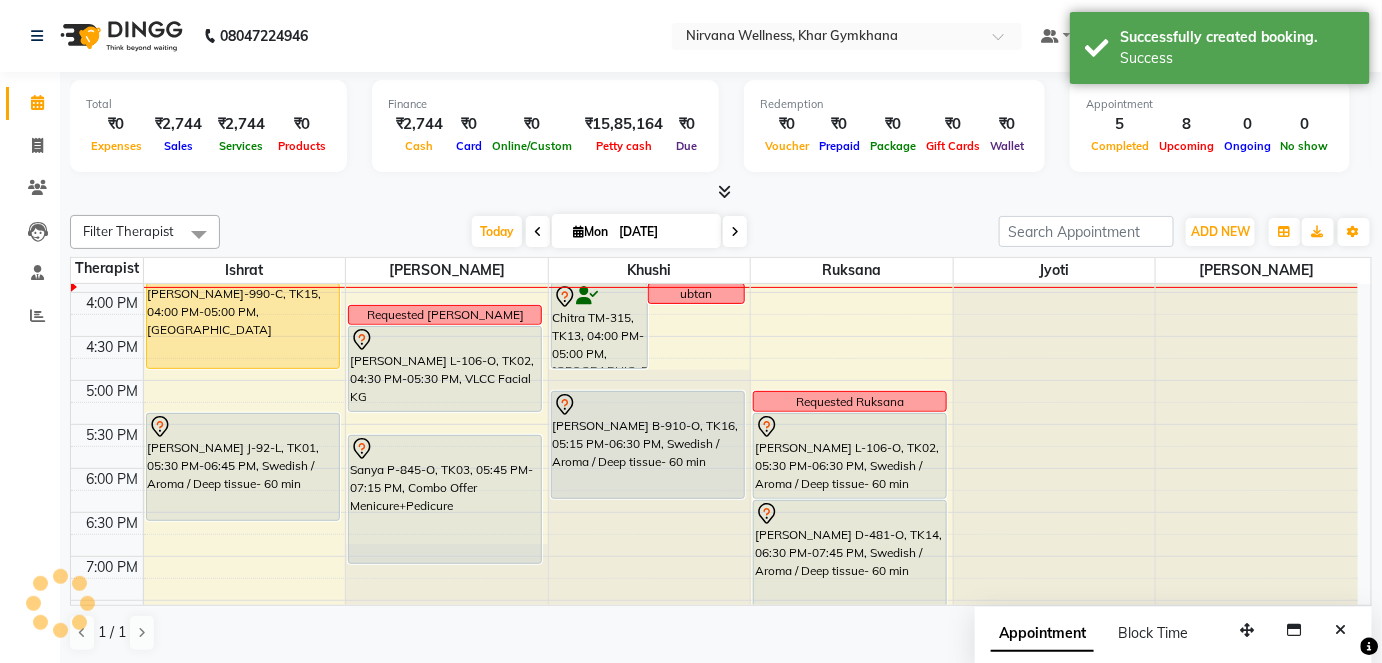 scroll, scrollTop: 0, scrollLeft: 0, axis: both 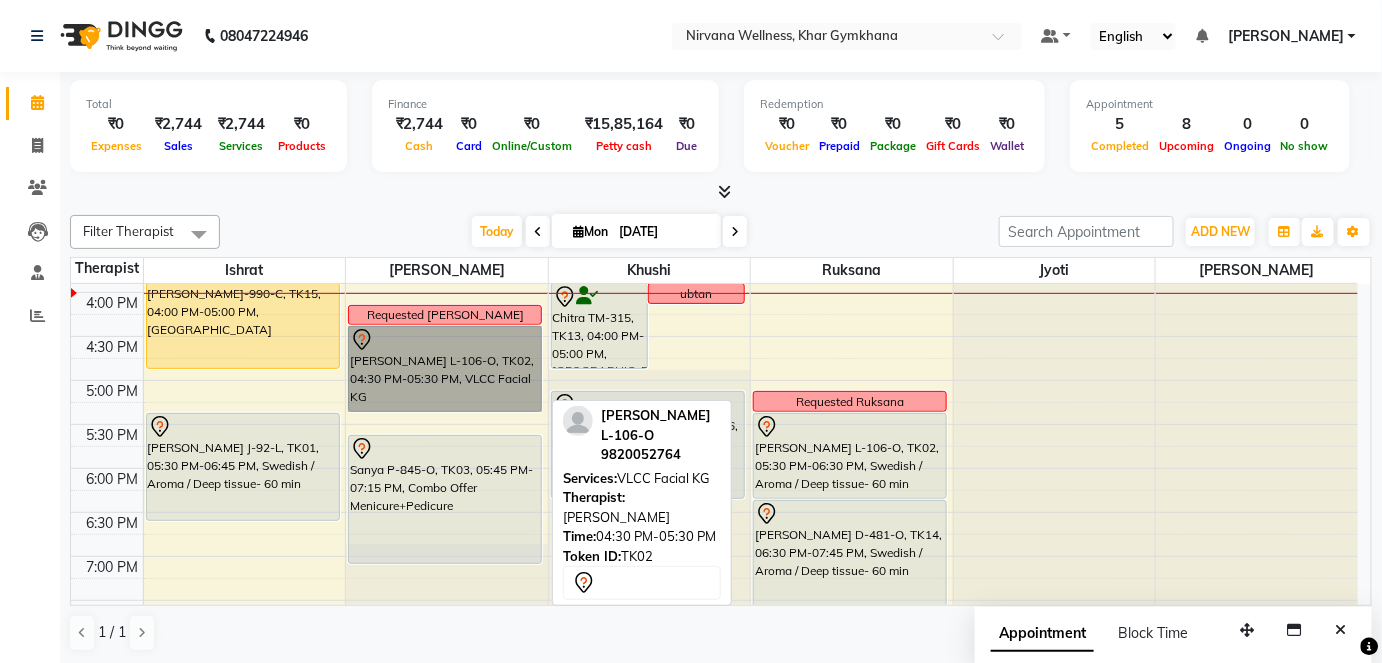 drag, startPoint x: 428, startPoint y: 360, endPoint x: 610, endPoint y: 339, distance: 183.20753 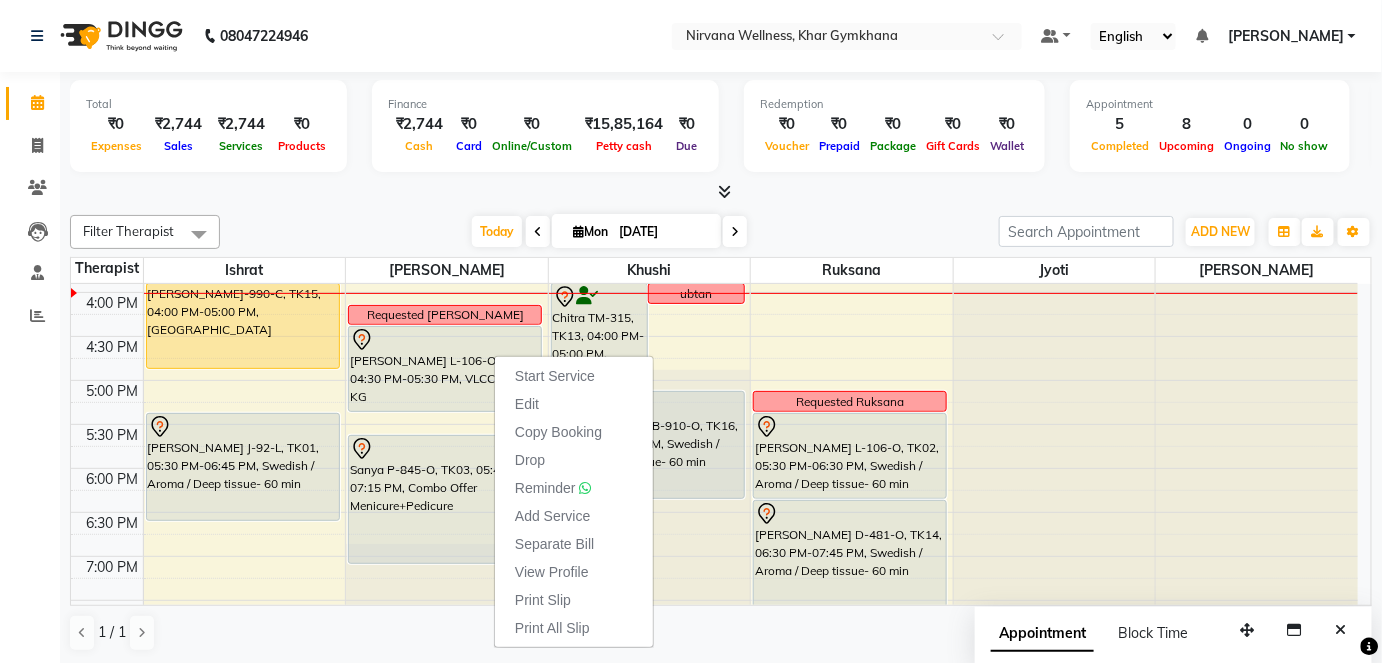 click on "[DATE]" at bounding box center [663, 232] 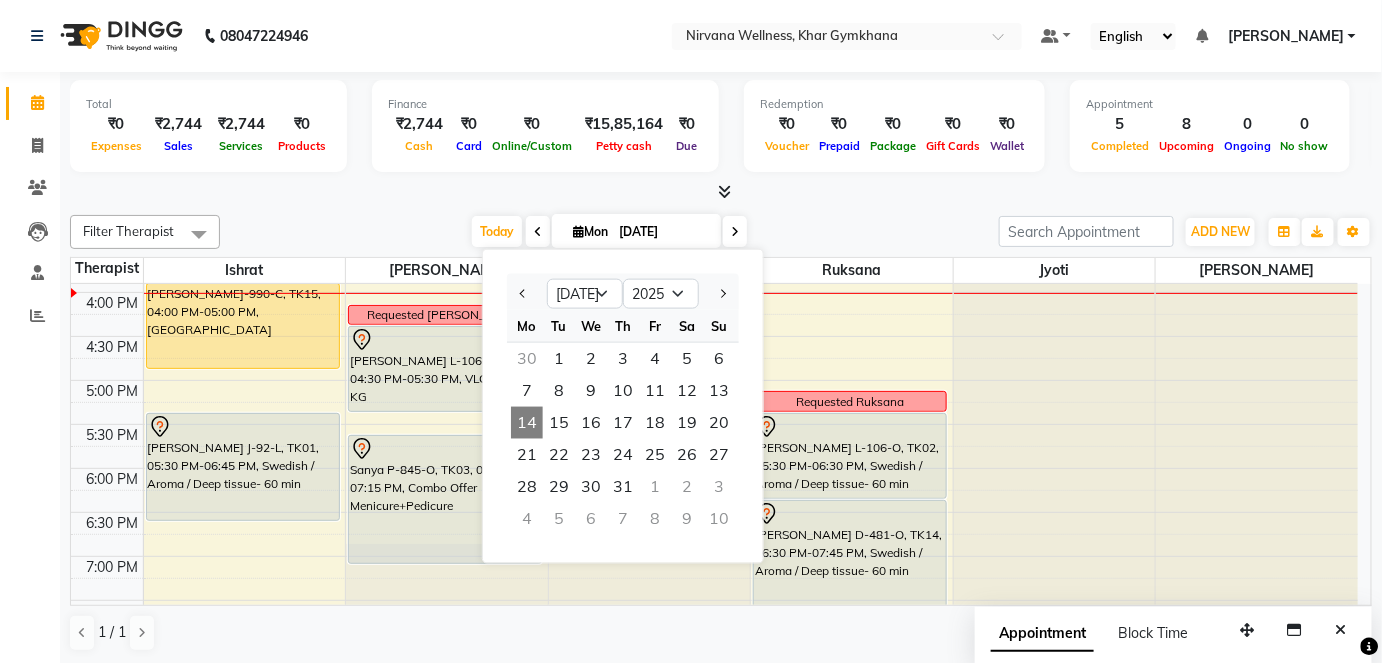click on "Filter Therapist Select All Ishrat Jyoti [PERSON_NAME] [PERSON_NAME] [DATE]  [DATE] Jan Feb Mar Apr May Jun [DATE] Aug Sep Oct Nov [DATE] 2016 2017 2018 2019 2020 2021 2022 2023 2024 2025 2026 2027 2028 2029 2030 2031 2032 2033 2034 2035 Mo Tu We Th Fr Sa Su  30   1   2   3   4   5   6   7   8   9   10   11   12   13   14   15   16   17   18   19   20   21   22   23   24   25   26   27   28   29   30   31   1   2   3   4   5   6   7   8   9   10  Toggle Dropdown Add Appointment Add Invoice Add Attendance Add Client Toggle Dropdown Add Appointment Add Invoice Add Attendance Add Client ADD NEW Toggle Dropdown Add Appointment Add Invoice Add Attendance Add Client Filter Therapist Select All Ishrat Jyoti [PERSON_NAME] [PERSON_NAME] Group By  Staff View   Room View  View as Vertical  Vertical - Week View  Horizontal  Horizontal - Week View  List  Toggle Dropdown Calendar Settings Manage Tags   Arrange Therapists   Reset Therapists  Full Screen Appointment Form Zoom 100% Staff/Room Display Count 6 Jyoti" 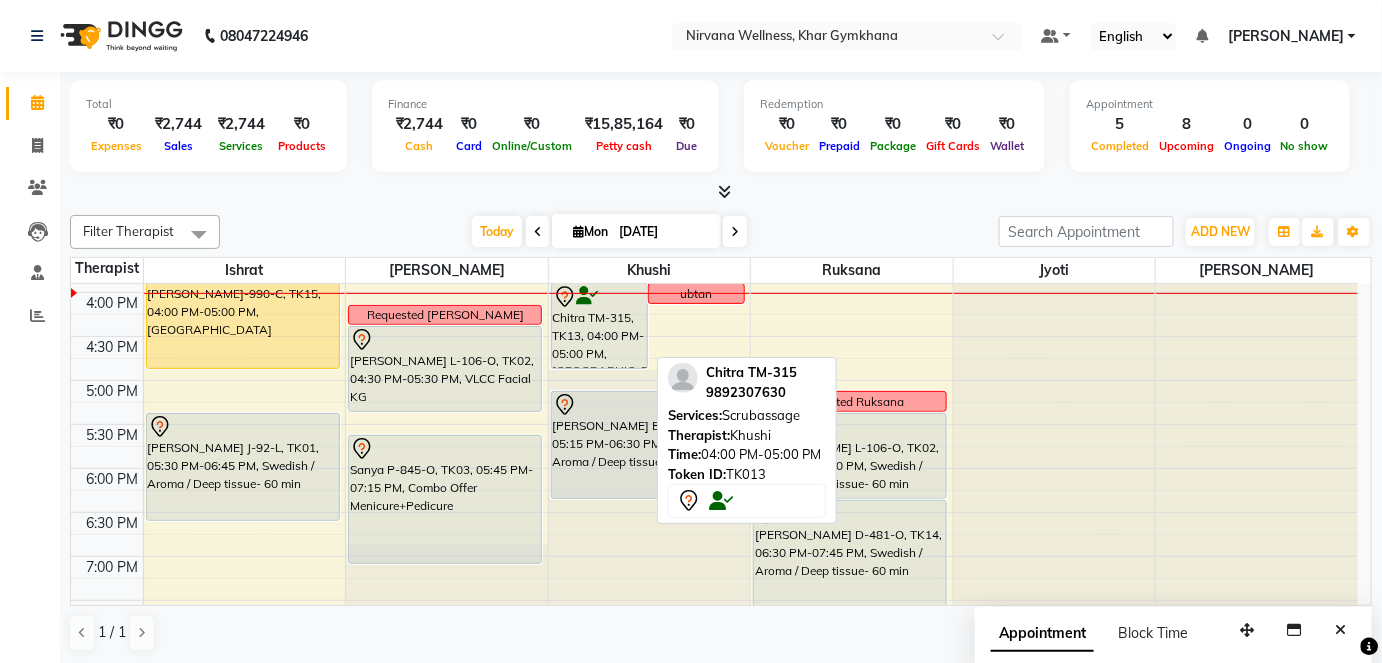 click at bounding box center (599, 297) 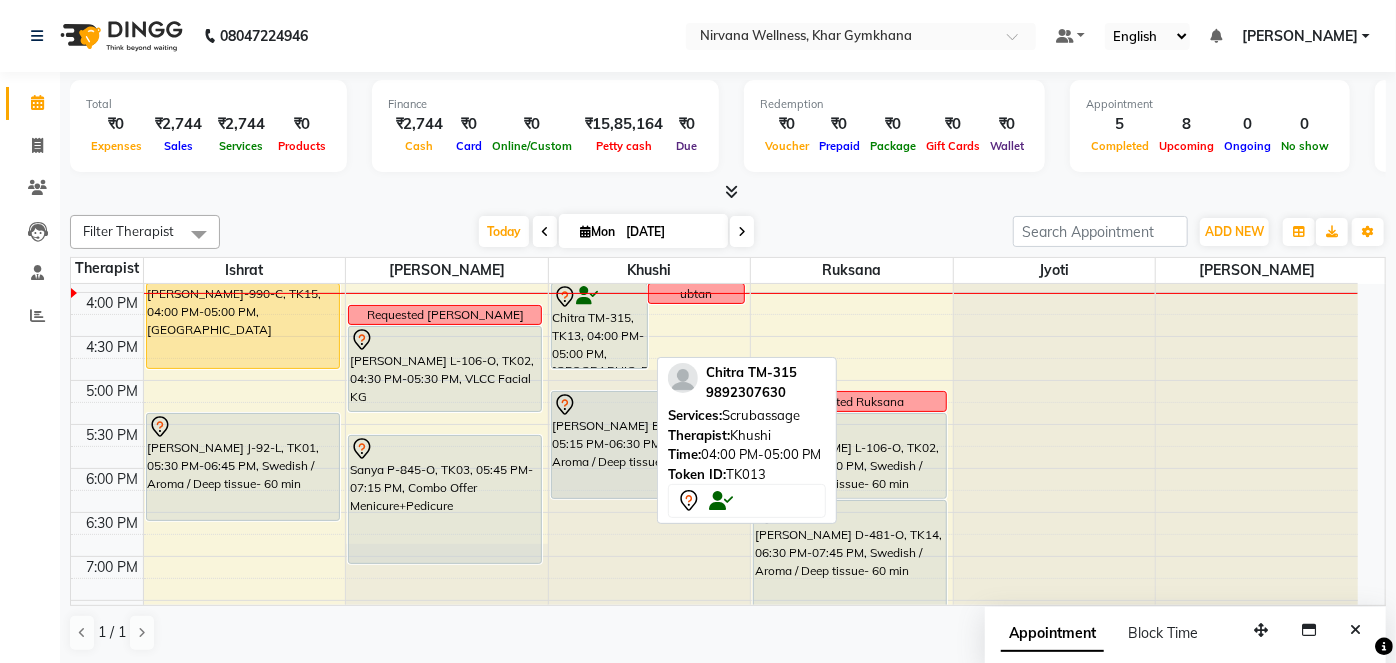 select on "7" 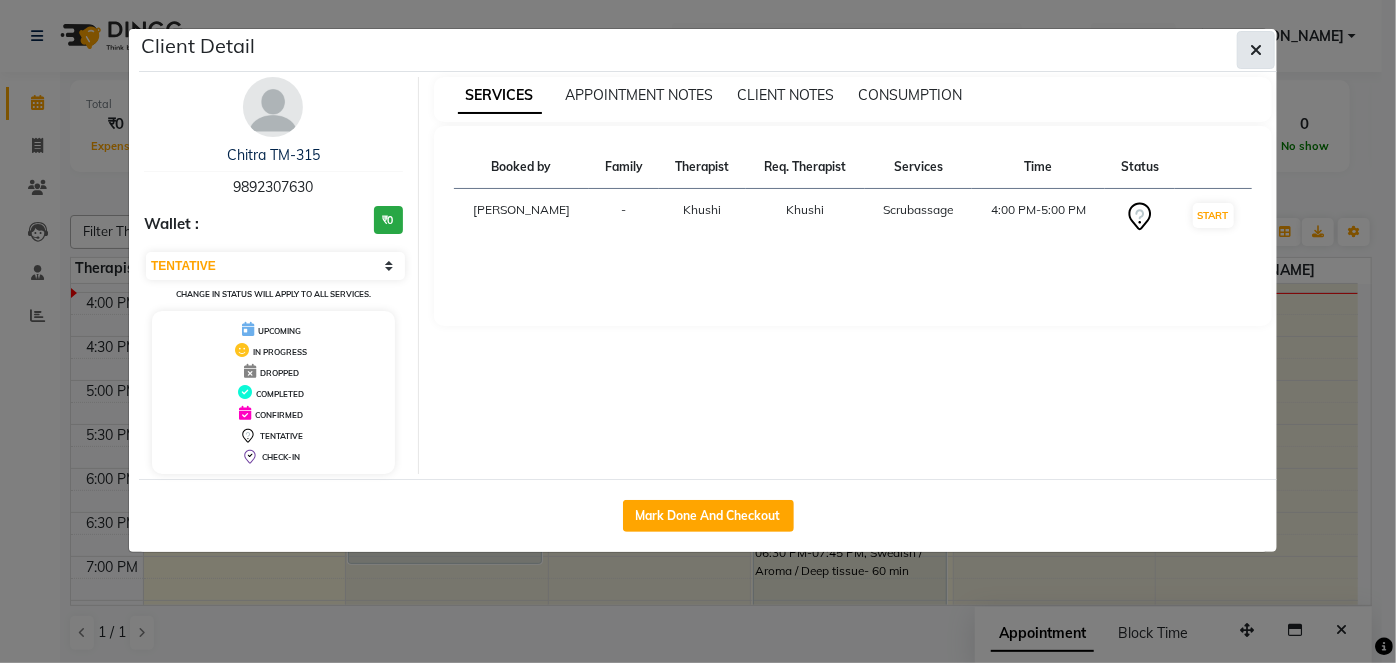 click 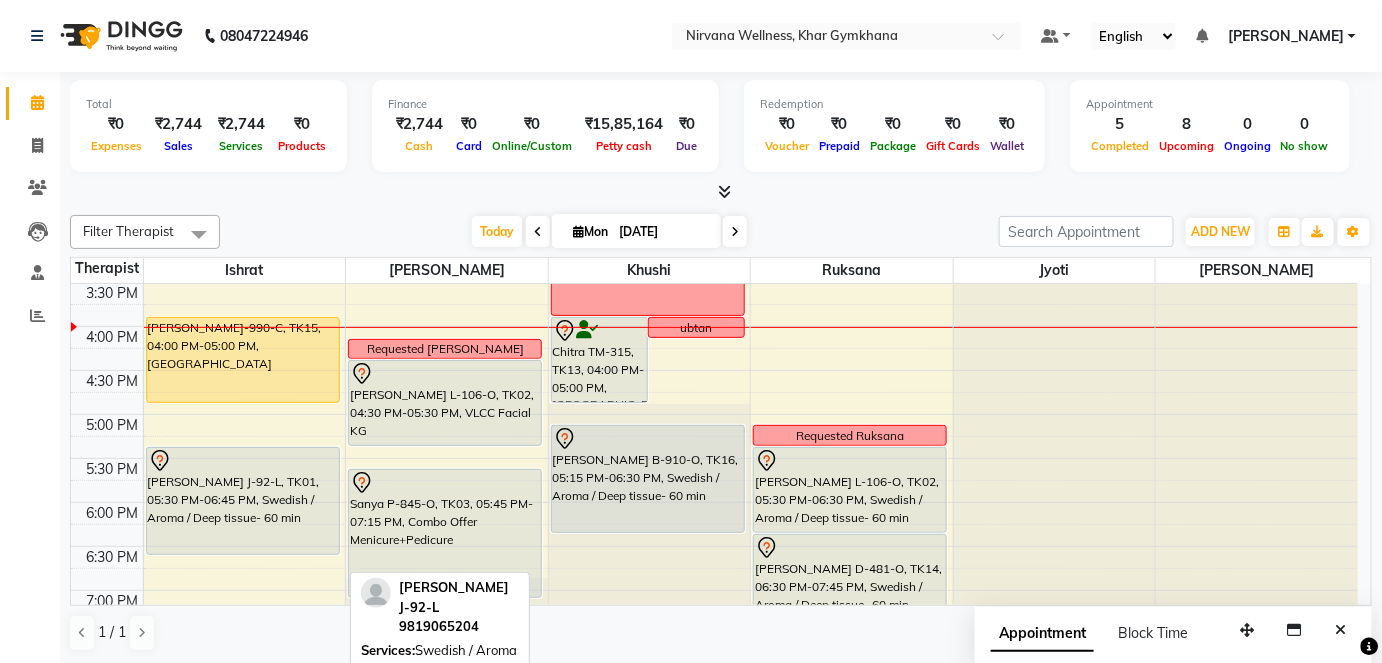 scroll, scrollTop: 692, scrollLeft: 0, axis: vertical 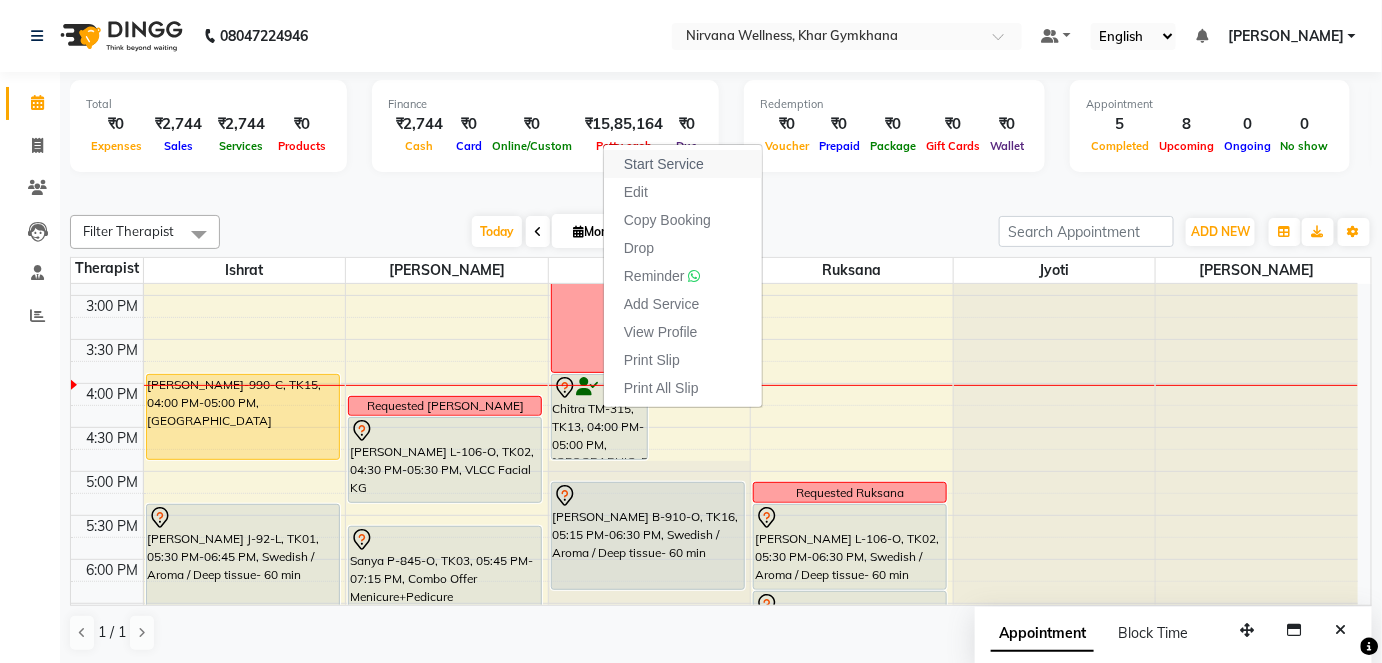 click on "Start Service" at bounding box center [664, 164] 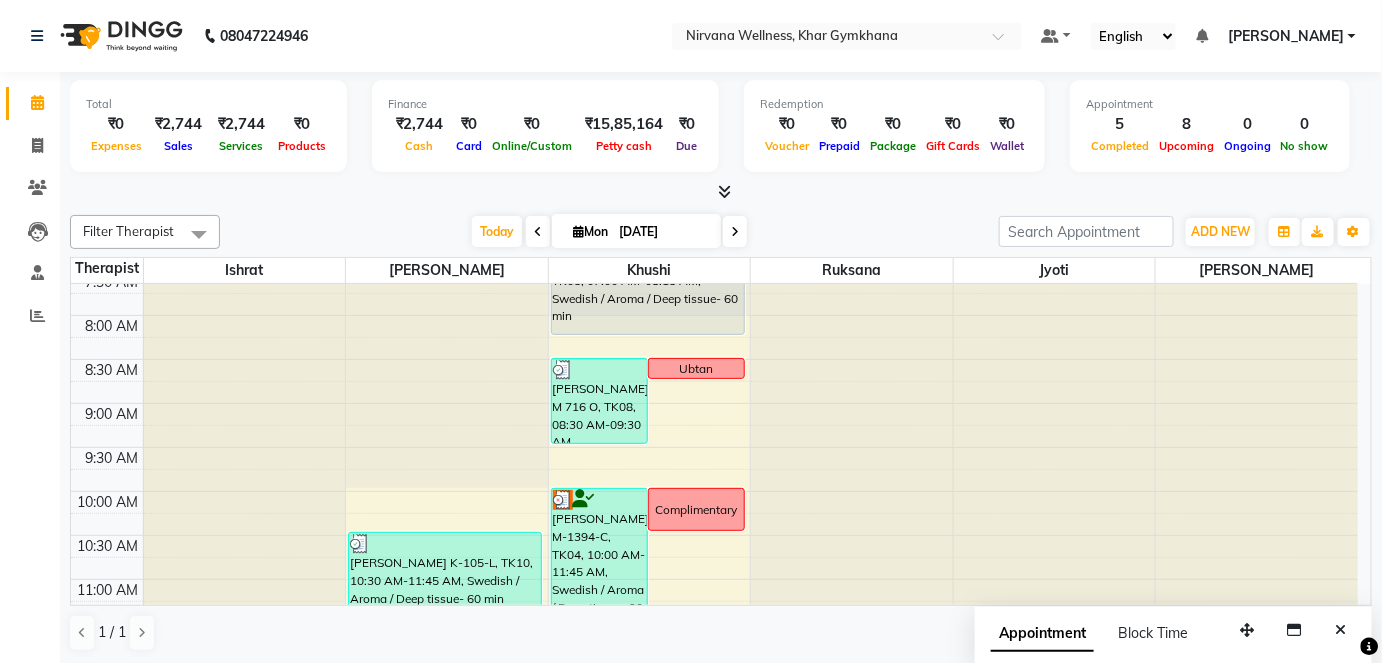 scroll, scrollTop: 0, scrollLeft: 0, axis: both 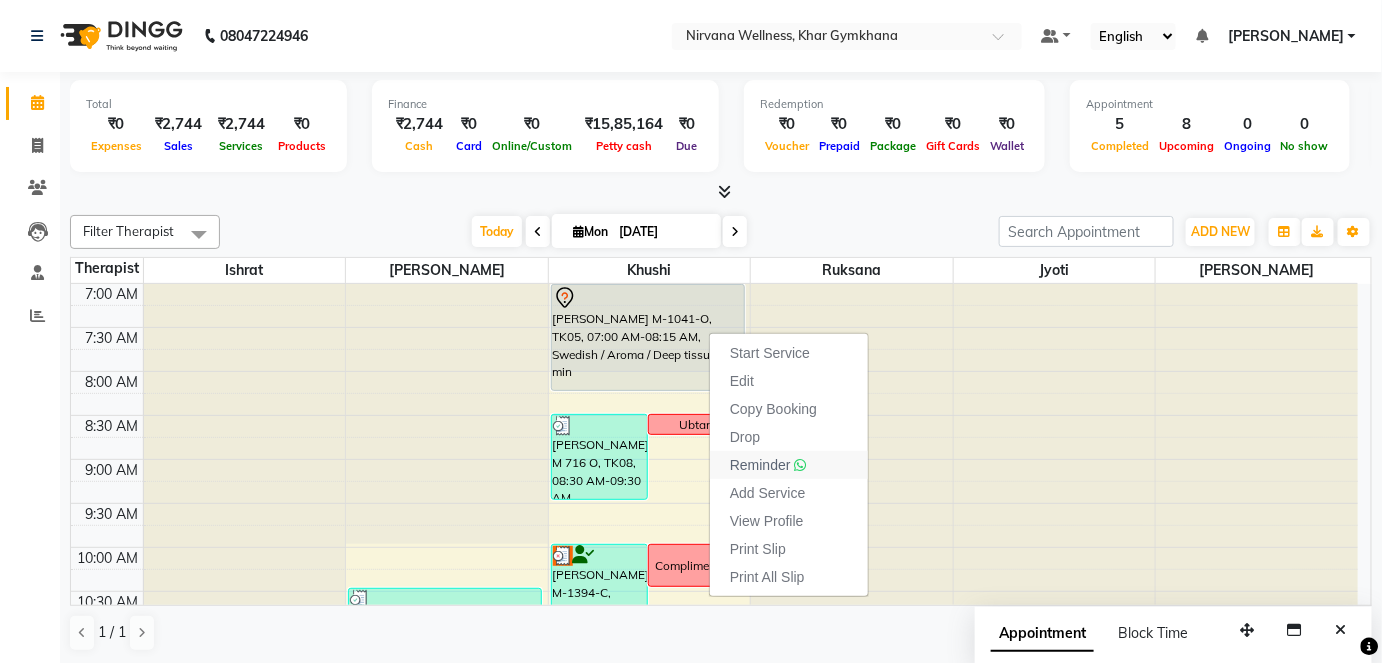 click on "Reminder" at bounding box center (760, 465) 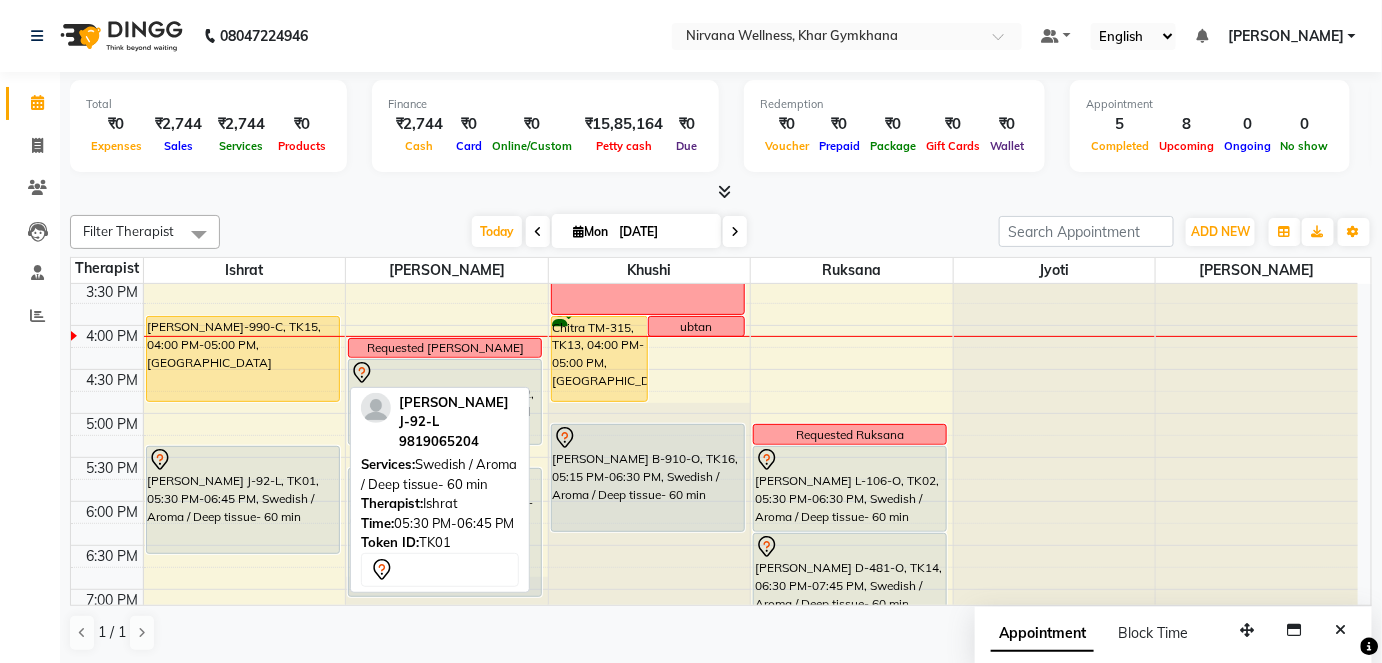scroll, scrollTop: 818, scrollLeft: 0, axis: vertical 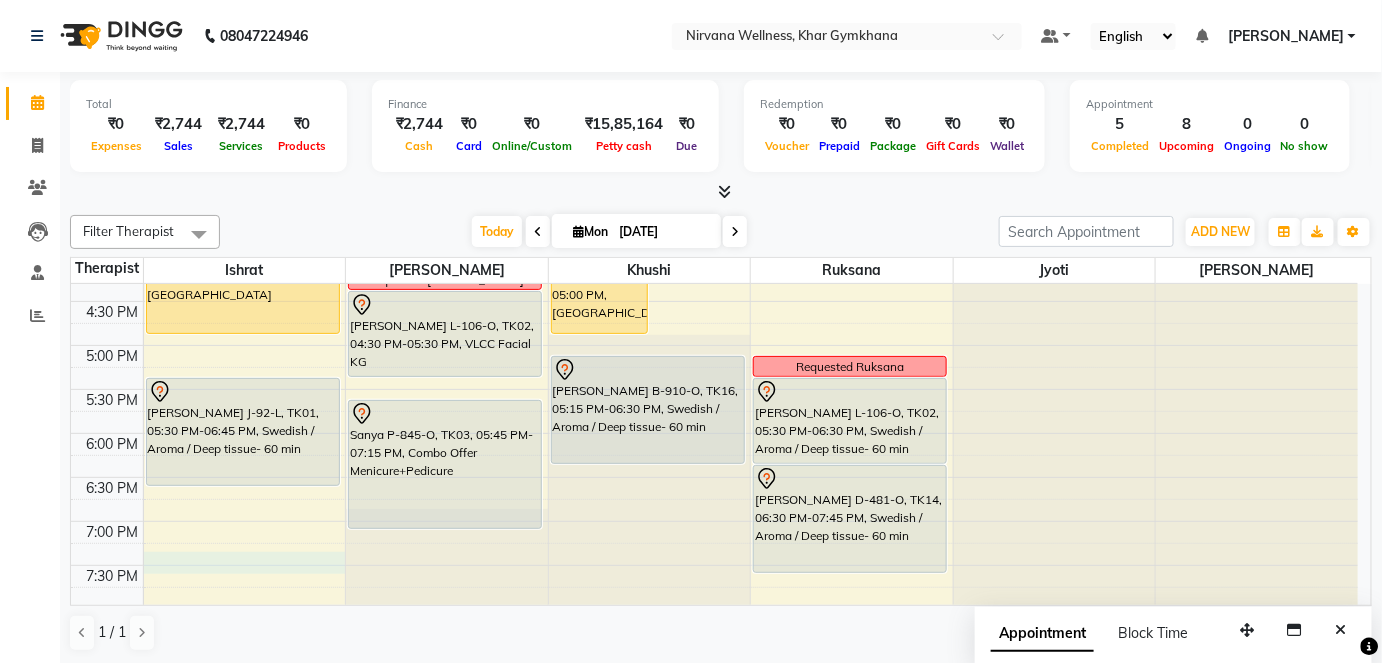 click on "7:00 AM 7:30 AM 8:00 AM 8:30 AM 9:00 AM 9:30 AM 10:00 AM 10:30 AM 11:00 AM 11:30 AM 12:00 PM 12:30 PM 1:00 PM 1:30 PM 2:00 PM 2:30 PM 3:00 PM 3:30 PM 4:00 PM 4:30 PM 5:00 PM 5:30 PM 6:00 PM 6:30 PM 7:00 PM 7:30 PM 8:00 PM 8:30 PM 9:00 PM 9:30 PM 10:00 PM 10:30 PM     [PERSON_NAME] J-151-O, TK11, 11:45 AM-01:00 PM, Swedish / Aroma / Deep tissue- 60 min    [PERSON_NAME] B-990-C, TK15, 04:00 PM-05:00 PM, Scrubassage             [PERSON_NAME] J-92-L, TK01, 05:30 PM-06:45 PM, Swedish / Aroma / Deep tissue- 60 min     [PERSON_NAME] K-105-L, TK10, 10:30 AM-11:45 AM, Swedish / Aroma / Deep tissue- 60 min  Requested [PERSON_NAME] L-106-O, TK02, 04:30 PM-05:30 PM, VLCC Facial KG             Sanya P-845-O, TK03, 05:45 PM-07:15 PM, Combo Offer Menicure+Pedicure     [PERSON_NAME] M 716 O, TK08, 08:30 AM-09:30 AM, Scrubassage  Ubtan      [PERSON_NAME] M-1394-C, TK04, 10:00 AM-11:45 AM, Swedish / Aroma / Deep tissue- 90 min  Complimentary      Chitra TM-315, TK13, 04:00 PM-05:00 PM, [GEOGRAPHIC_DATA]  ubtan" at bounding box center [714, 169] 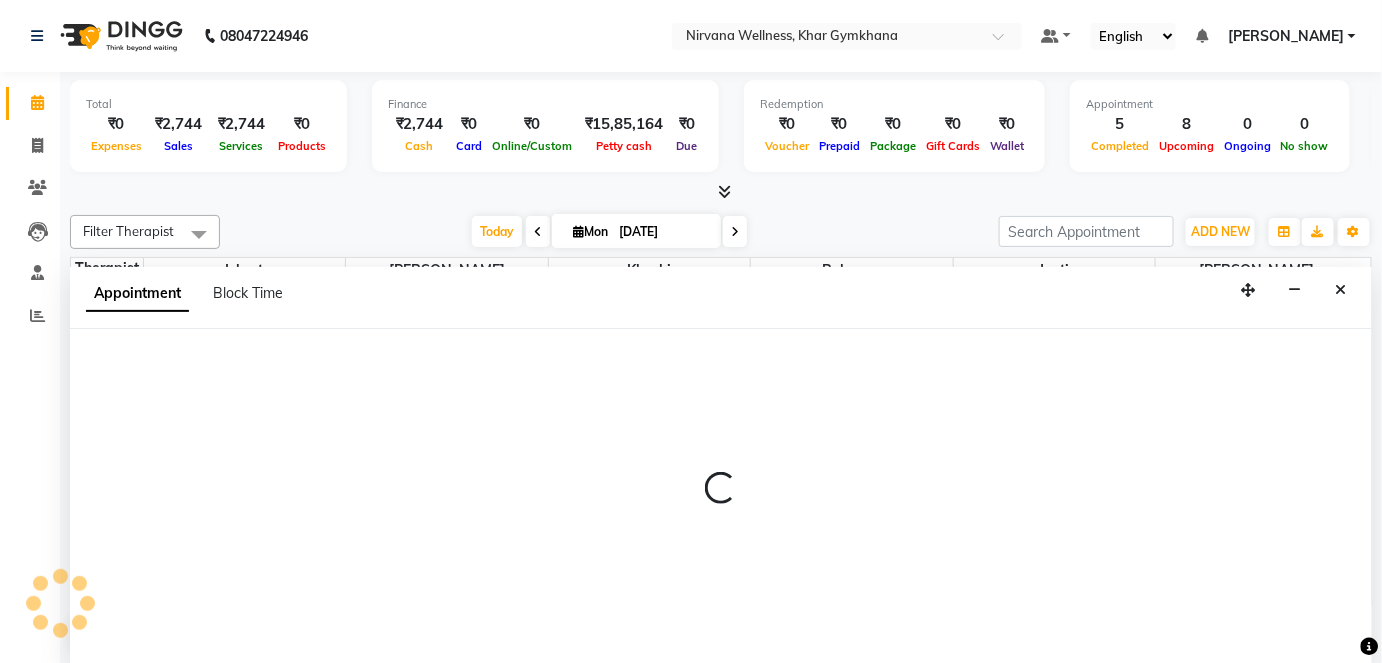 select on "67021" 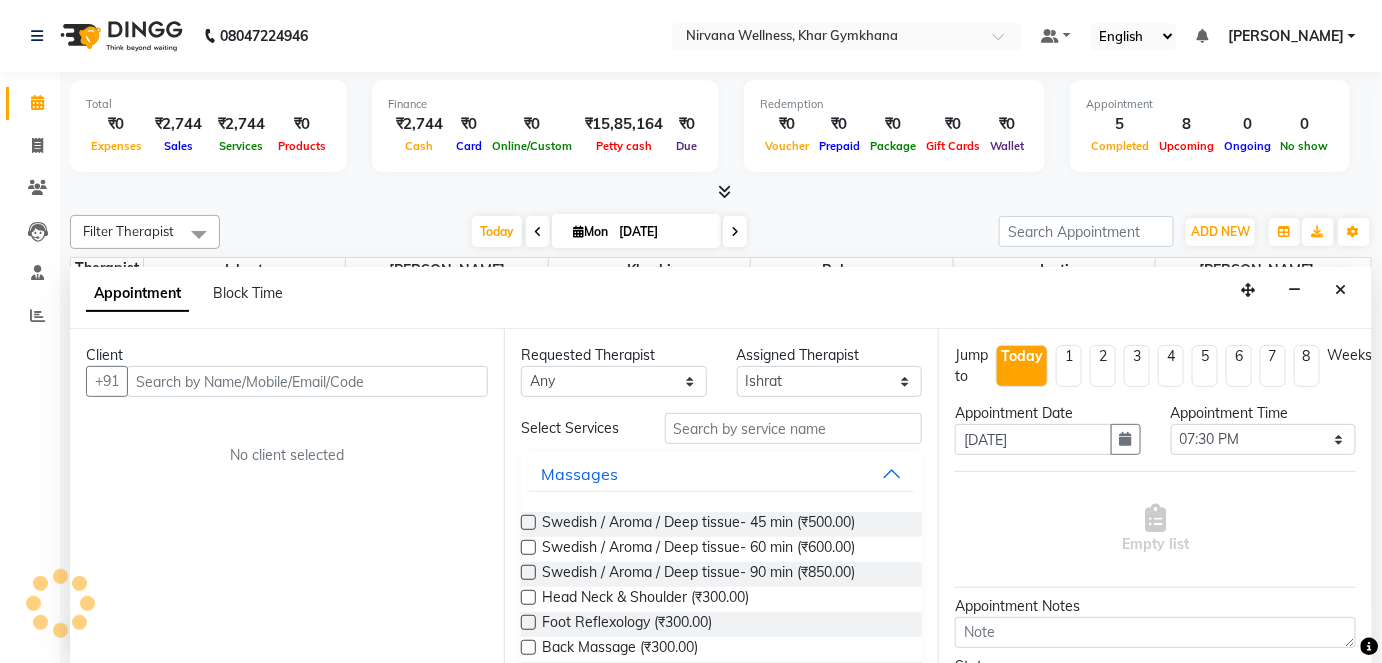 scroll, scrollTop: 0, scrollLeft: 0, axis: both 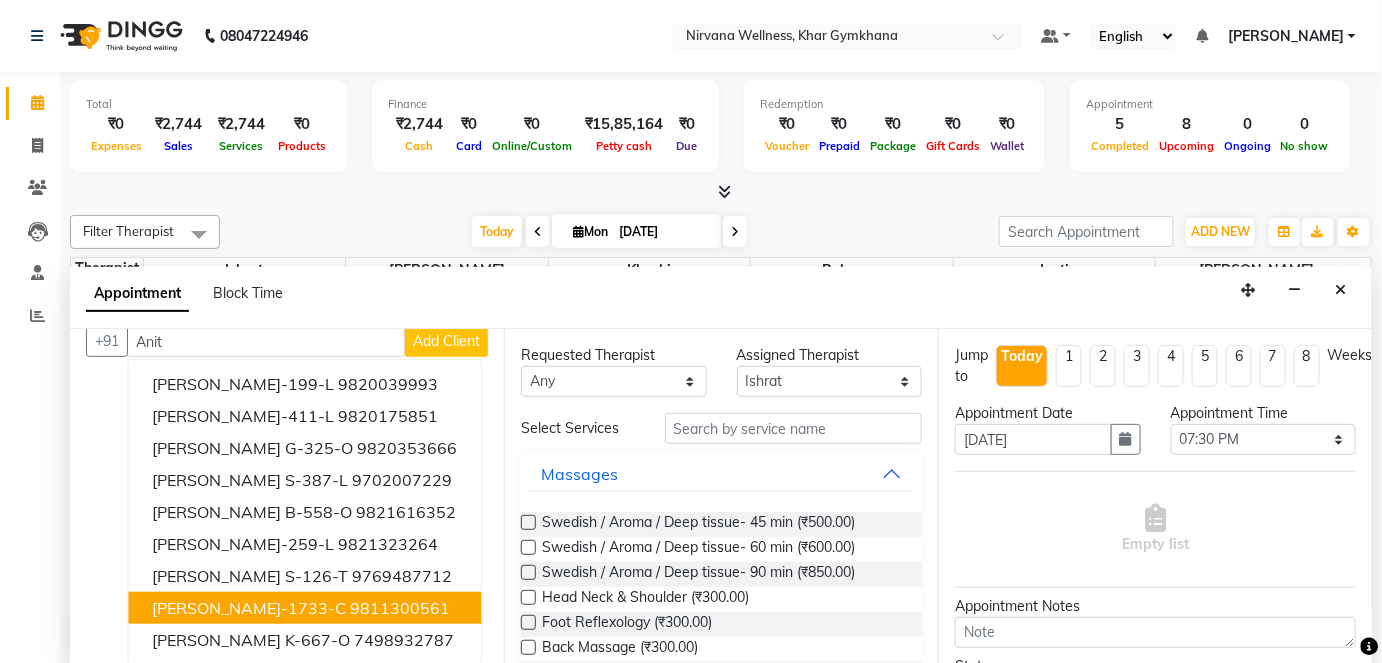 click on "9811300561" at bounding box center (400, 608) 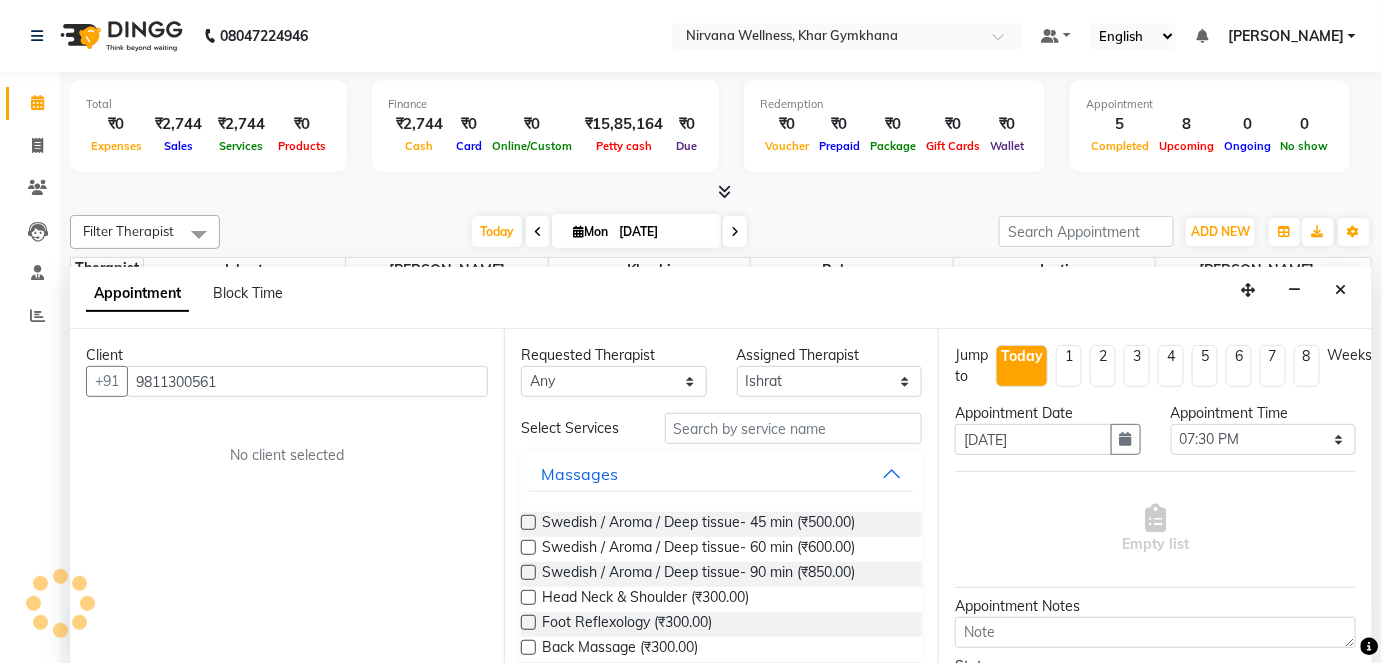 scroll, scrollTop: 0, scrollLeft: 0, axis: both 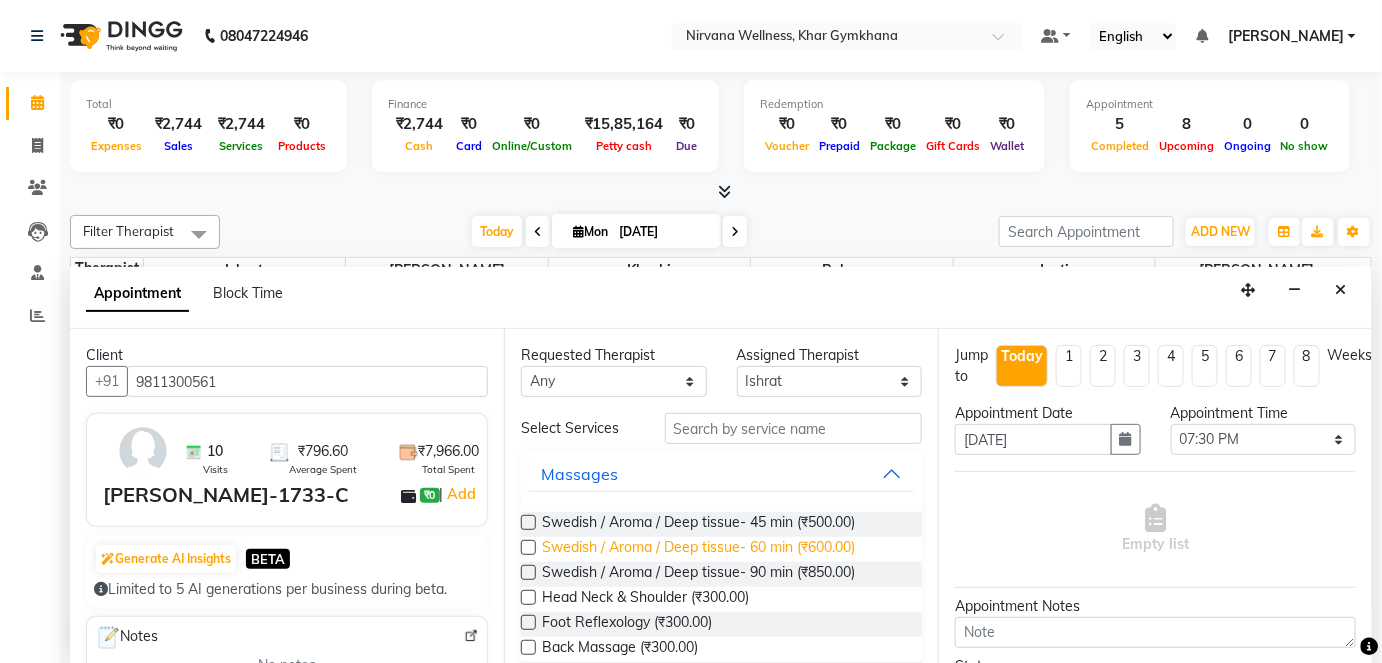 type on "9811300561" 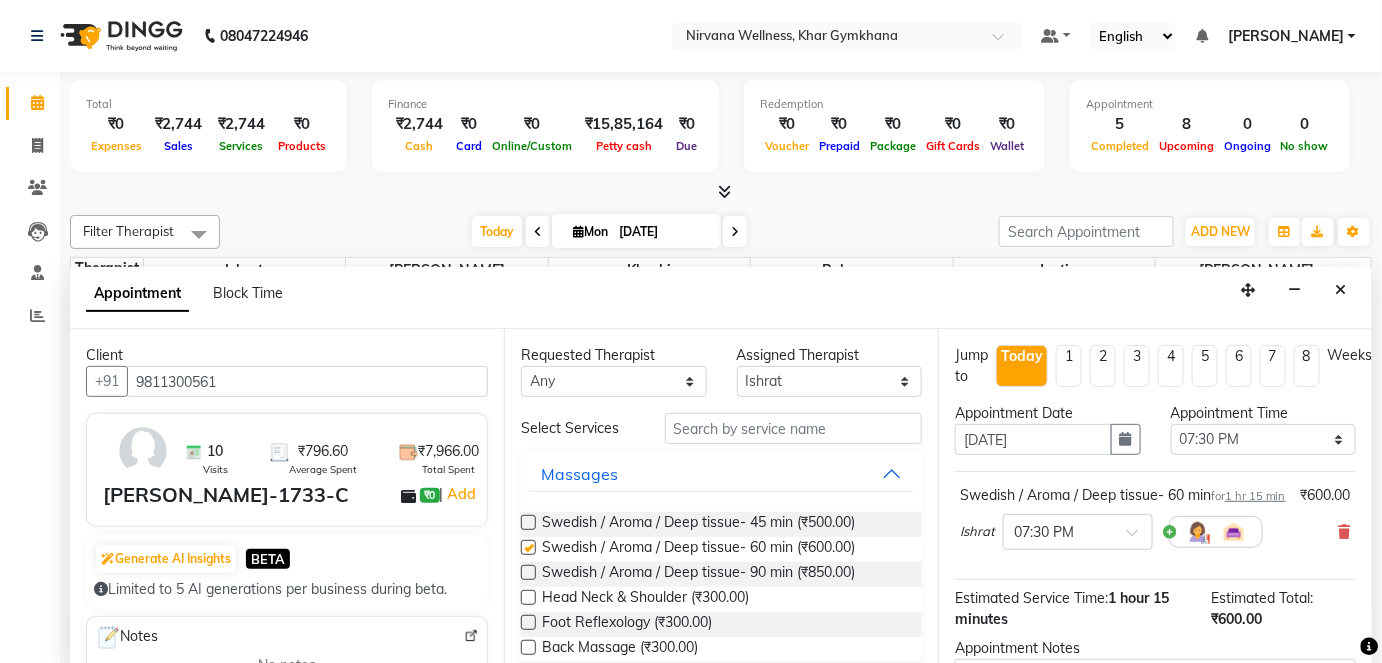 checkbox on "false" 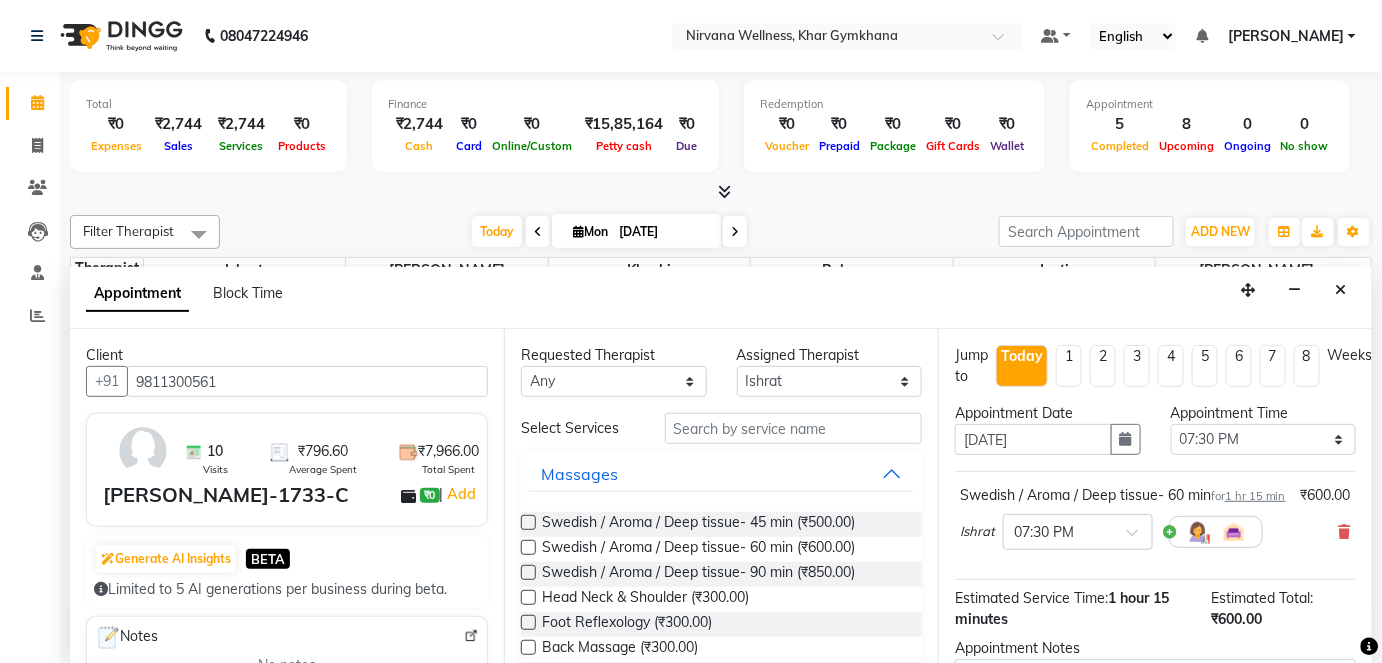 scroll, scrollTop: 231, scrollLeft: 0, axis: vertical 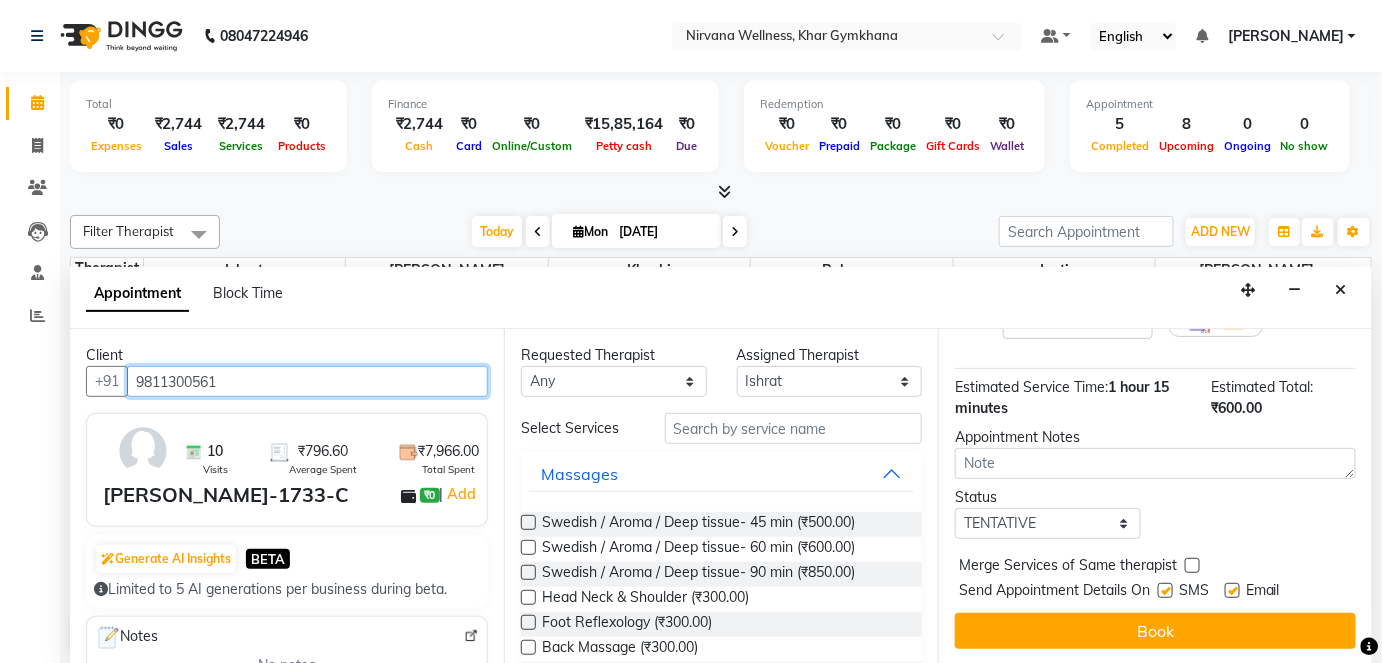 click on "9811300561" at bounding box center (307, 381) 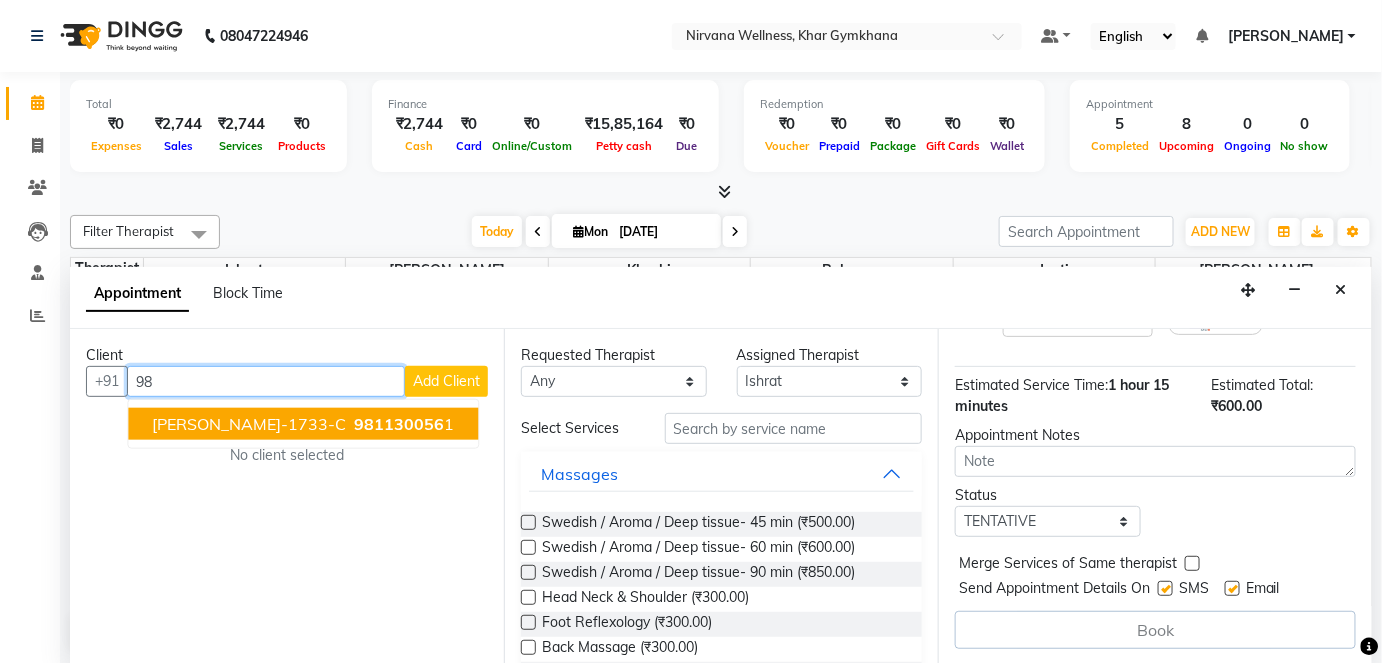 type on "9" 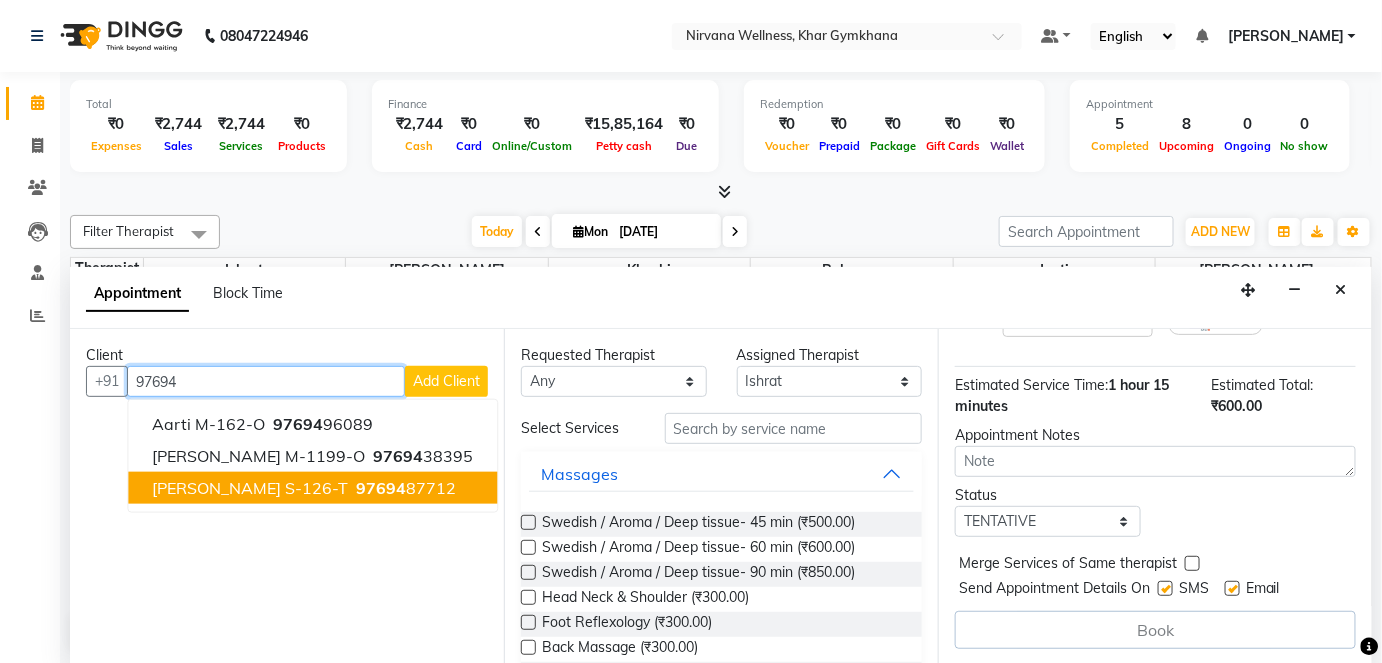 click on "[PERSON_NAME] S-126-T   97694 87712" at bounding box center (312, 488) 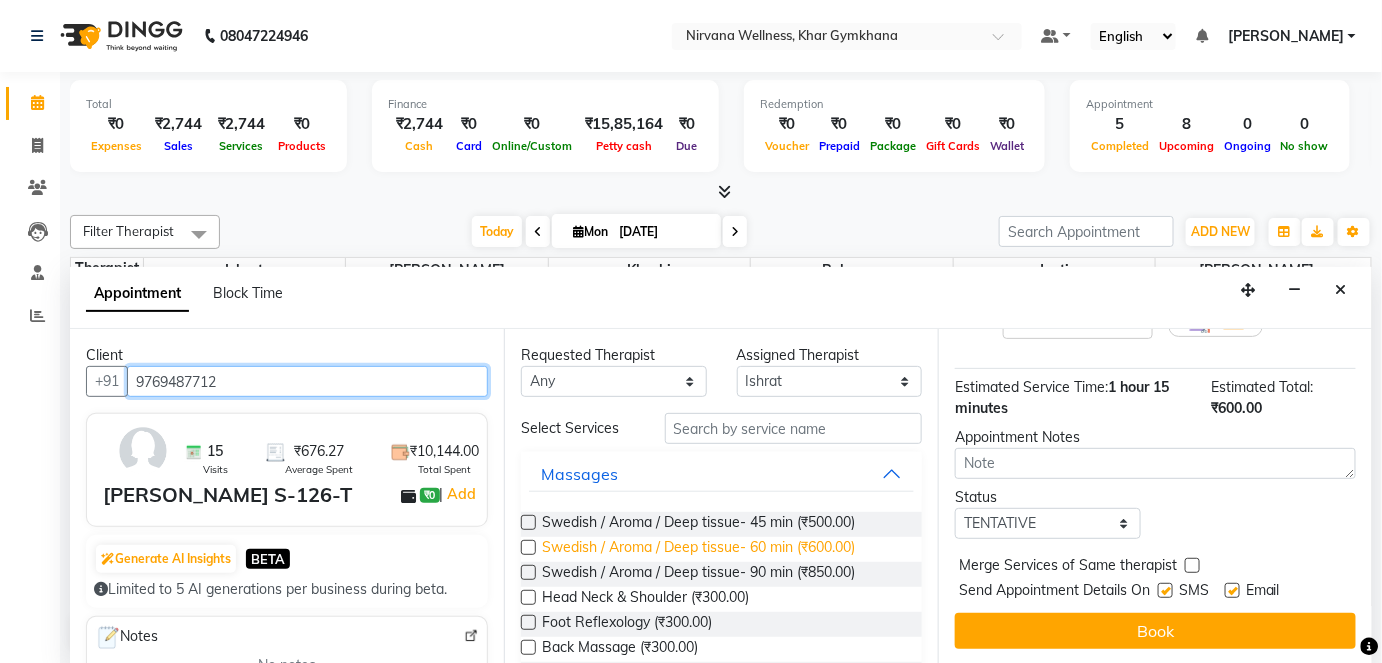 type on "9769487712" 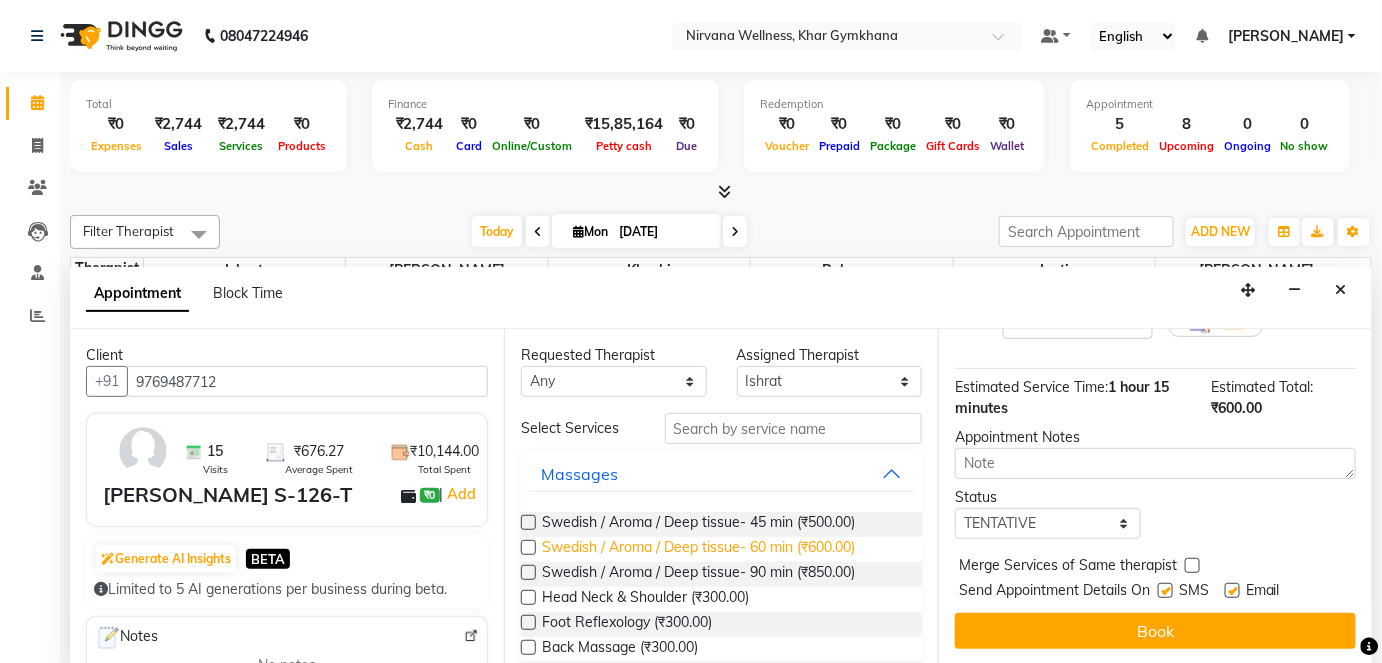 click on "Swedish / Aroma / Deep tissue- 60 min (₹600.00)" at bounding box center [698, 549] 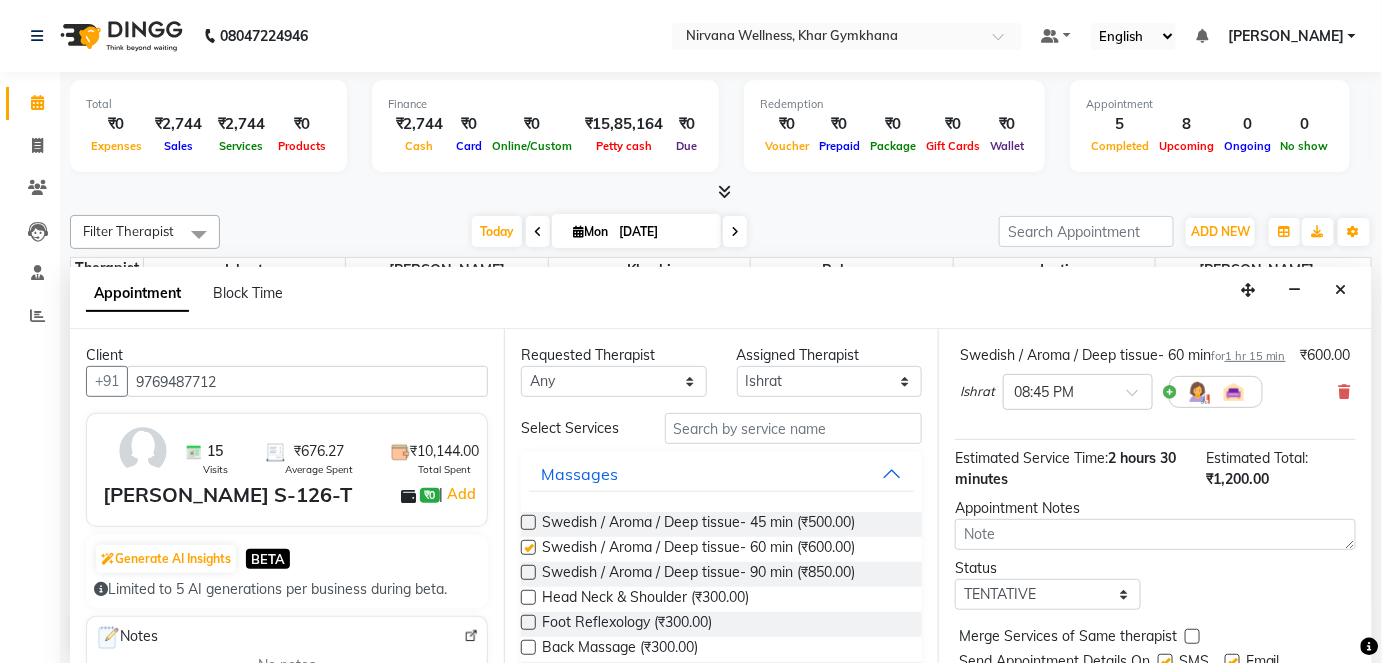checkbox on "false" 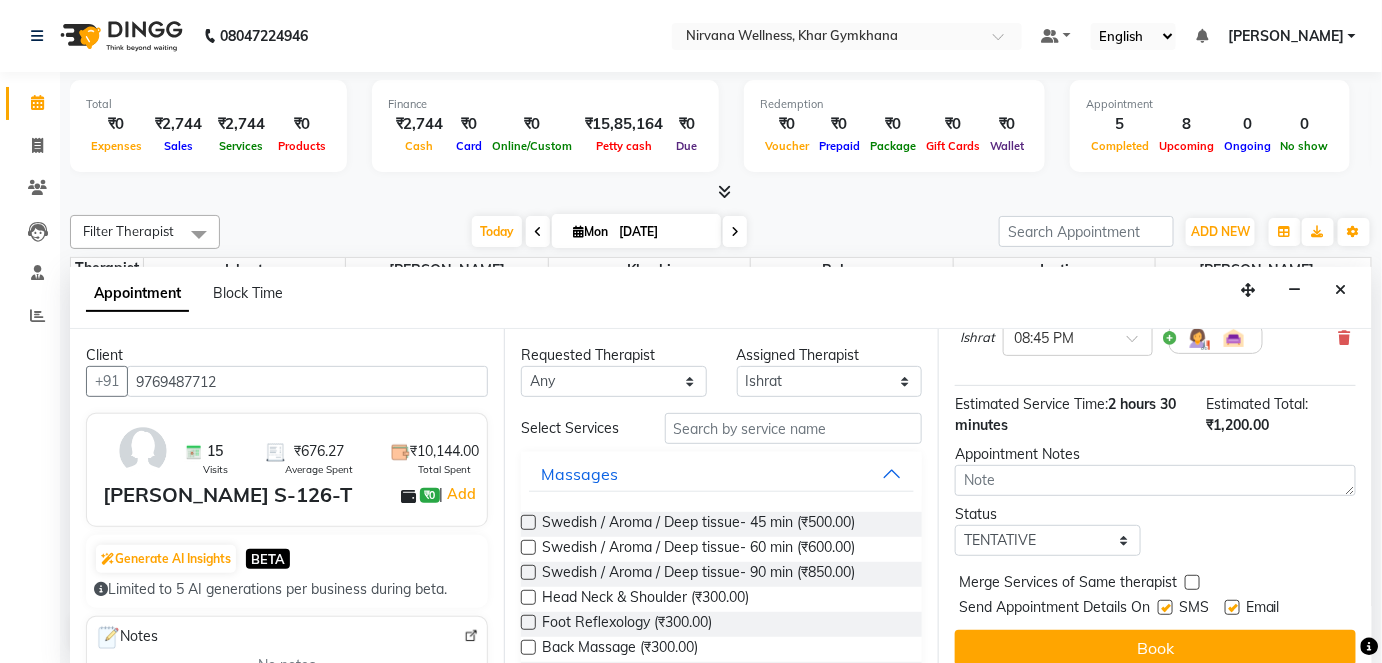 scroll, scrollTop: 343, scrollLeft: 0, axis: vertical 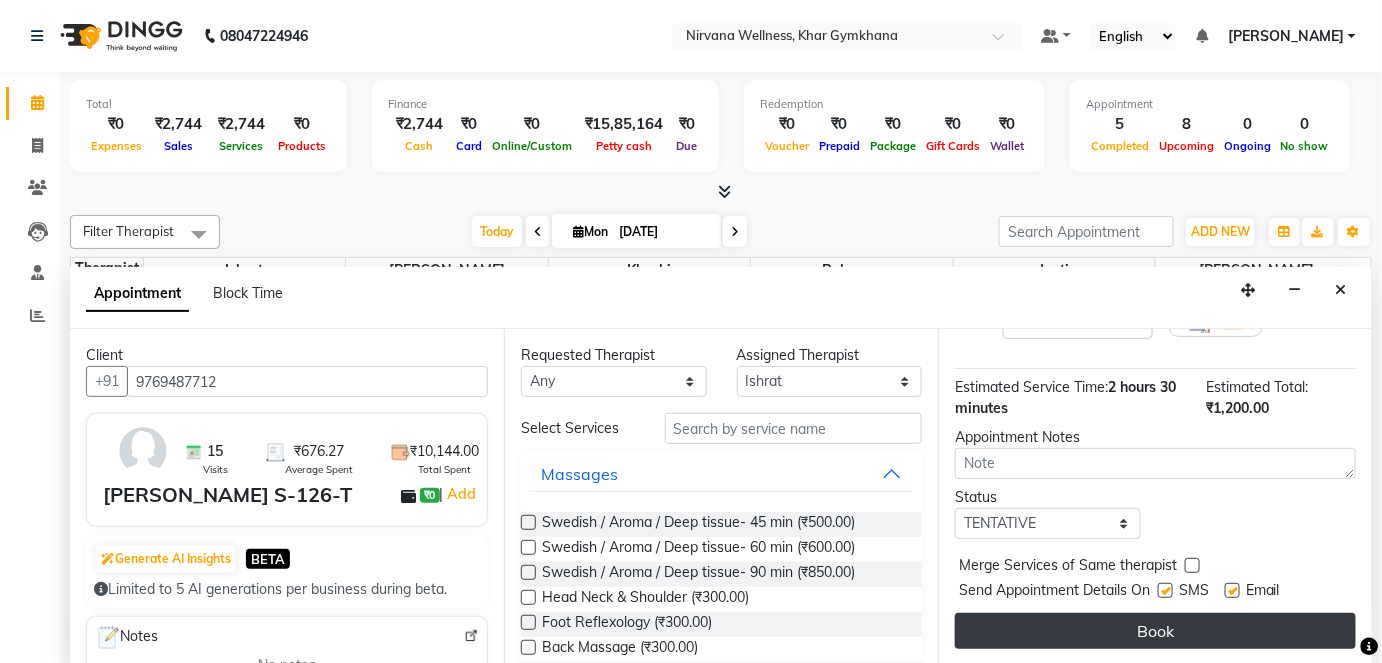 click on "Book" at bounding box center [1155, 631] 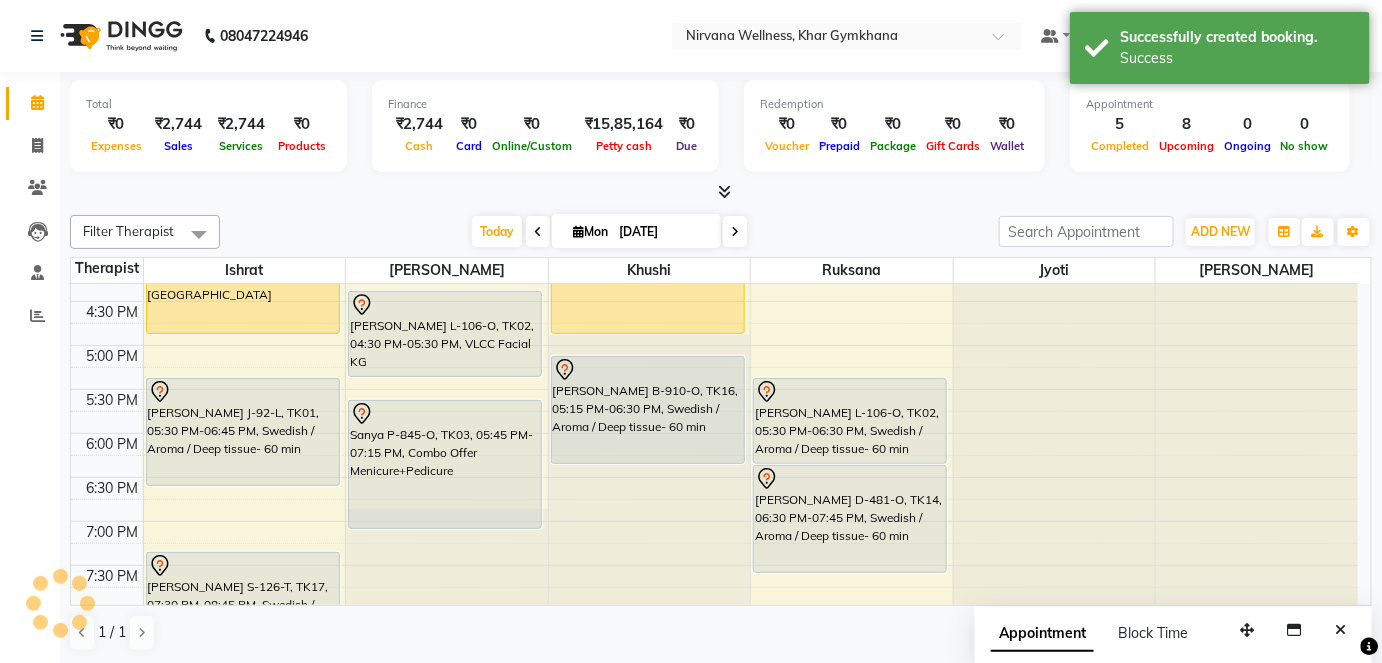 scroll, scrollTop: 0, scrollLeft: 0, axis: both 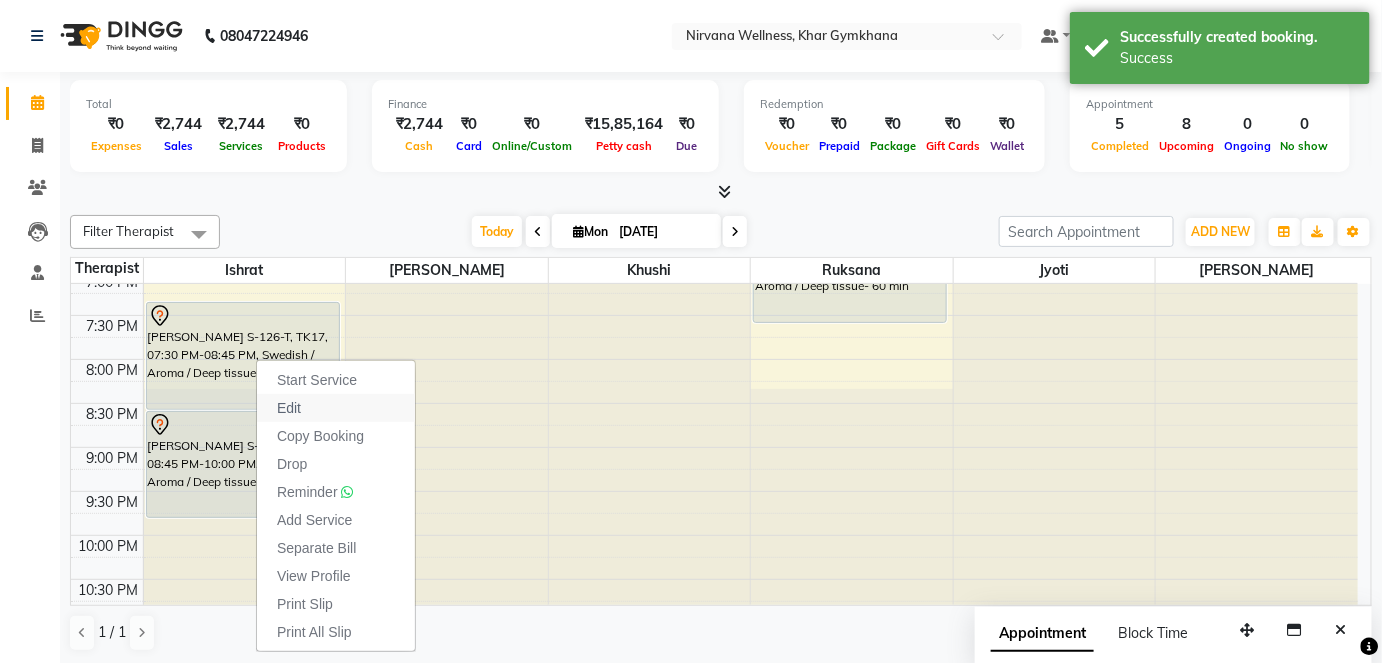 click on "Edit" at bounding box center [289, 408] 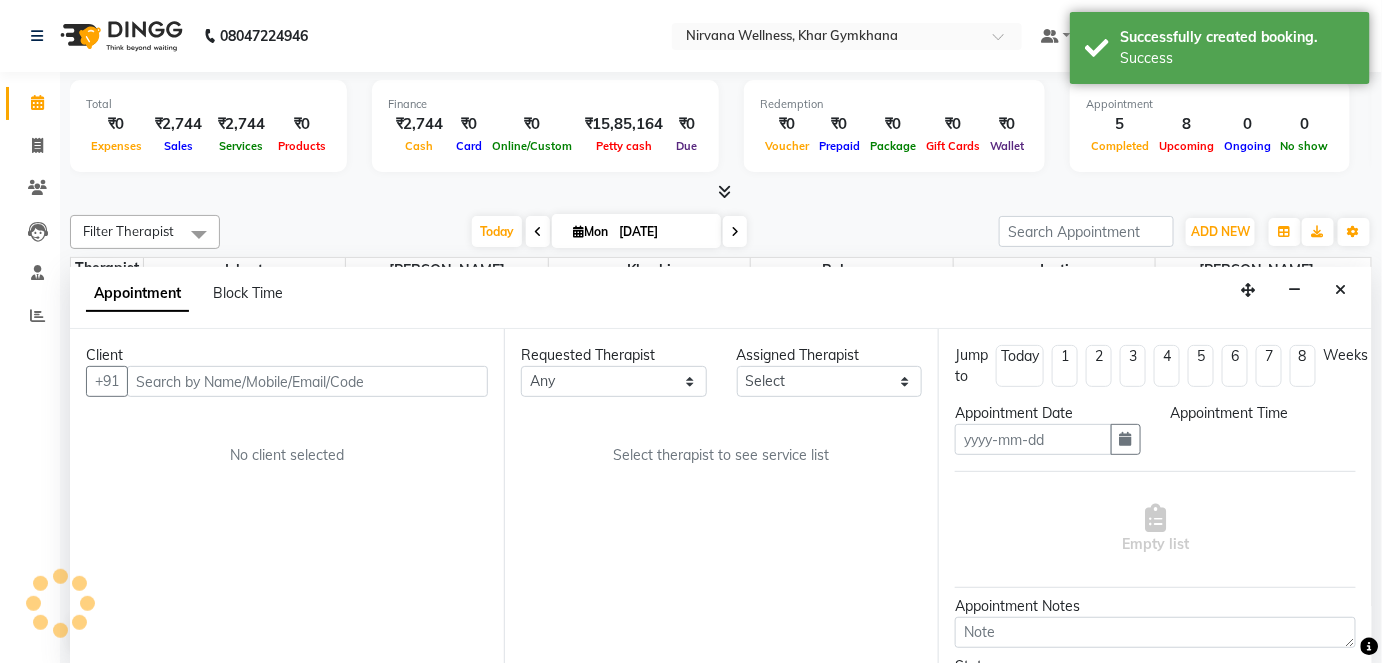 type on "[DATE]" 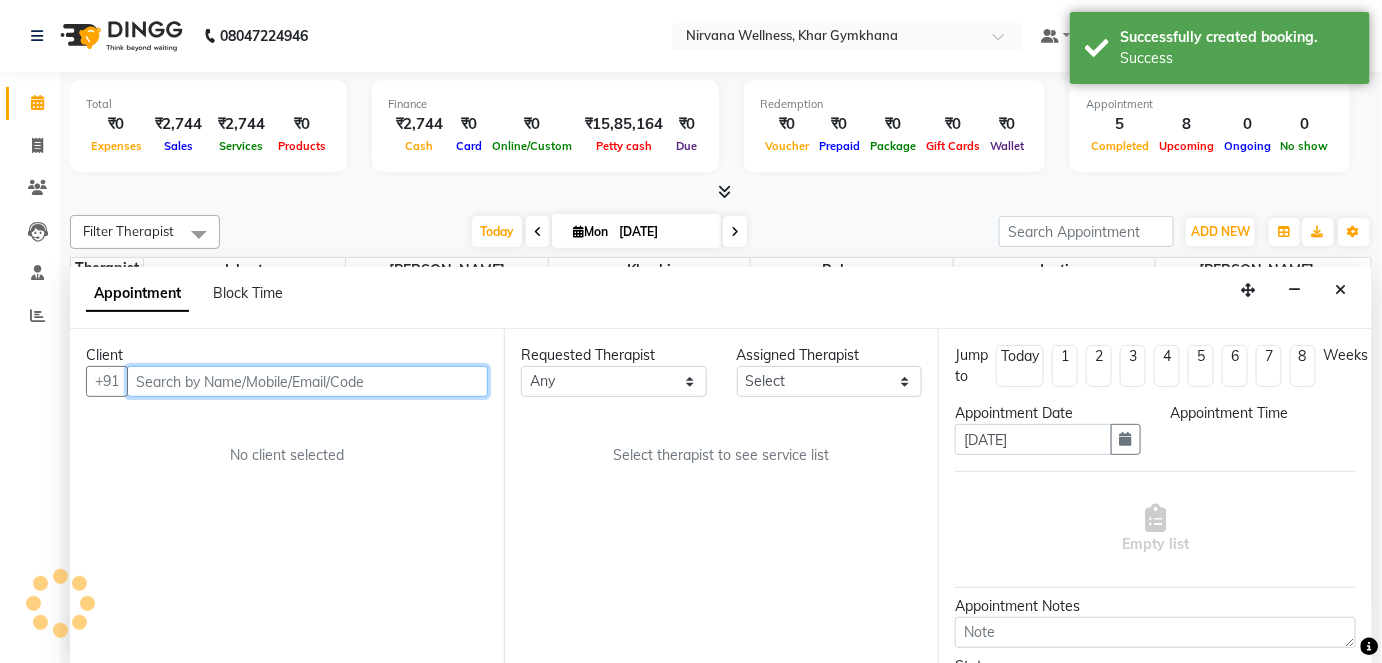 scroll, scrollTop: 0, scrollLeft: 0, axis: both 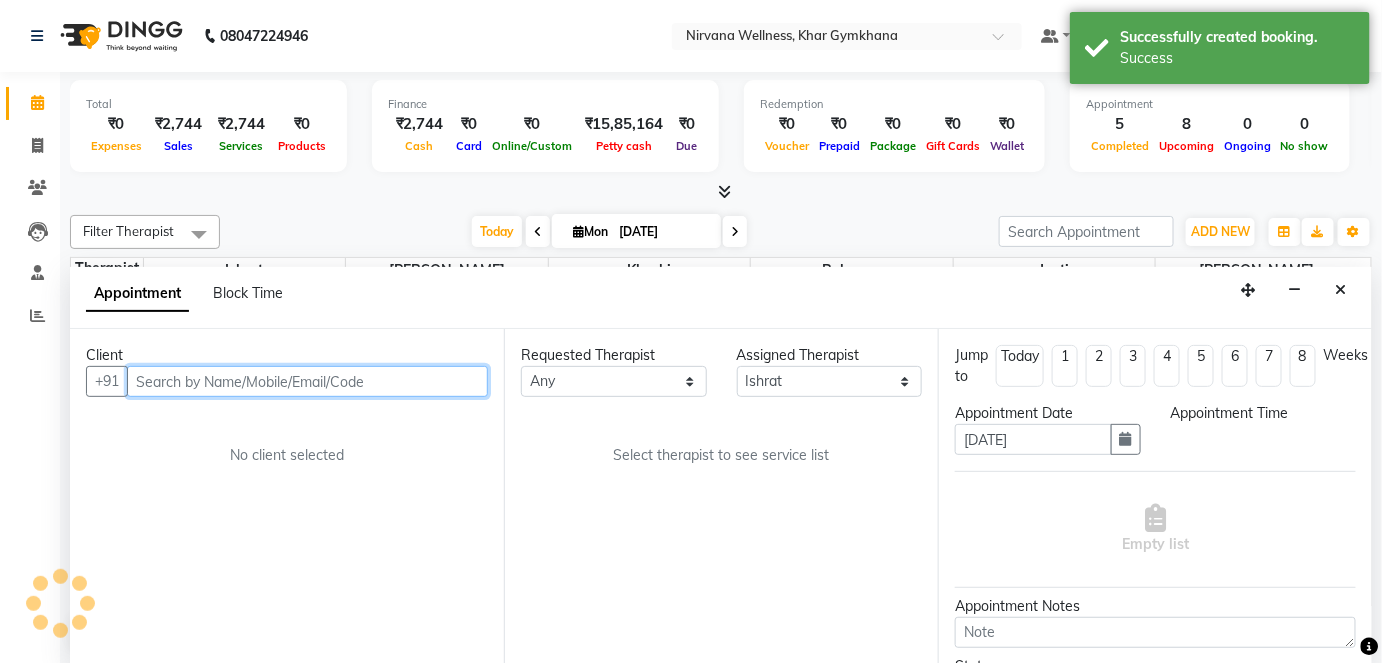 select on "1170" 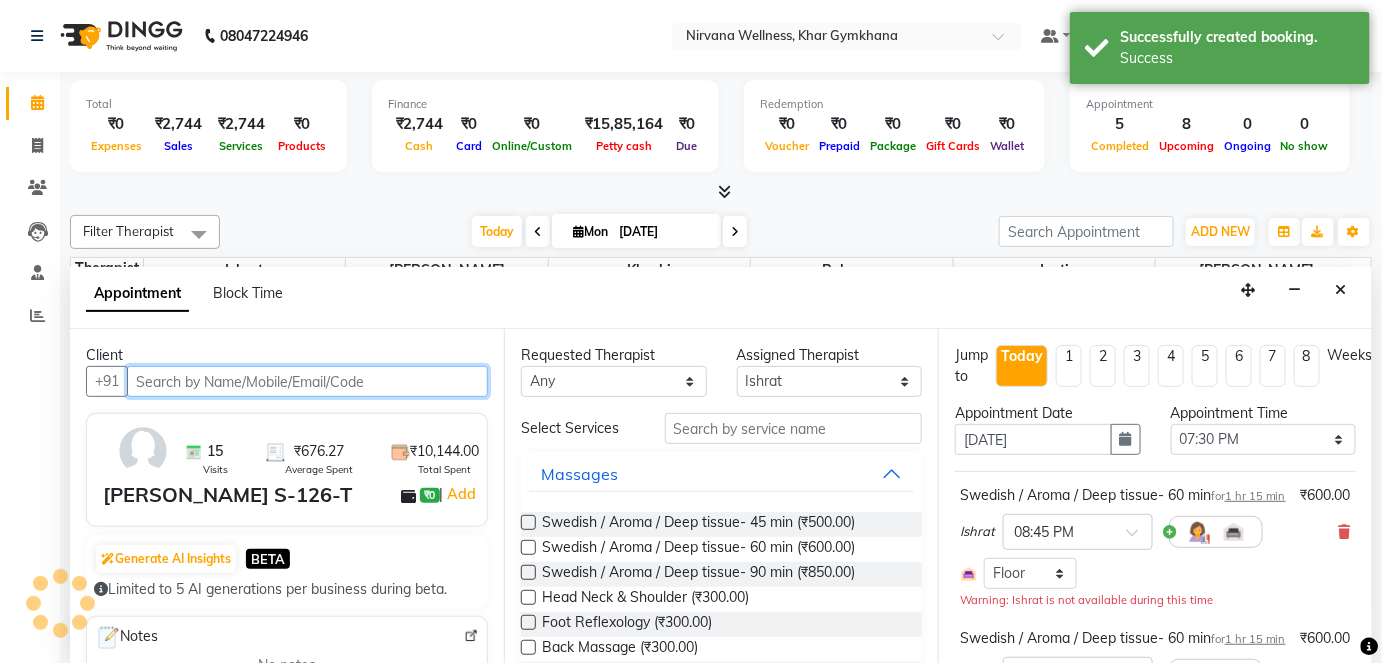 scroll, scrollTop: 783, scrollLeft: 0, axis: vertical 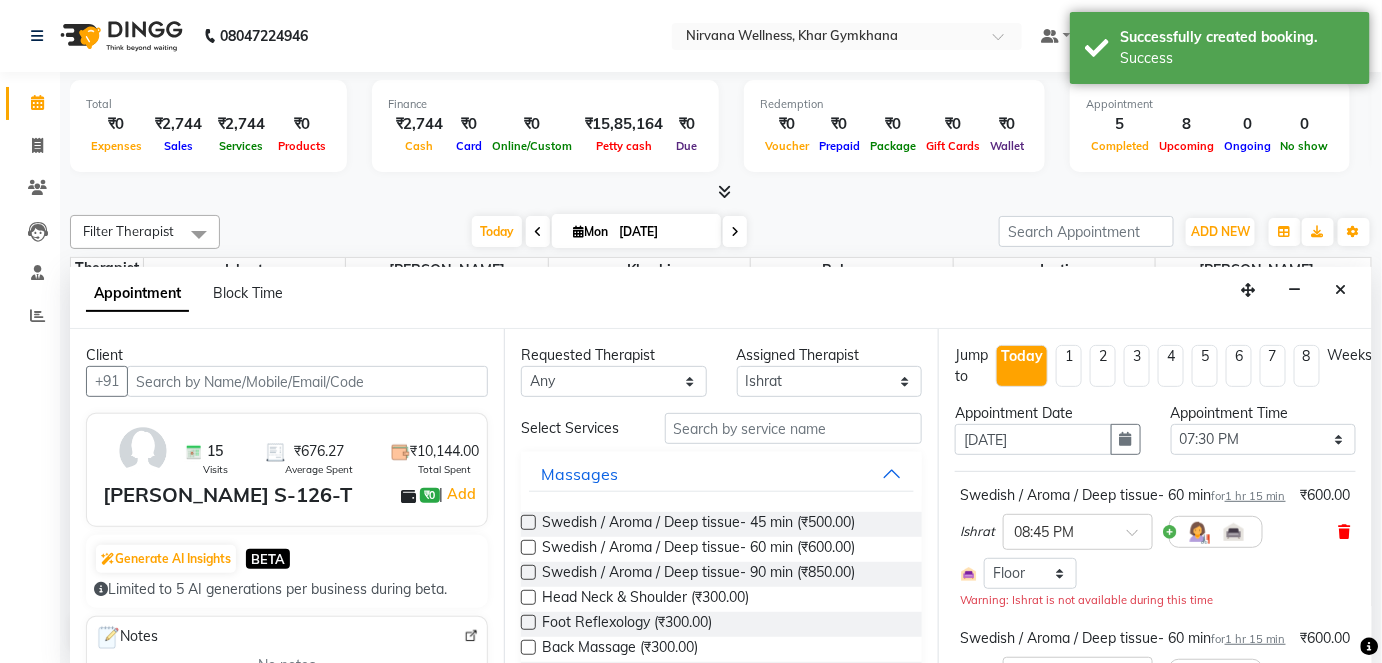 click at bounding box center [1345, 532] 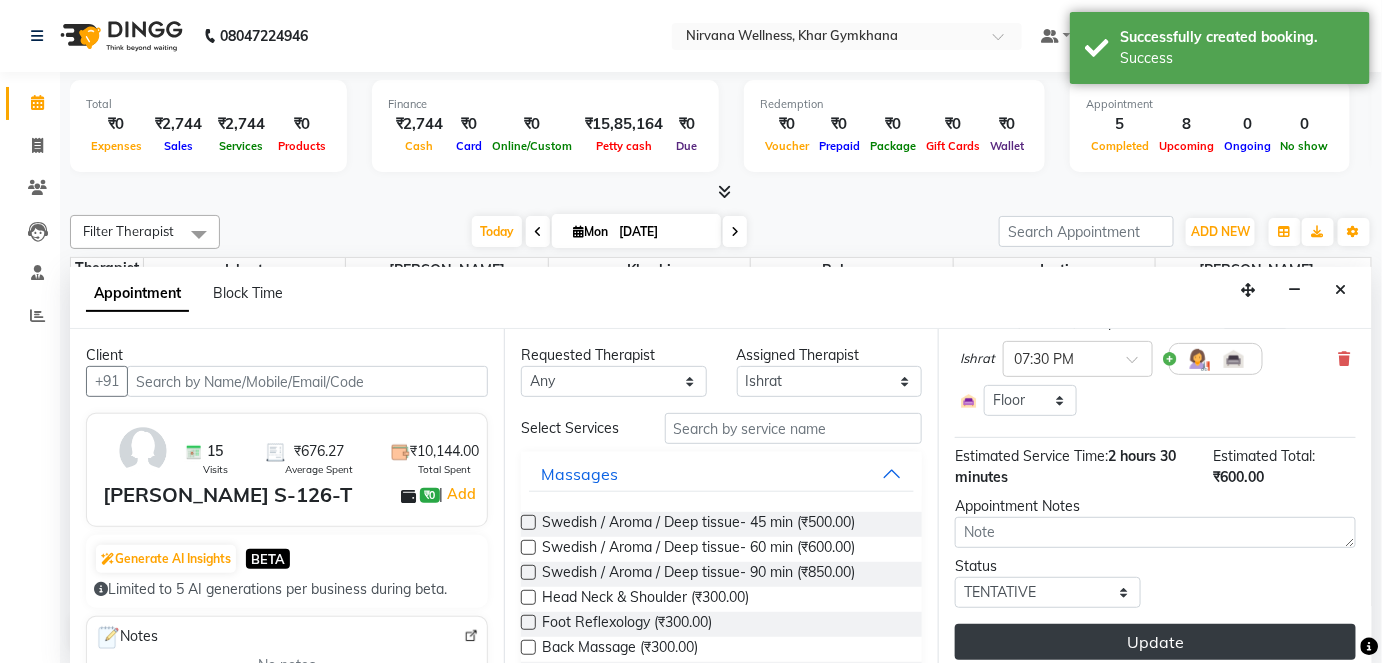 scroll, scrollTop: 222, scrollLeft: 0, axis: vertical 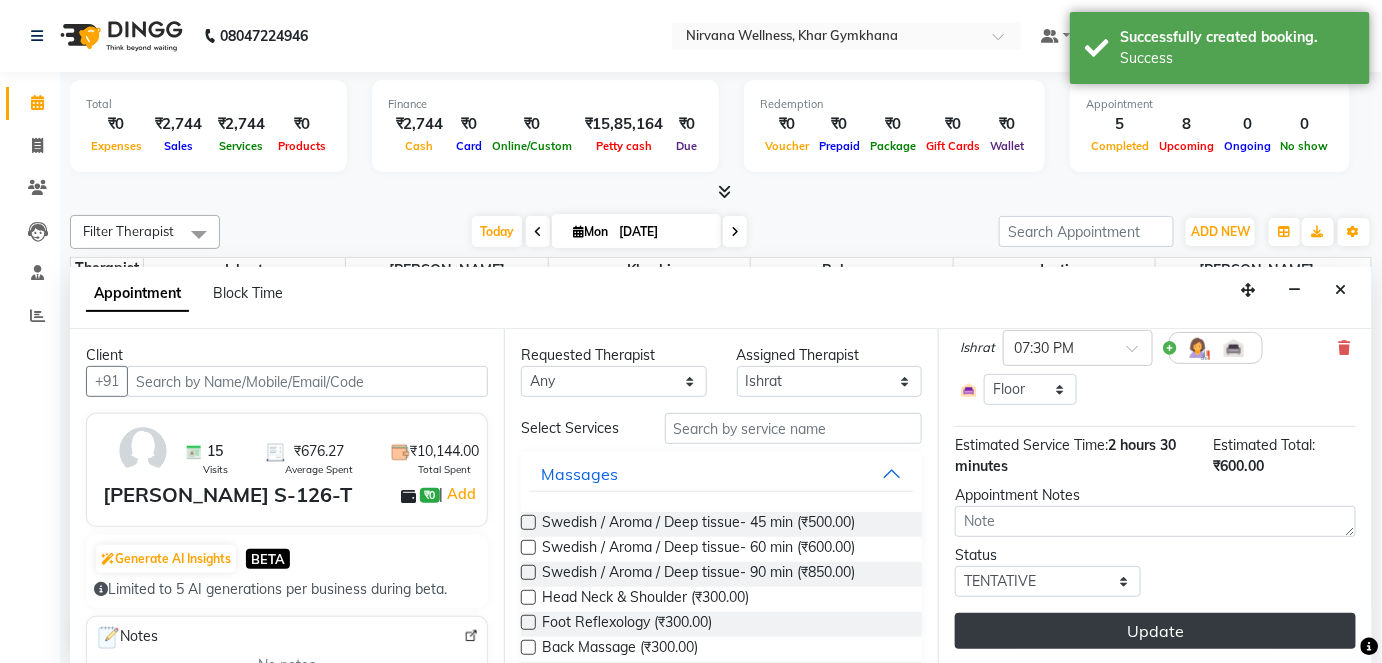 click on "Update" at bounding box center (1155, 631) 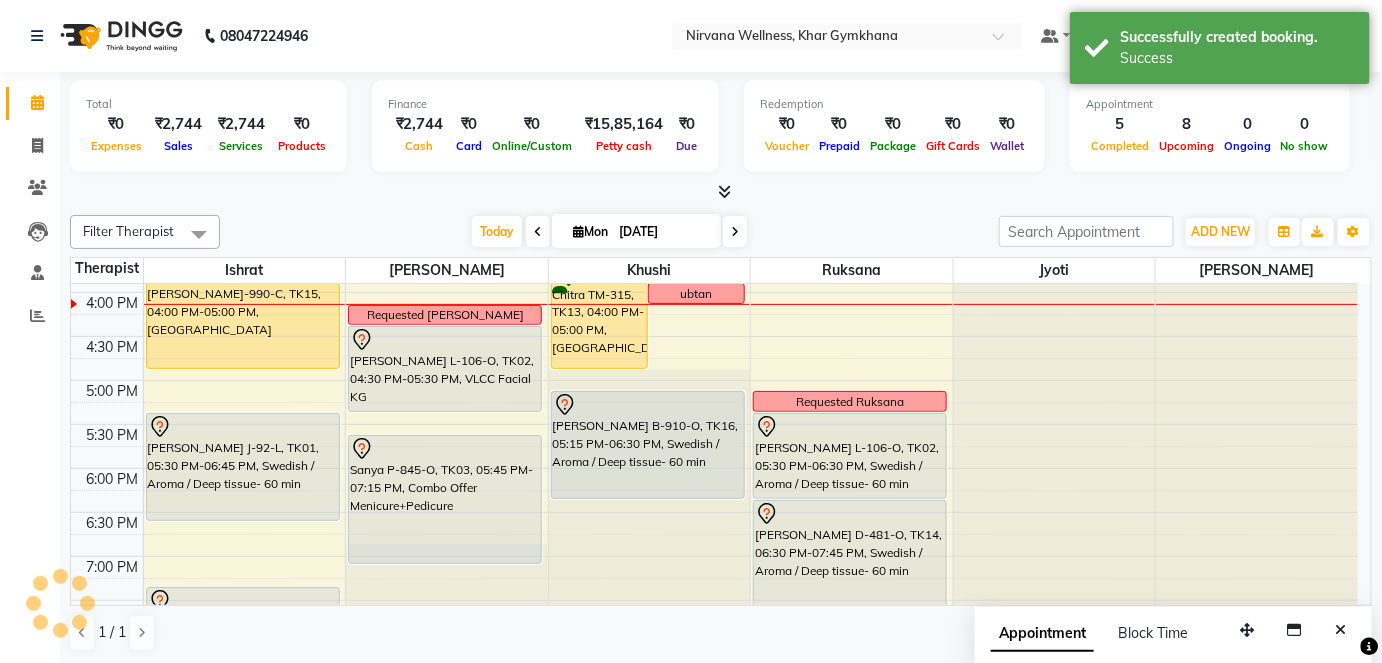 scroll, scrollTop: 0, scrollLeft: 0, axis: both 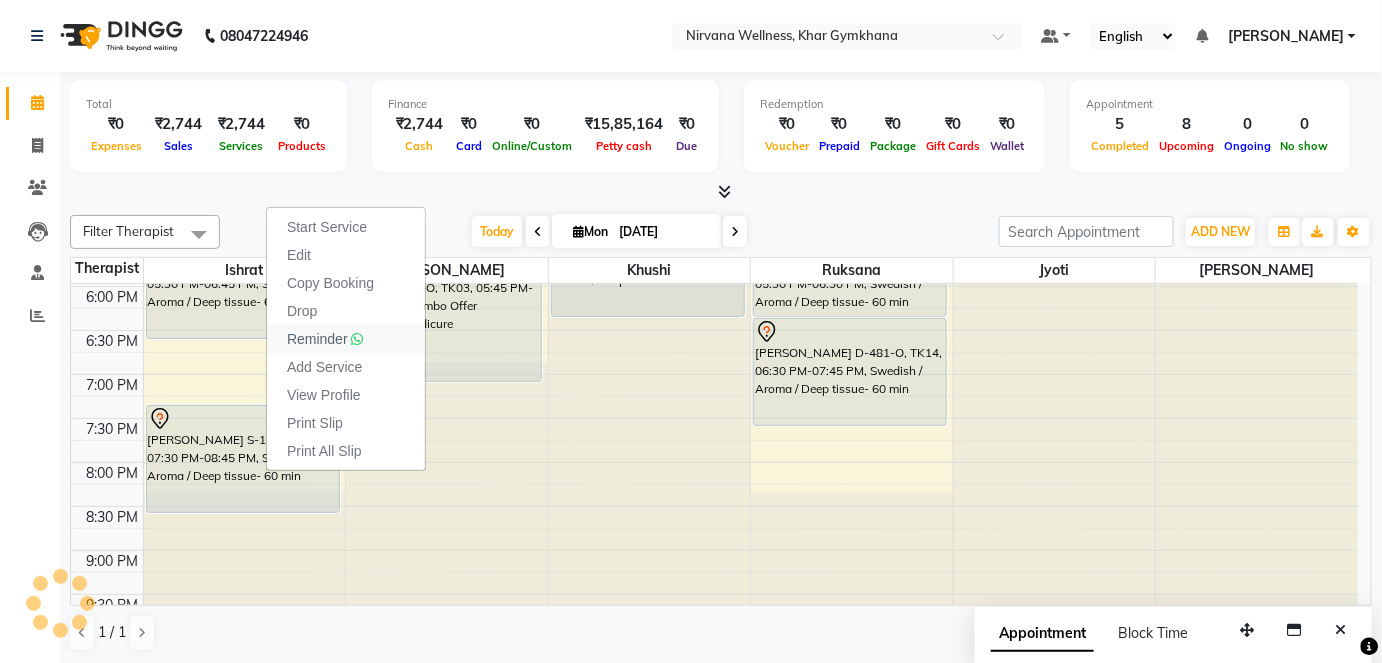 click on "Reminder" at bounding box center (317, 339) 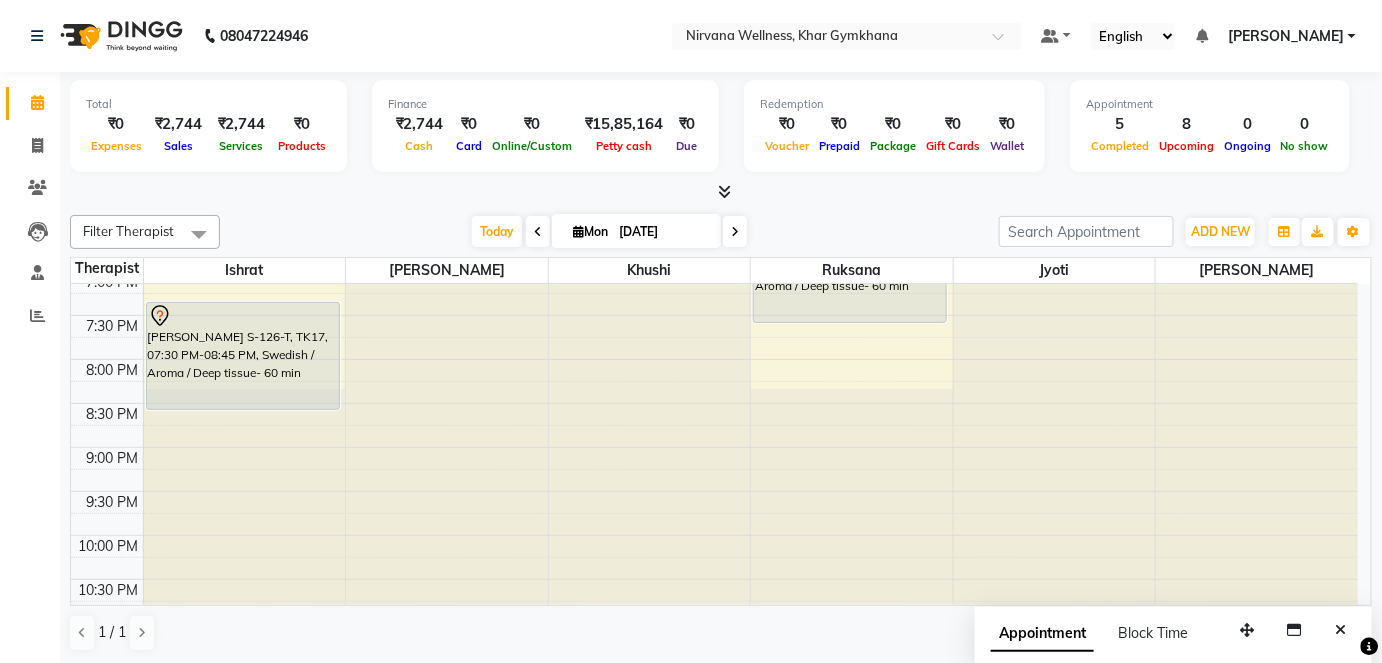 scroll, scrollTop: 704, scrollLeft: 0, axis: vertical 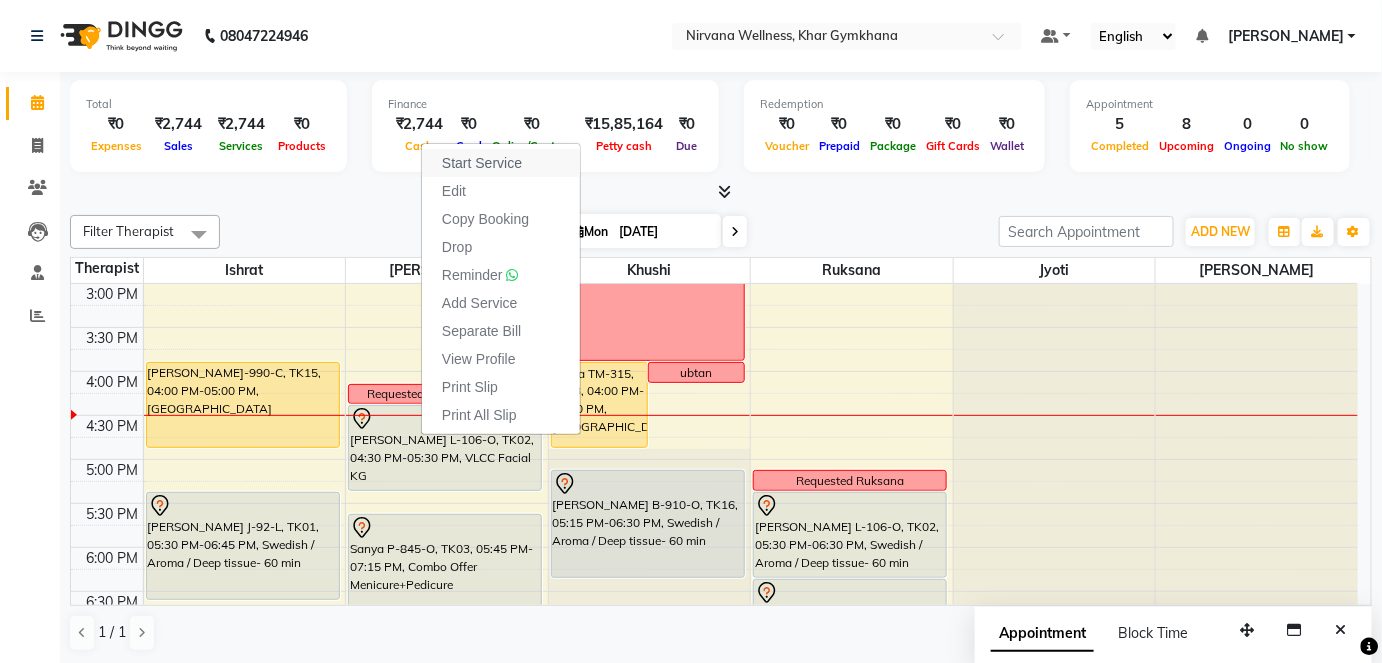 click on "Start Service" at bounding box center [482, 163] 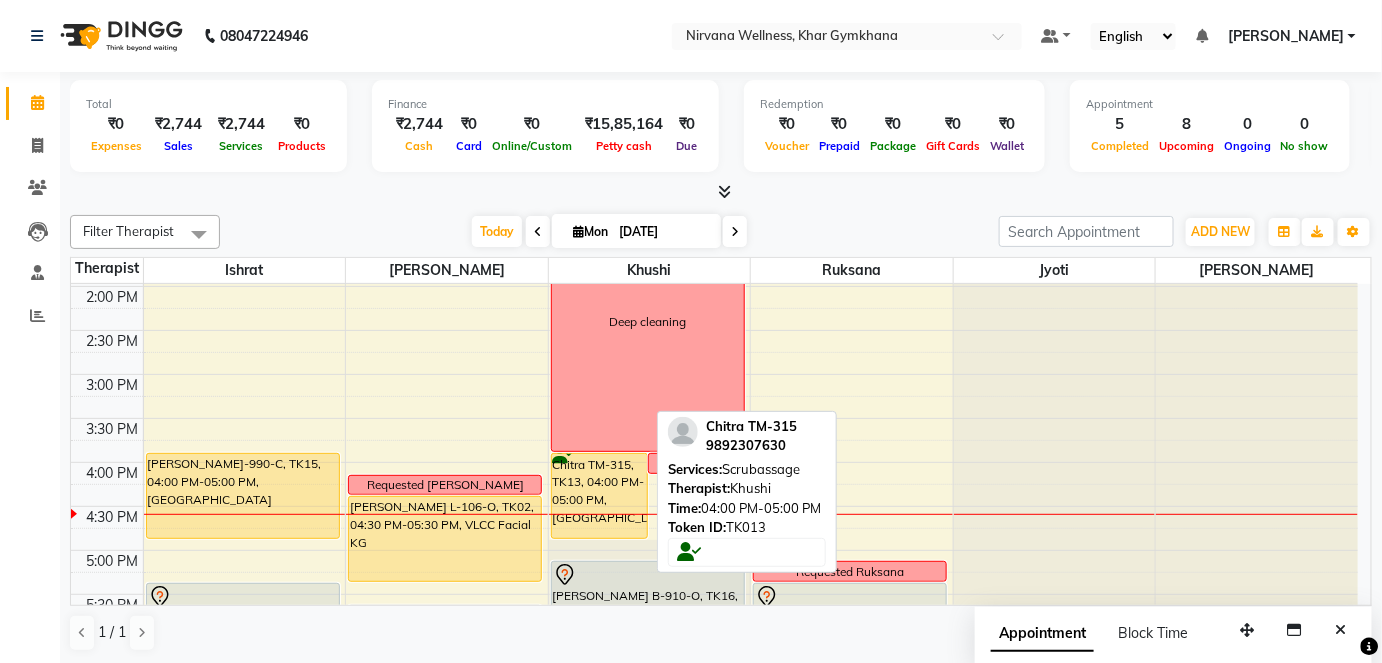 scroll, scrollTop: 704, scrollLeft: 0, axis: vertical 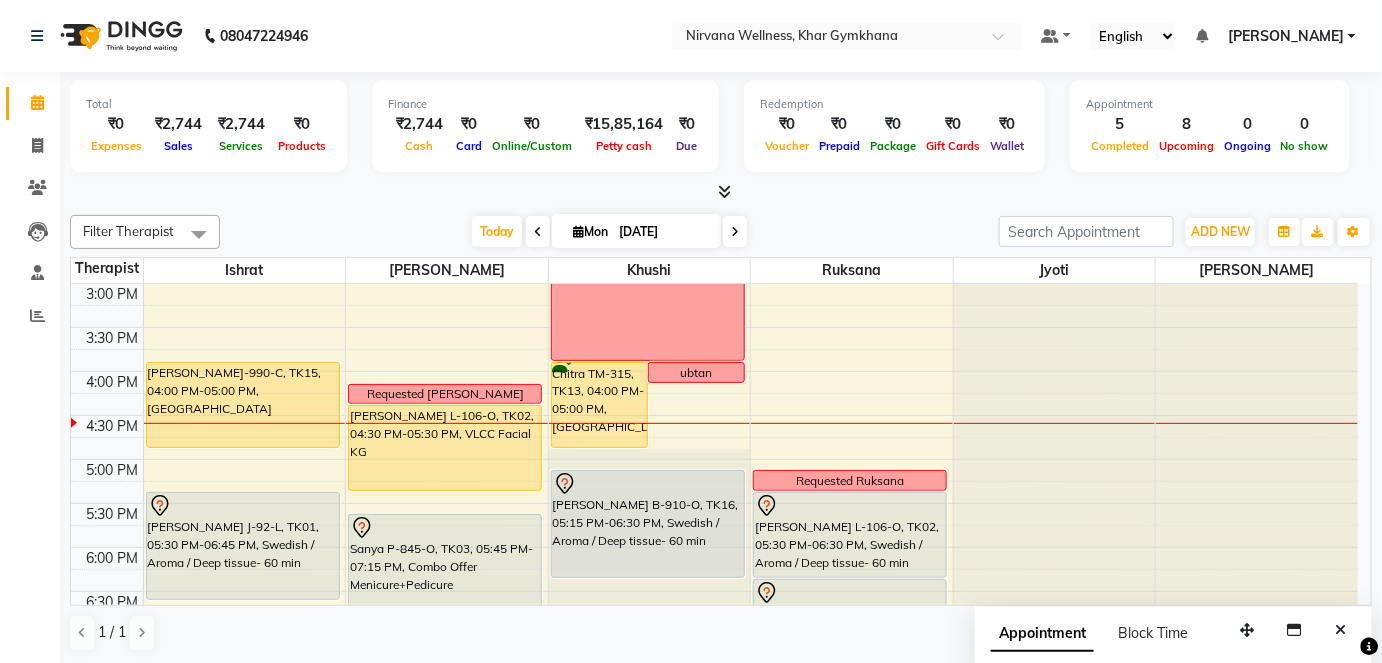click on "[DATE]  [DATE]" at bounding box center [609, 232] 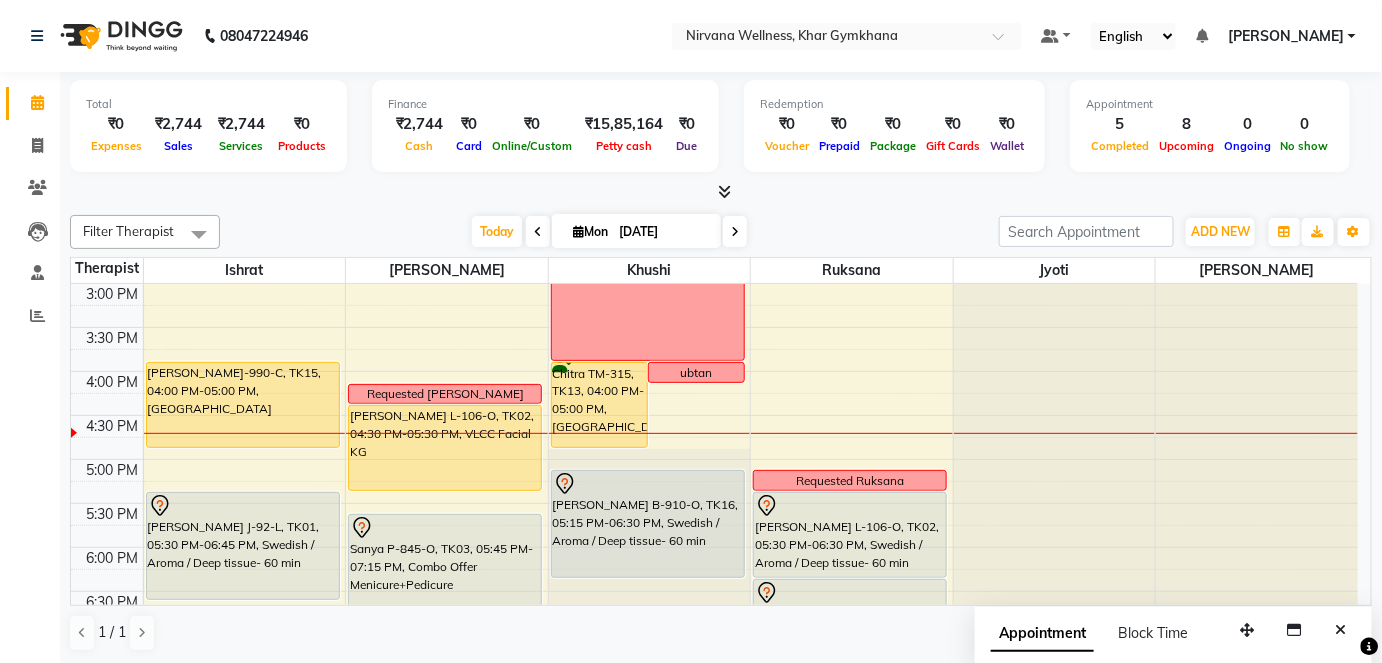 click on "Mon" at bounding box center [590, 231] 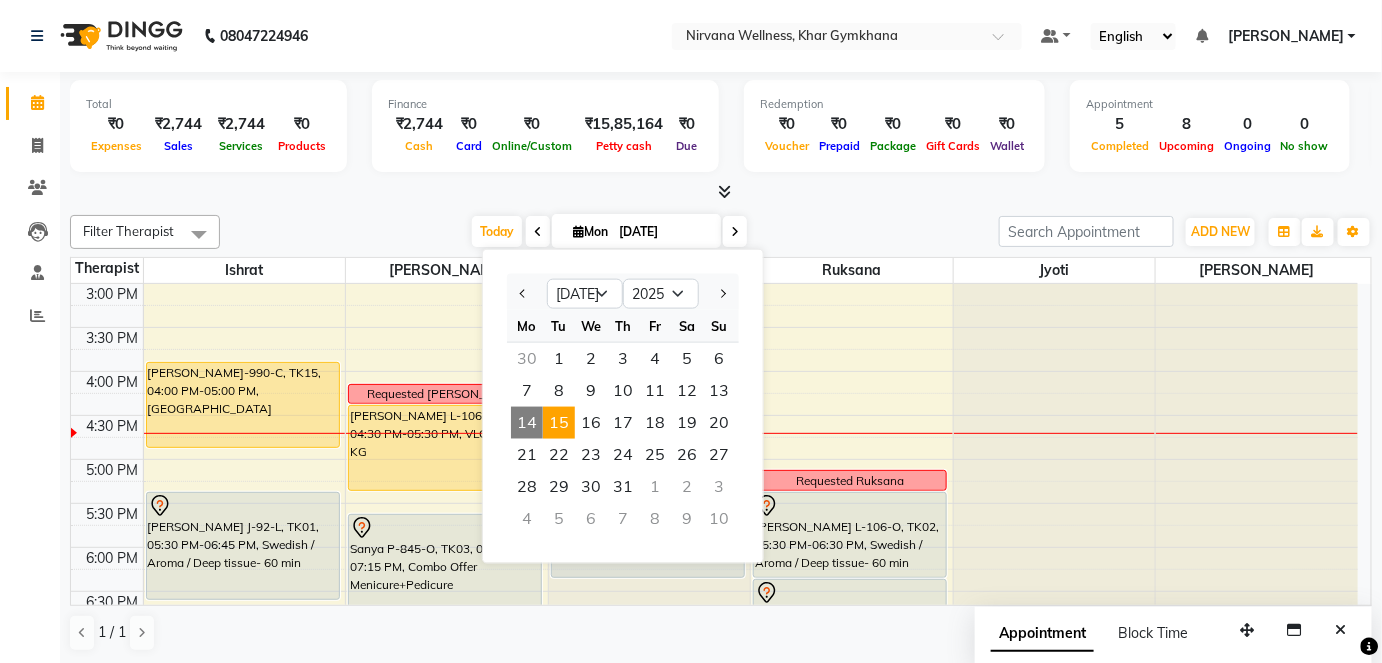 click on "15" at bounding box center [559, 423] 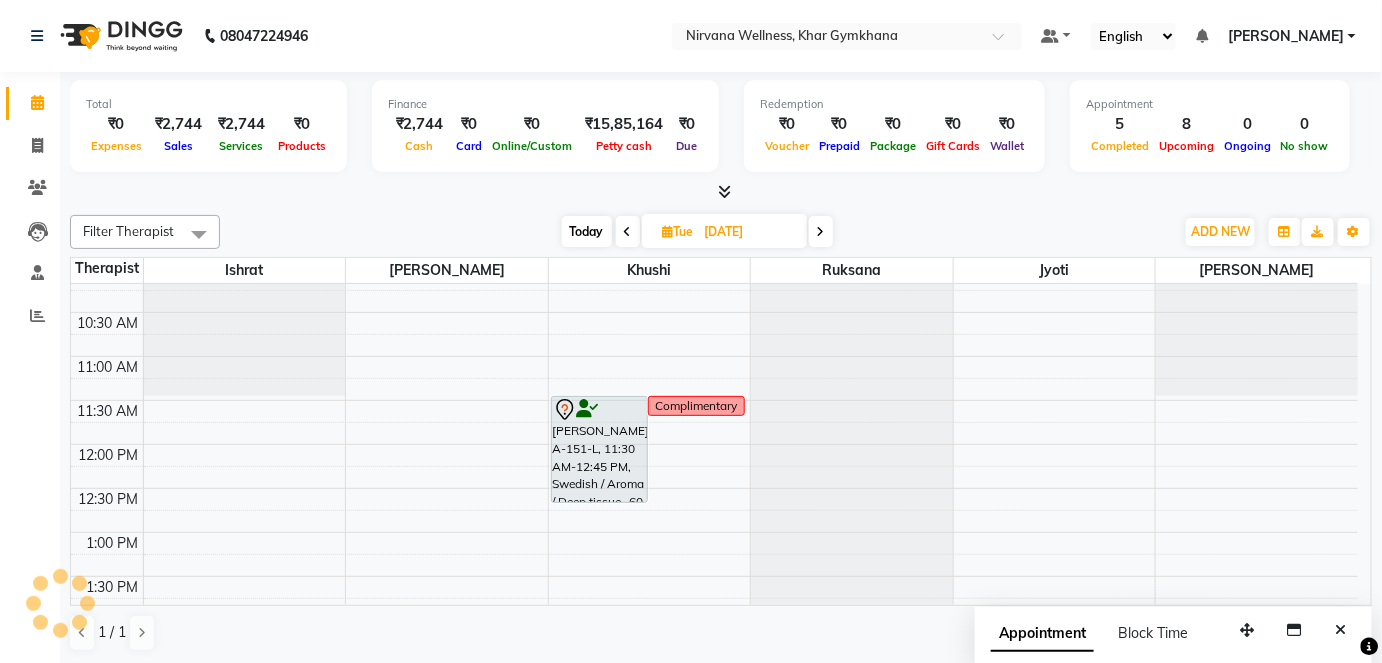 scroll, scrollTop: 237, scrollLeft: 0, axis: vertical 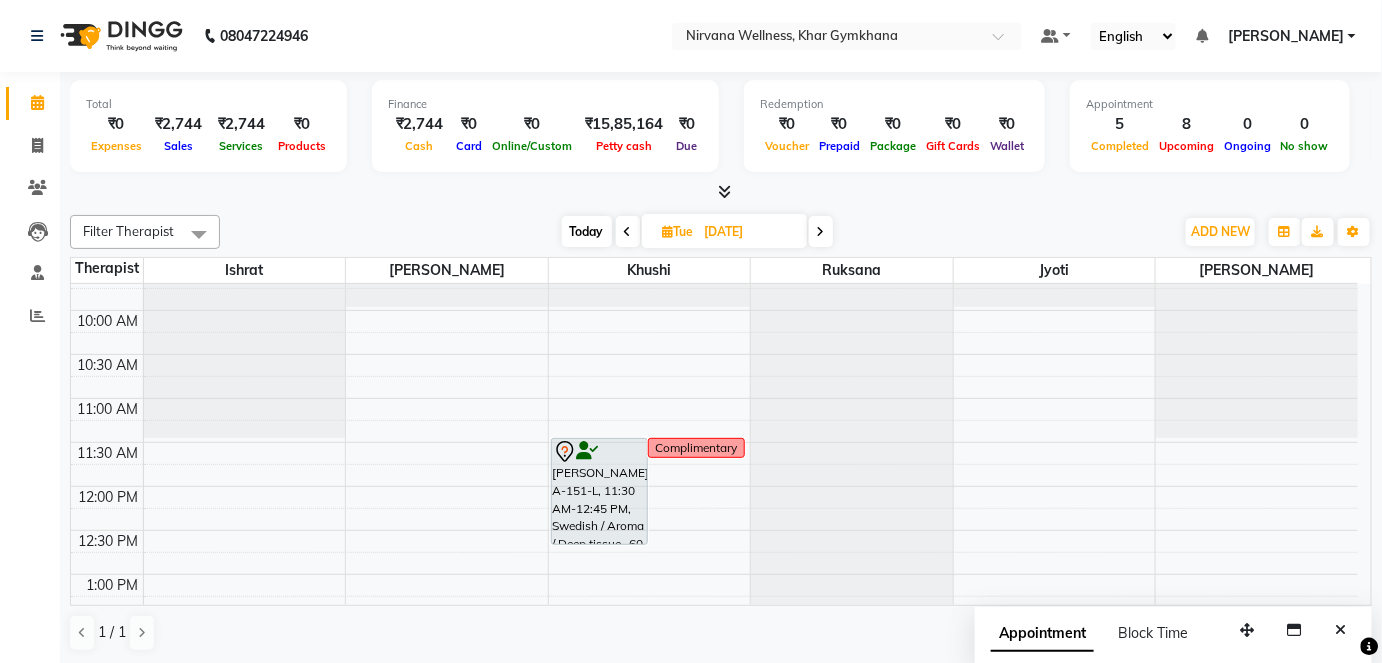 drag, startPoint x: 680, startPoint y: 6, endPoint x: 528, endPoint y: 214, distance: 257.61987 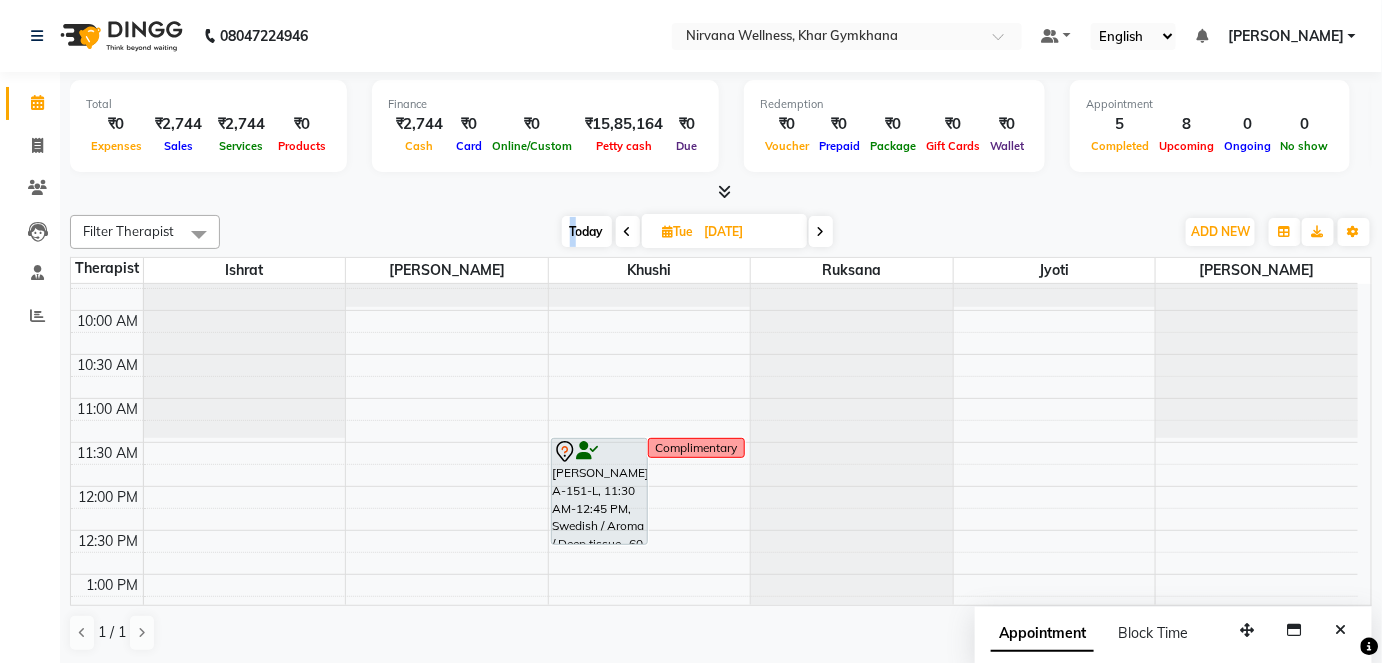 type on "[DATE]" 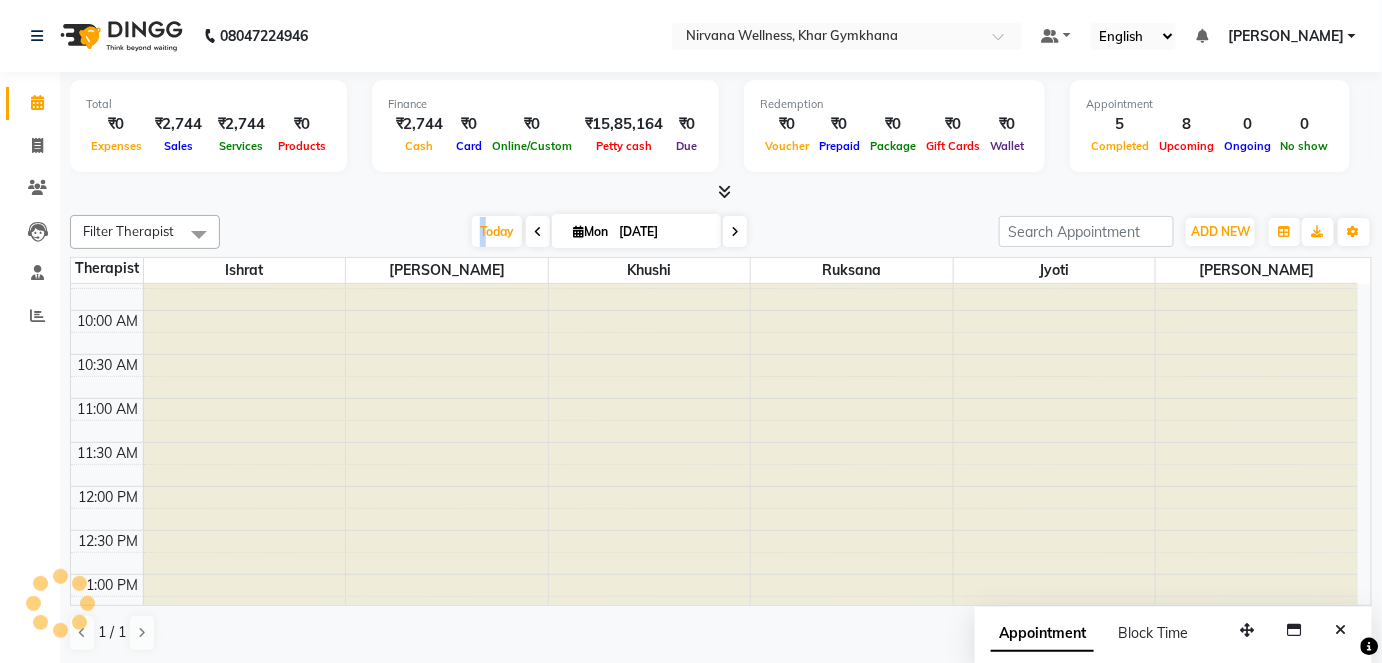 scroll, scrollTop: 869, scrollLeft: 0, axis: vertical 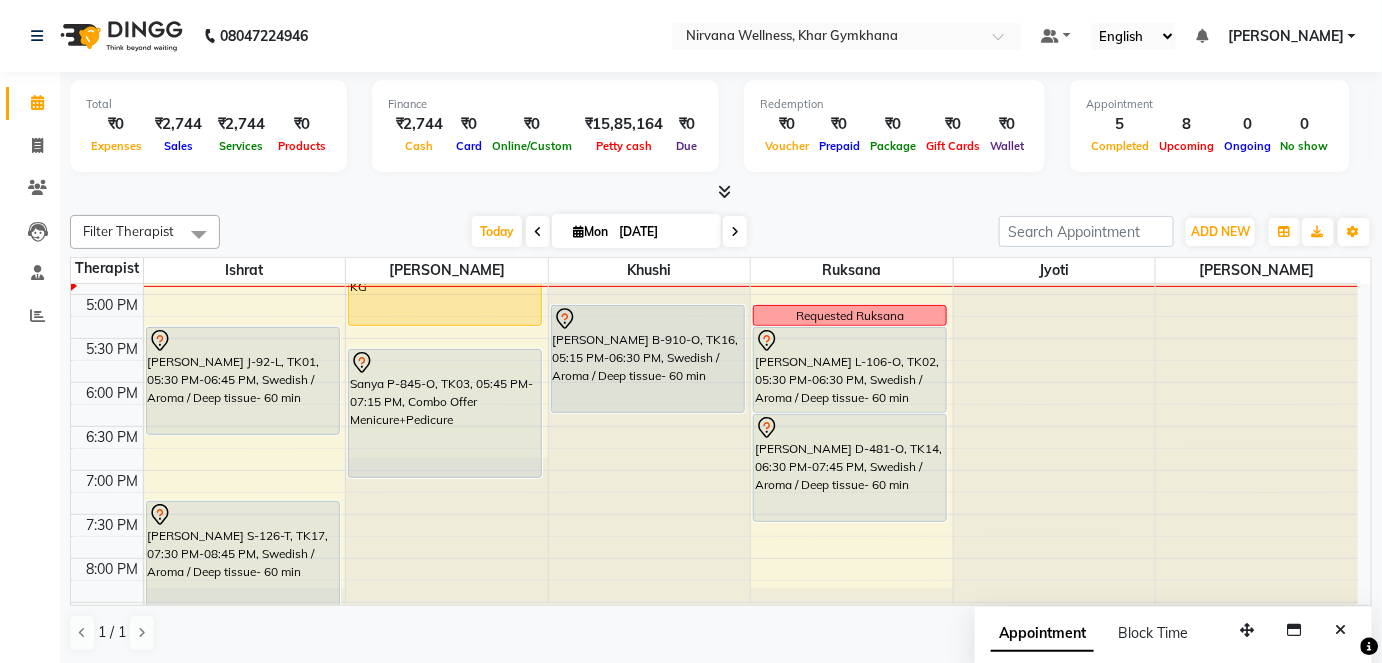 click on "[DATE]  [DATE]" at bounding box center [609, 232] 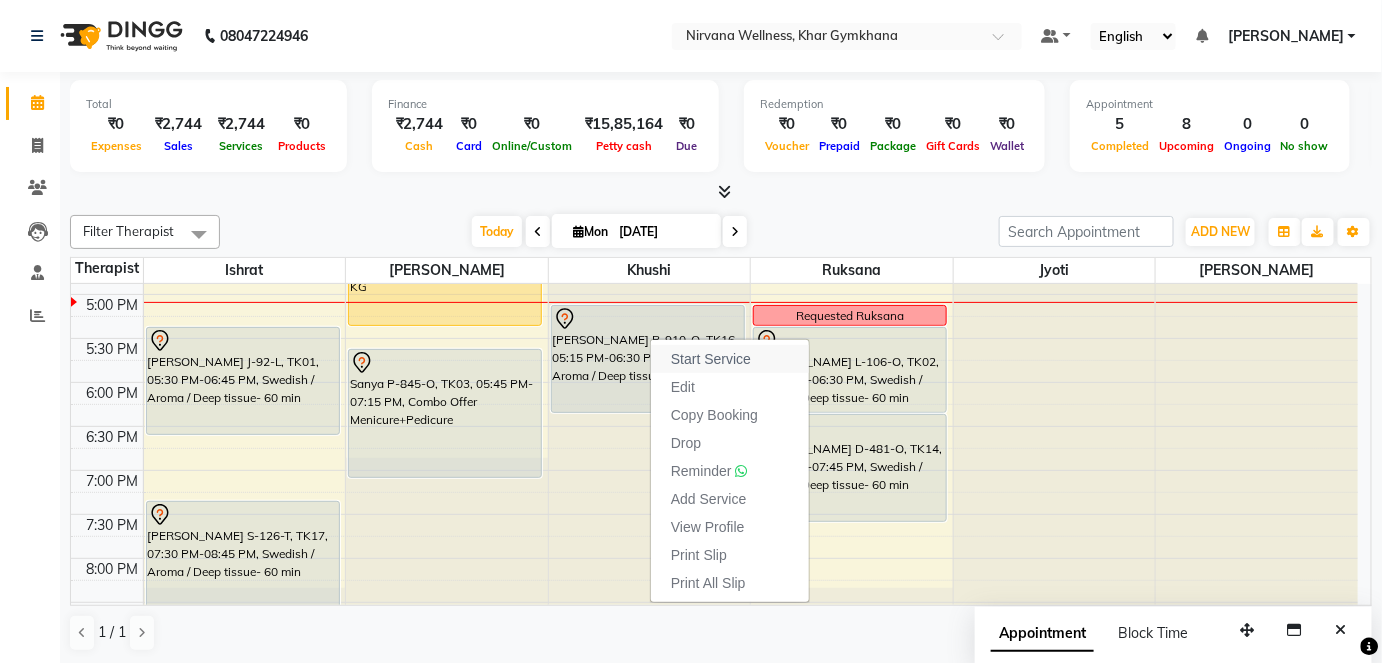 click on "Start Service" at bounding box center [711, 359] 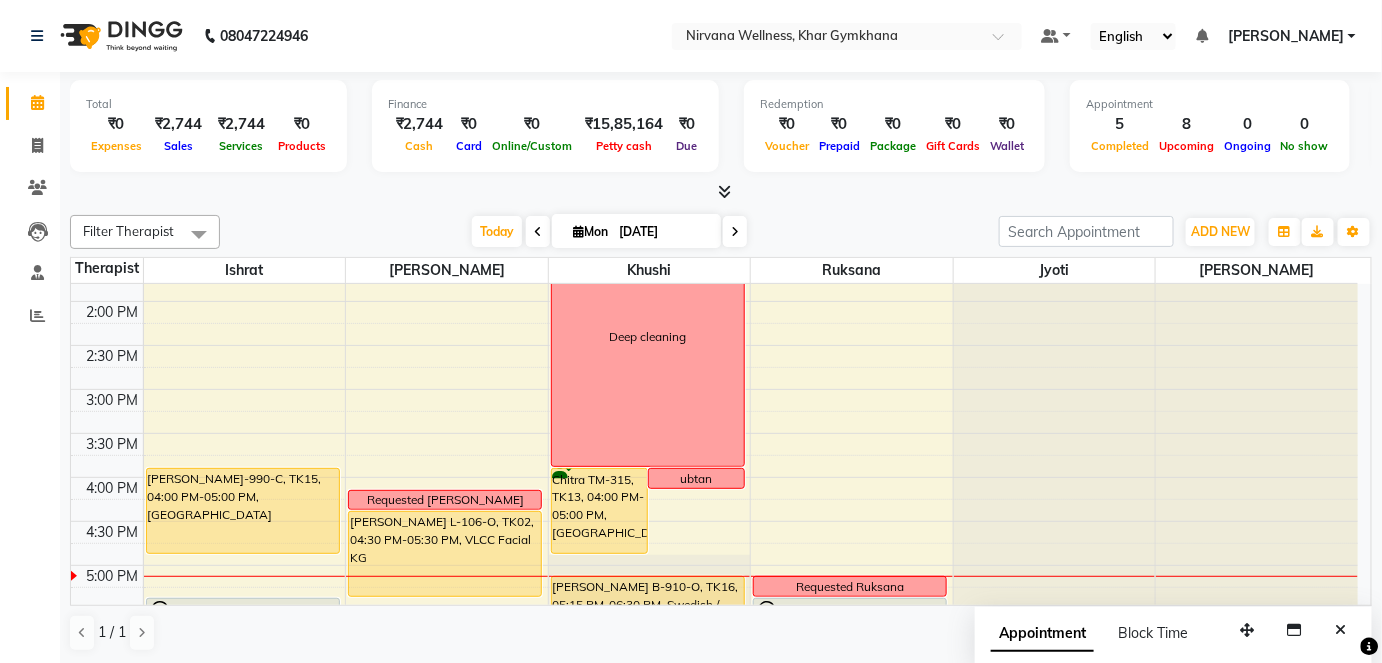 scroll, scrollTop: 597, scrollLeft: 0, axis: vertical 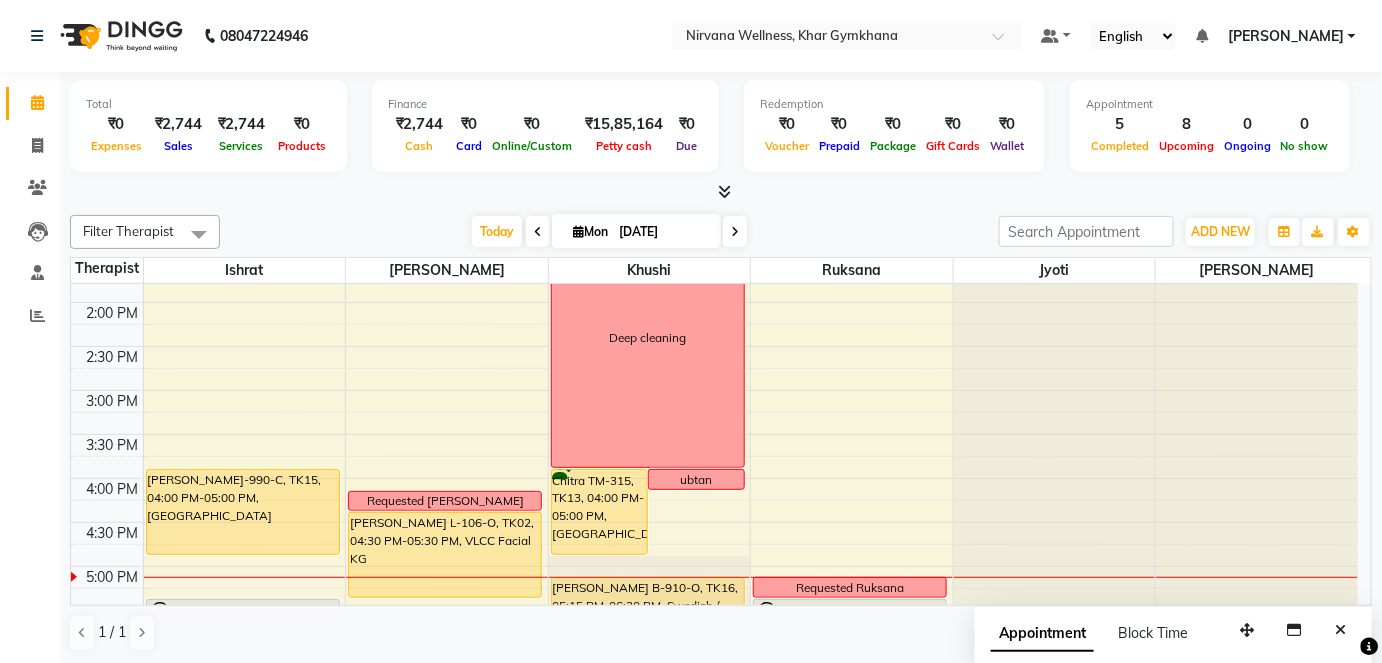 click on "Filter Therapist Select All Ishrat Jyoti [PERSON_NAME] [PERSON_NAME] [DATE]  [DATE] Toggle Dropdown Add Appointment Add Invoice Add Attendance Add Client Toggle Dropdown Add Appointment Add Invoice Add Attendance Add Client ADD NEW Toggle Dropdown Add Appointment Add Invoice Add Attendance Add Client Filter Therapist Select All Ishrat Jyoti [PERSON_NAME] [PERSON_NAME] Group By  Staff View   Room View  View as Vertical  Vertical - Week View  Horizontal  Horizontal - Week View  List  Toggle Dropdown Calendar Settings Manage Tags   Arrange Therapists   Reset Therapists  Full Screen Appointment Form Zoom 100% Staff/Room Display Count 6 Therapist [PERSON_NAME] [PERSON_NAME]  [PERSON_NAME] 7:00 AM 7:30 AM 8:00 AM 8:30 AM 9:00 AM 9:30 AM 10:00 AM 10:30 AM 11:00 AM 11:30 AM 12:00 PM 12:30 PM 1:00 PM 1:30 PM 2:00 PM 2:30 PM 3:00 PM 3:30 PM 4:00 PM 4:30 PM 5:00 PM 5:30 PM 6:00 PM 6:30 PM 7:00 PM 7:30 PM 8:00 PM 8:30 PM 9:00 PM 9:30 PM 10:00 PM 10:30 PM                                     Requested [PERSON_NAME]" 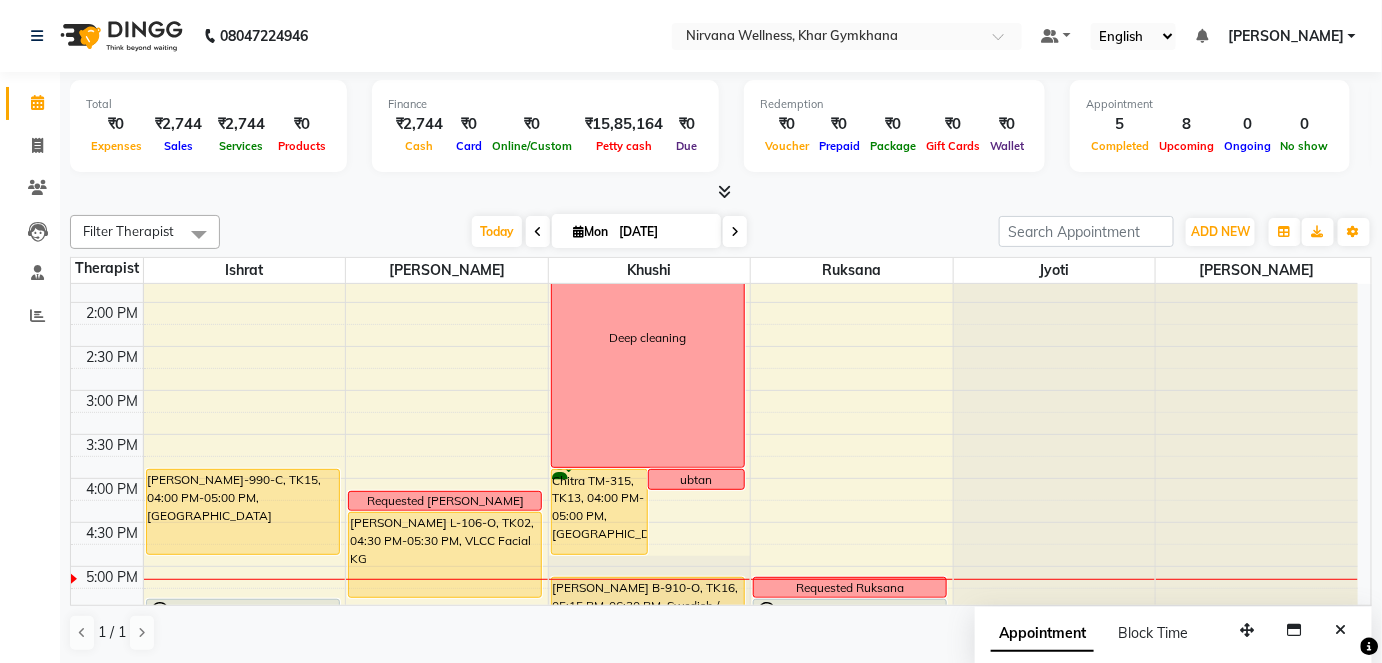 click on "[DATE]  [DATE]" at bounding box center [609, 232] 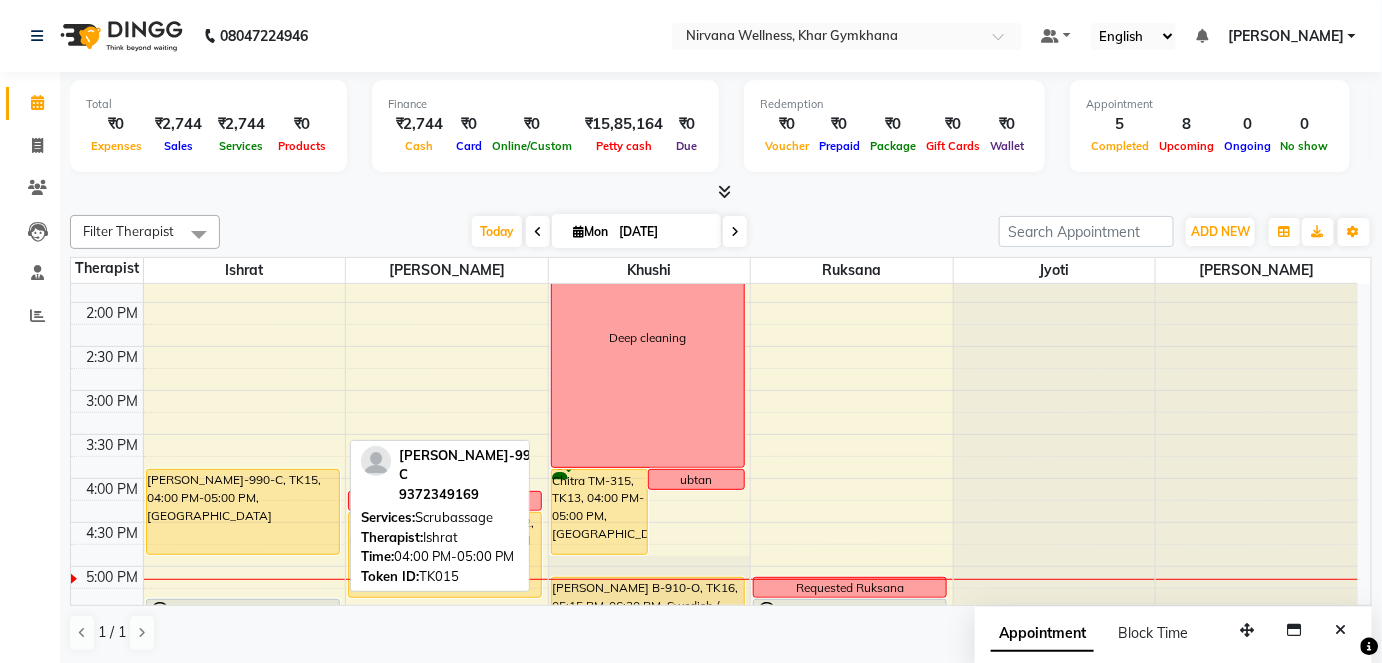 click on "[PERSON_NAME]-990-C, TK15, 04:00 PM-05:00 PM, [GEOGRAPHIC_DATA]" at bounding box center [243, 512] 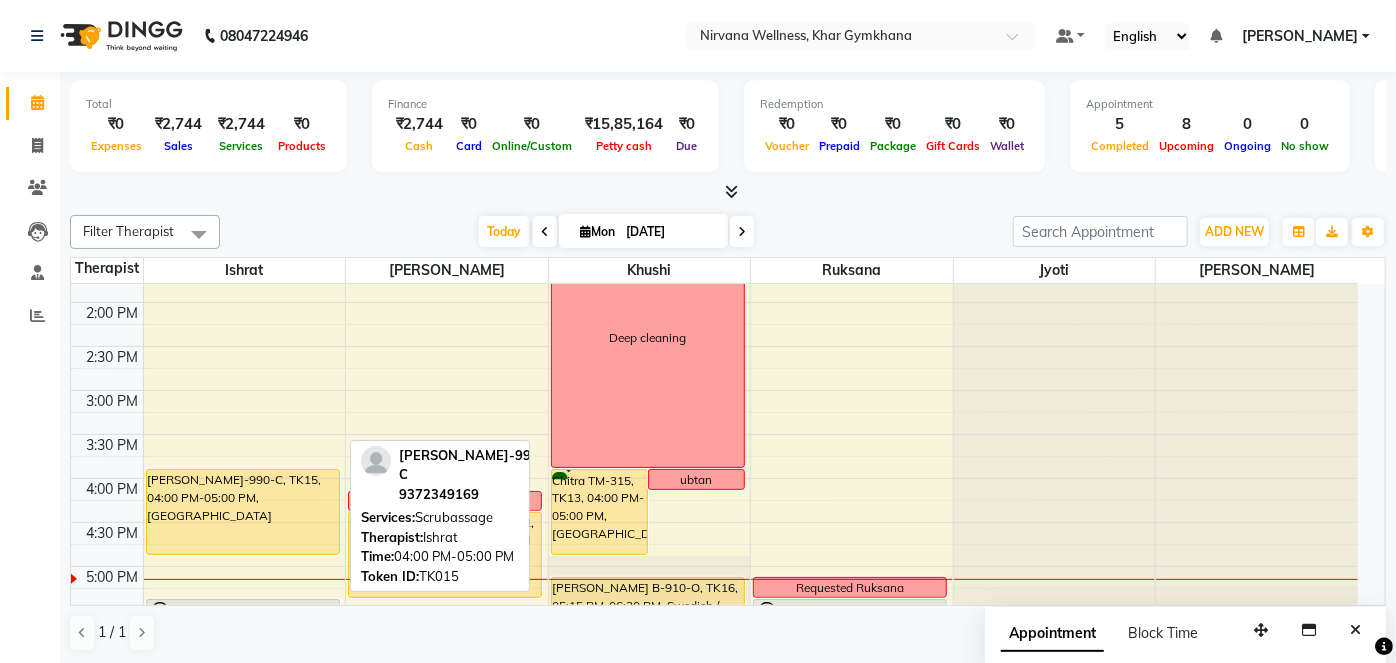 select on "1" 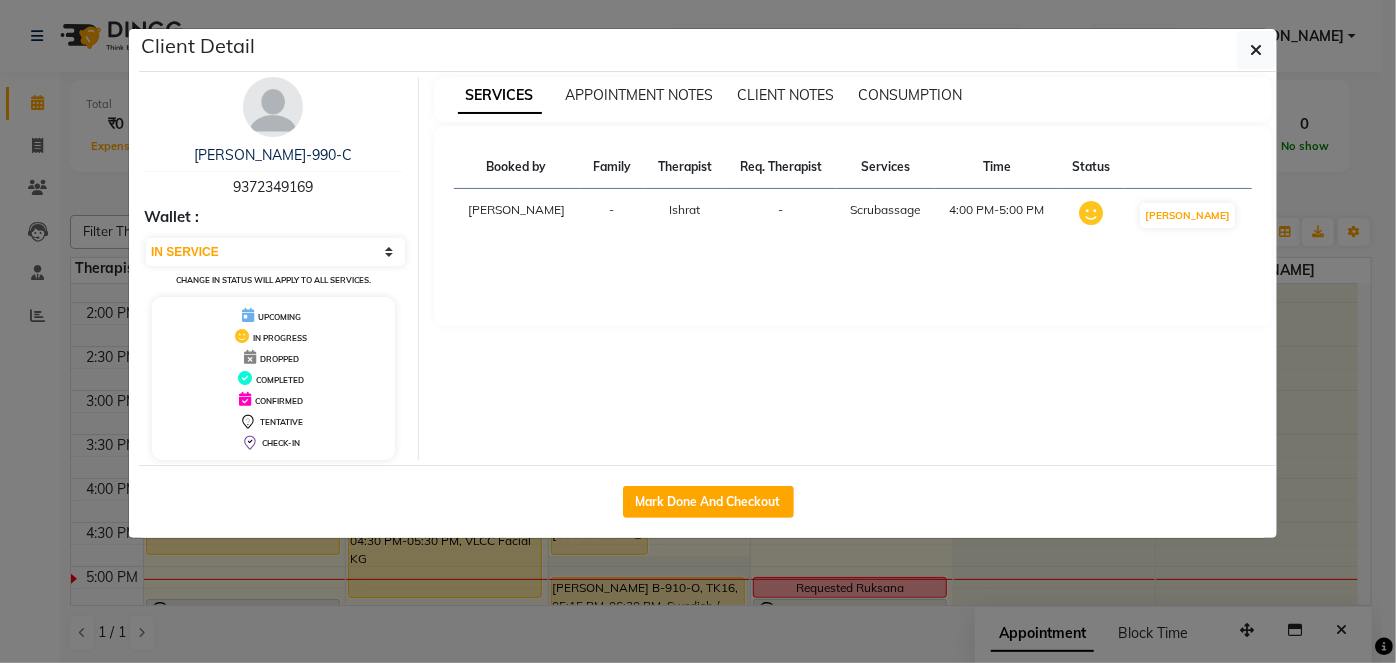 drag, startPoint x: 286, startPoint y: 96, endPoint x: 327, endPoint y: 92, distance: 41.19466 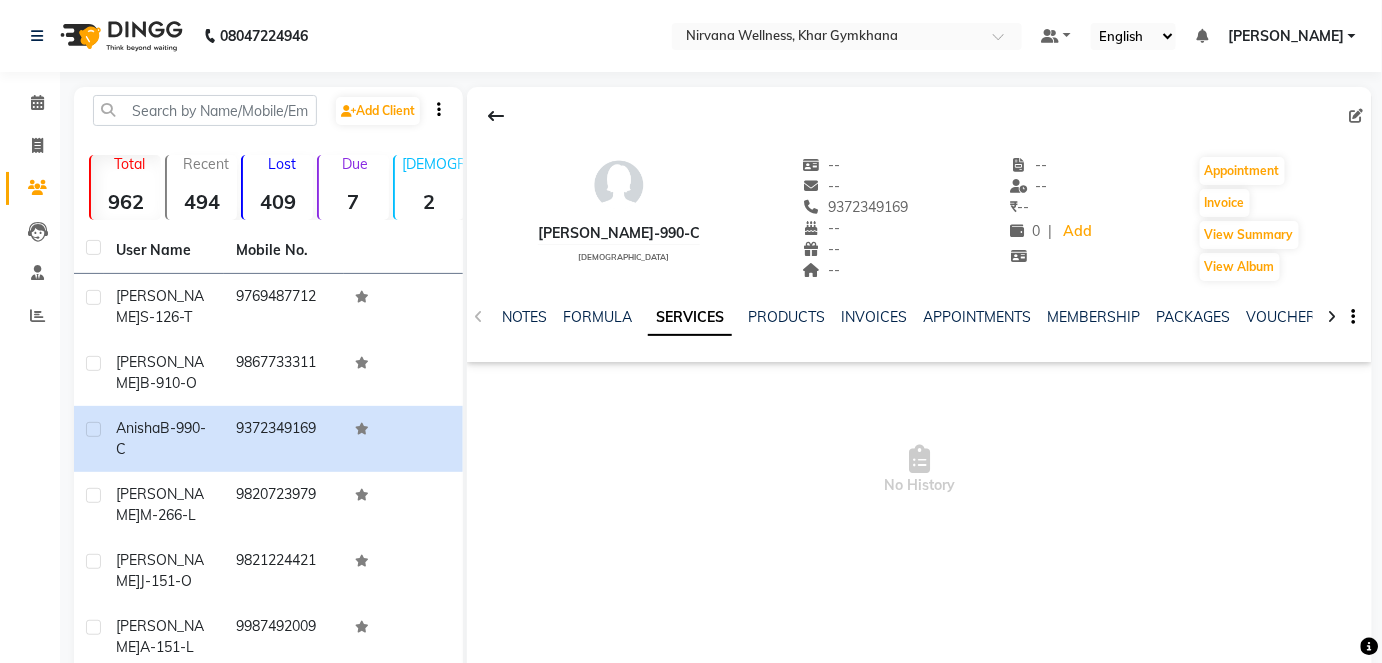 drag, startPoint x: 866, startPoint y: 560, endPoint x: 655, endPoint y: 584, distance: 212.36055 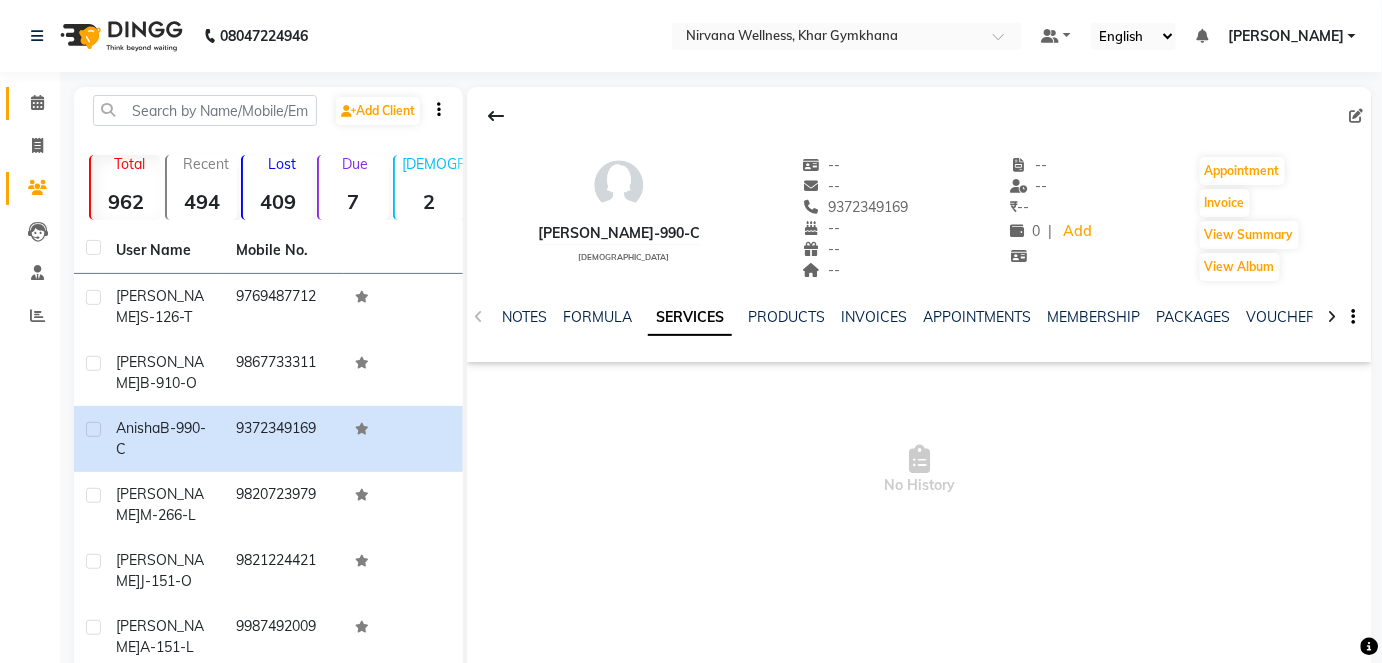 click on "Calendar" 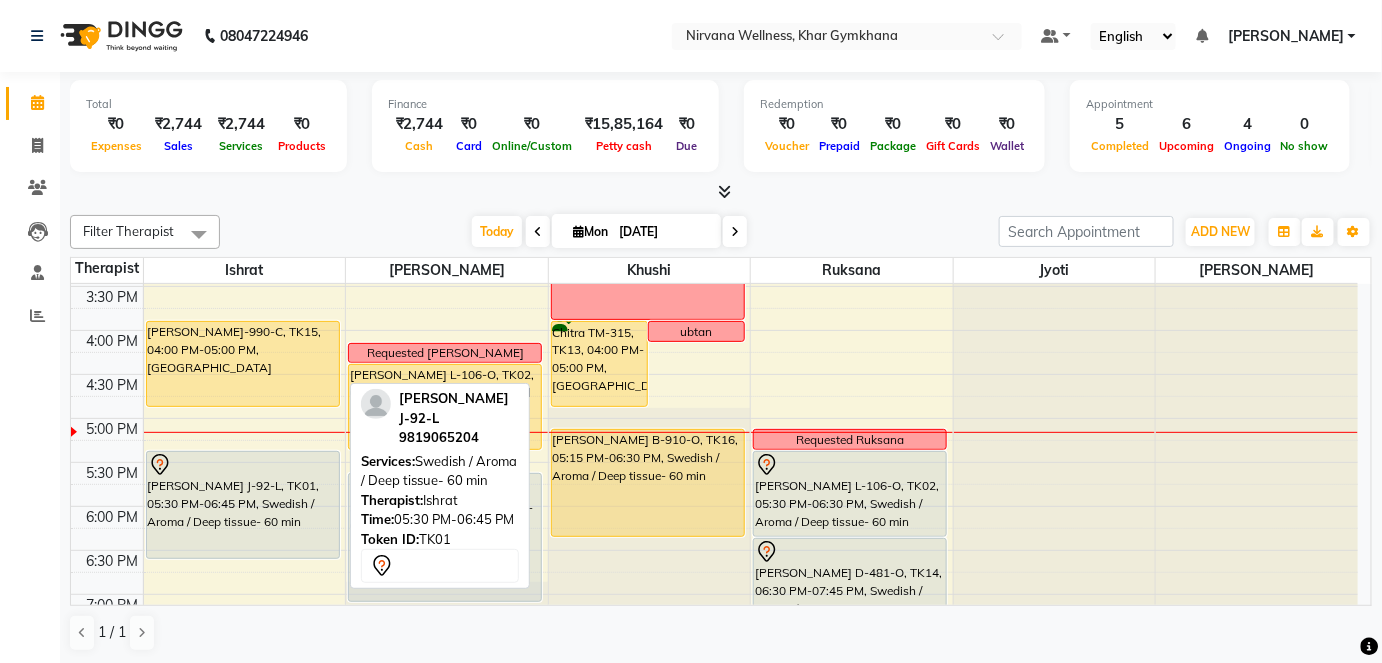 scroll, scrollTop: 727, scrollLeft: 0, axis: vertical 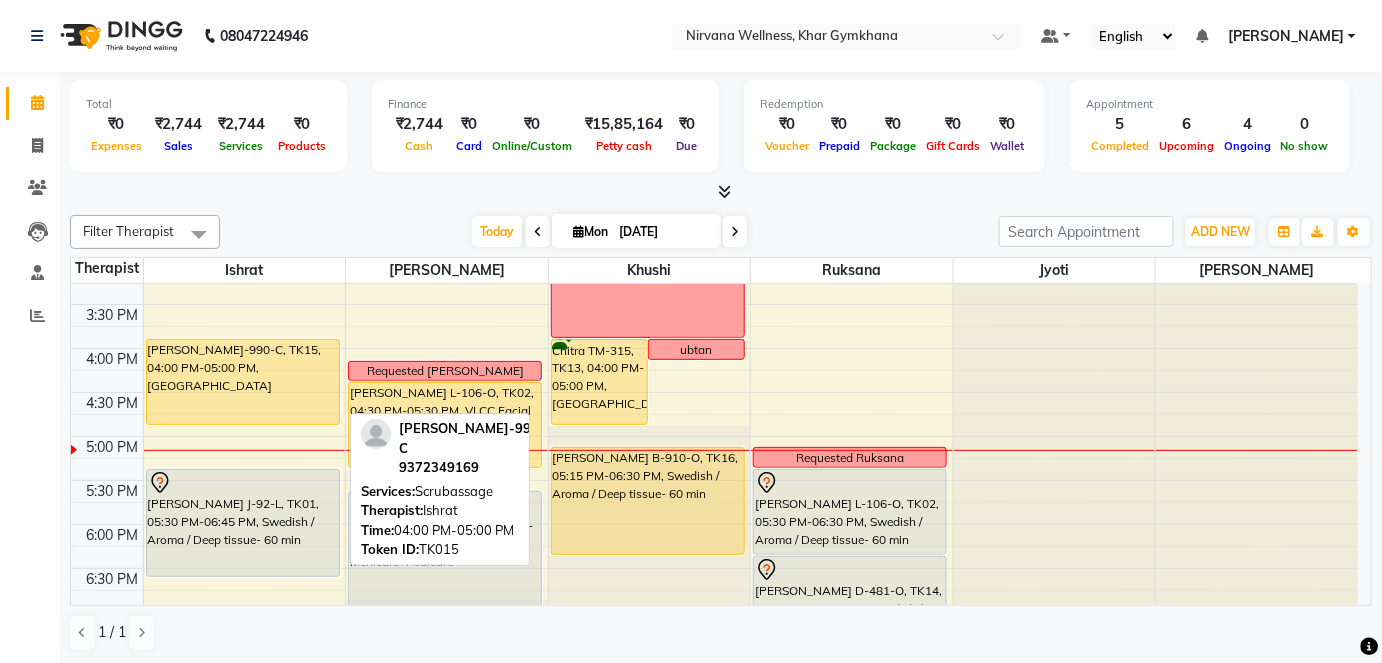 click on "[PERSON_NAME]-990-C, TK15, 04:00 PM-05:00 PM, [GEOGRAPHIC_DATA]" at bounding box center [243, 382] 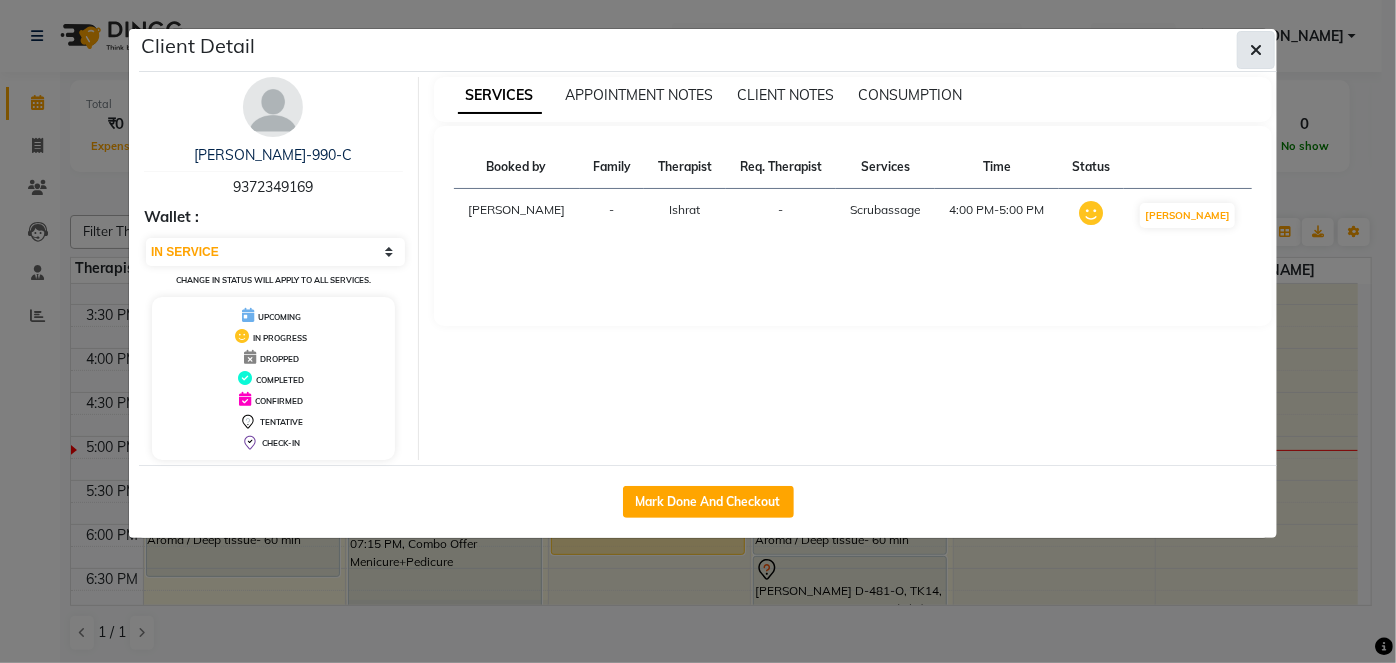 click 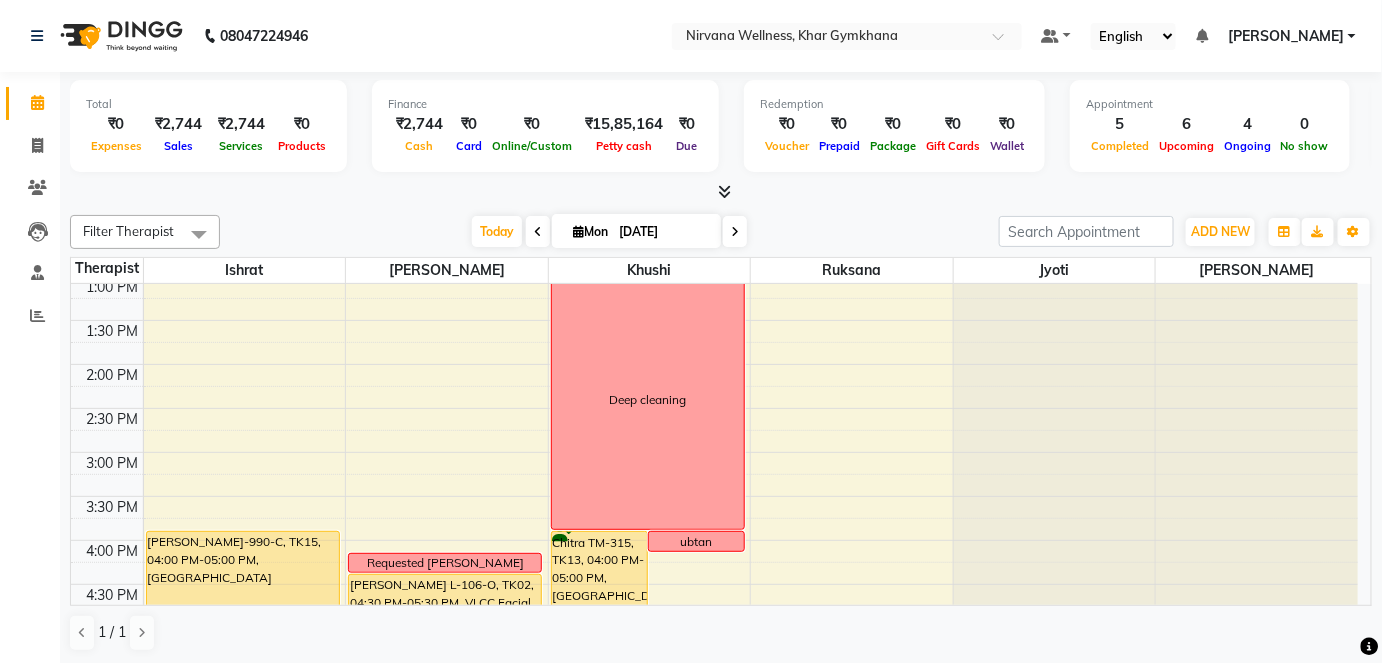 scroll, scrollTop: 818, scrollLeft: 0, axis: vertical 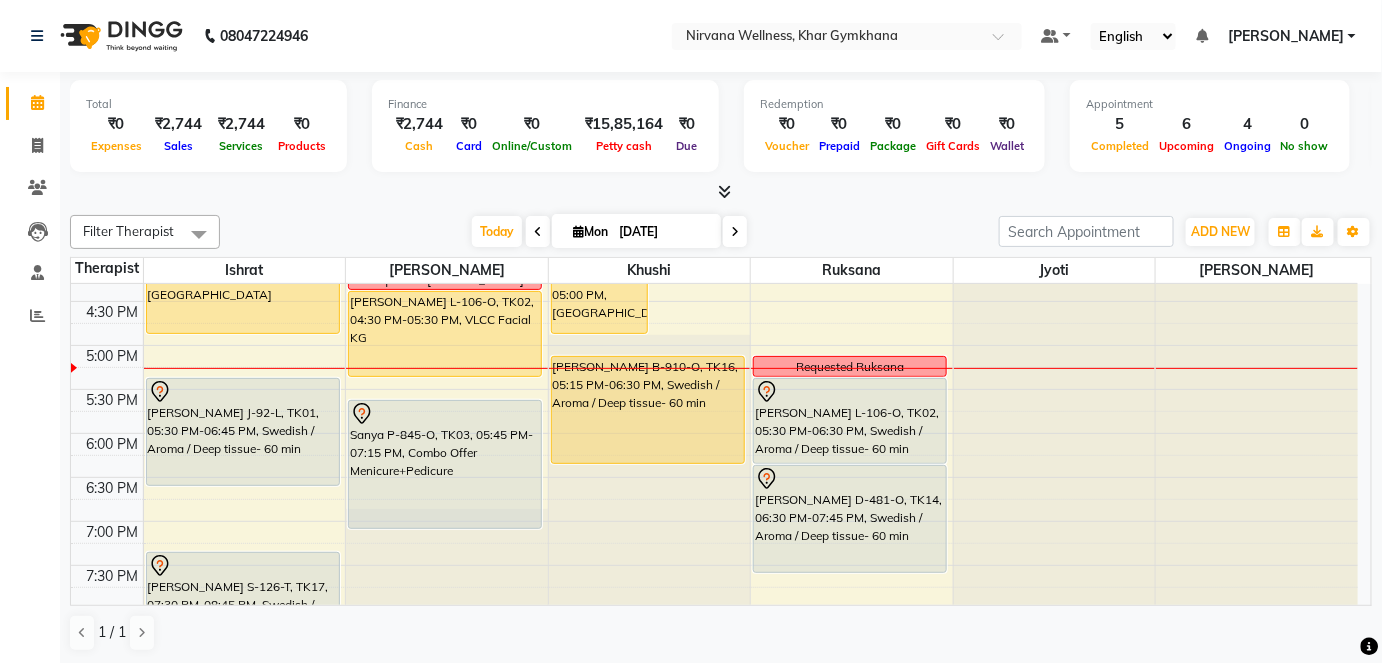 click at bounding box center [721, 192] 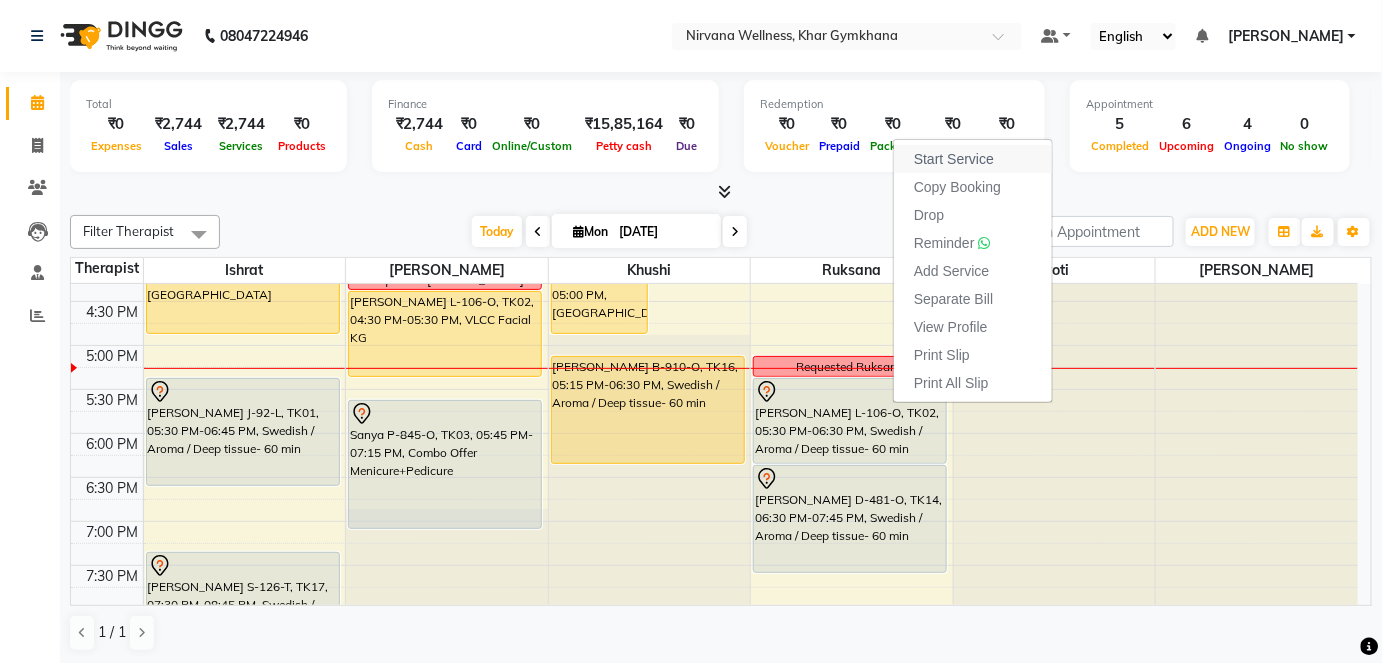 click on "Start Service" at bounding box center (954, 159) 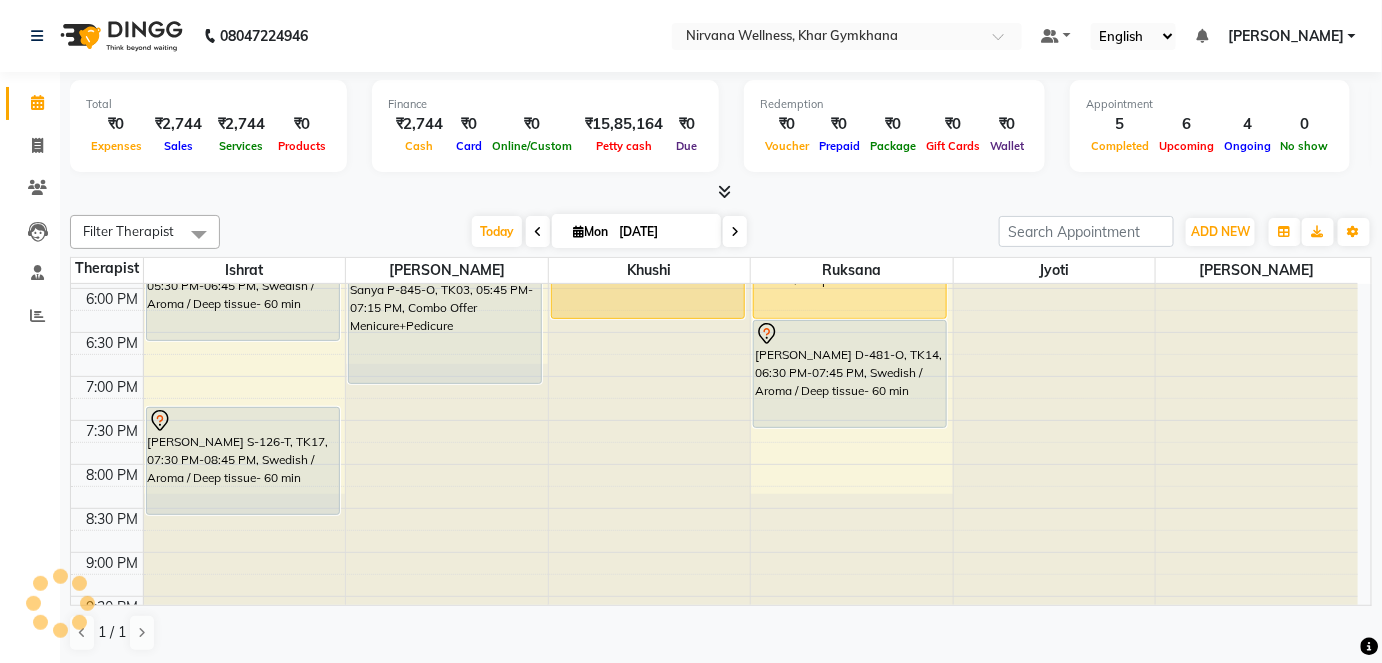 scroll, scrollTop: 886, scrollLeft: 0, axis: vertical 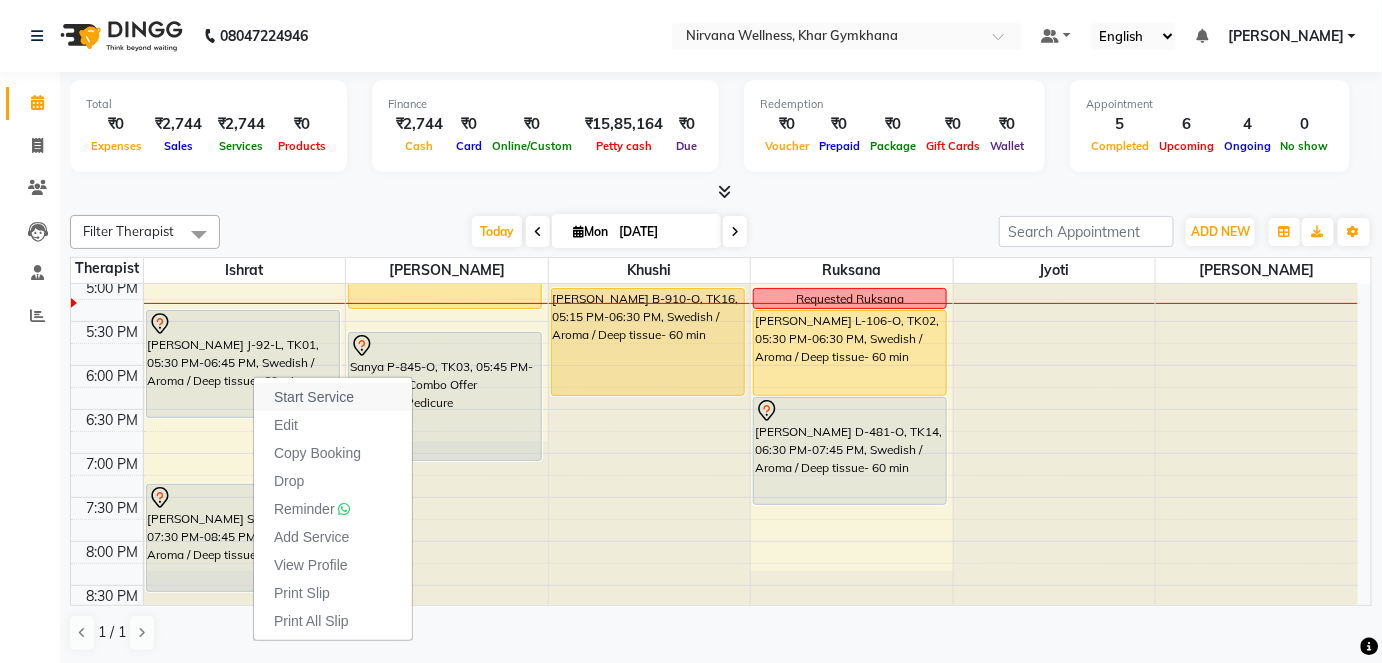 click on "Start Service" at bounding box center (333, 397) 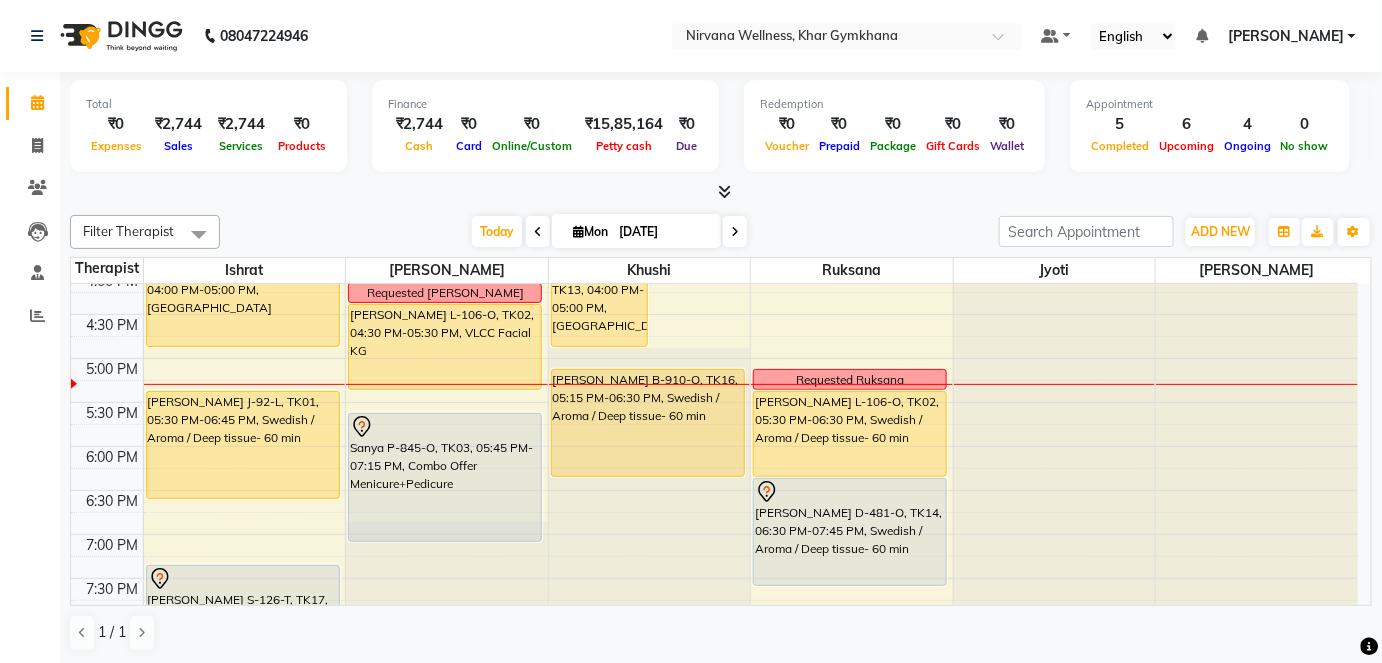 scroll, scrollTop: 795, scrollLeft: 0, axis: vertical 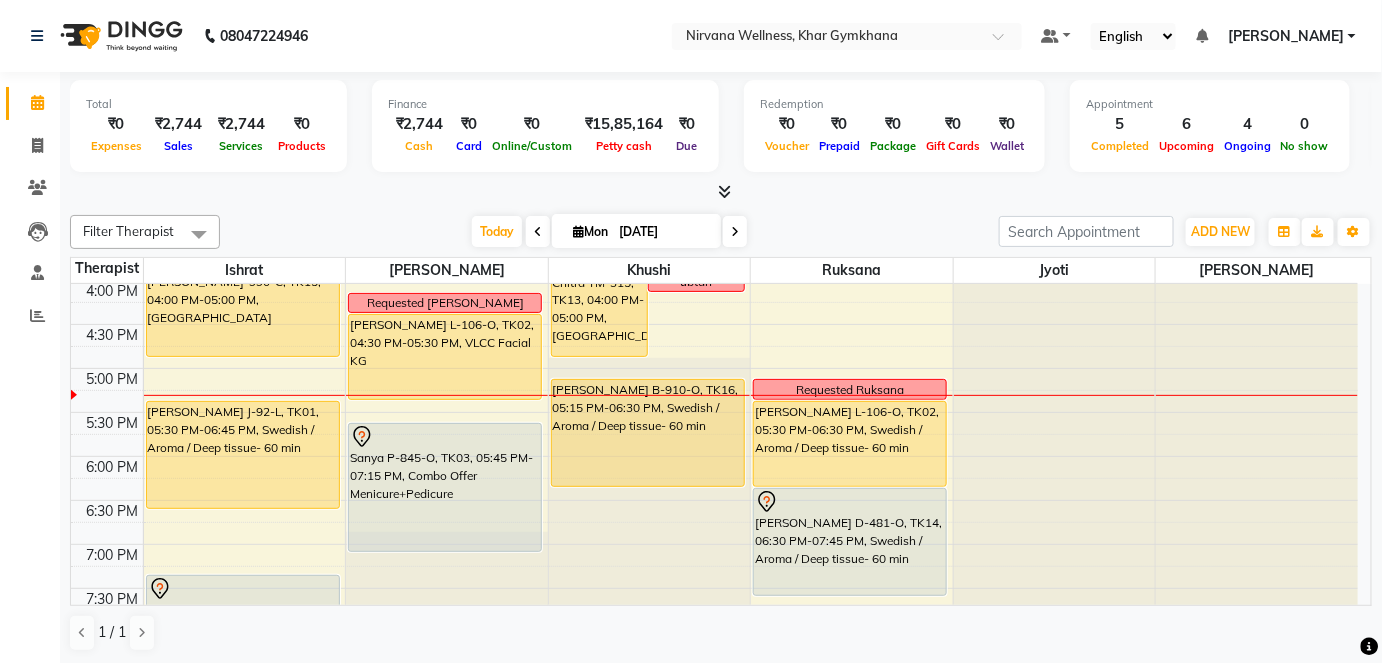 click at bounding box center [721, 192] 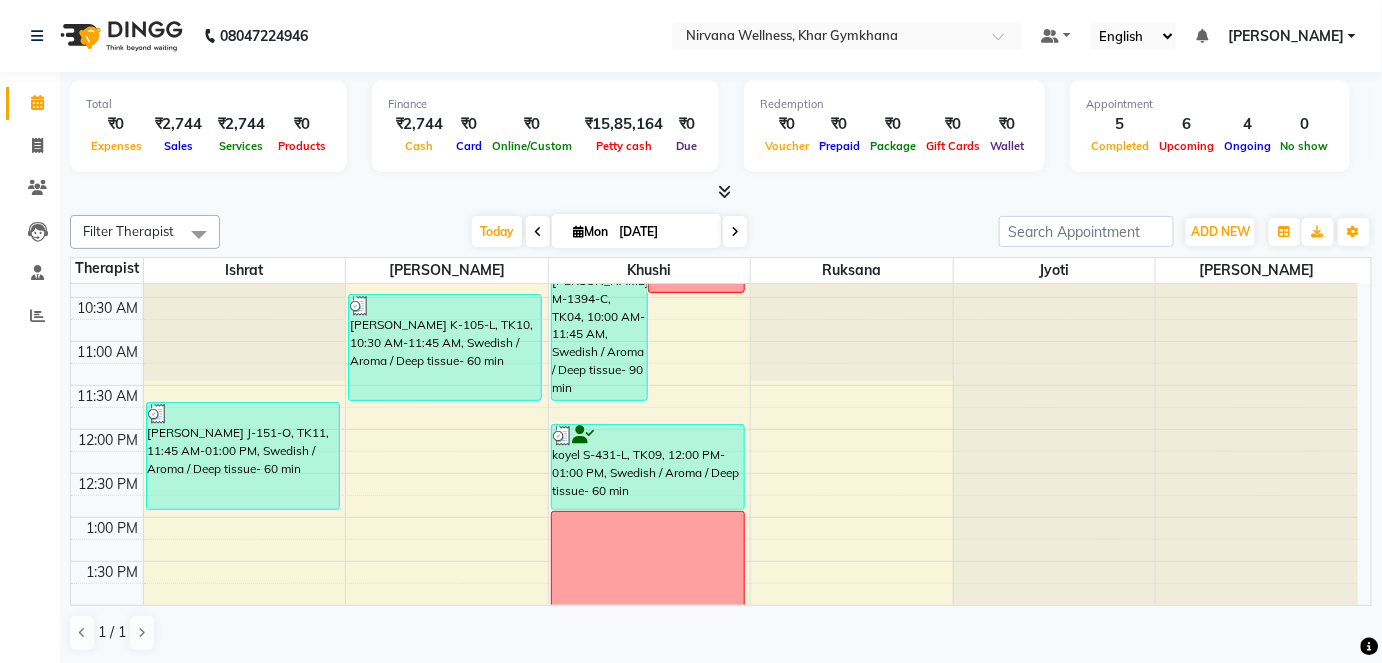 scroll, scrollTop: 250, scrollLeft: 0, axis: vertical 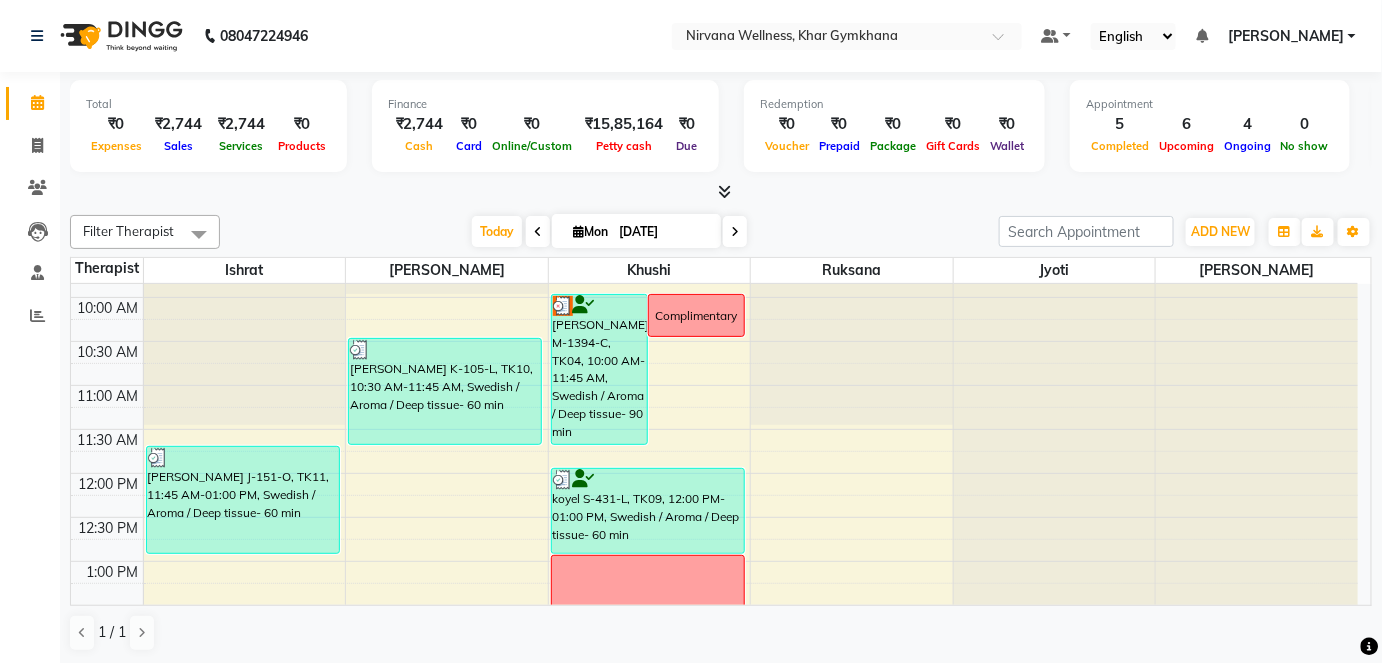 click on "Total  ₹0  Expenses ₹2,744  Sales ₹2,744  Services ₹0  Products Finance  ₹2,744  Cash ₹0  Card ₹0  Online/Custom ₹15,85,164 [PERSON_NAME] cash ₹0 Due  Redemption  ₹0 Voucher ₹0 Prepaid ₹0 Package ₹0  Gift Cards ₹0  Wallet  Appointment  5 Completed 6 Upcoming 4 Ongoing 0 No show  Other sales  ₹0  Packages ₹0  Memberships ₹0  Vouchers ₹0  Prepaids ₹0  Gift Cards" at bounding box center (721, 129) 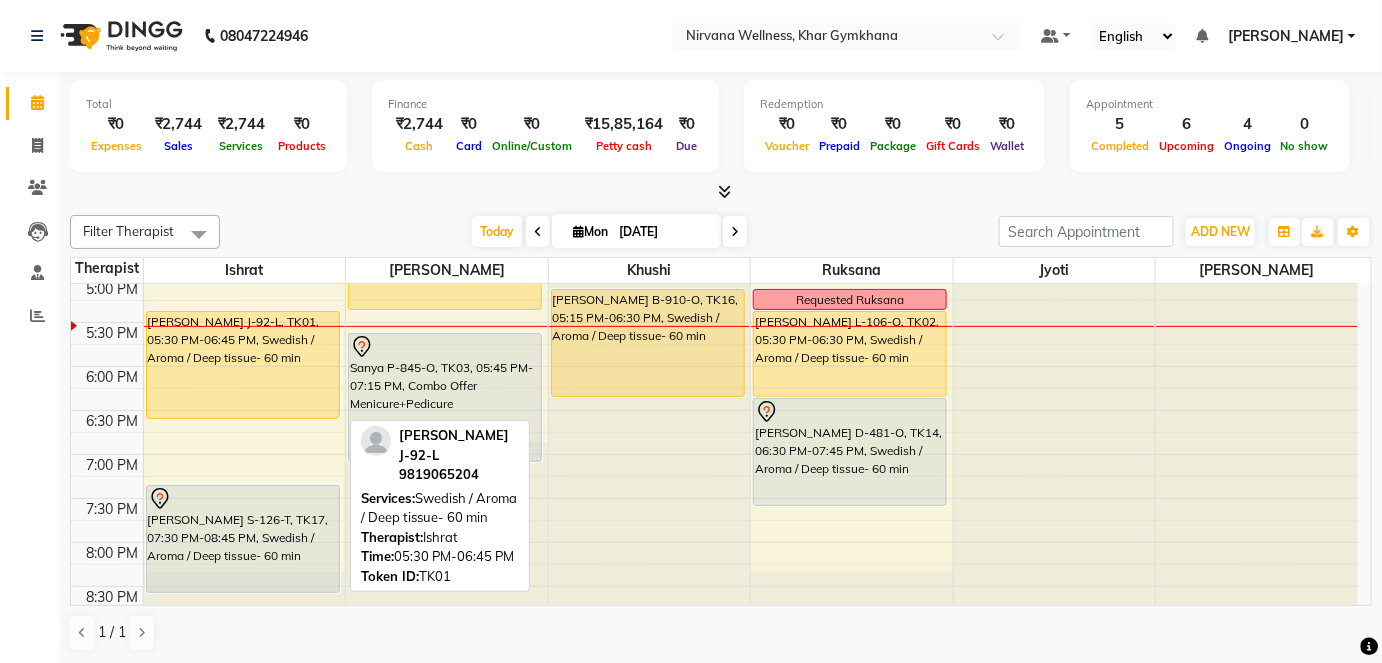 scroll, scrollTop: 886, scrollLeft: 0, axis: vertical 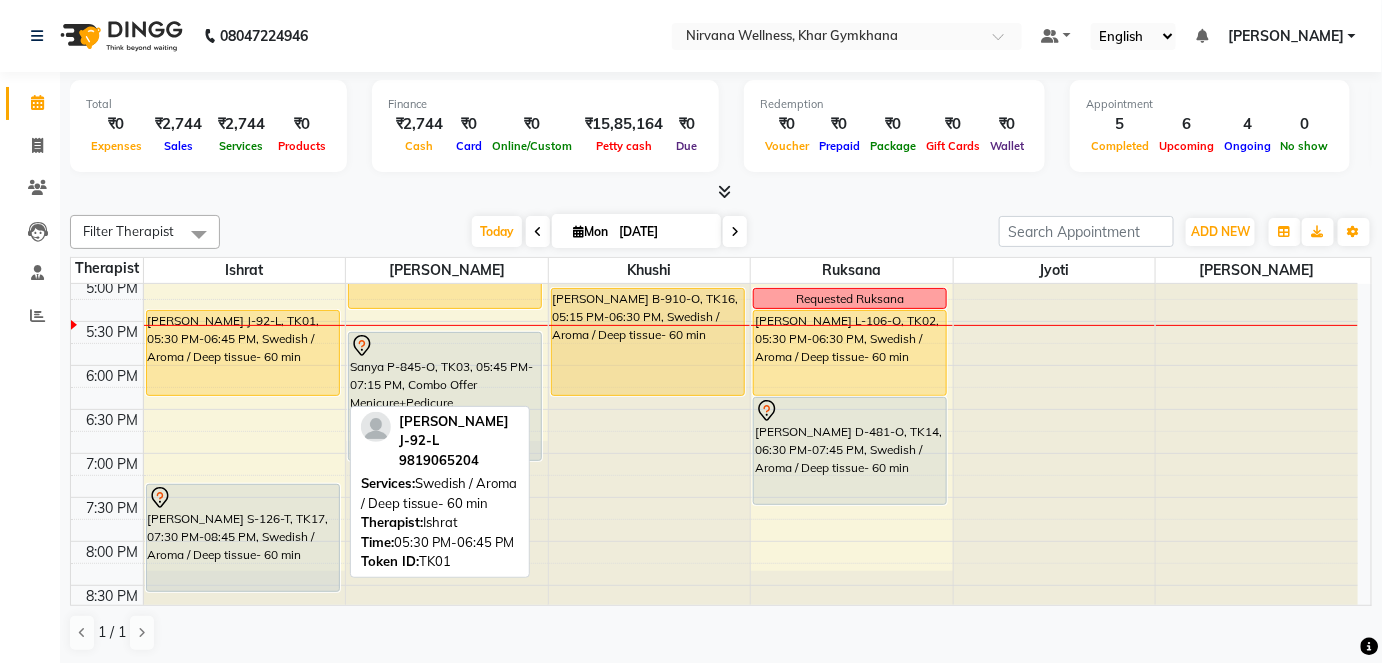 drag, startPoint x: 261, startPoint y: 414, endPoint x: 266, endPoint y: 391, distance: 23.537205 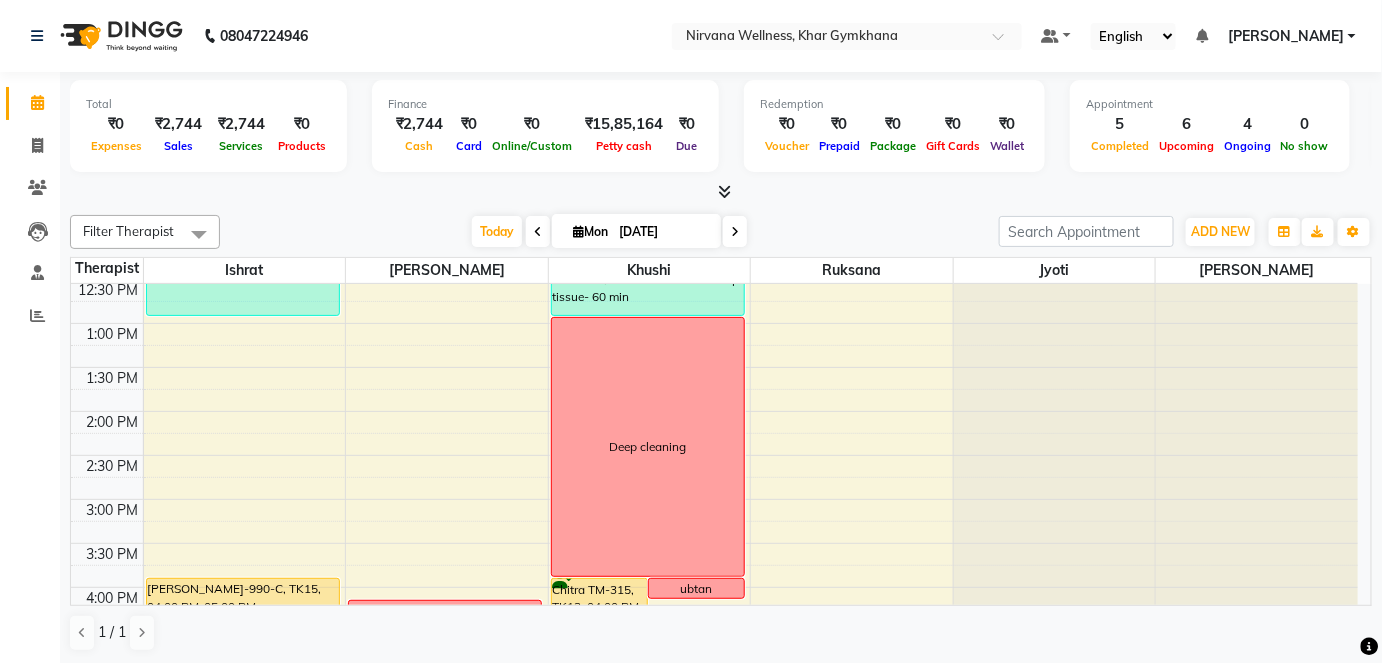 scroll, scrollTop: 522, scrollLeft: 0, axis: vertical 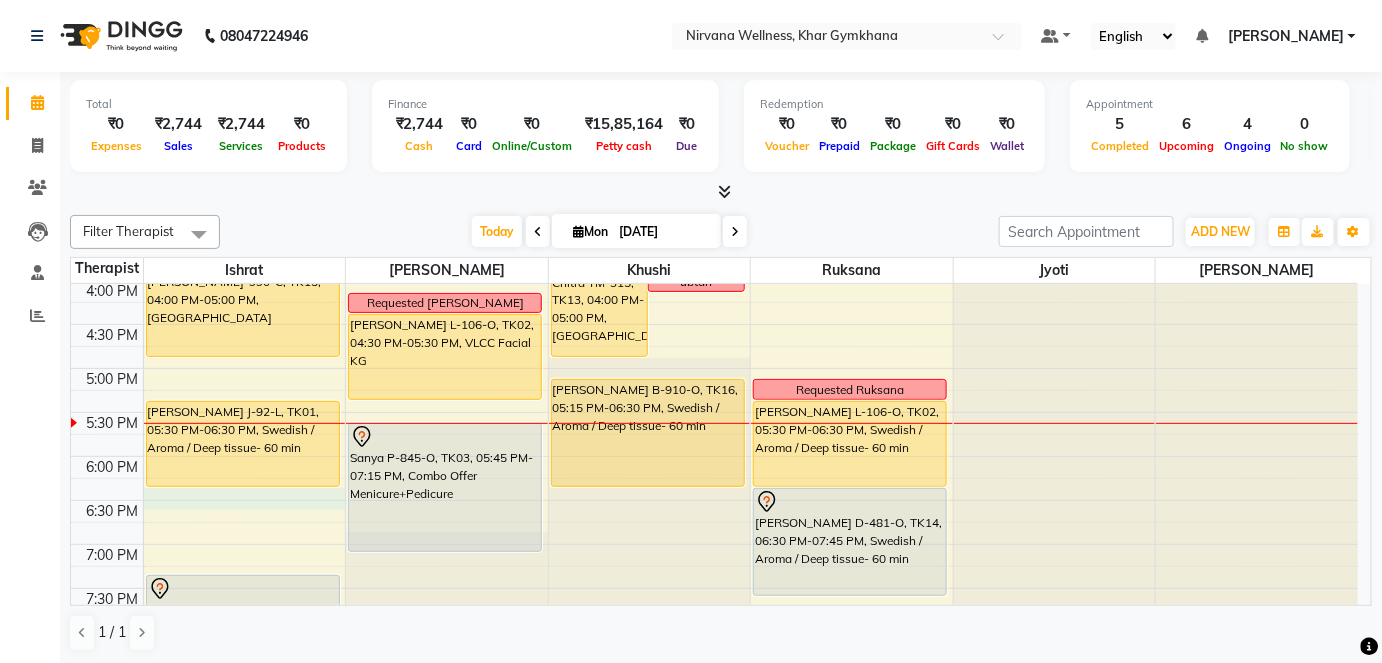 click on "7:00 AM 7:30 AM 8:00 AM 8:30 AM 9:00 AM 9:30 AM 10:00 AM 10:30 AM 11:00 AM 11:30 AM 12:00 PM 12:30 PM 1:00 PM 1:30 PM 2:00 PM 2:30 PM 3:00 PM 3:30 PM 4:00 PM 4:30 PM 5:00 PM 5:30 PM 6:00 PM 6:30 PM 7:00 PM 7:30 PM 8:00 PM 8:30 PM 9:00 PM 9:30 PM 10:00 PM 10:30 PM     [PERSON_NAME] J-151-O, TK11, 11:45 AM-01:00 PM, Swedish / Aroma / Deep tissue- 60 min    [PERSON_NAME] B-990-C, TK15, 04:00 PM-05:00 PM, Scrubassage    [PERSON_NAME] J-92-L, TK01, 05:30 PM-06:30 PM, Swedish / Aroma / Deep tissue- 60 min             [PERSON_NAME] S-126-T, TK17, 07:30 PM-08:45 PM, Swedish / Aroma / Deep tissue- 60 min     [PERSON_NAME] K-105-L, TK10, 10:30 AM-11:45 AM, Swedish / Aroma / Deep tissue- 60 min  Requested [PERSON_NAME] L-106-O, TK02, 04:30 PM-05:30 PM, VLCC Facial KG             Sanya P-845-O, TK03, 05:45 PM-07:15 PM, Combo Offer Menicure+Pedicure     [PERSON_NAME] M 716 O, TK08, 08:30 AM-09:30 AM, Scrubassage  Ubtan      [PERSON_NAME] M-1394-C, TK04, 10:00 AM-11:45 AM, Swedish / Aroma / Deep tissue- 90 min  Complimentary" at bounding box center (714, 192) 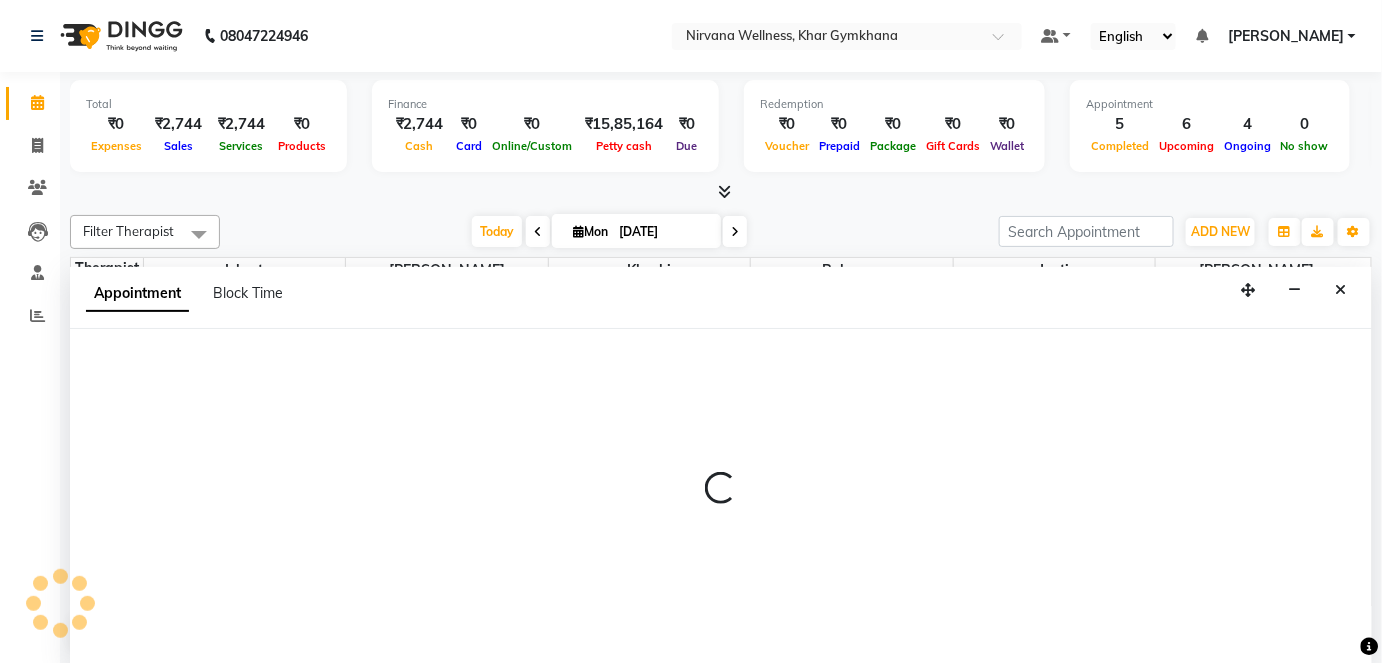 select on "67021" 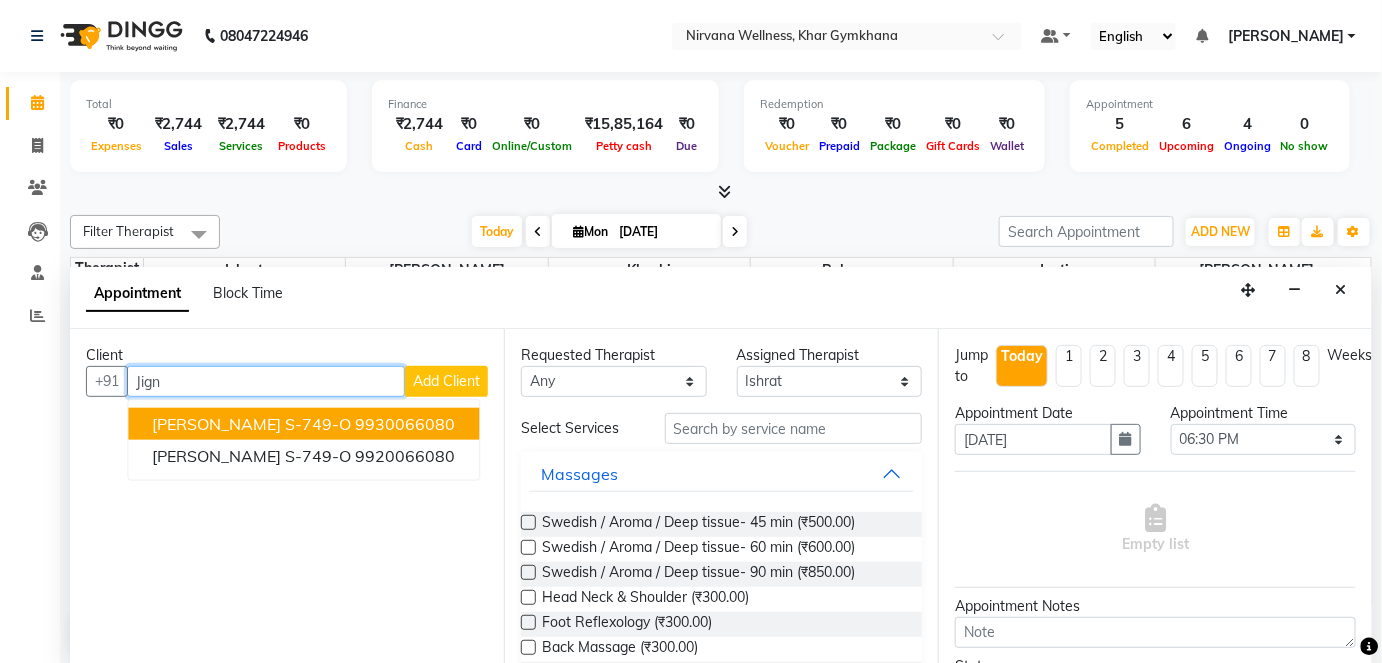 click on "9930066080" at bounding box center (405, 424) 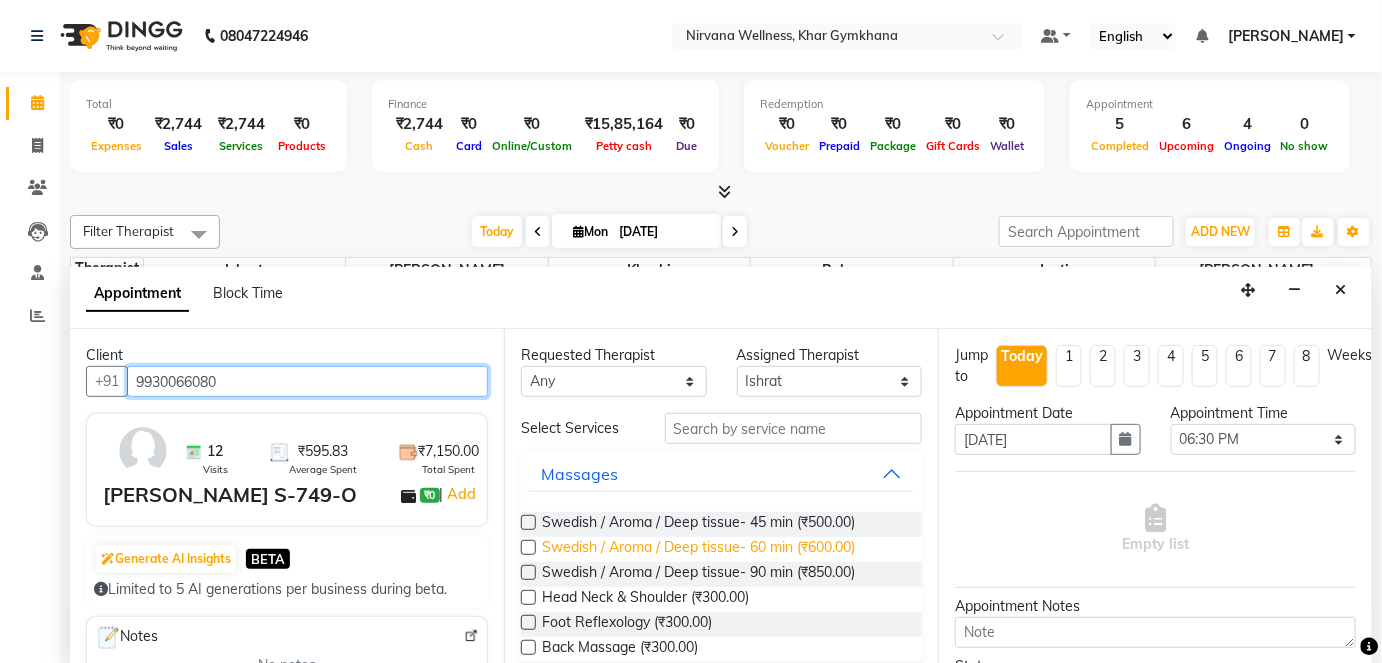 type on "9930066080" 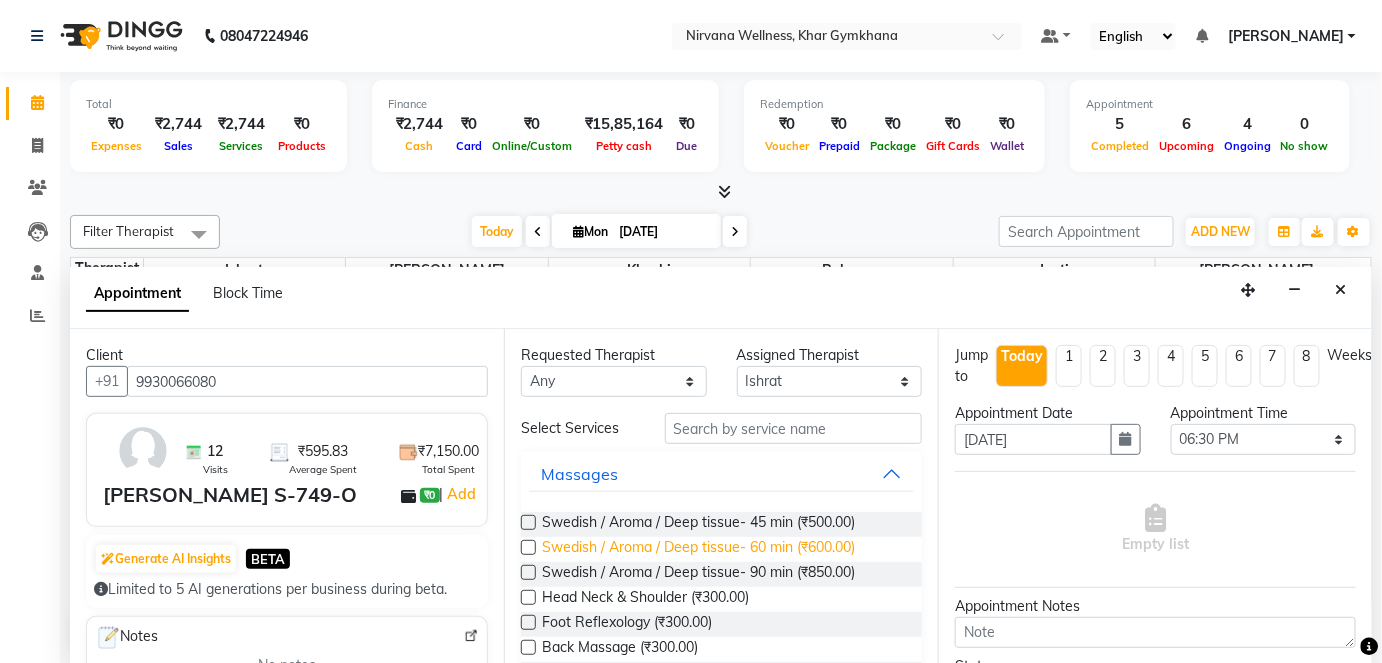 click on "Swedish / Aroma / Deep tissue- 60 min (₹600.00)" at bounding box center (698, 549) 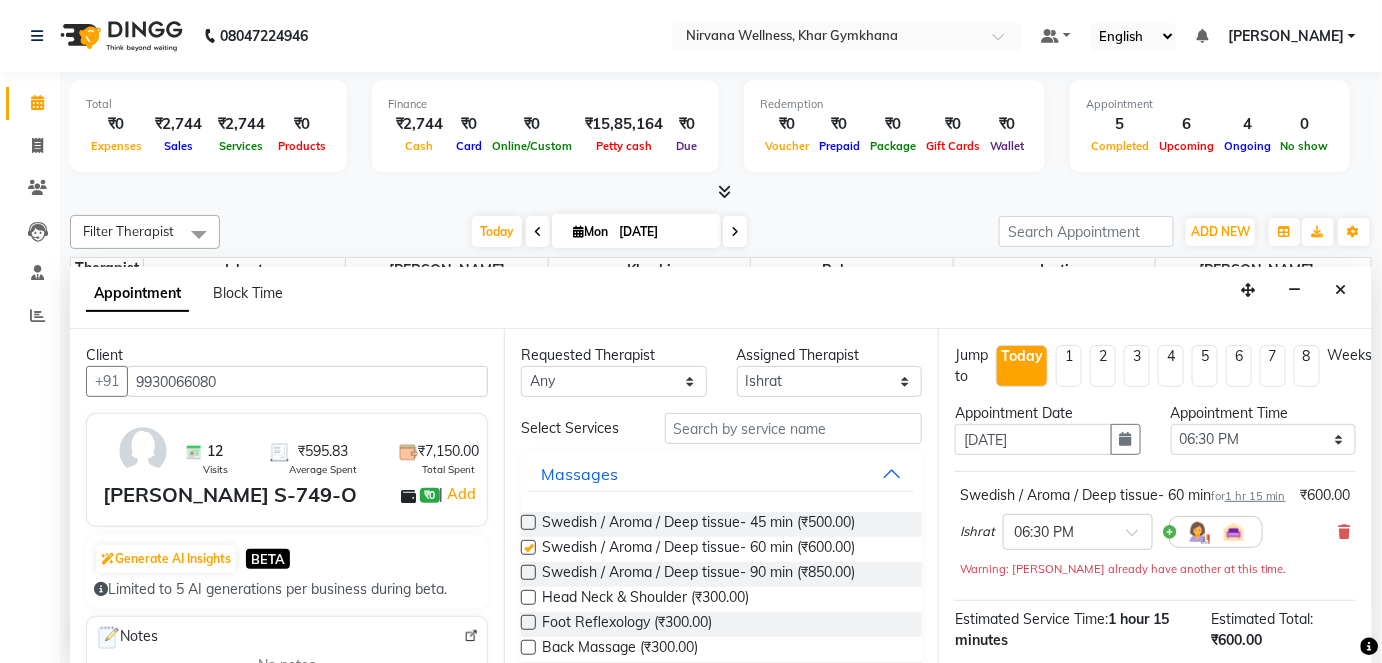 checkbox on "false" 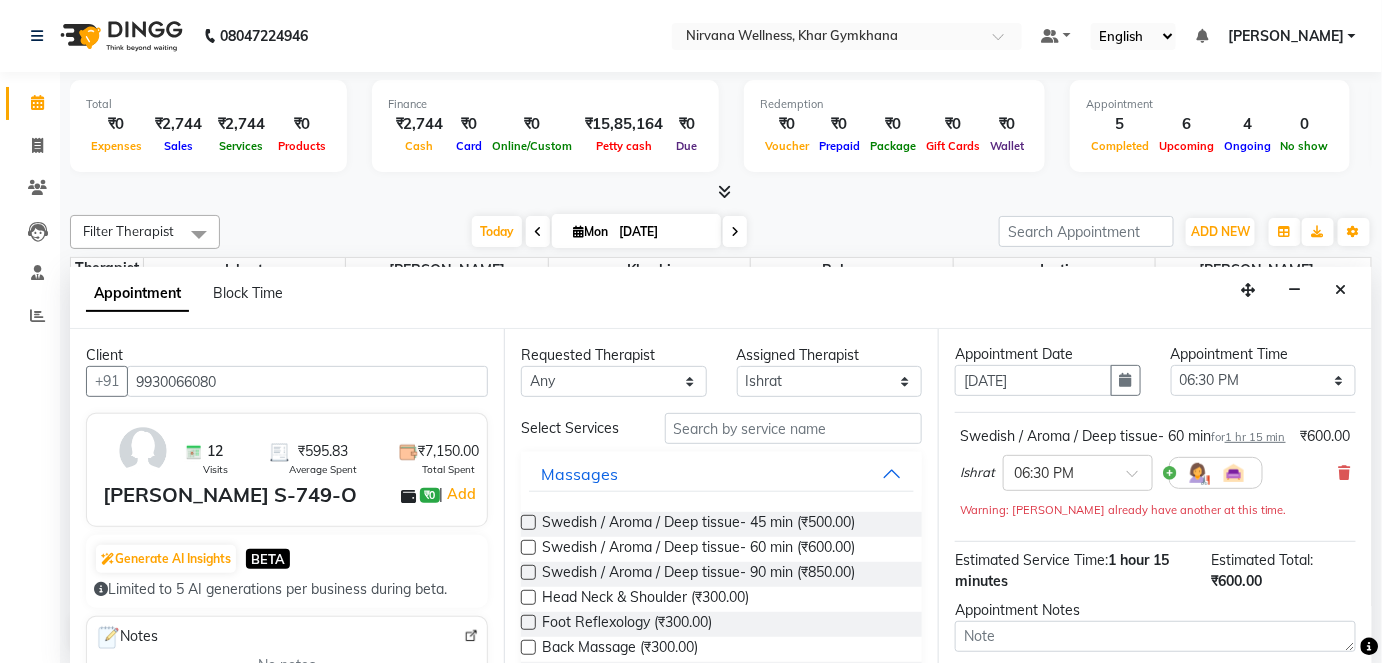scroll, scrollTop: 90, scrollLeft: 0, axis: vertical 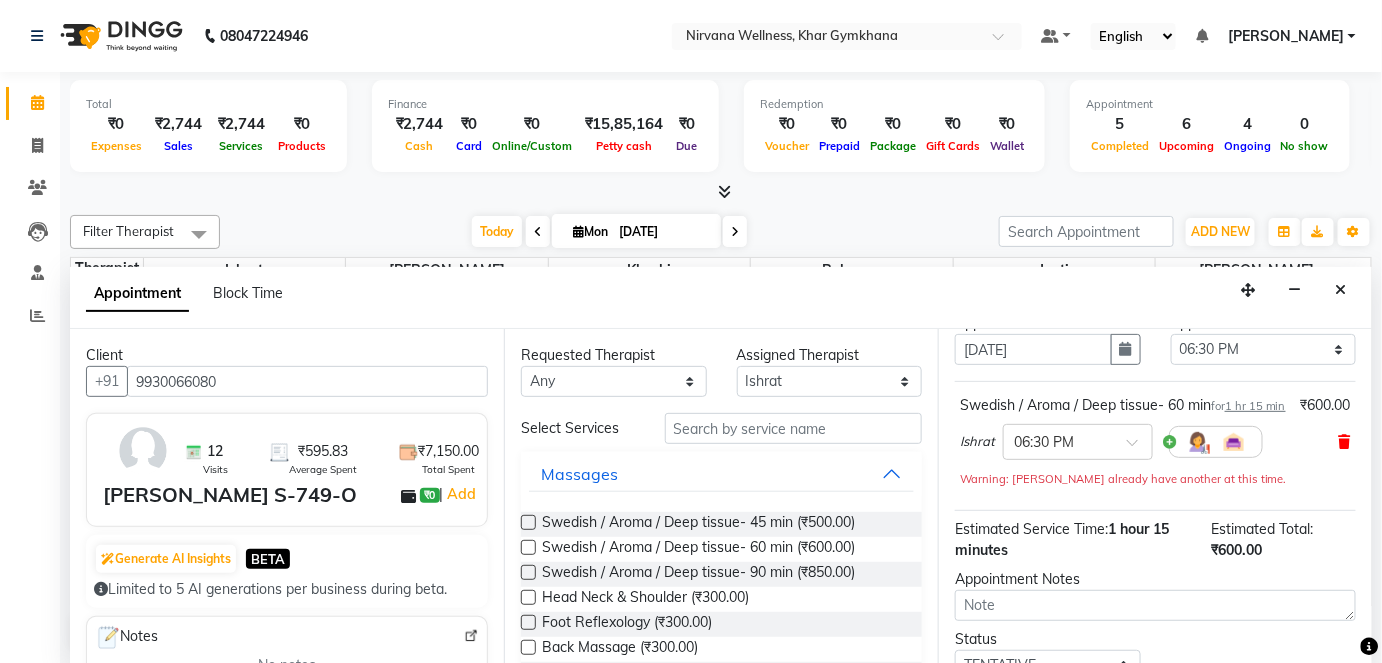 drag, startPoint x: 1329, startPoint y: 453, endPoint x: 547, endPoint y: 619, distance: 799.4248 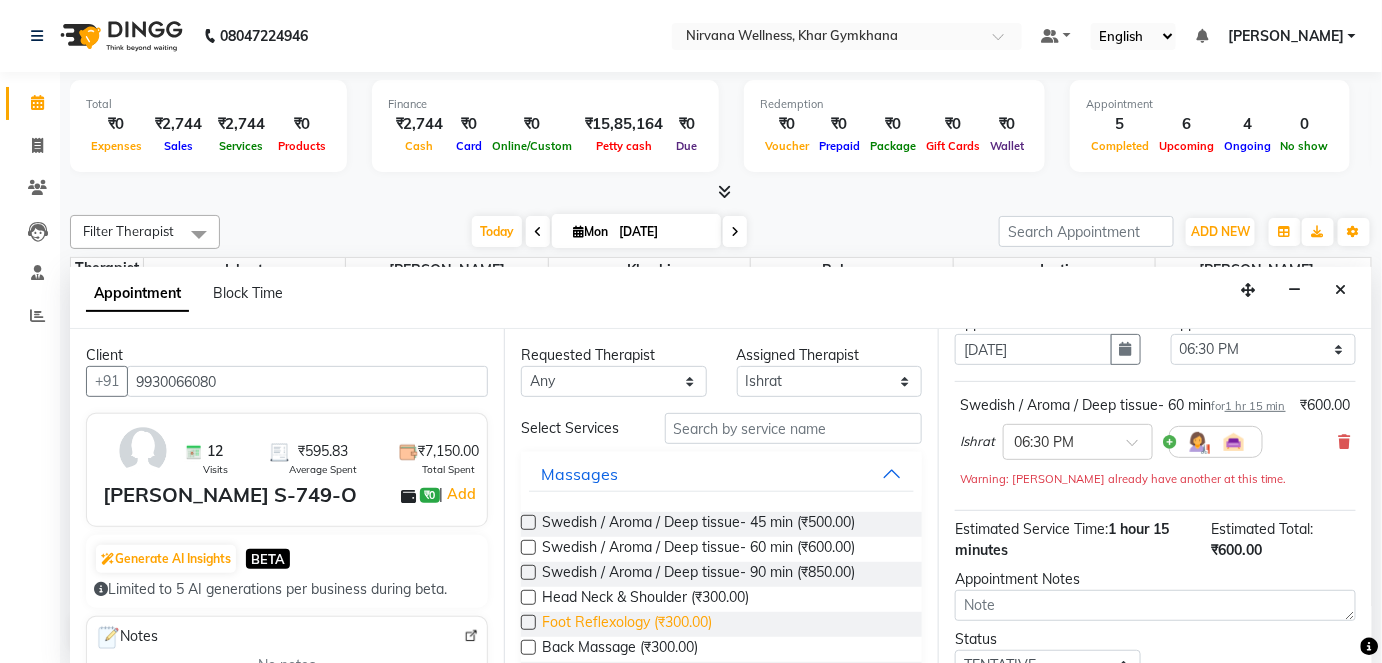 click at bounding box center [1345, 442] 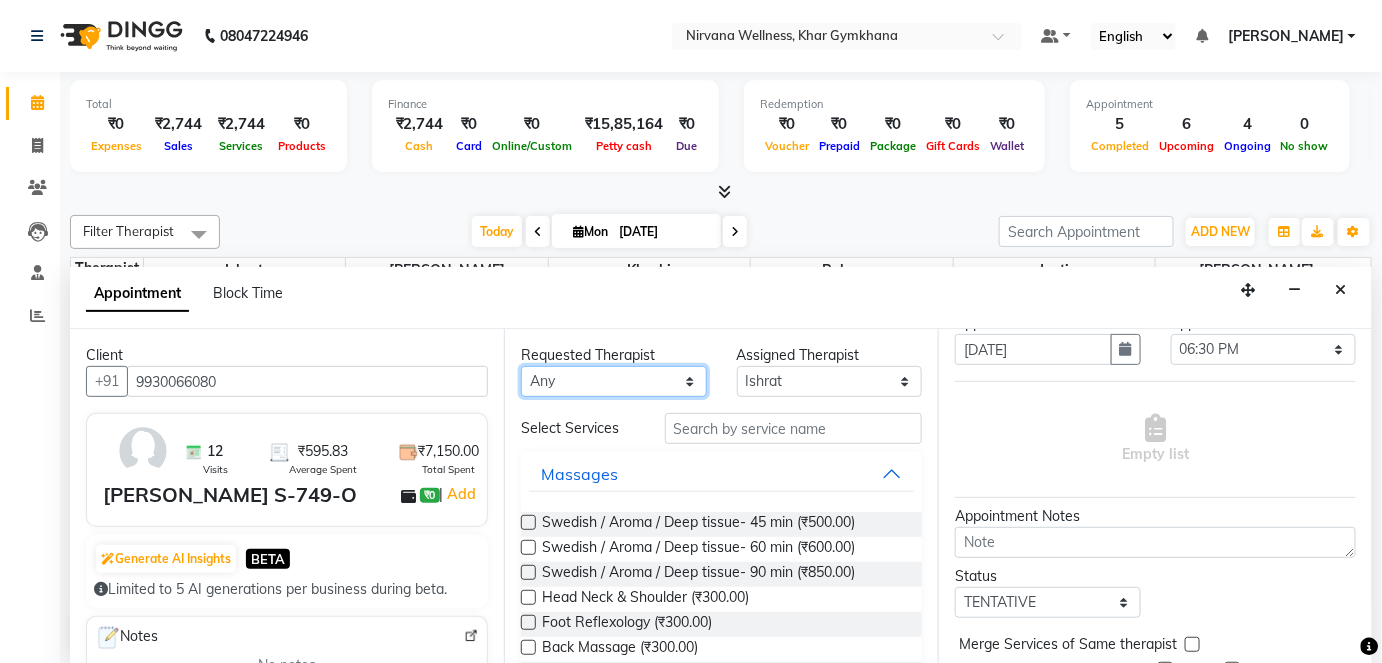 click on "Any [PERSON_NAME] Jyoti [PERSON_NAME] [PERSON_NAME]" at bounding box center (614, 381) 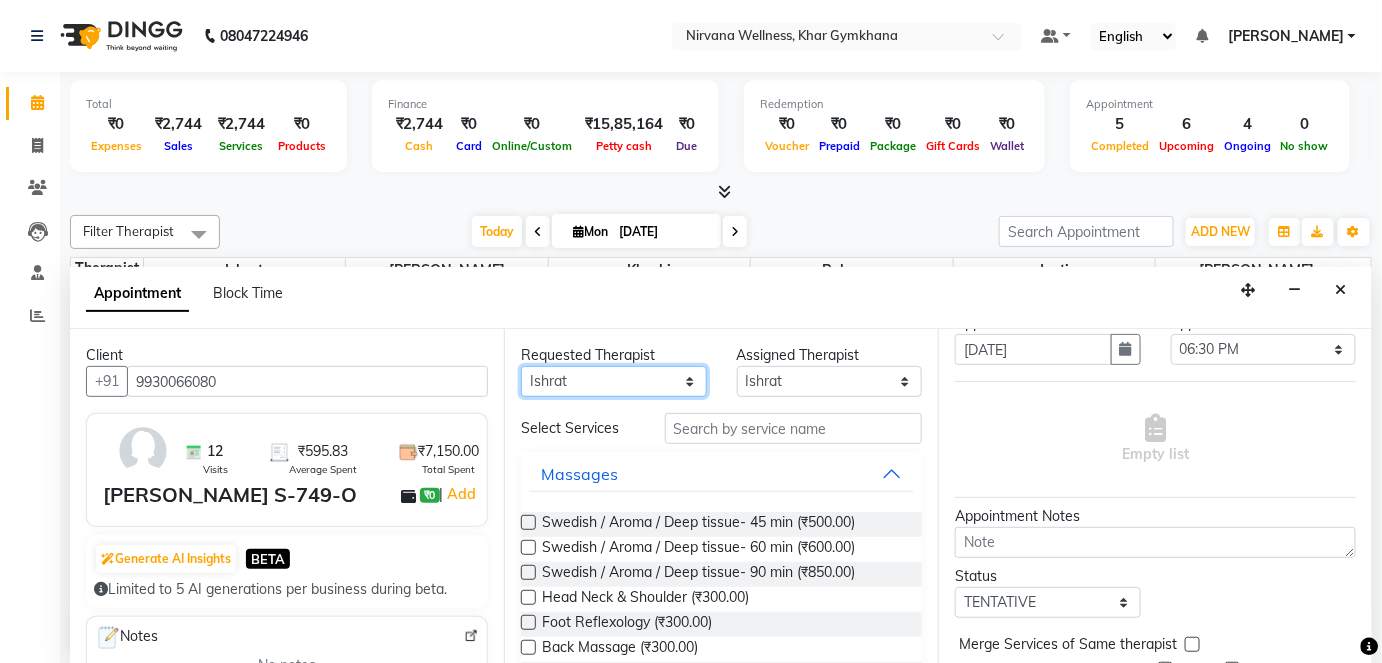 click on "Any [PERSON_NAME] Jyoti [PERSON_NAME] [PERSON_NAME]" at bounding box center (614, 381) 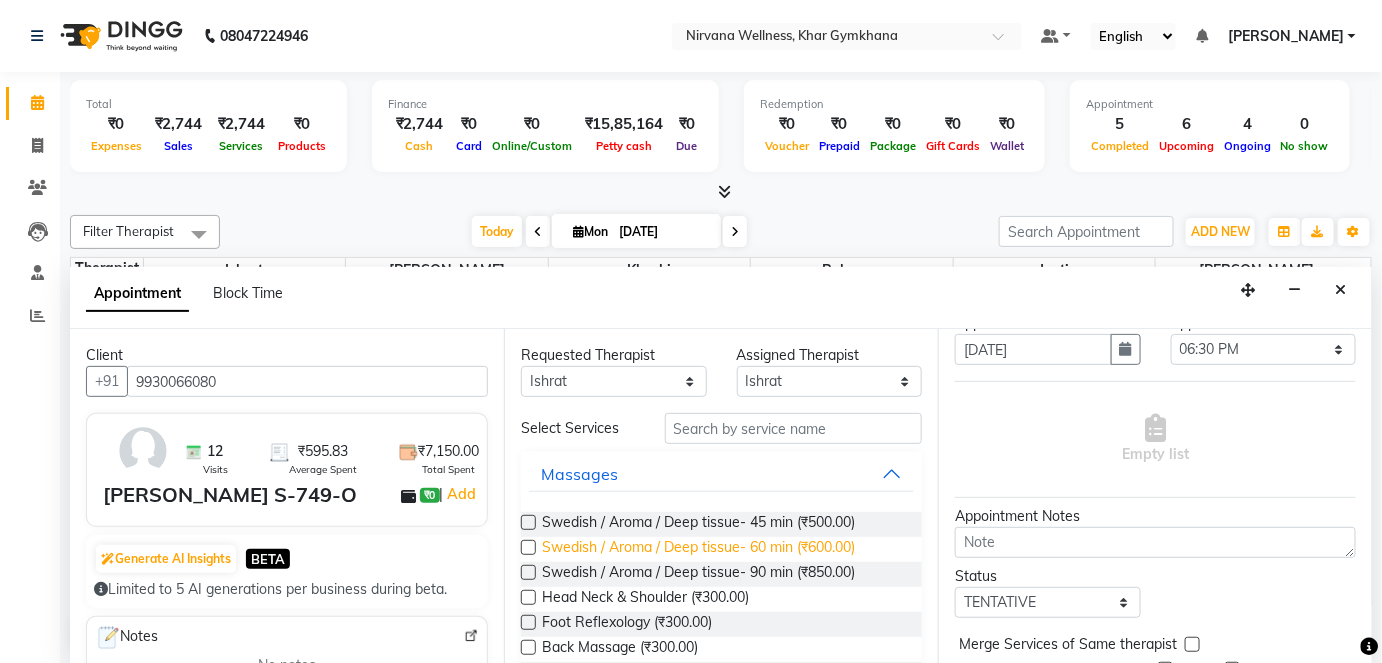drag, startPoint x: 739, startPoint y: 547, endPoint x: 791, endPoint y: 547, distance: 52 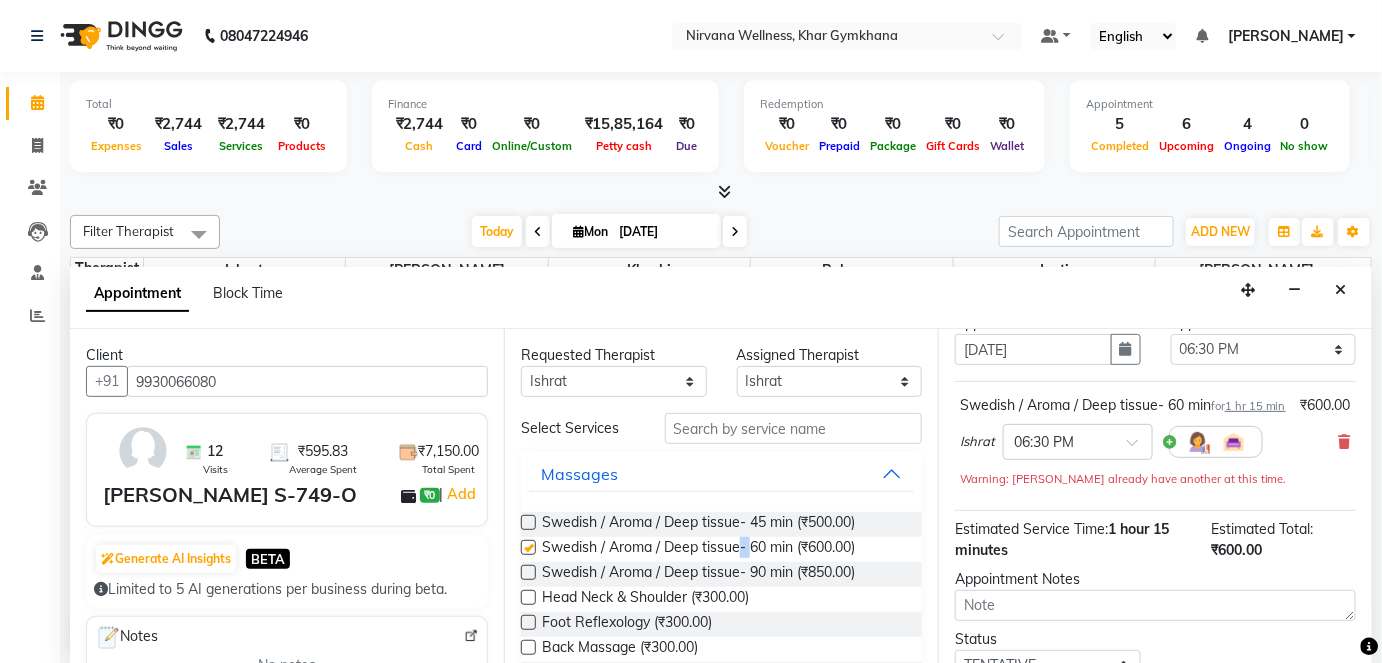 checkbox on "false" 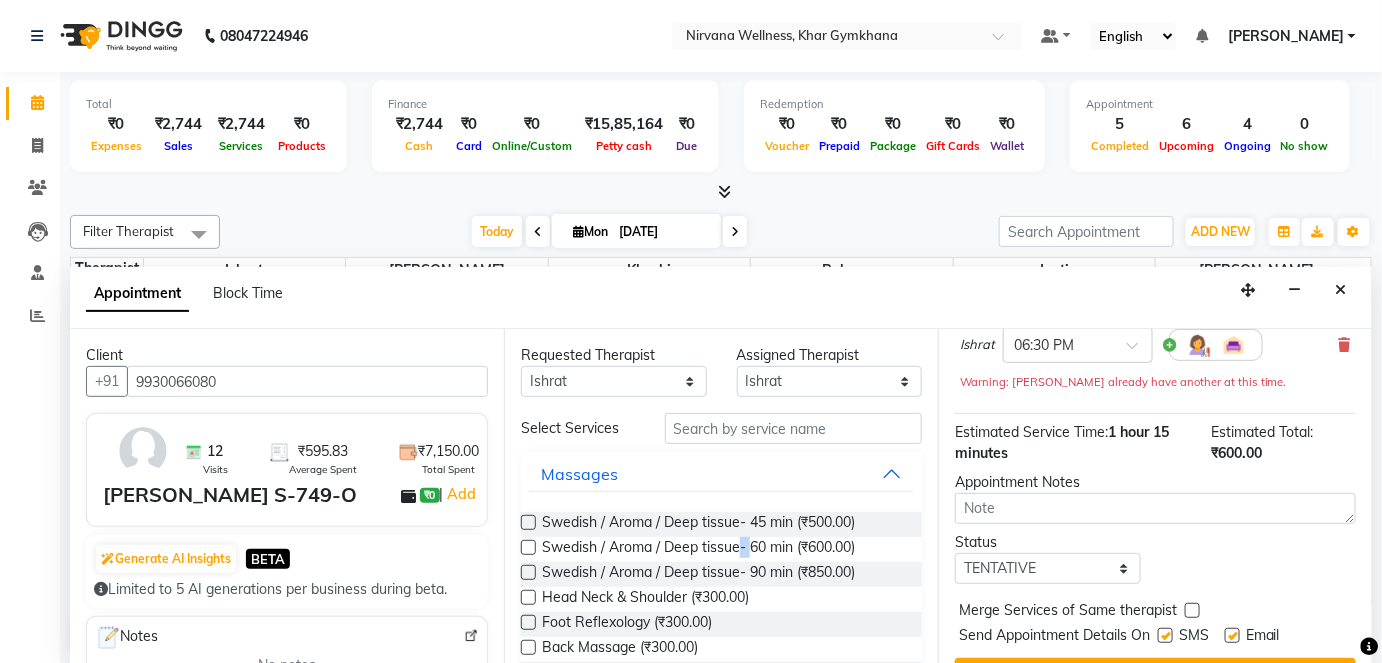 scroll, scrollTop: 252, scrollLeft: 0, axis: vertical 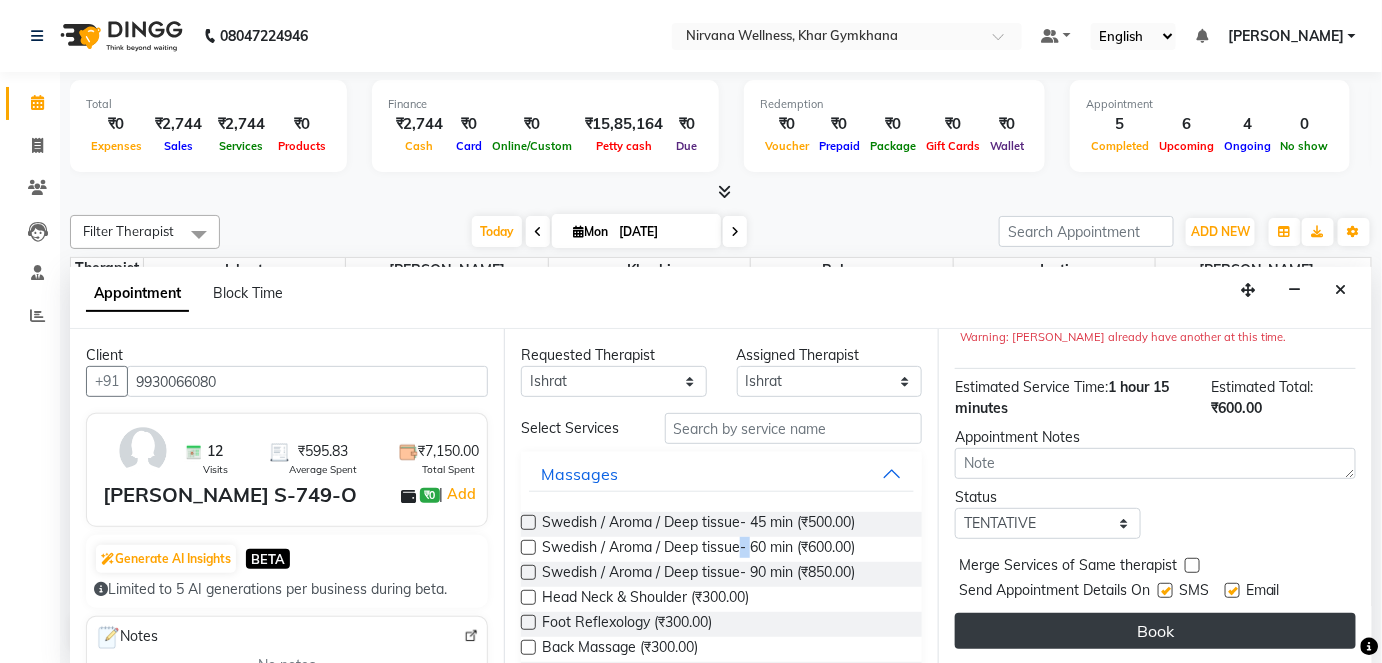 click on "Book" at bounding box center [1155, 631] 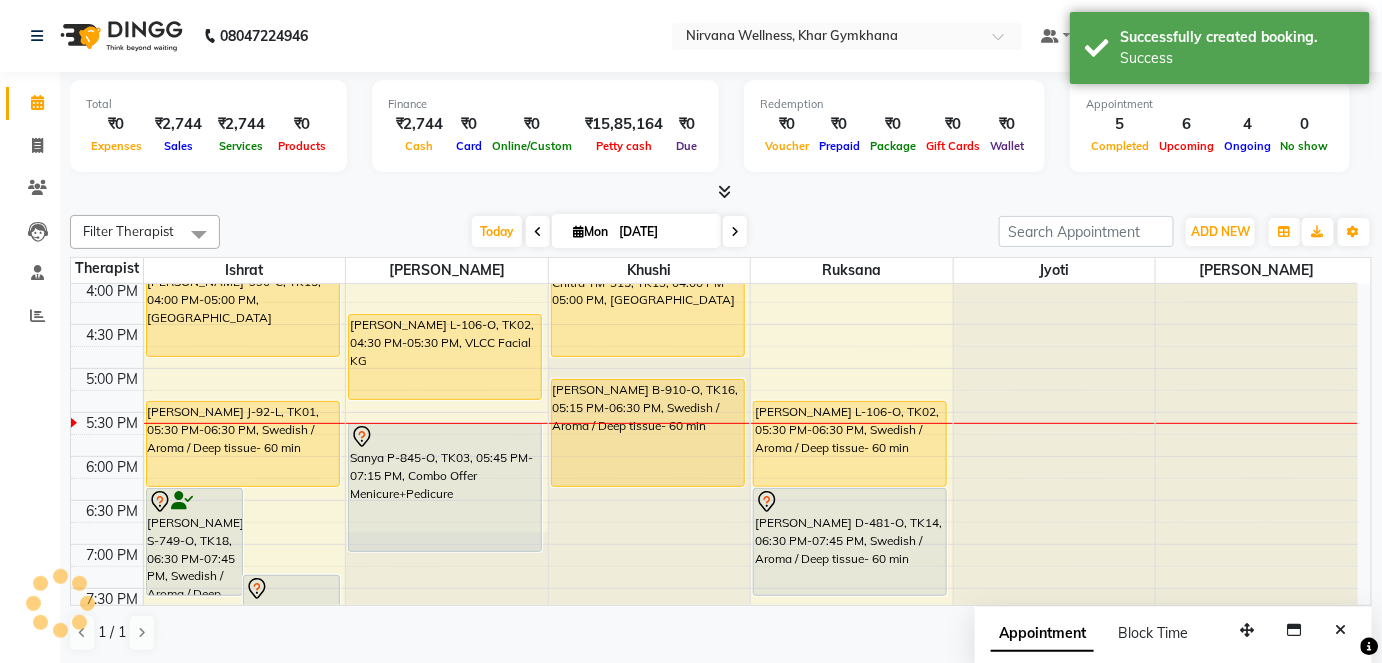 scroll, scrollTop: 0, scrollLeft: 0, axis: both 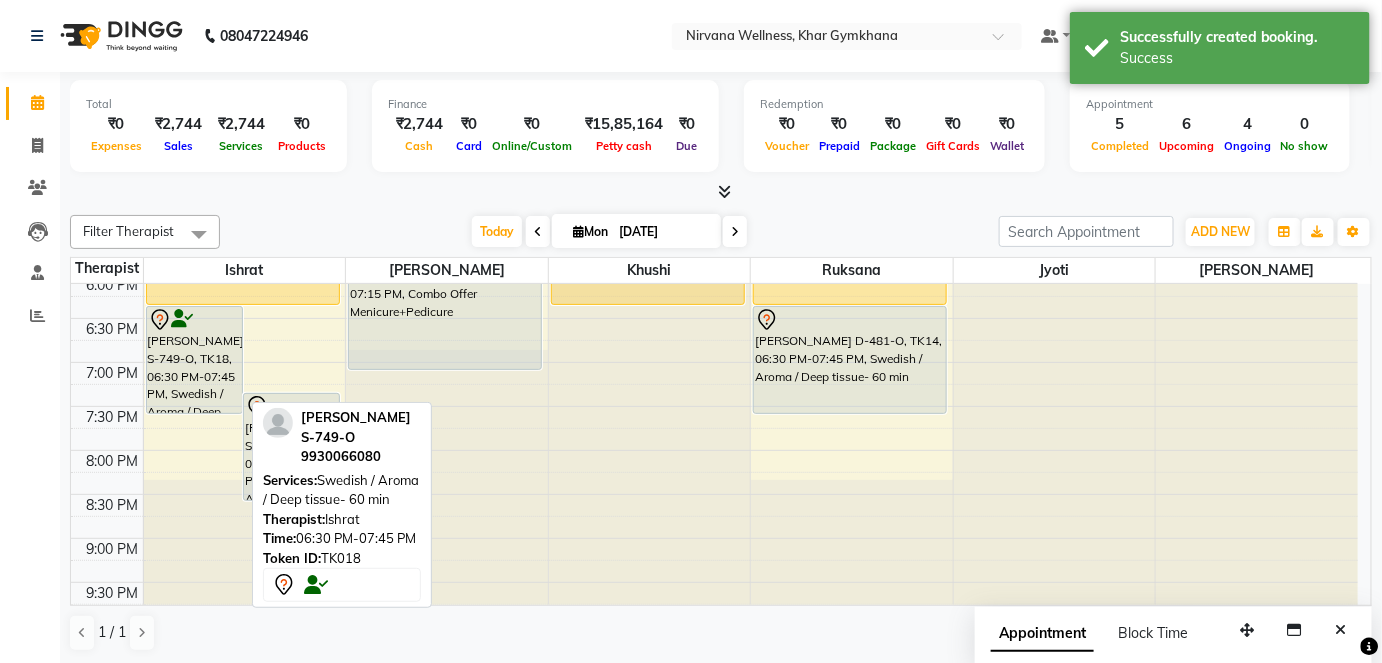 click at bounding box center [194, 413] 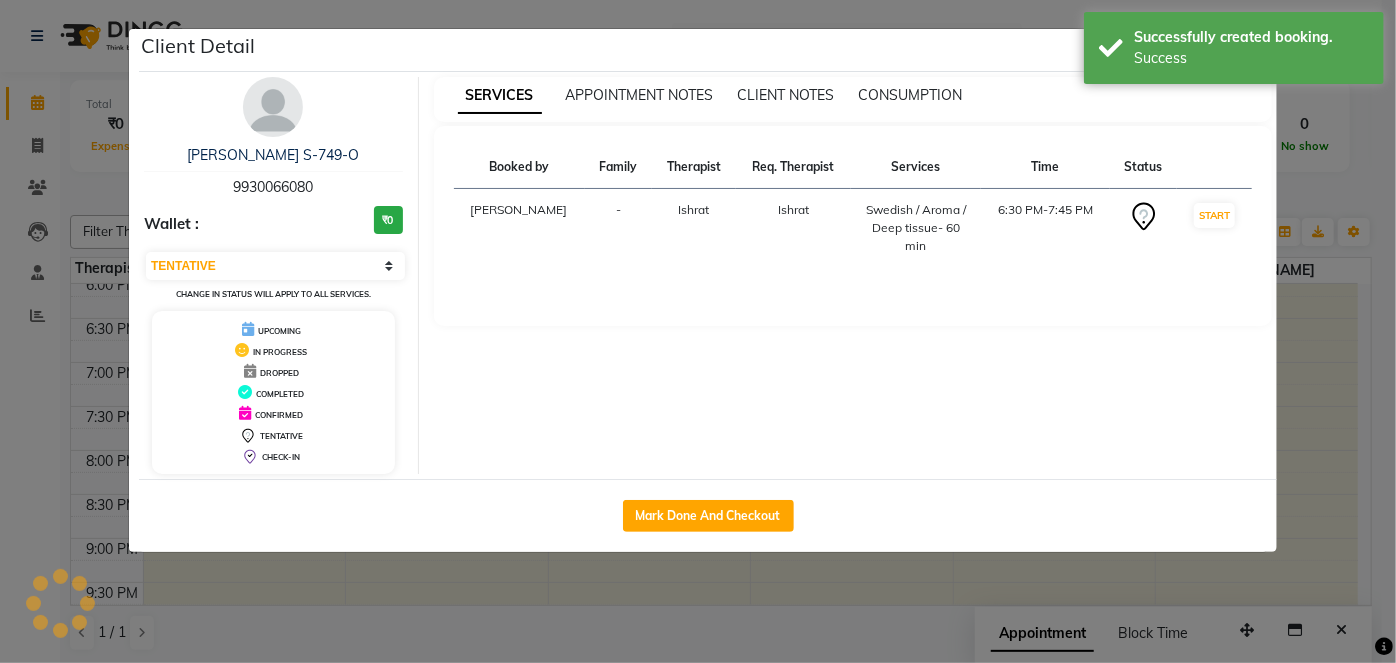 click on "UPCOMING IN PROGRESS DROPPED COMPLETED CONFIRMED TENTATIVE CHECK-IN" at bounding box center [273, 392] 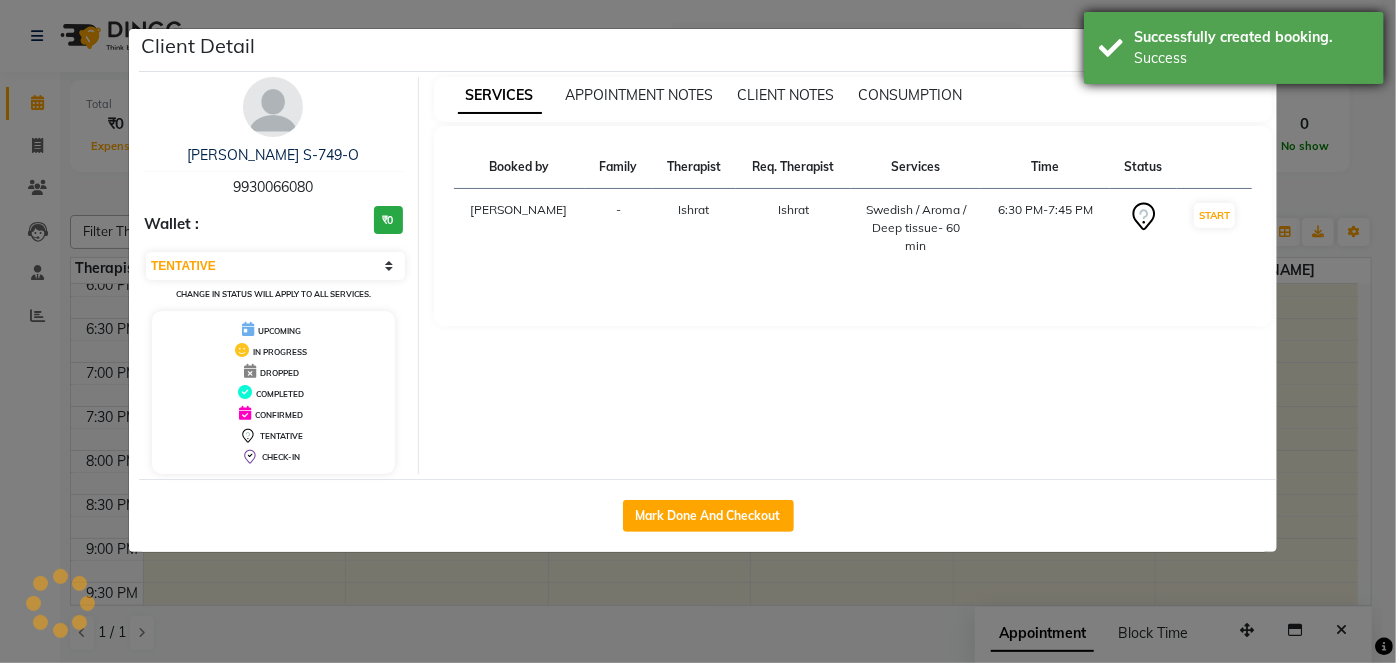 click on "Success" at bounding box center (1251, 58) 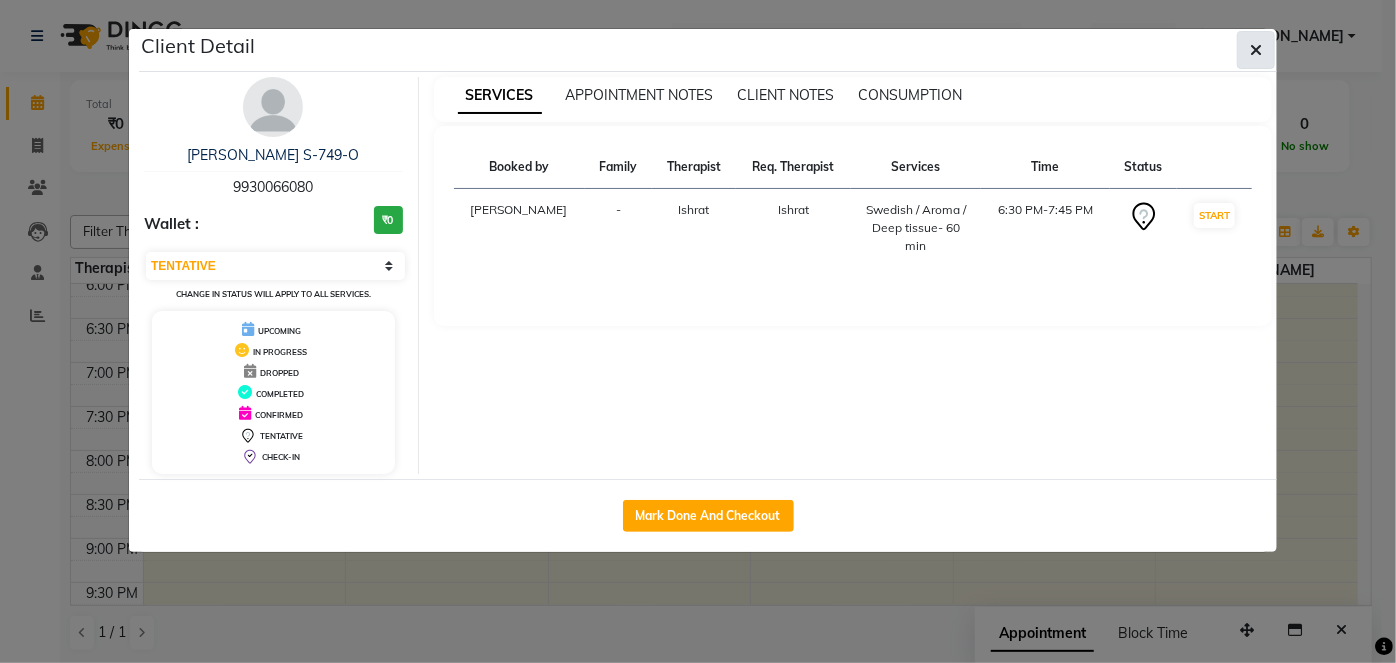 click 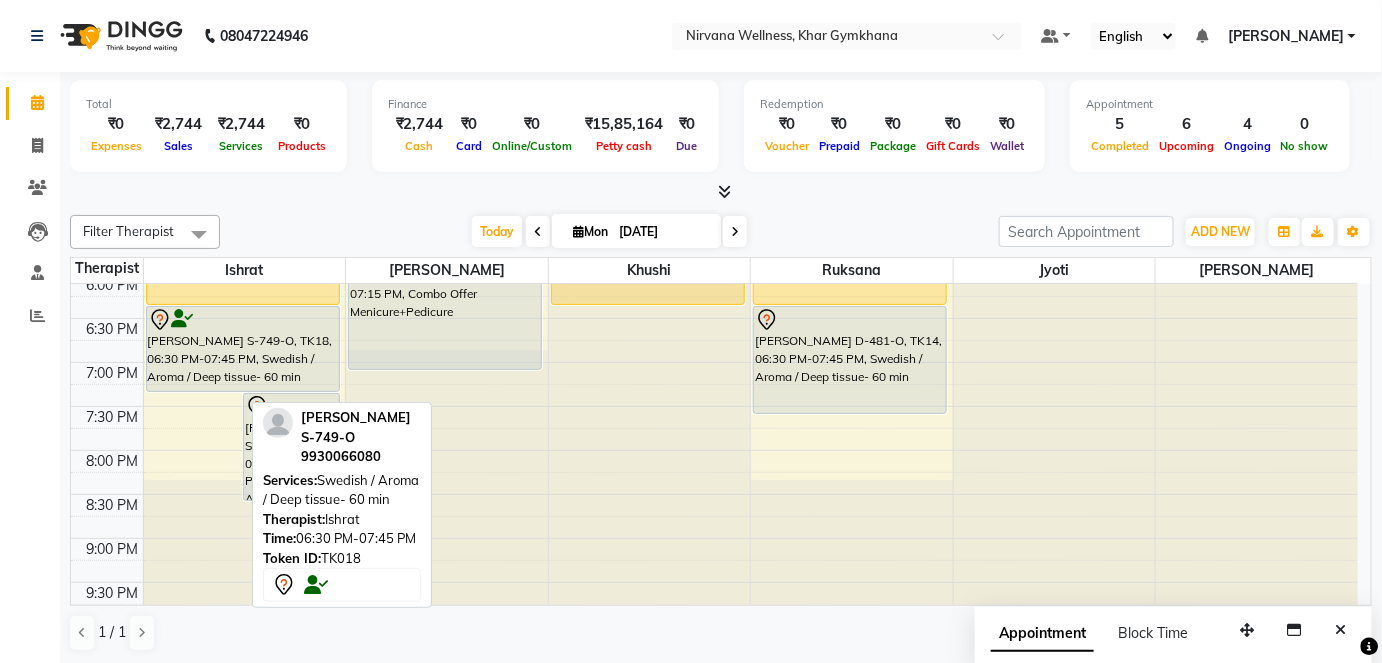 drag, startPoint x: 228, startPoint y: 408, endPoint x: 229, endPoint y: 383, distance: 25.019993 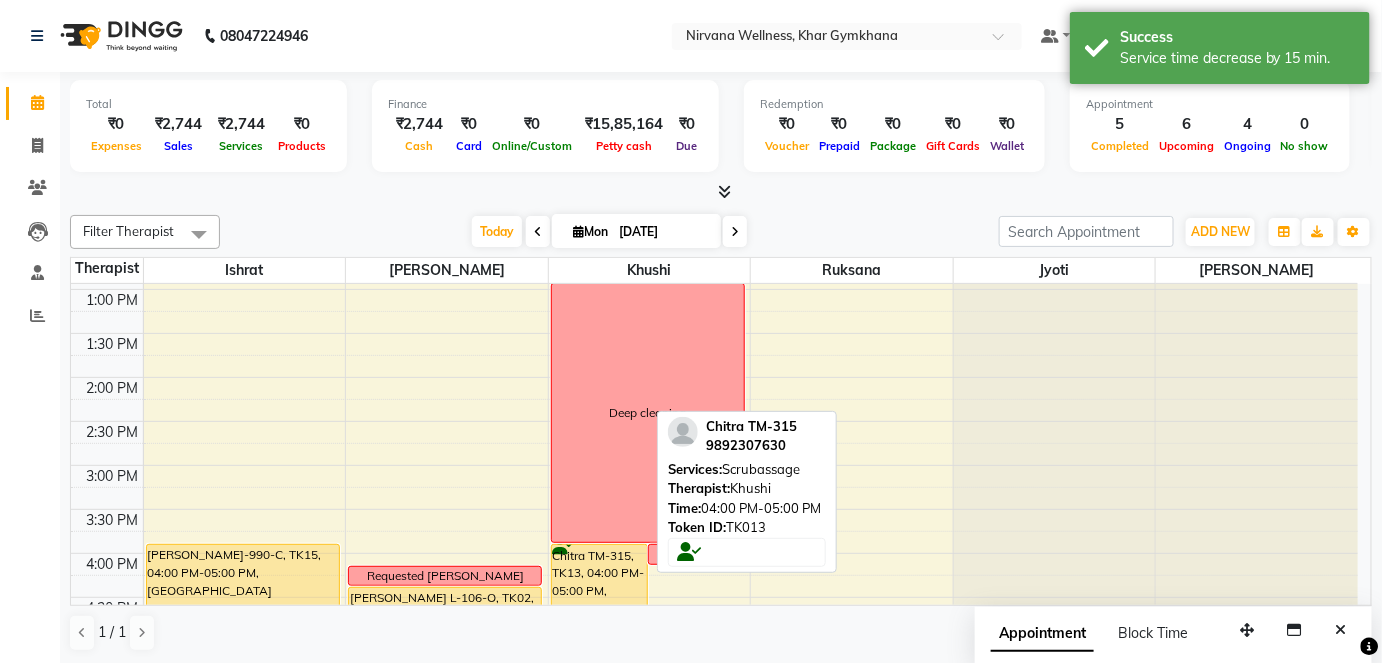 scroll, scrollTop: 886, scrollLeft: 0, axis: vertical 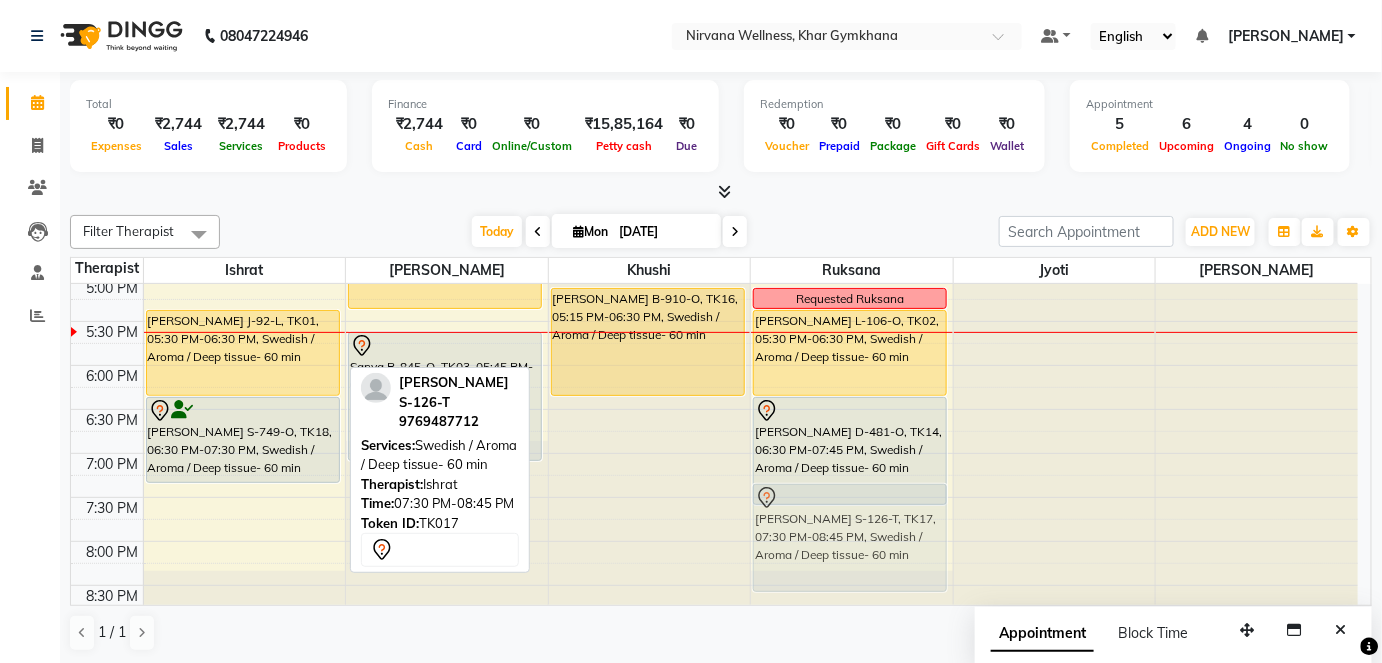 drag, startPoint x: 221, startPoint y: 552, endPoint x: 731, endPoint y: 550, distance: 510.00394 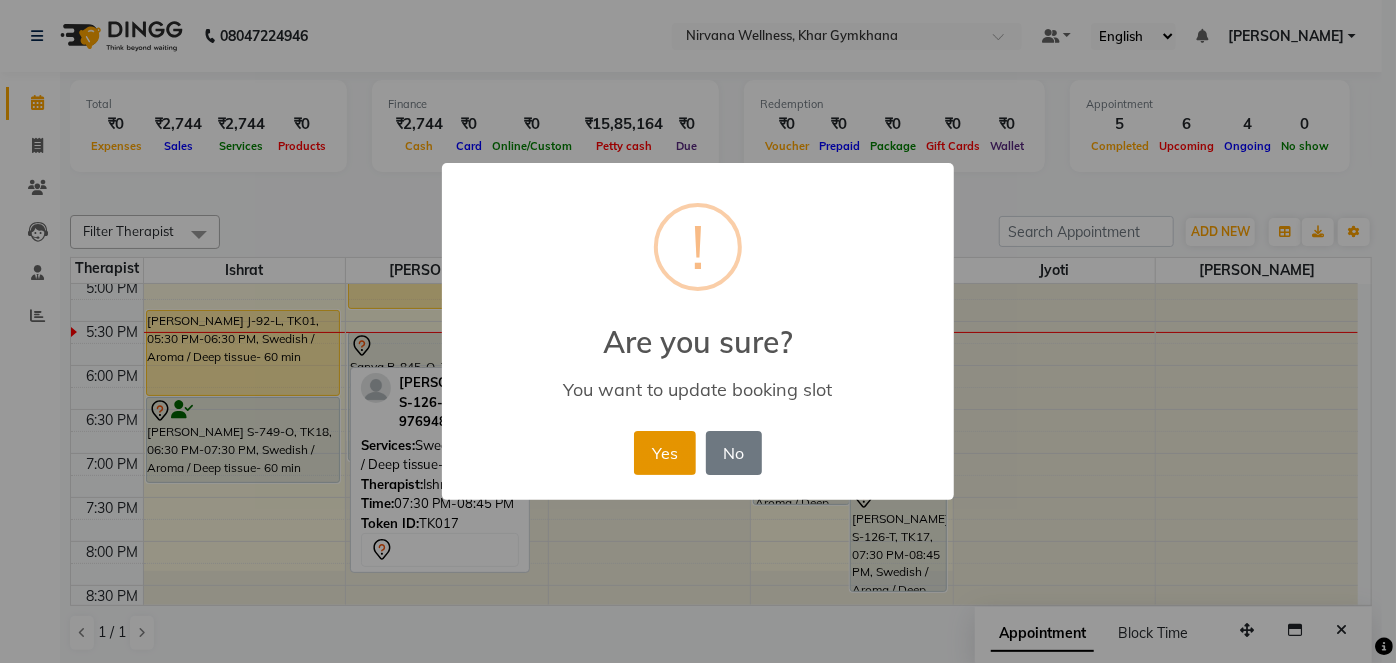 click on "Yes" at bounding box center (664, 453) 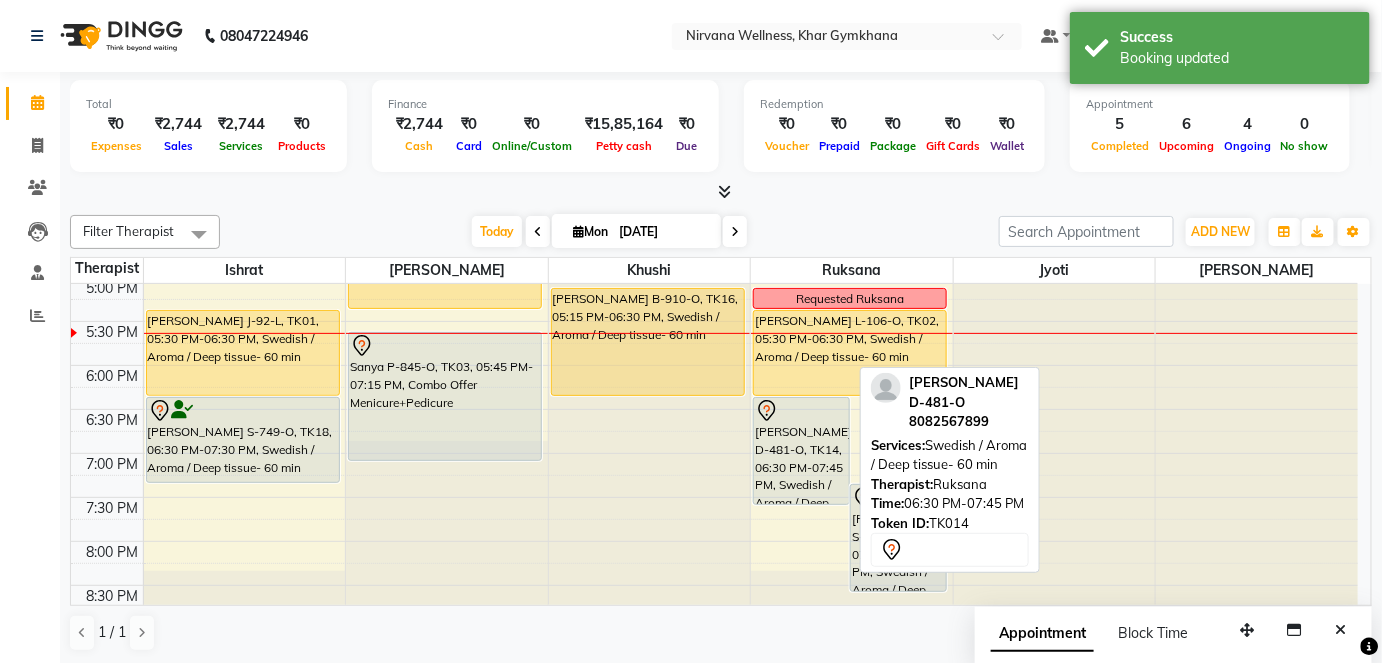 click on "[PERSON_NAME] D-481-O, TK14, 06:30 PM-07:45 PM, Swedish / Aroma / Deep tissue- 60 min" at bounding box center (801, 451) 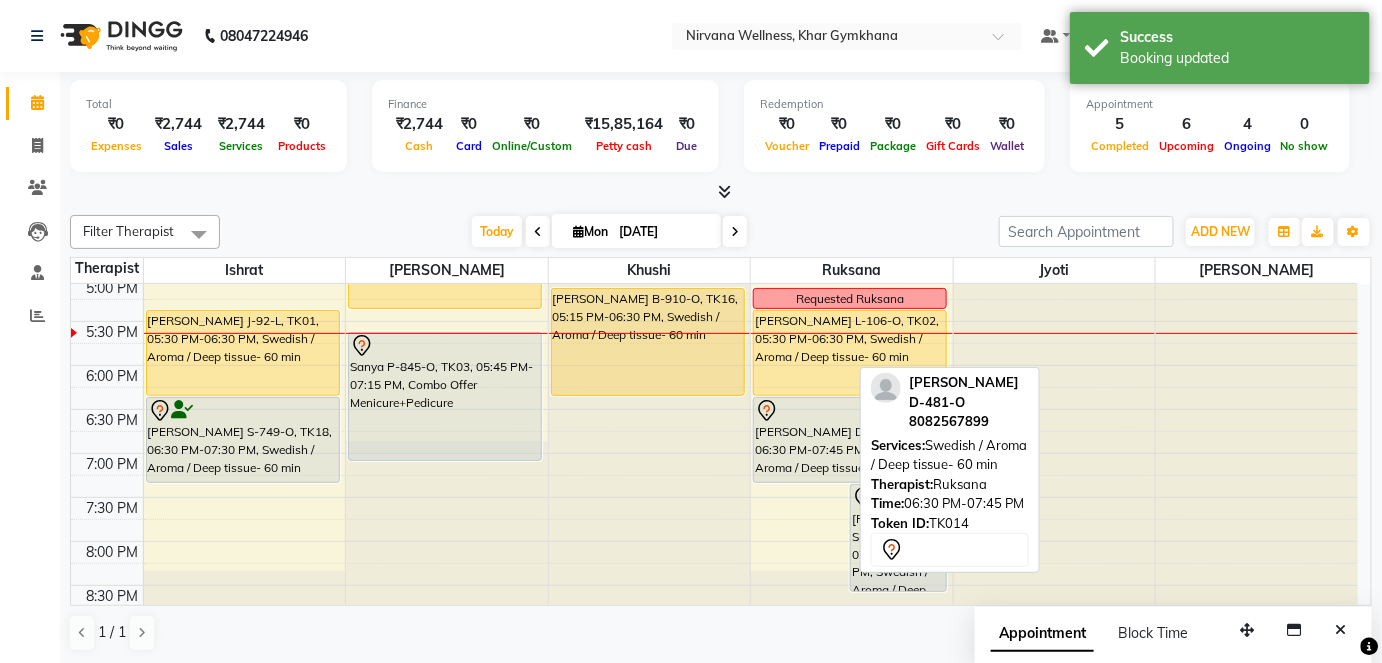 drag, startPoint x: 827, startPoint y: 498, endPoint x: 832, endPoint y: 480, distance: 18.681541 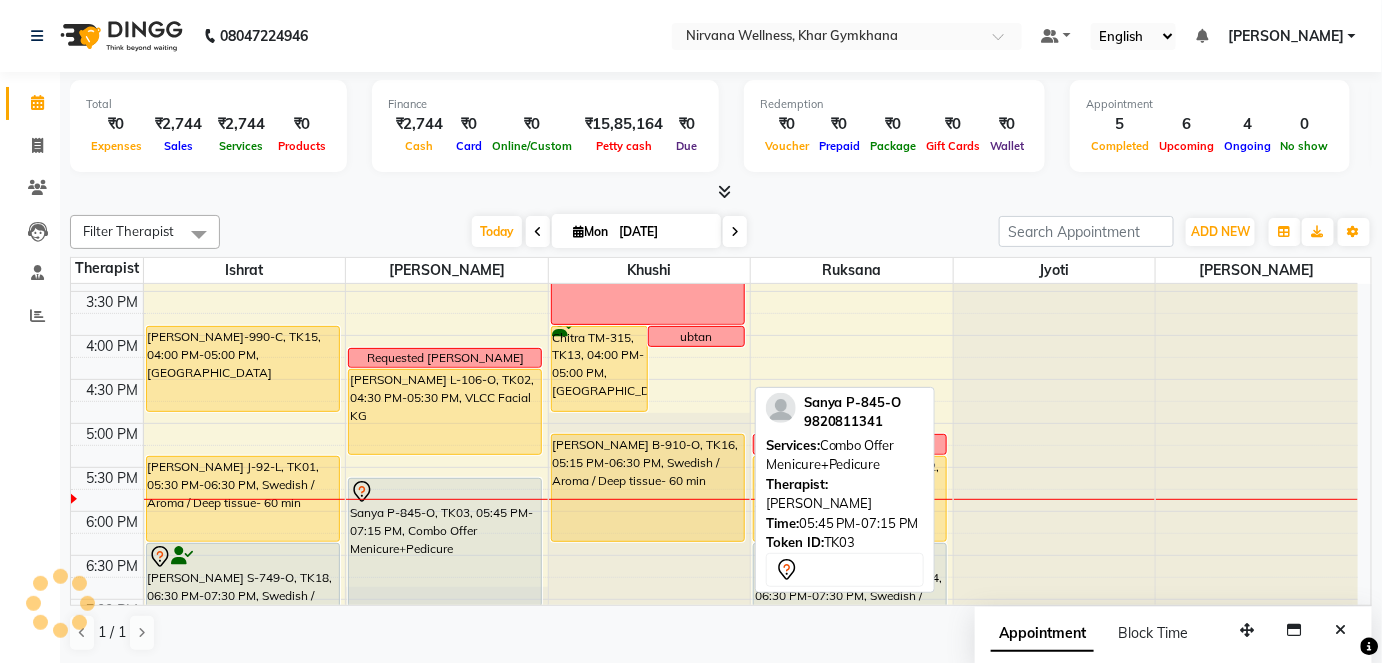 scroll, scrollTop: 818, scrollLeft: 0, axis: vertical 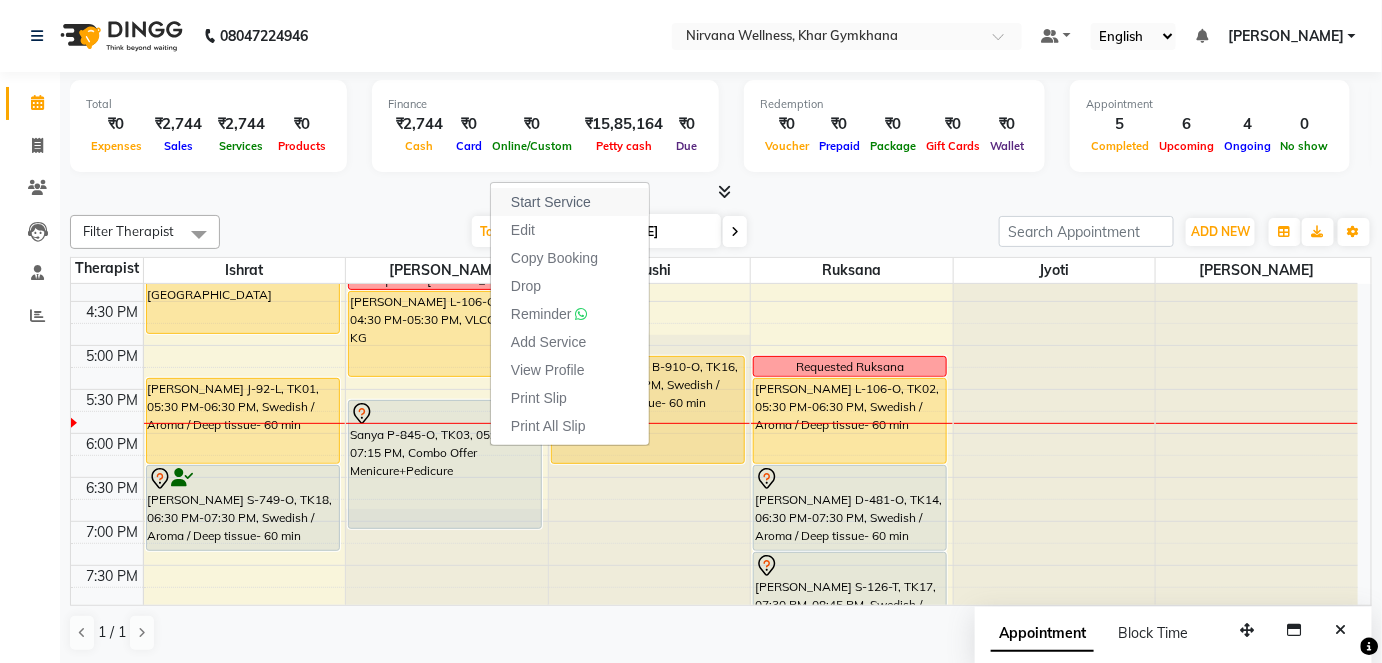 click on "Start Service" at bounding box center [551, 202] 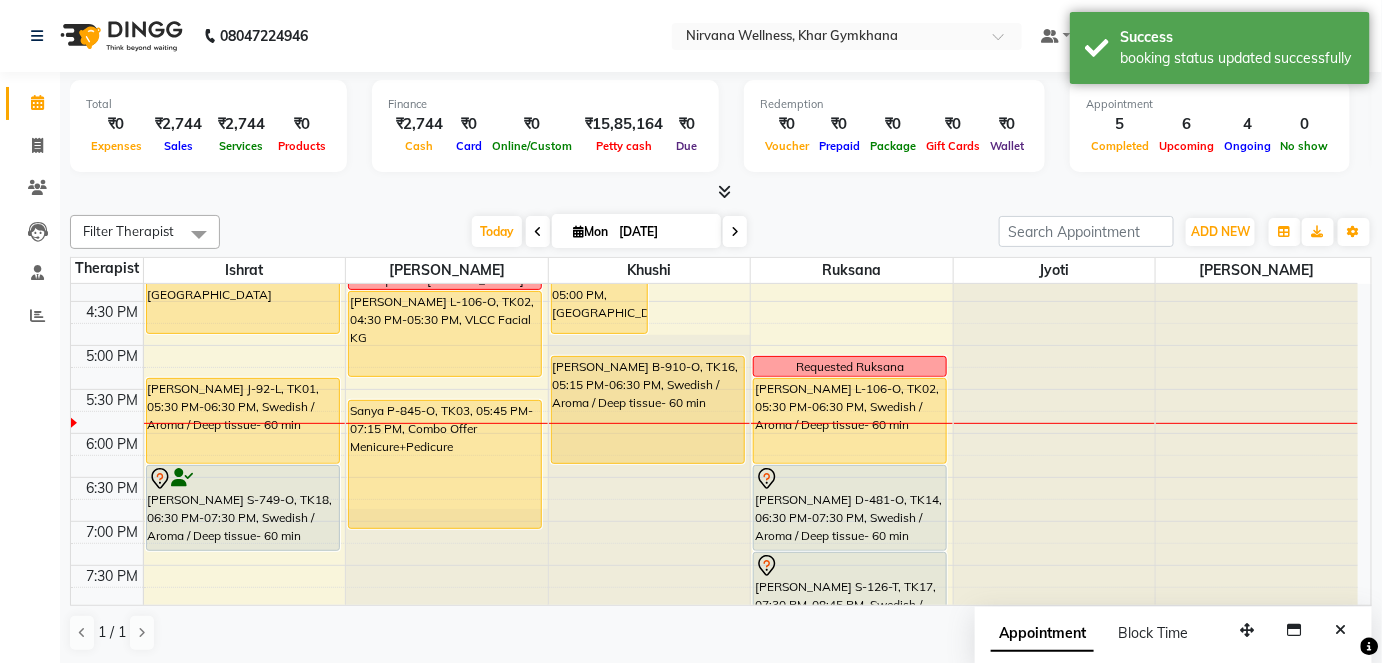 scroll, scrollTop: 909, scrollLeft: 0, axis: vertical 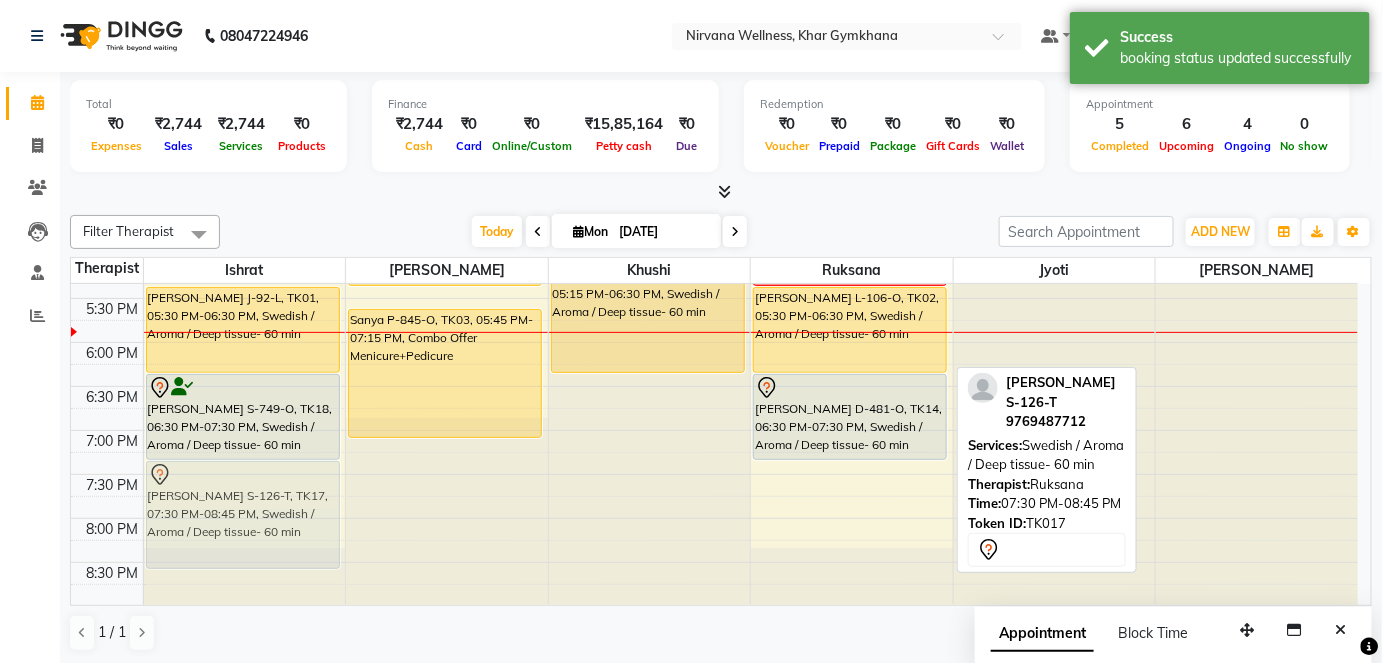 drag, startPoint x: 854, startPoint y: 491, endPoint x: 285, endPoint y: 486, distance: 569.022 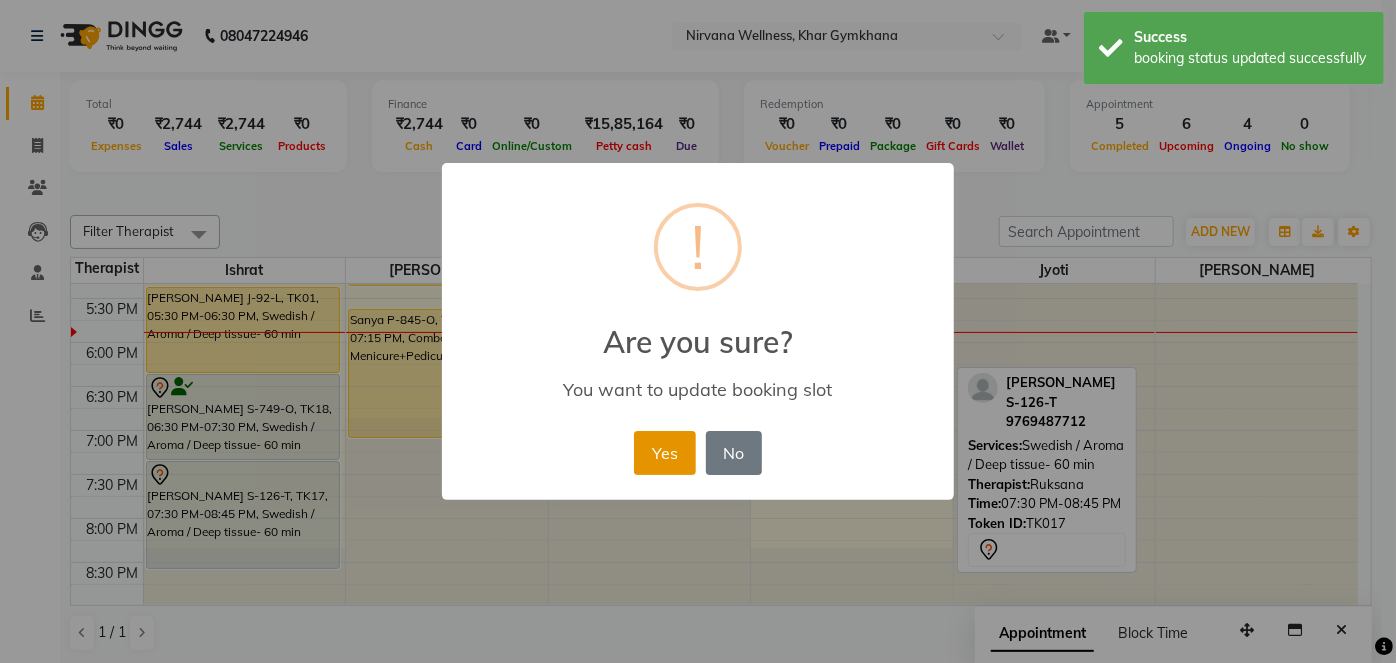 click on "Yes" at bounding box center (664, 453) 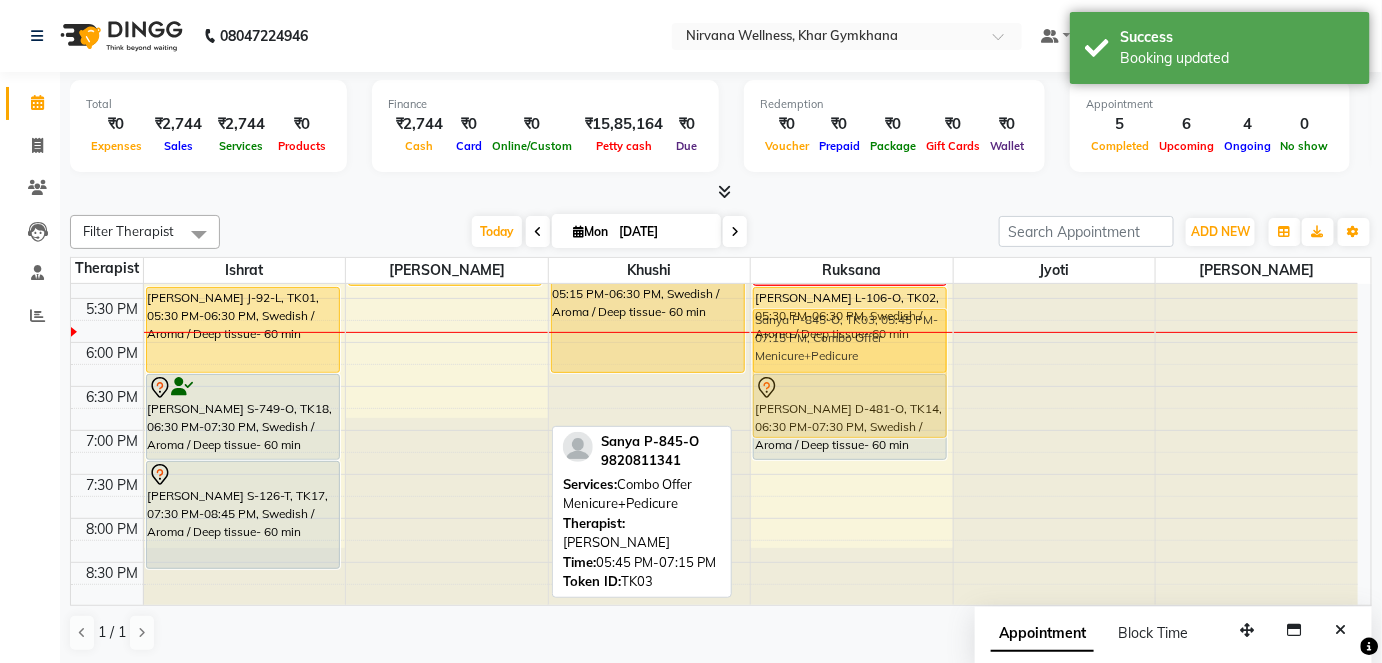 drag, startPoint x: 405, startPoint y: 384, endPoint x: 808, endPoint y: 389, distance: 403.031 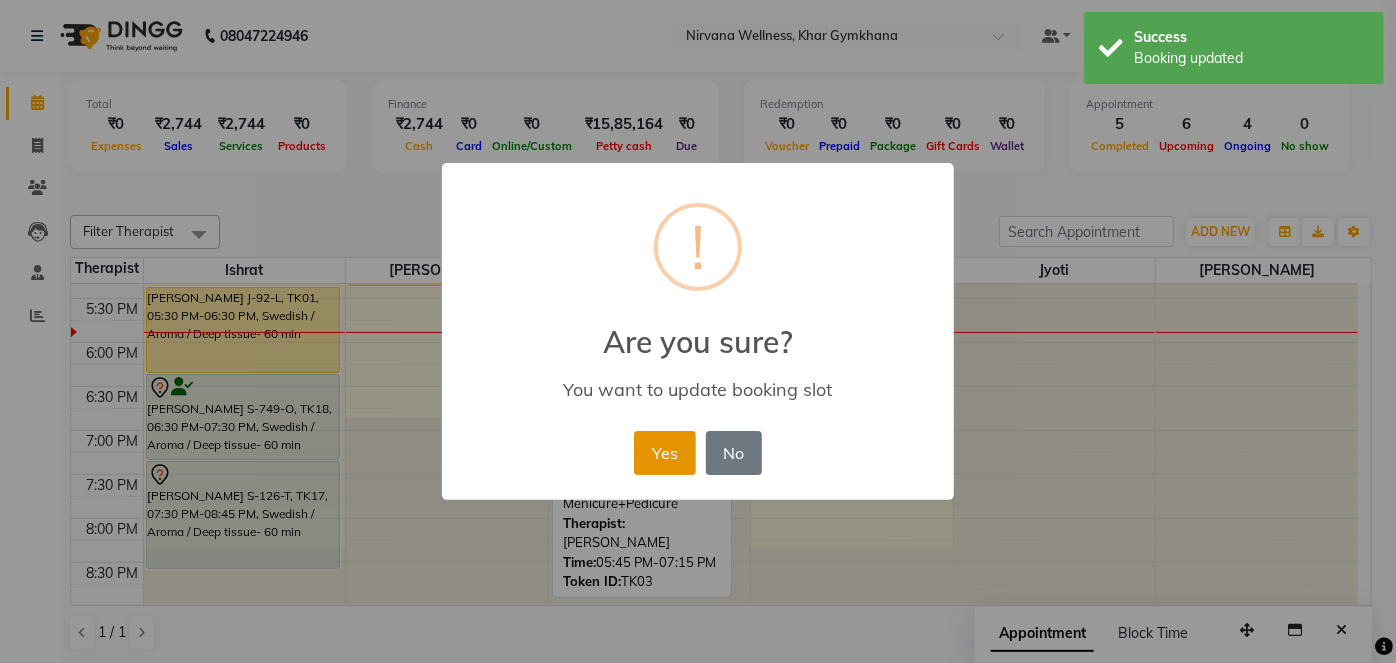 click on "Yes" at bounding box center [664, 453] 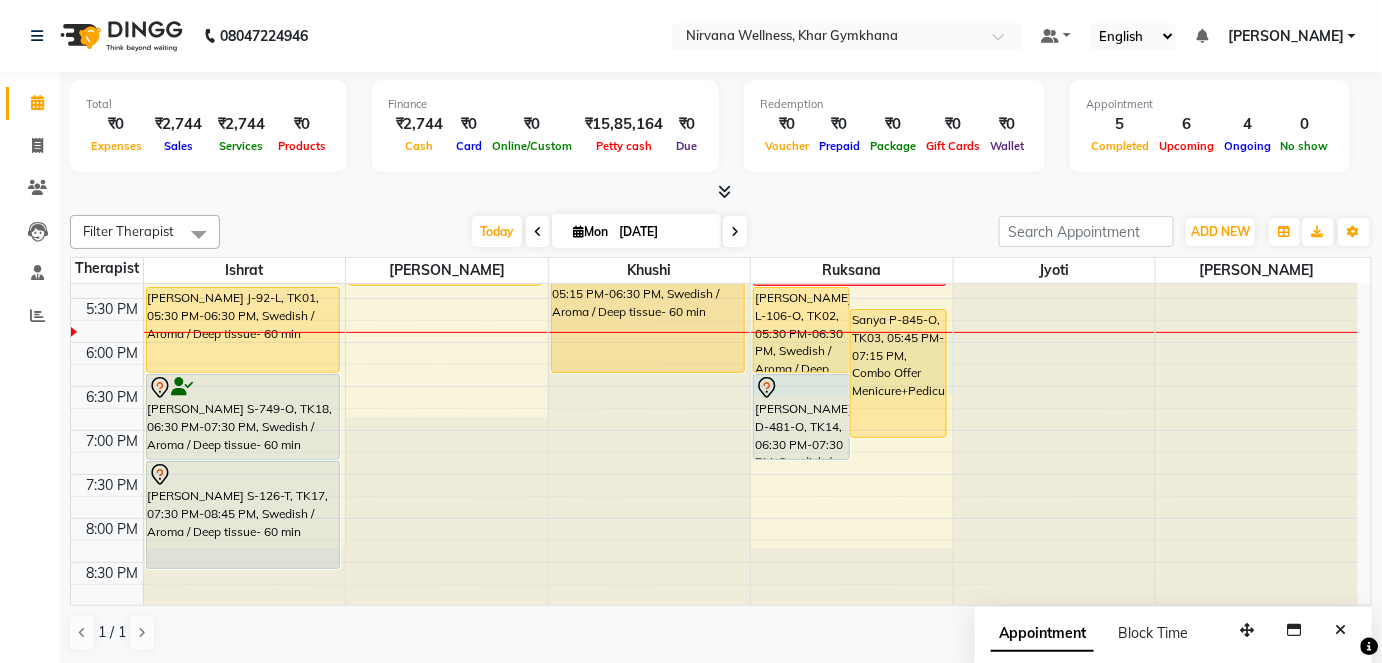 drag, startPoint x: 786, startPoint y: 329, endPoint x: 354, endPoint y: 373, distance: 434.23495 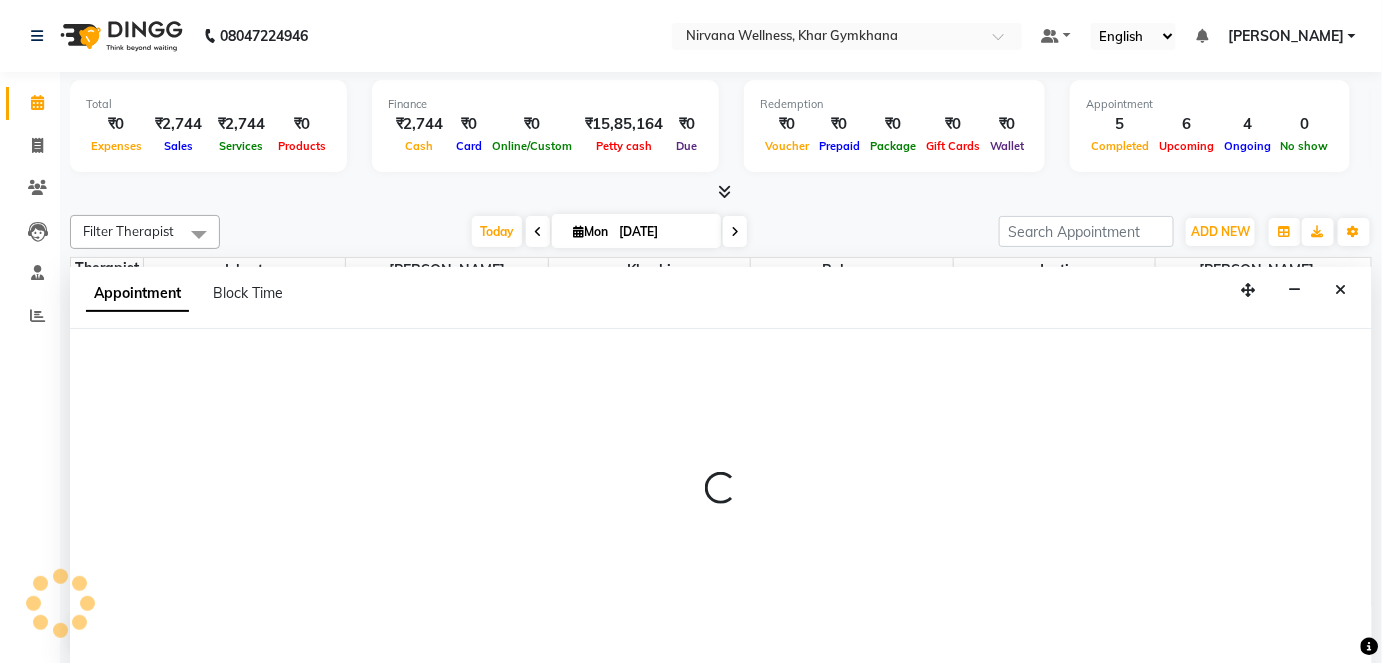 scroll, scrollTop: 0, scrollLeft: 0, axis: both 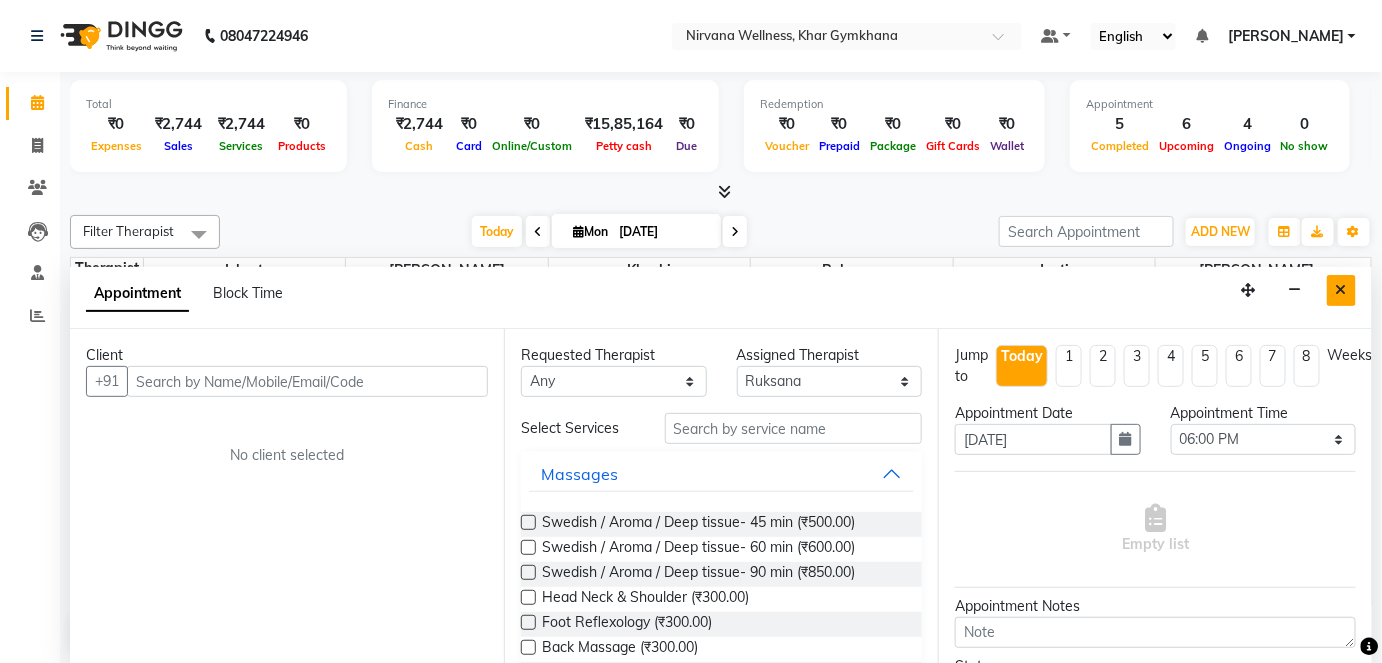 click at bounding box center [1341, 290] 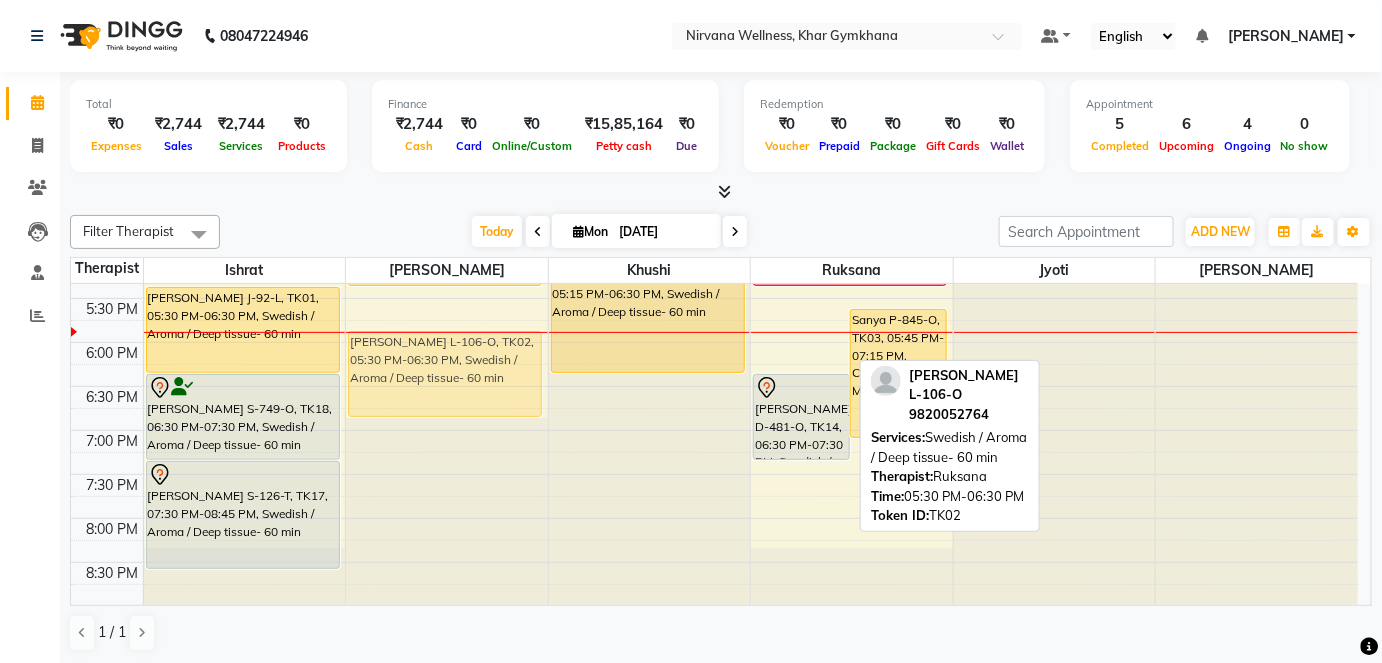 drag, startPoint x: 800, startPoint y: 342, endPoint x: 487, endPoint y: 395, distance: 317.4555 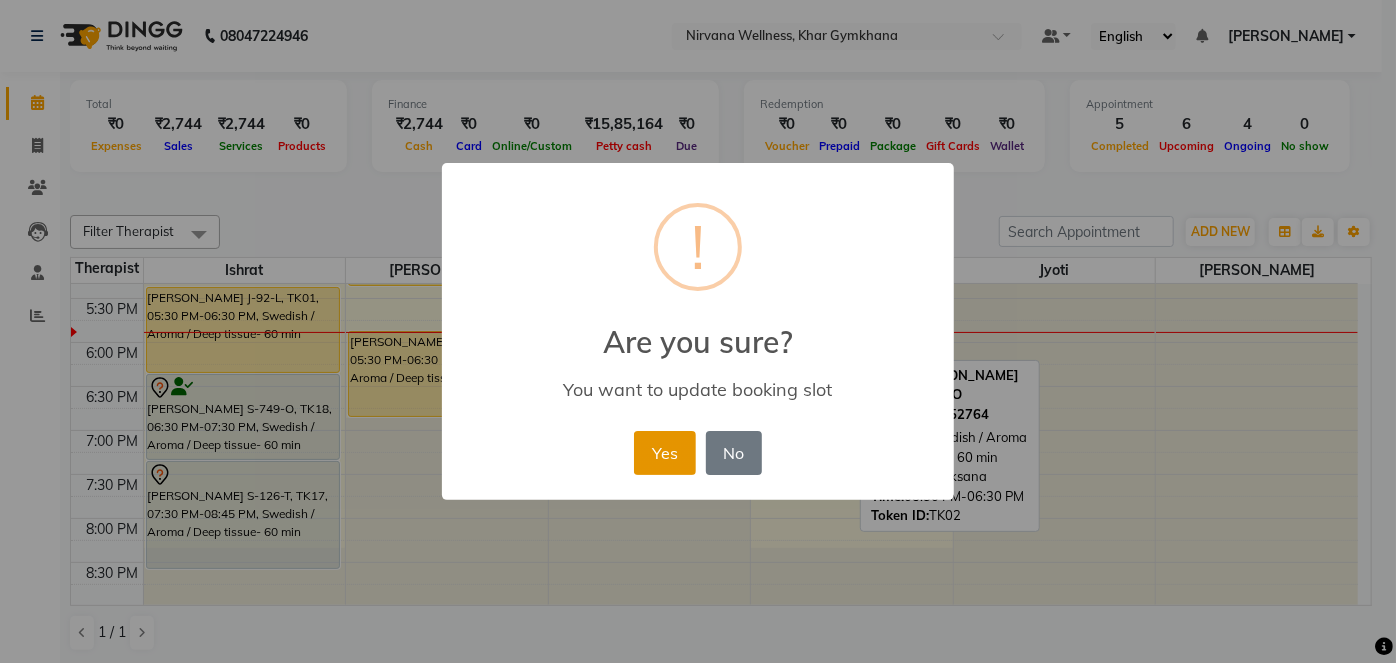 click on "Yes" at bounding box center (664, 453) 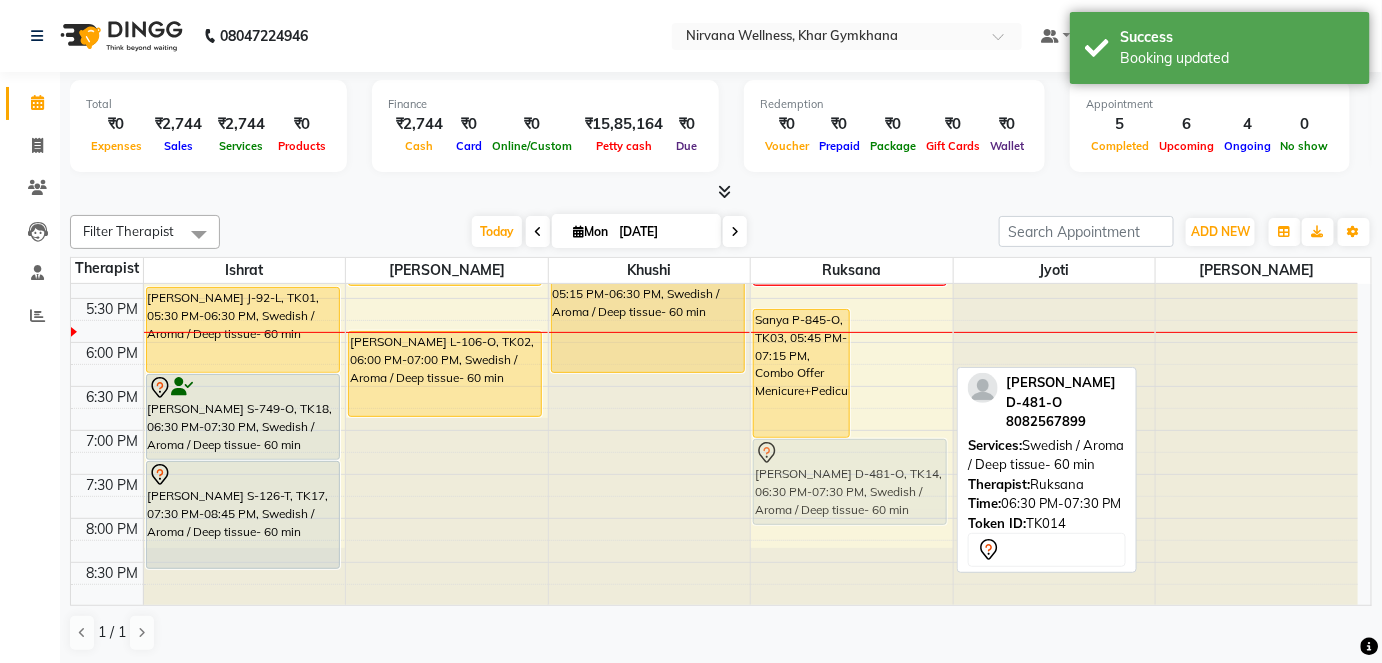 drag, startPoint x: 906, startPoint y: 432, endPoint x: 798, endPoint y: 490, distance: 122.588745 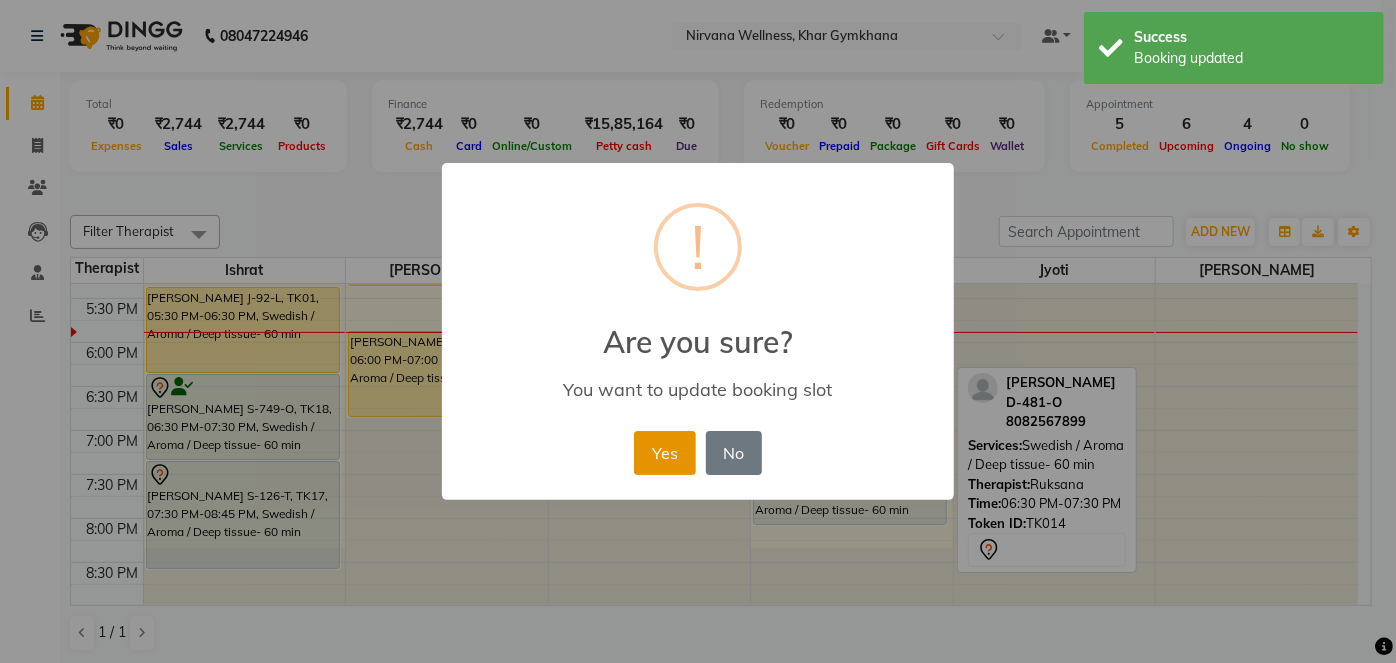 click on "Yes" at bounding box center [664, 453] 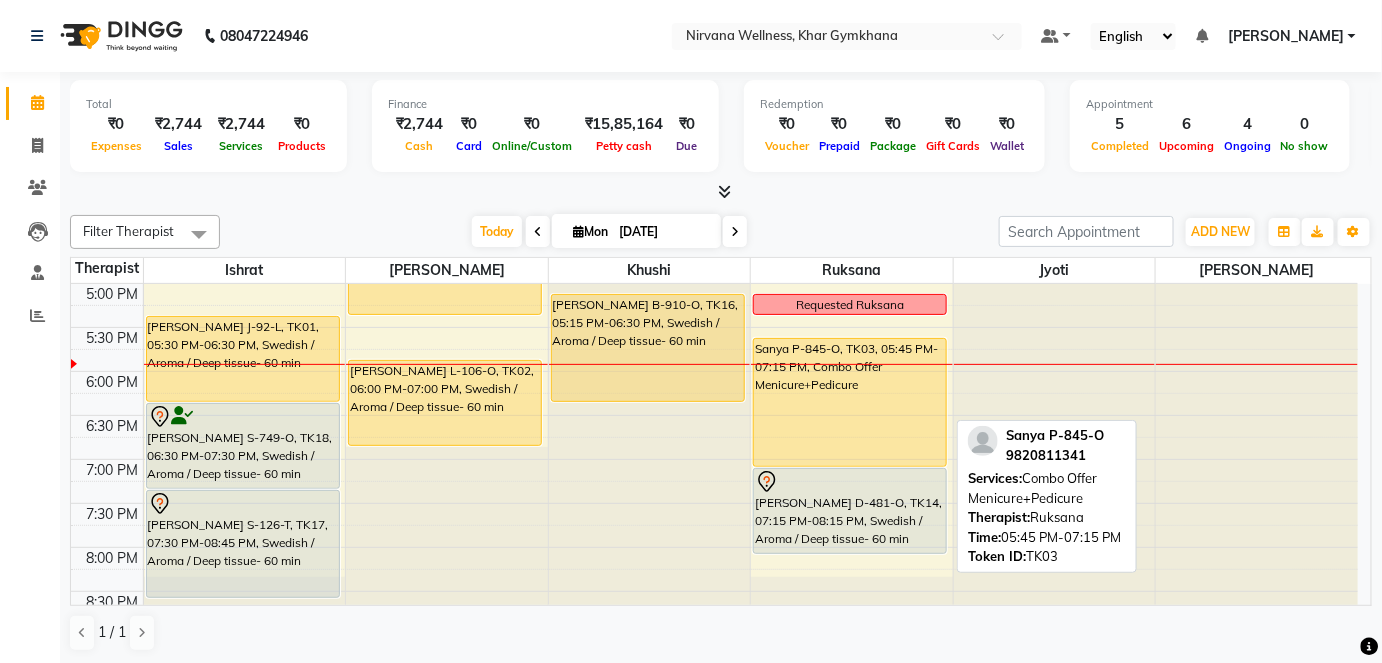scroll, scrollTop: 1000, scrollLeft: 0, axis: vertical 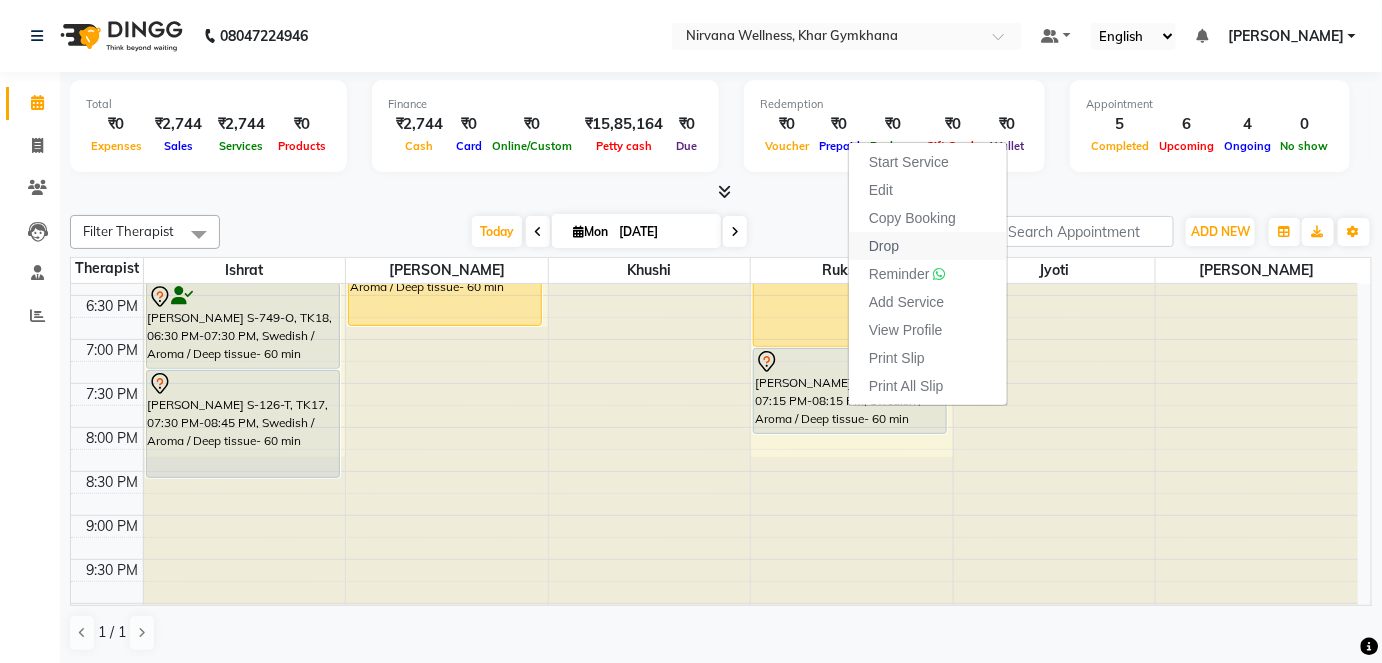 click on "Drop" at bounding box center [928, 246] 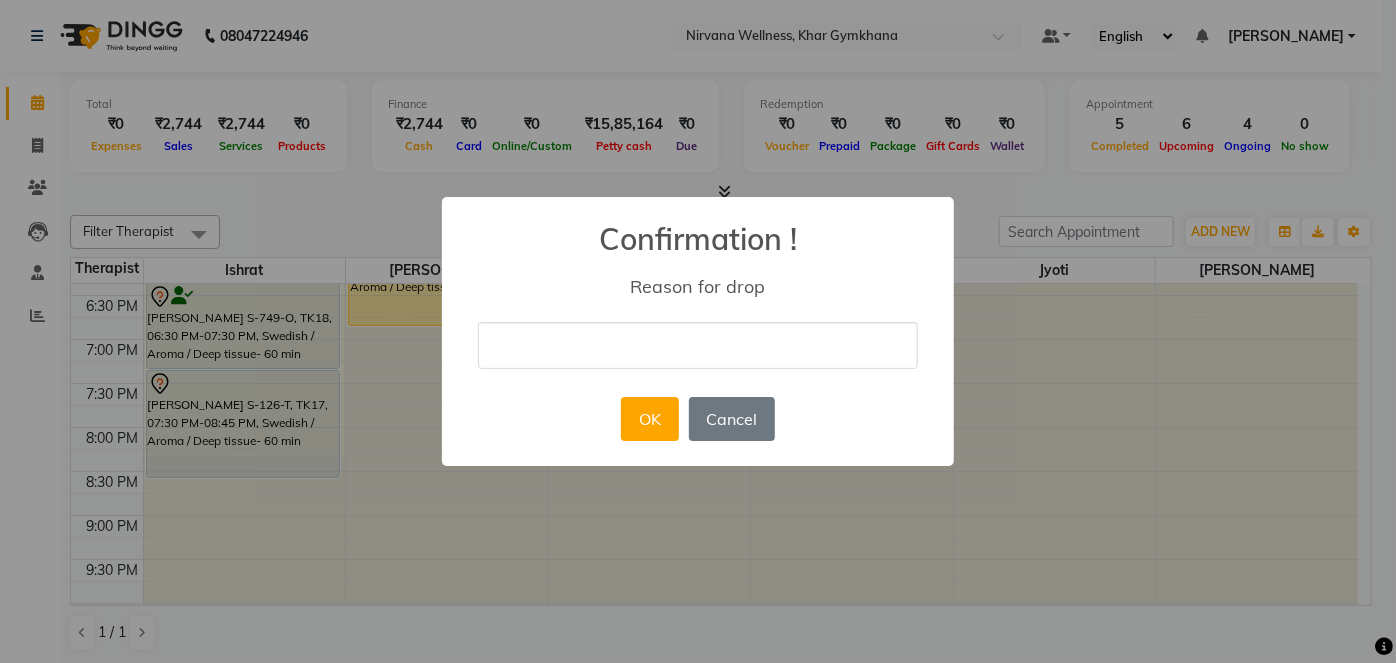 click at bounding box center [698, 345] 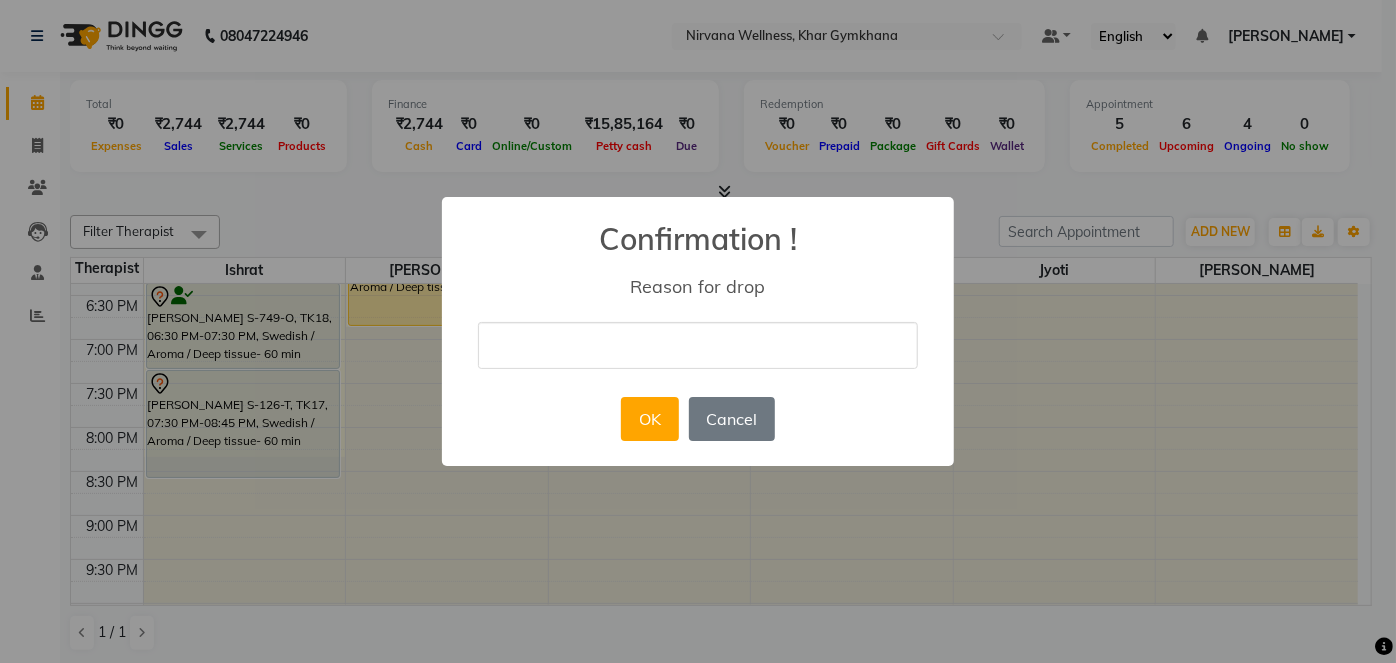 click at bounding box center (698, 345) 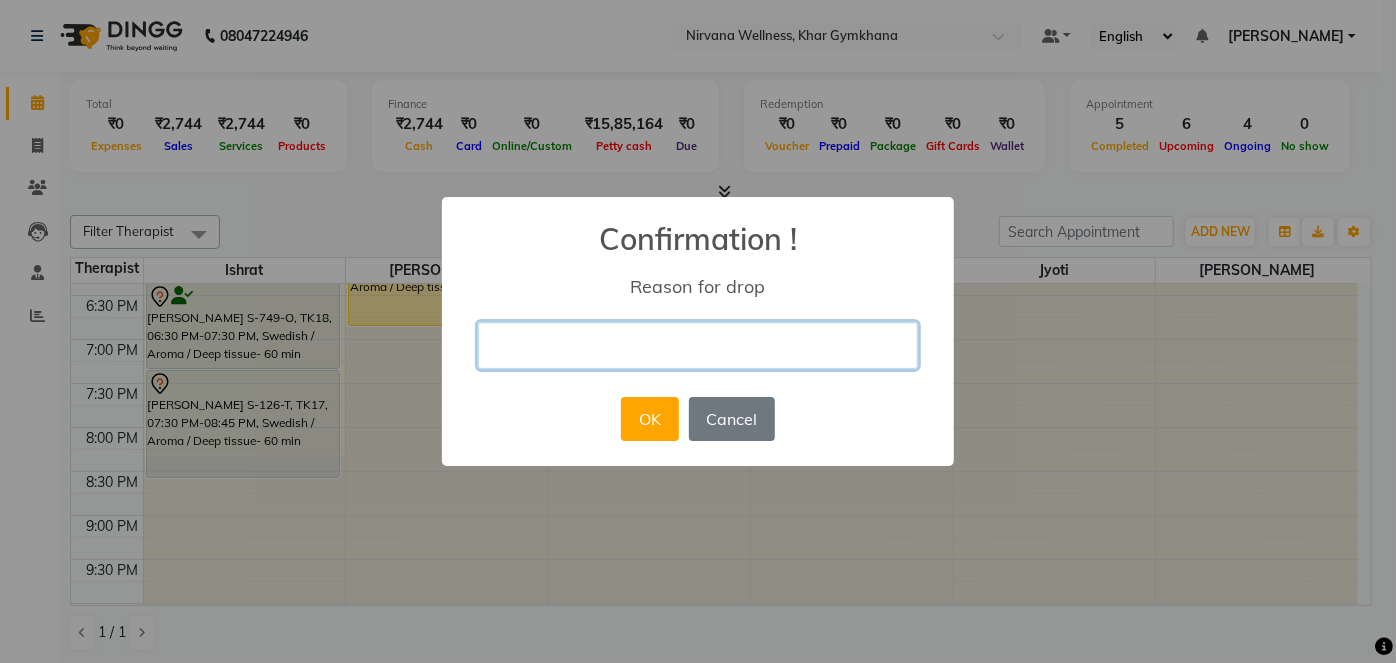 click at bounding box center [698, 345] 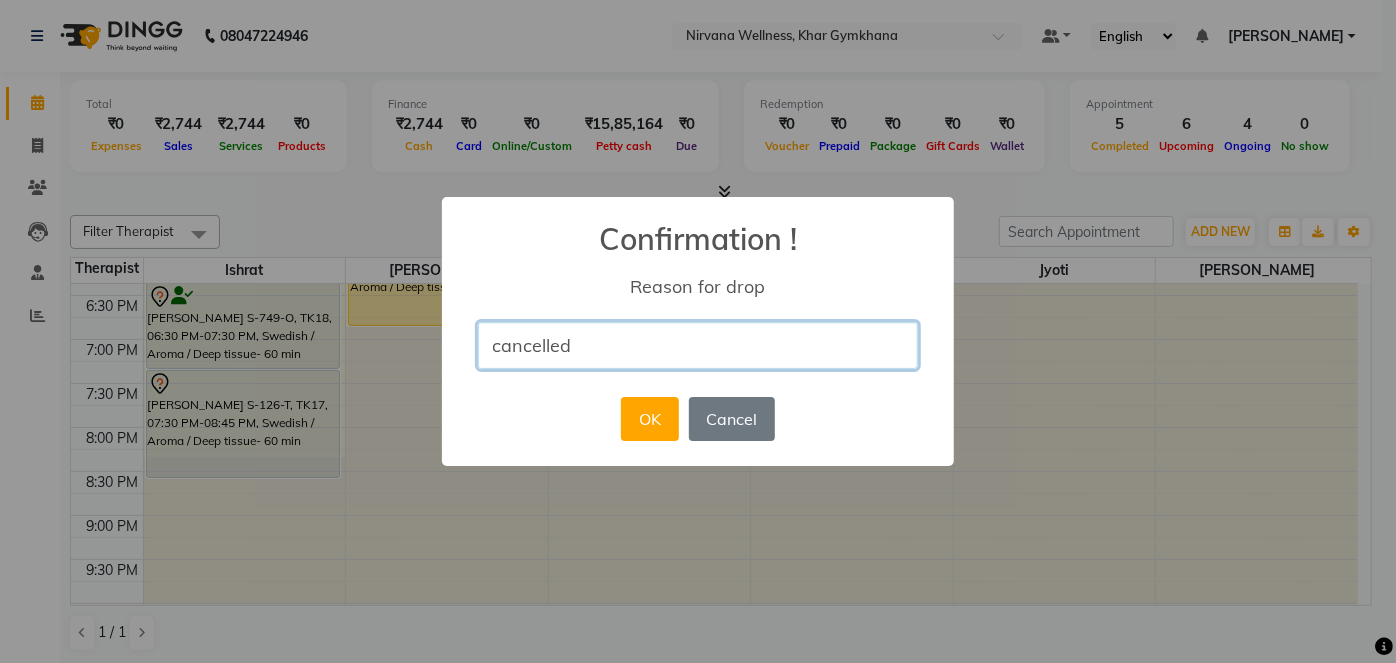 type on "cancelled" 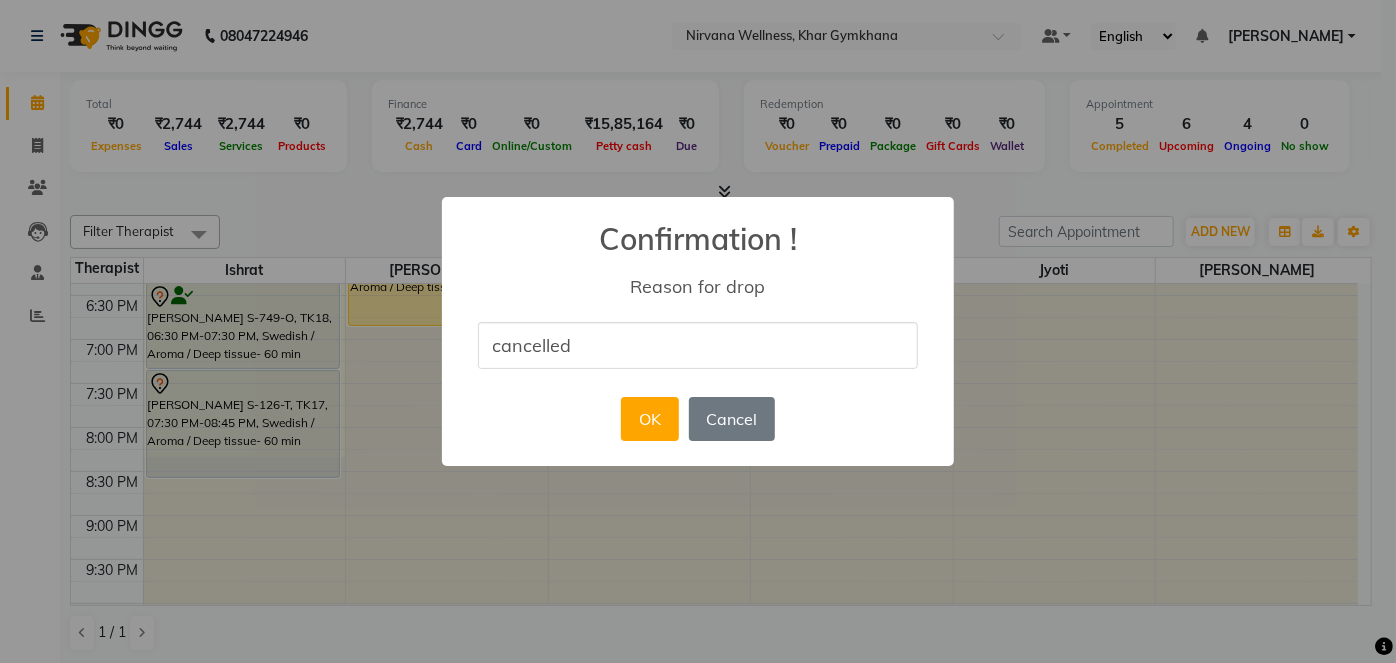 click on "× Confirmation ! Reason for drop cancelled OK No Cancel" at bounding box center [698, 331] 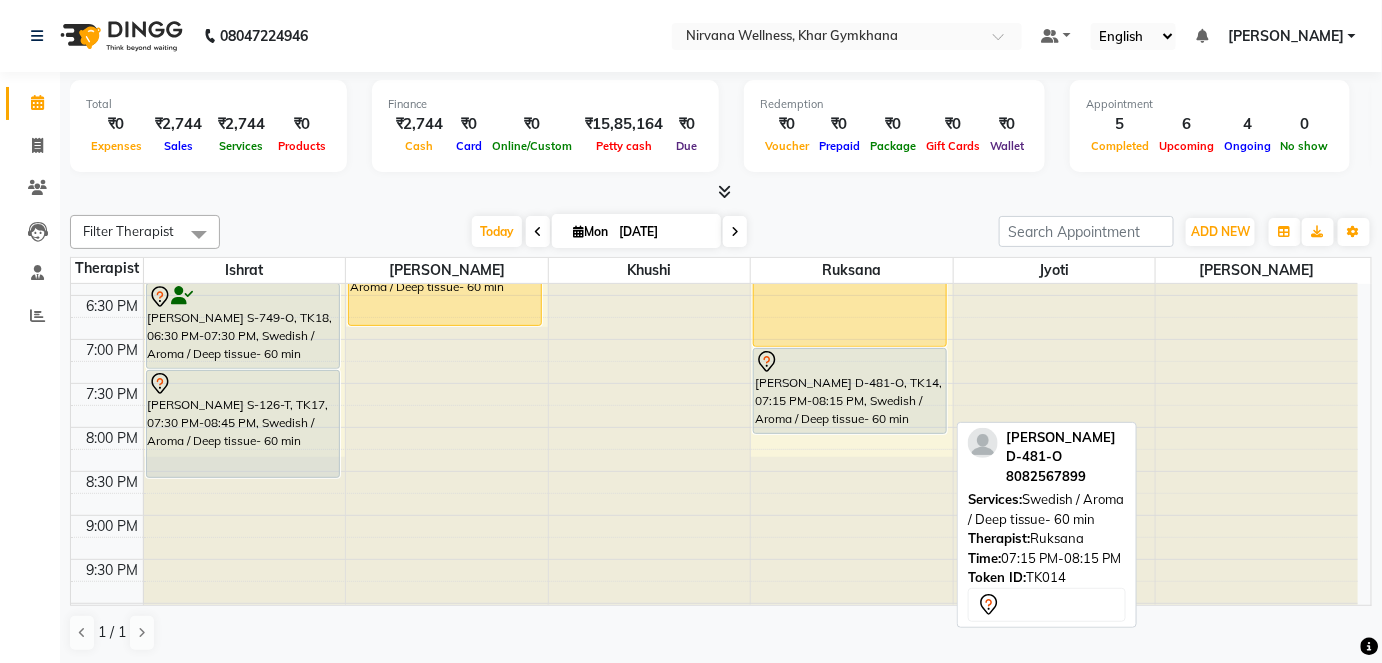 click at bounding box center (850, 362) 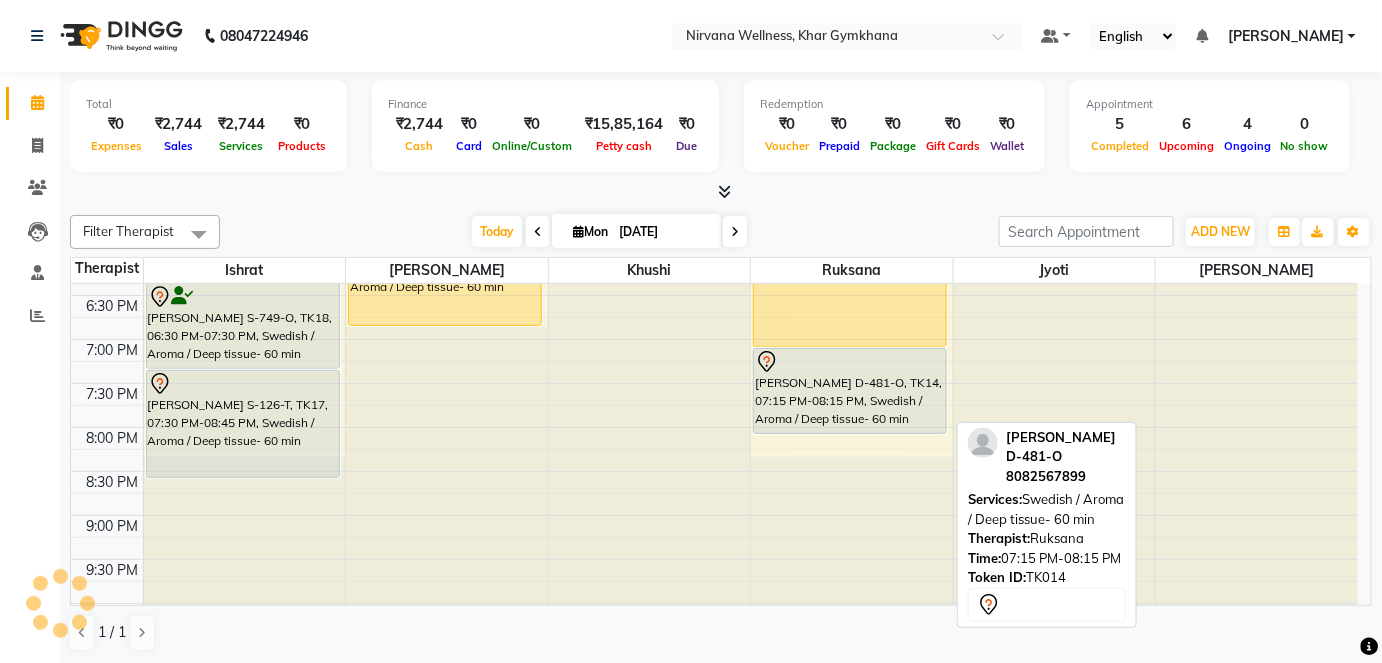 click on "[PERSON_NAME] D-481-O, TK14, 07:15 PM-08:15 PM, Swedish / Aroma / Deep tissue- 60 min" at bounding box center (850, 391) 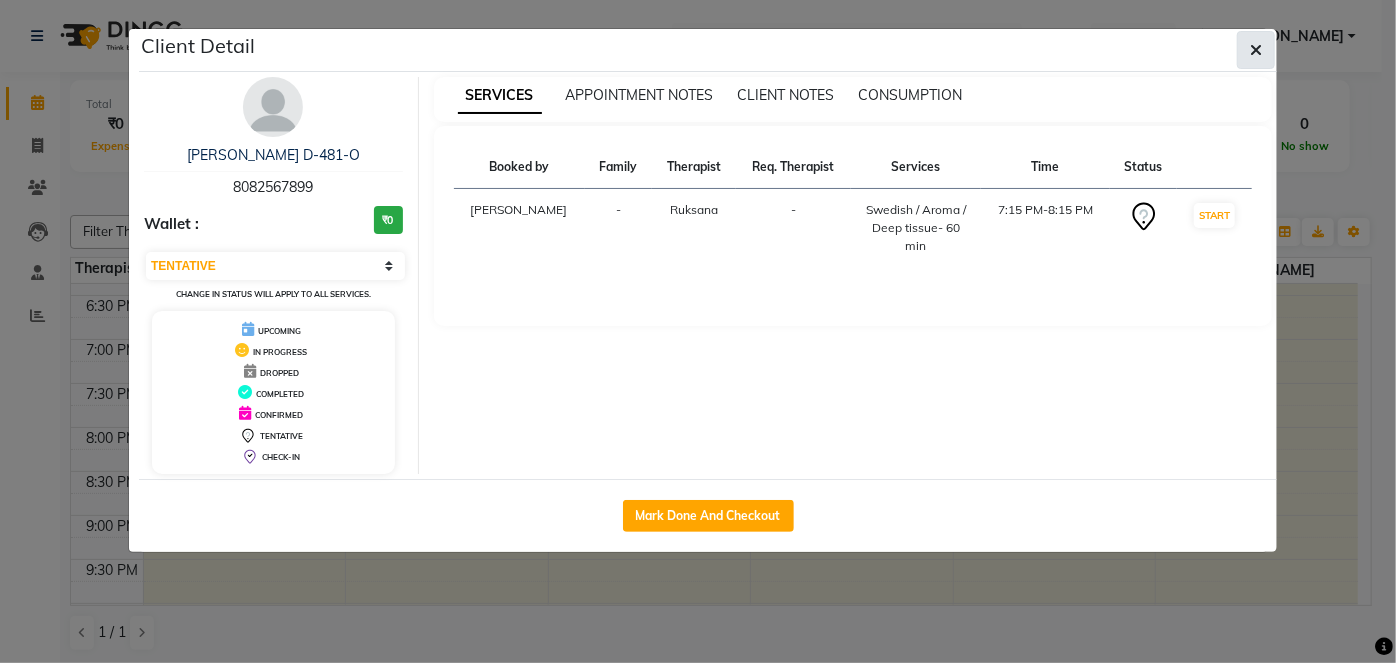 click 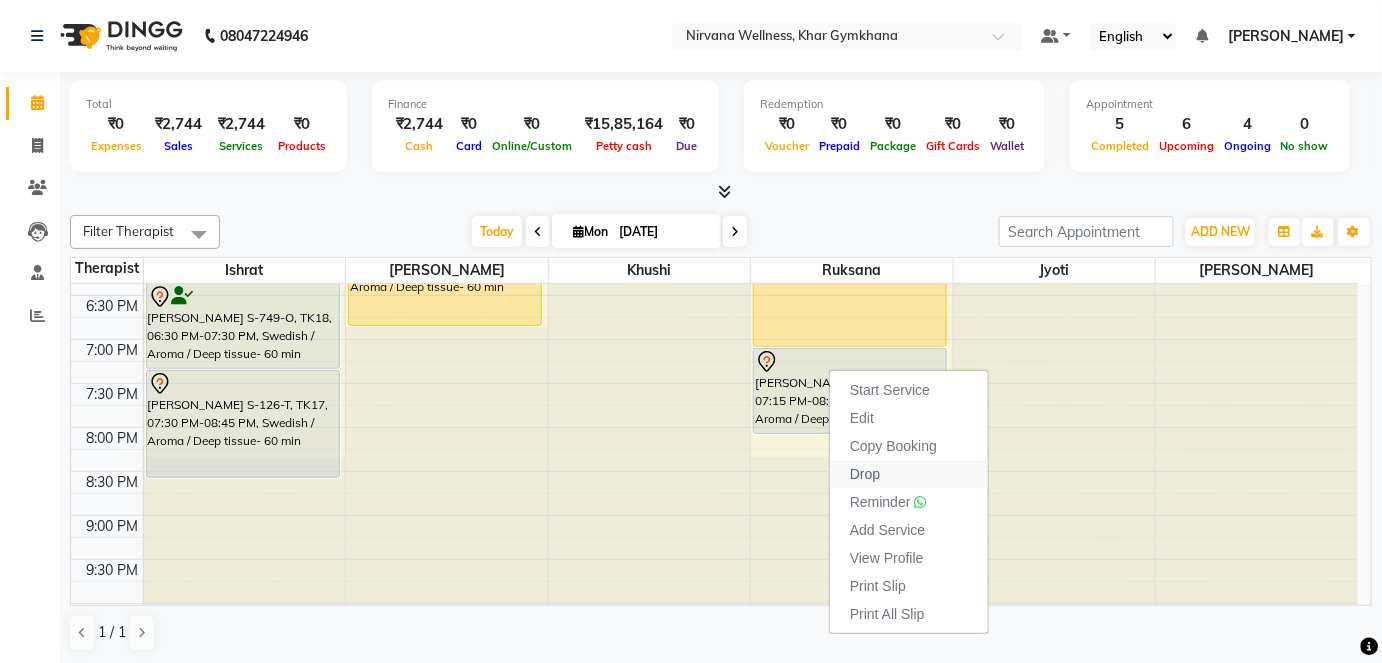 click on "Drop" at bounding box center (909, 474) 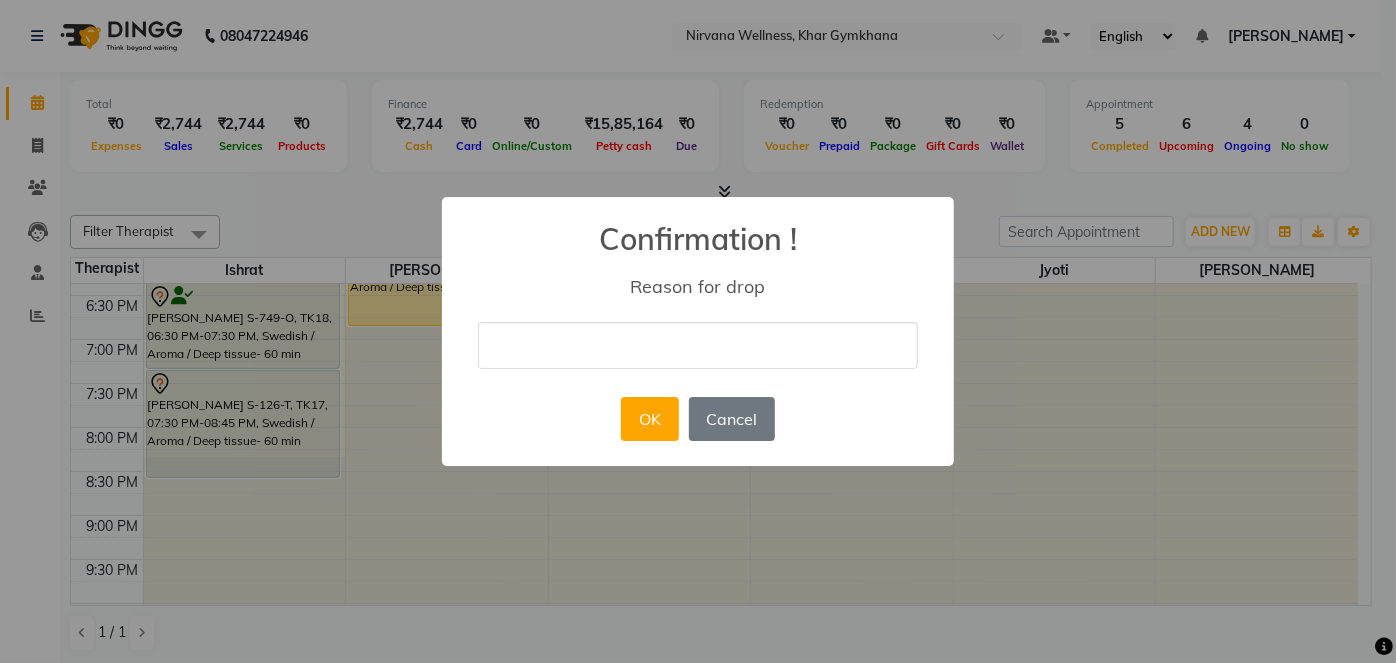 drag, startPoint x: 583, startPoint y: 338, endPoint x: 583, endPoint y: 351, distance: 13 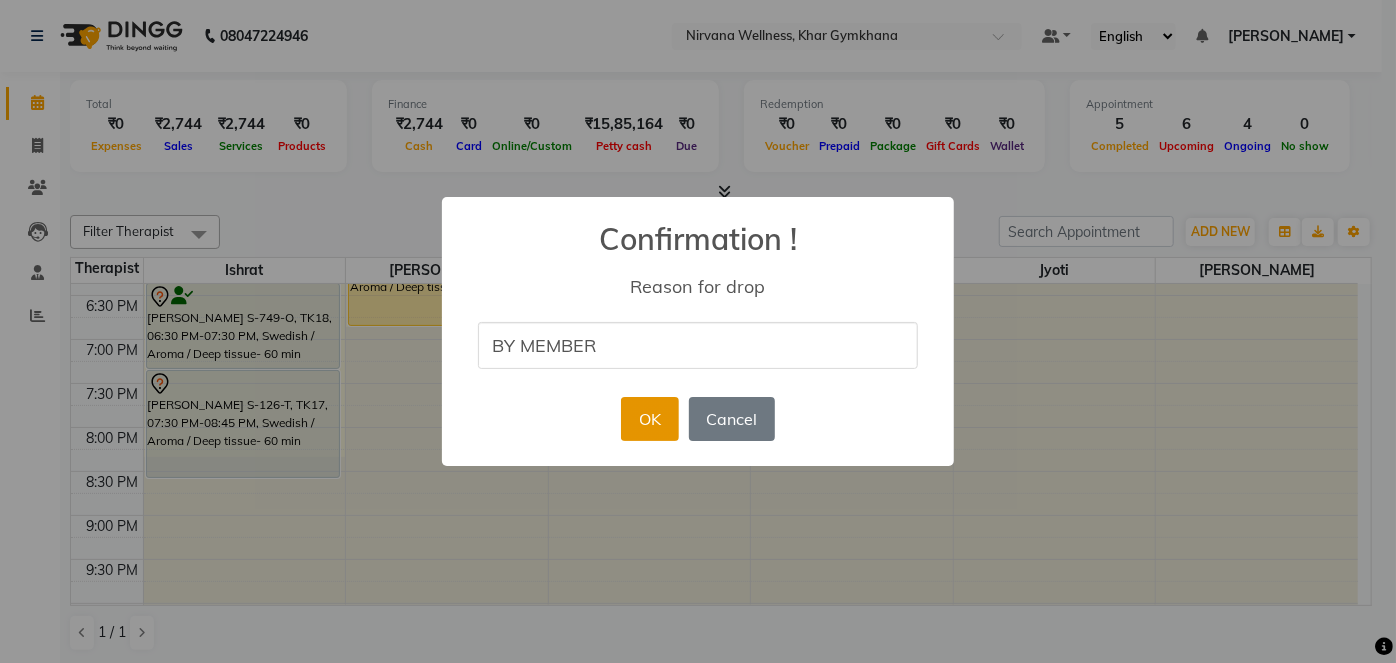 click on "OK" at bounding box center (649, 419) 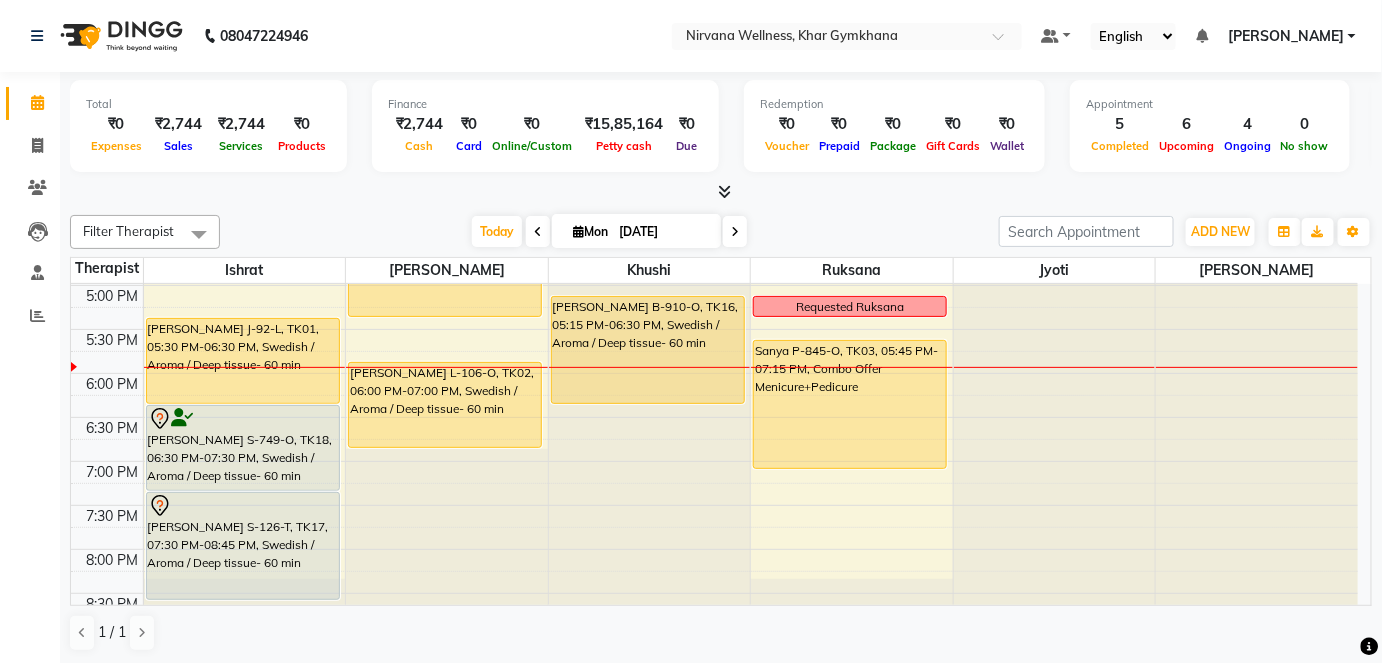 scroll, scrollTop: 909, scrollLeft: 0, axis: vertical 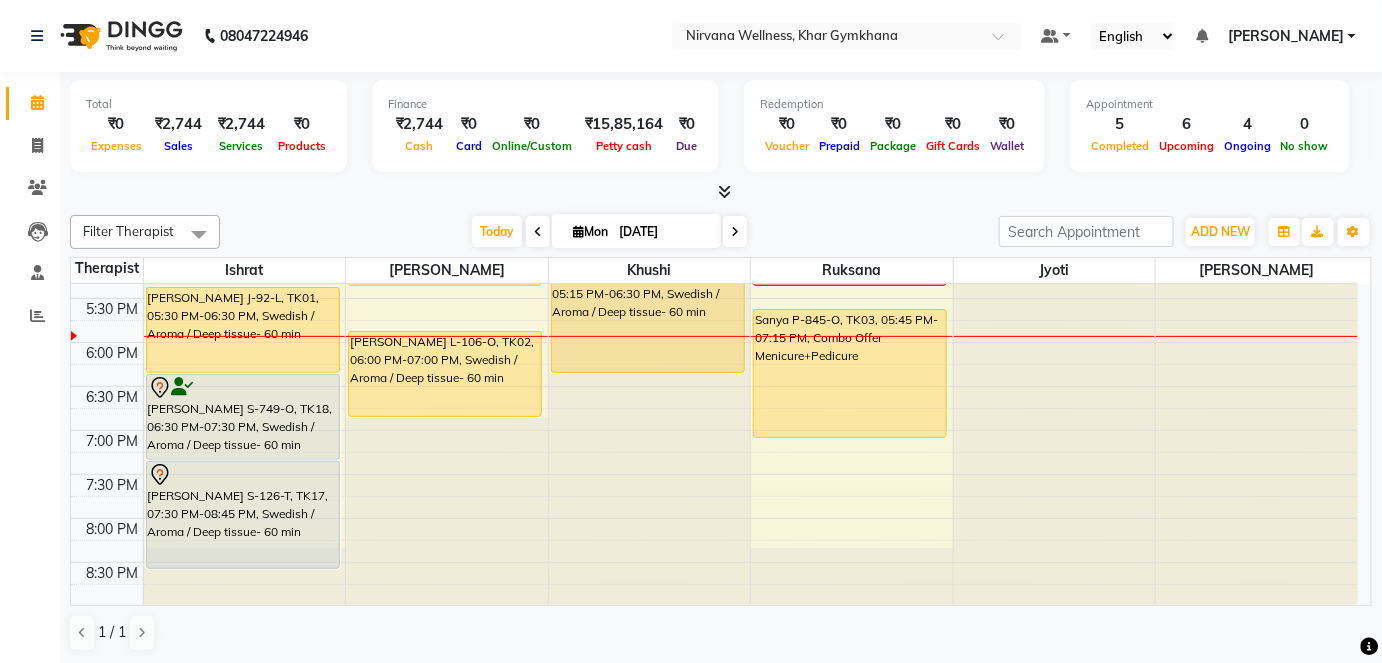 click on "Filter Therapist Select All Ishrat Jyoti [PERSON_NAME] [PERSON_NAME] [DATE]  [DATE] Toggle Dropdown Add Appointment Add Invoice Add Attendance Add Client Toggle Dropdown Add Appointment Add Invoice Add Attendance Add Client ADD NEW Toggle Dropdown Add Appointment Add Invoice Add Attendance Add Client Filter Therapist Select All Ishrat Jyoti [PERSON_NAME] [PERSON_NAME] Group By  Staff View   Room View  View as Vertical  Vertical - Week View  Horizontal  Horizontal - Week View  List  Toggle Dropdown Calendar Settings Manage Tags   Arrange Therapists   Reset Therapists  Full Screen Appointment Form Zoom 100% Staff/Room Display Count 6 Therapist [PERSON_NAME] [PERSON_NAME]  [PERSON_NAME] 7:00 AM 7:30 AM 8:00 AM 8:30 AM 9:00 AM 9:30 AM 10:00 AM 10:30 AM 11:00 AM 11:30 AM 12:00 PM 12:30 PM 1:00 PM 1:30 PM 2:00 PM 2:30 PM 3:00 PM 3:30 PM 4:00 PM 4:30 PM 5:00 PM 5:30 PM 6:00 PM 6:30 PM 7:00 PM 7:30 PM 8:00 PM 8:30 PM 9:00 PM 9:30 PM 10:00 PM 10:30 PM" 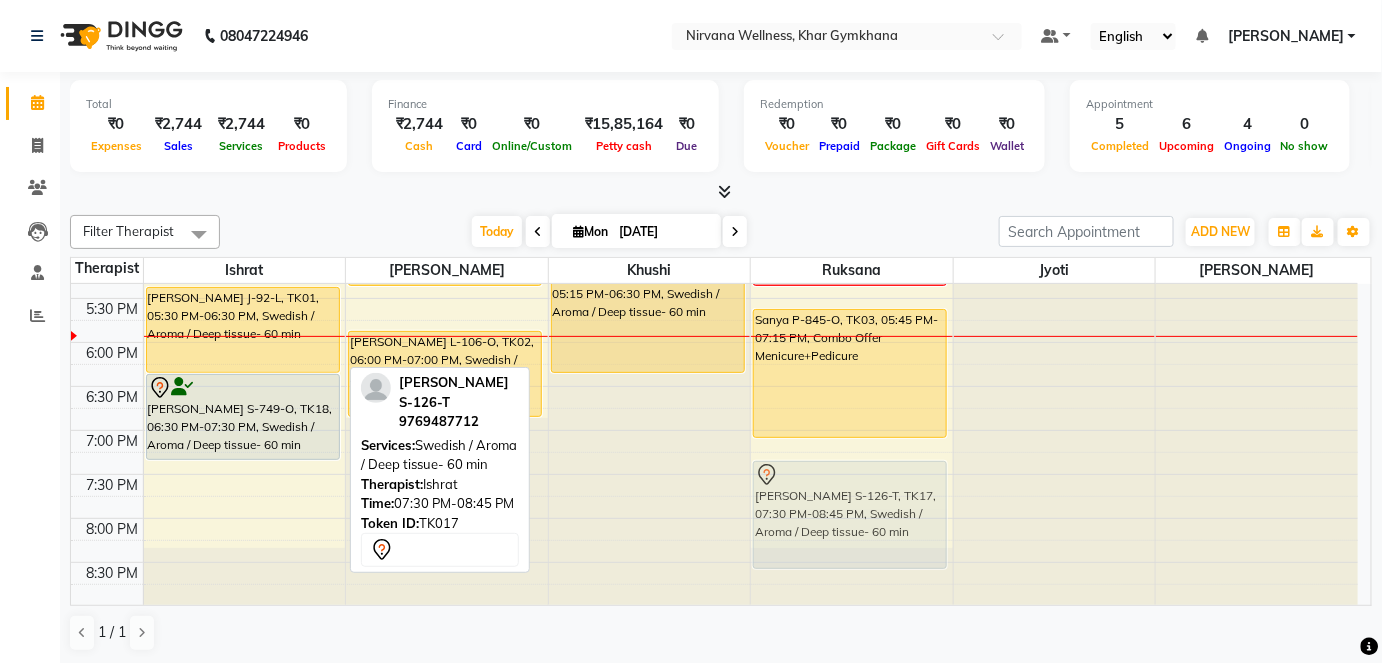 drag, startPoint x: 262, startPoint y: 501, endPoint x: 796, endPoint y: 494, distance: 534.0459 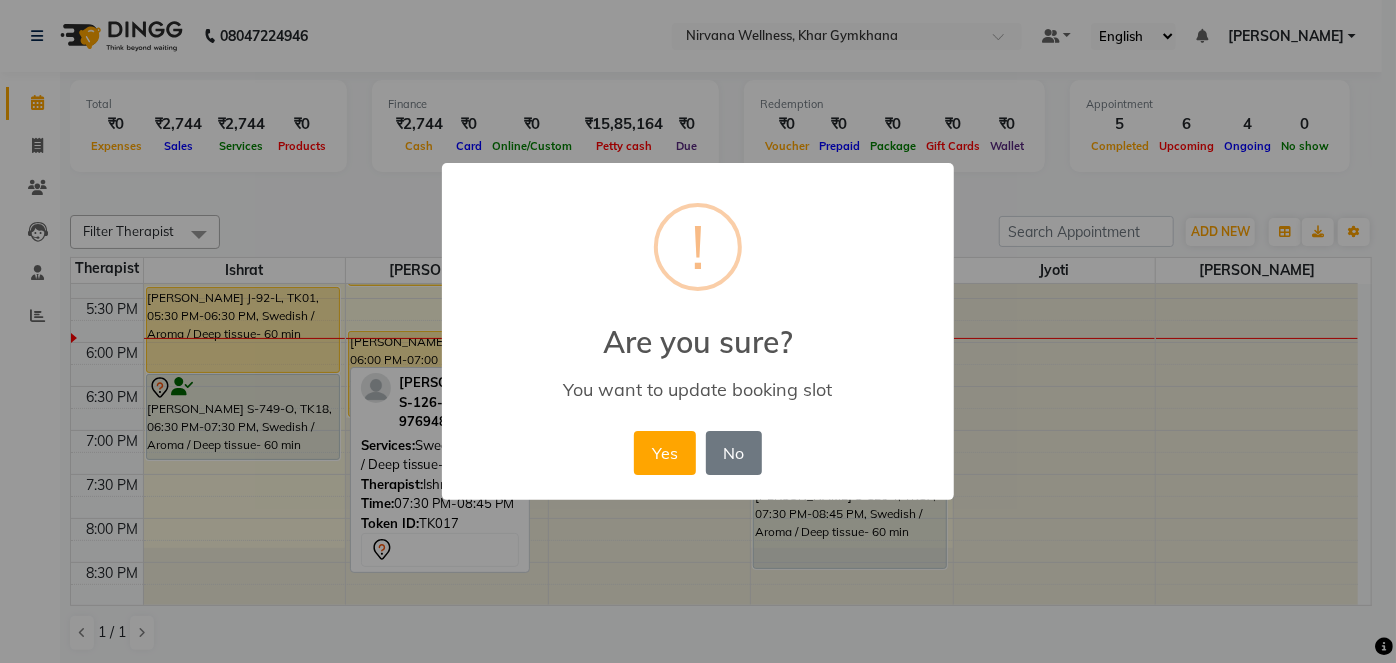 click on "Yes No No" at bounding box center (697, 453) 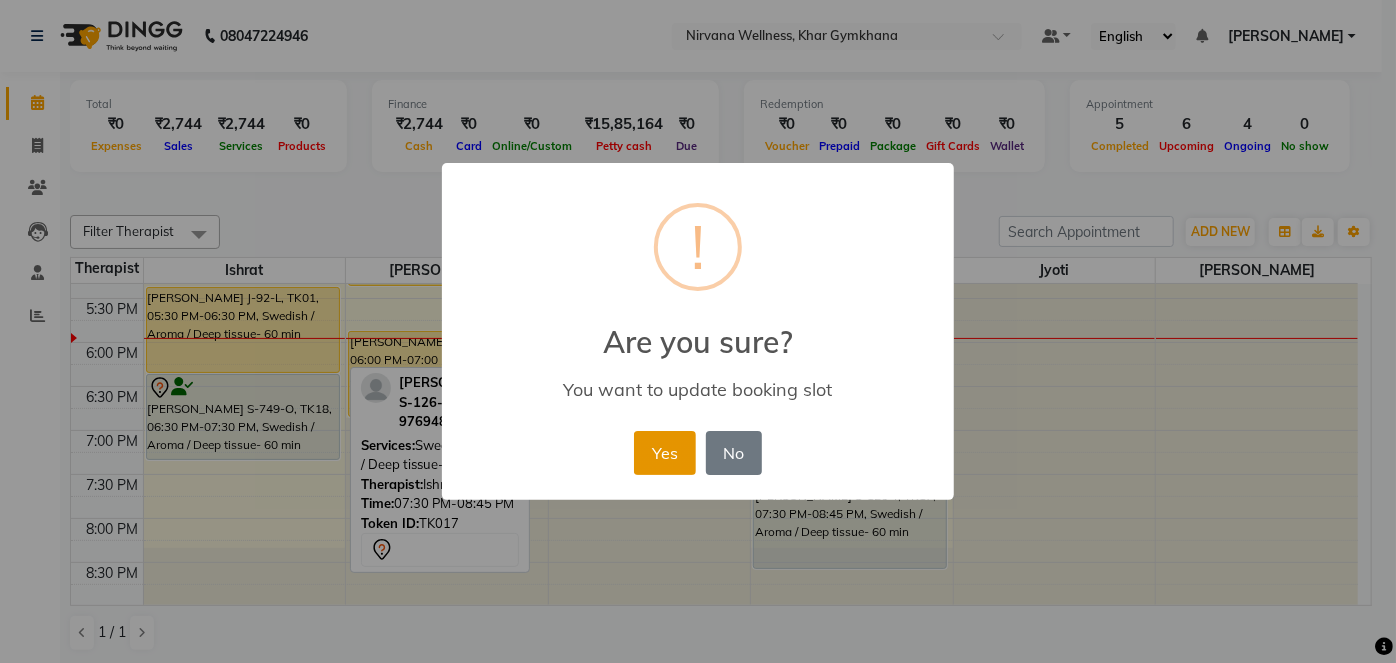 click on "Yes" at bounding box center [664, 453] 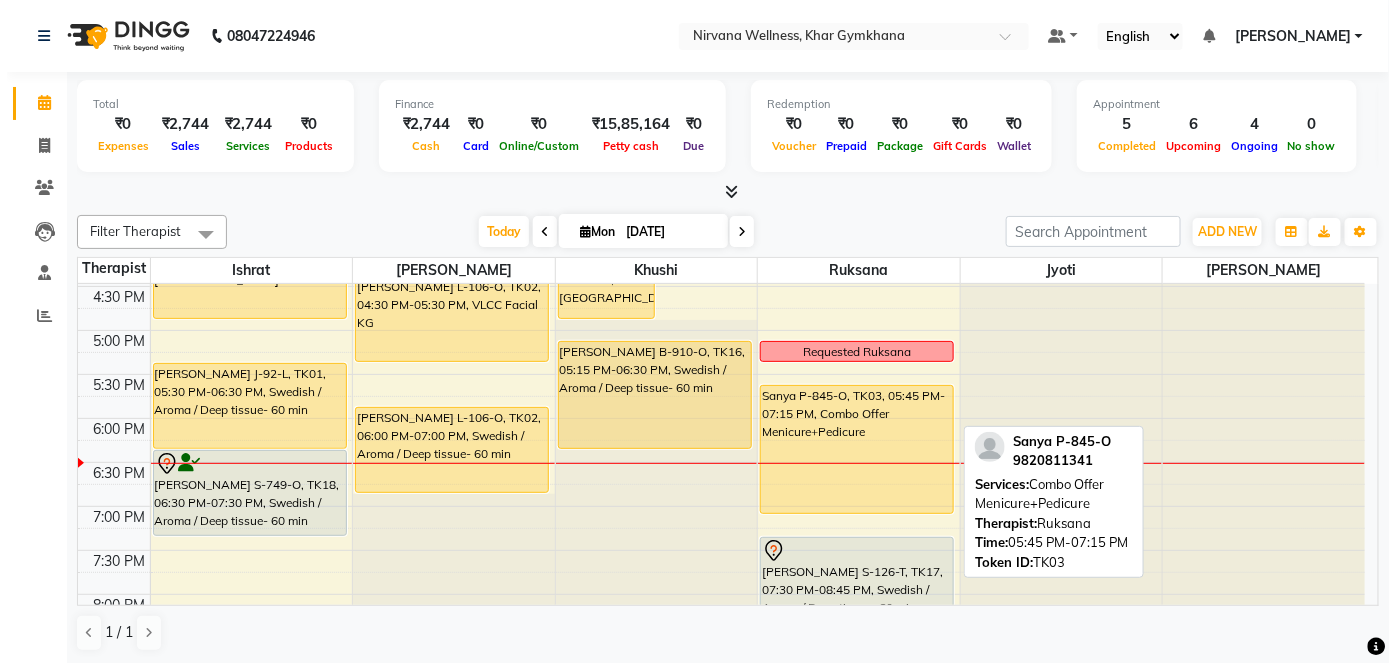 scroll, scrollTop: 727, scrollLeft: 0, axis: vertical 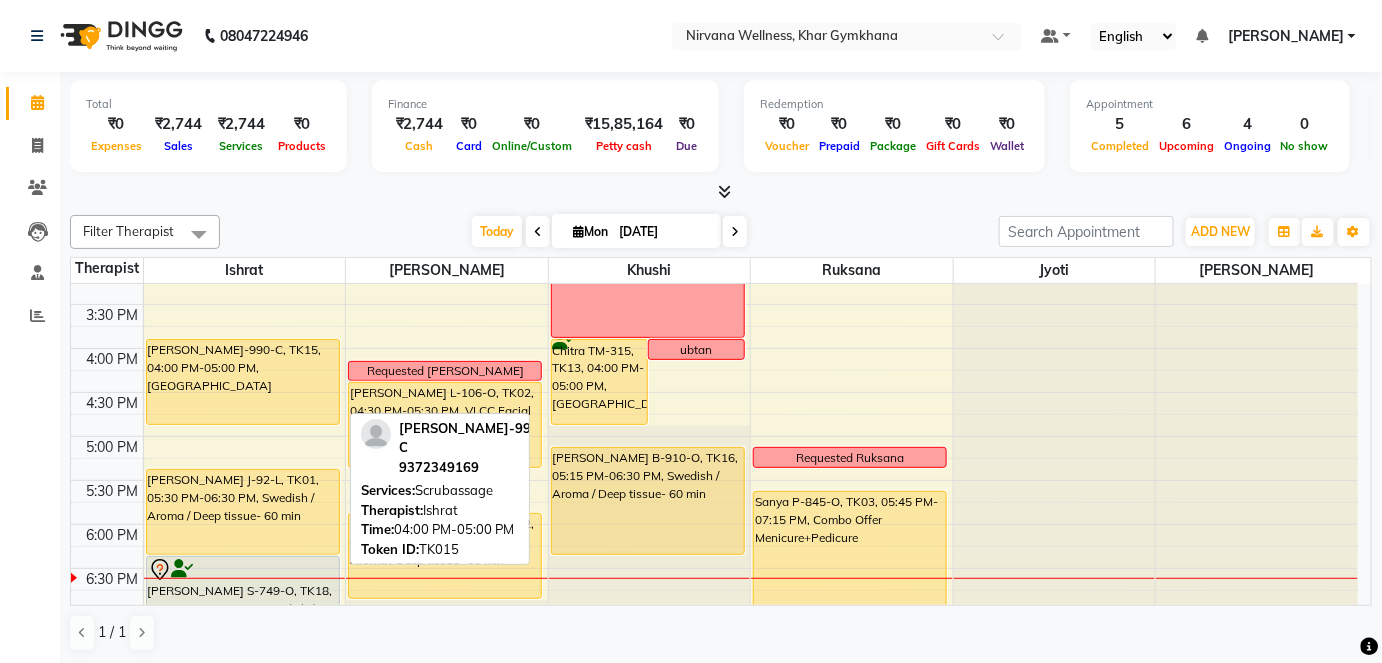 click on "[PERSON_NAME]-990-C, TK15, 04:00 PM-05:00 PM, [GEOGRAPHIC_DATA]" at bounding box center [243, 382] 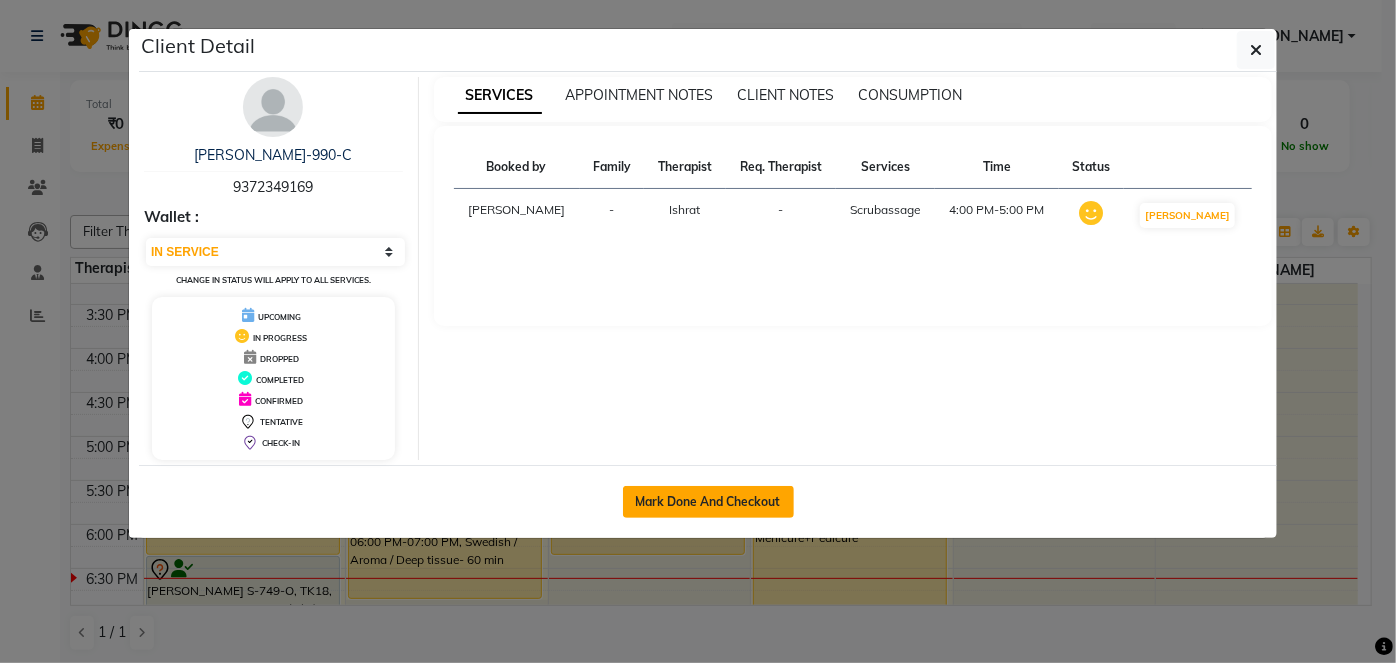 click on "Mark Done And Checkout" 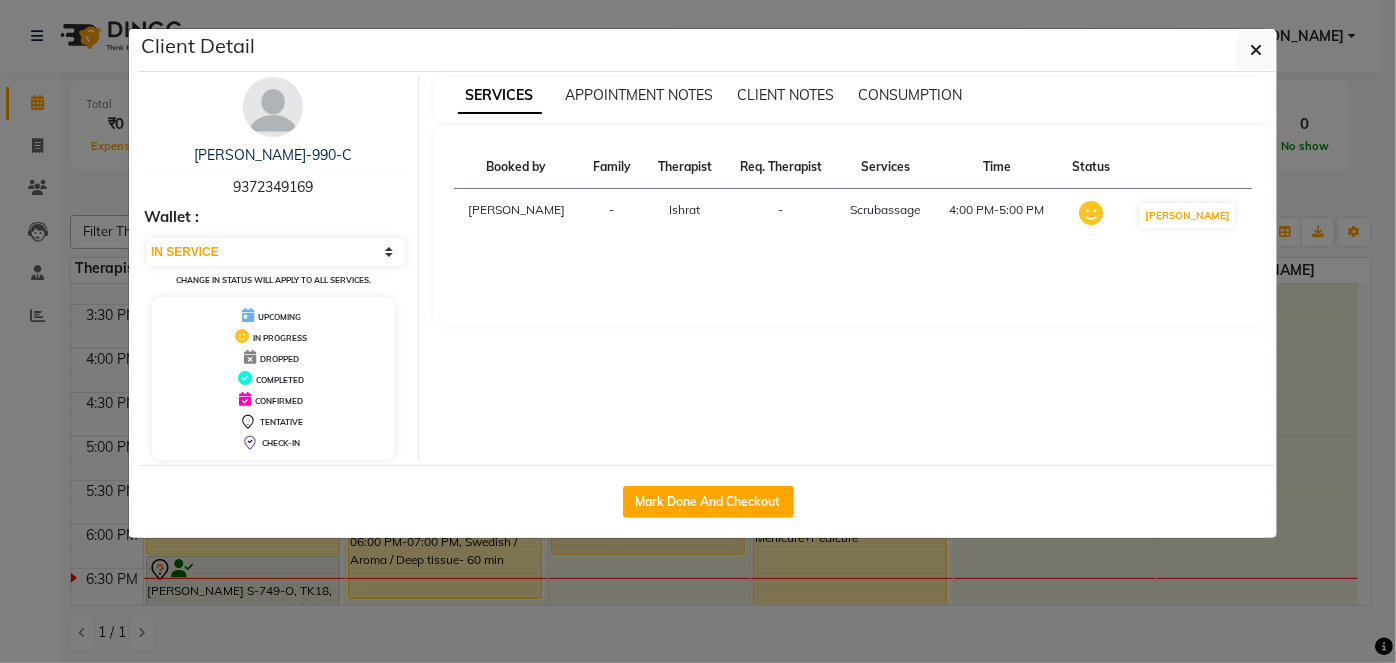 select on "6844" 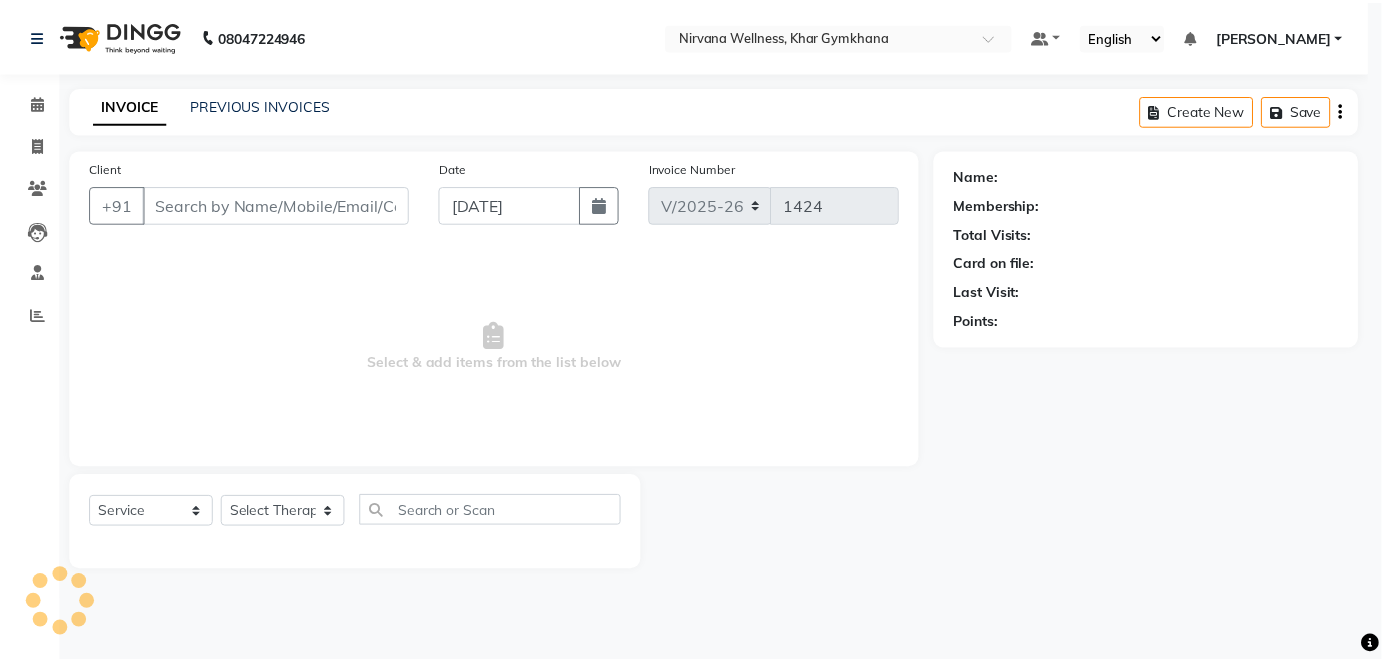 scroll, scrollTop: 0, scrollLeft: 0, axis: both 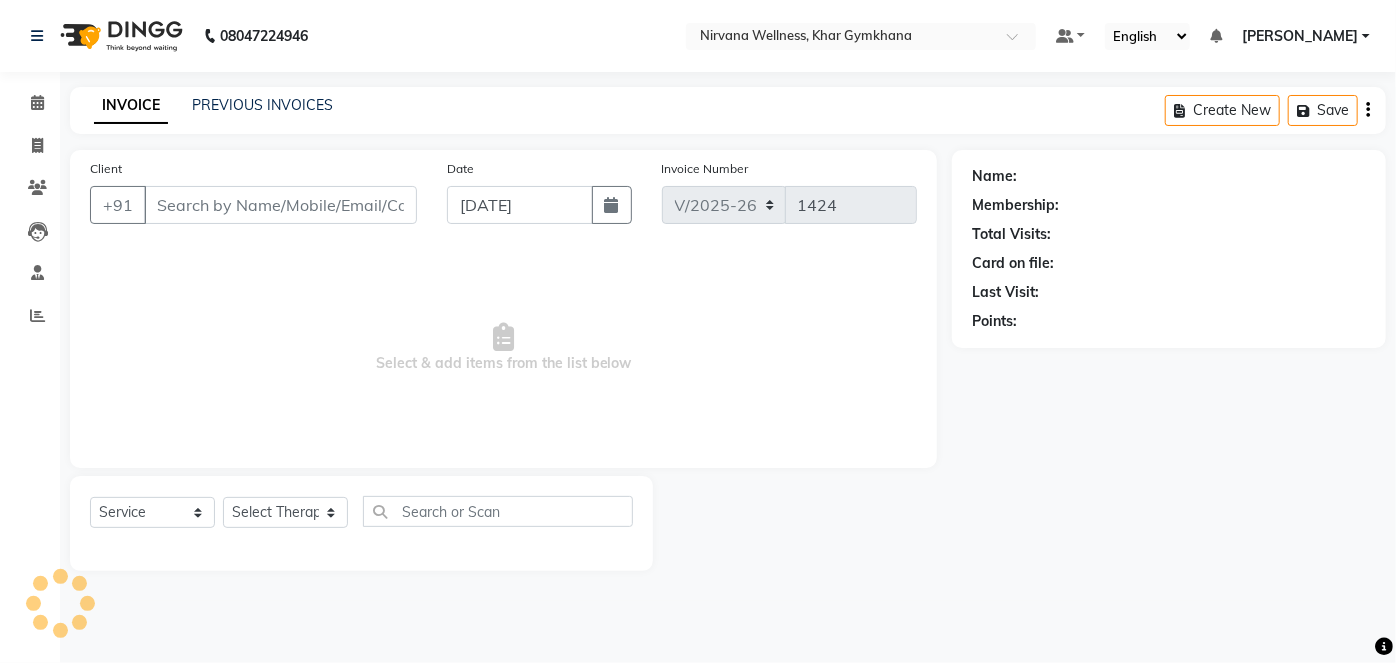 type on "9372349169" 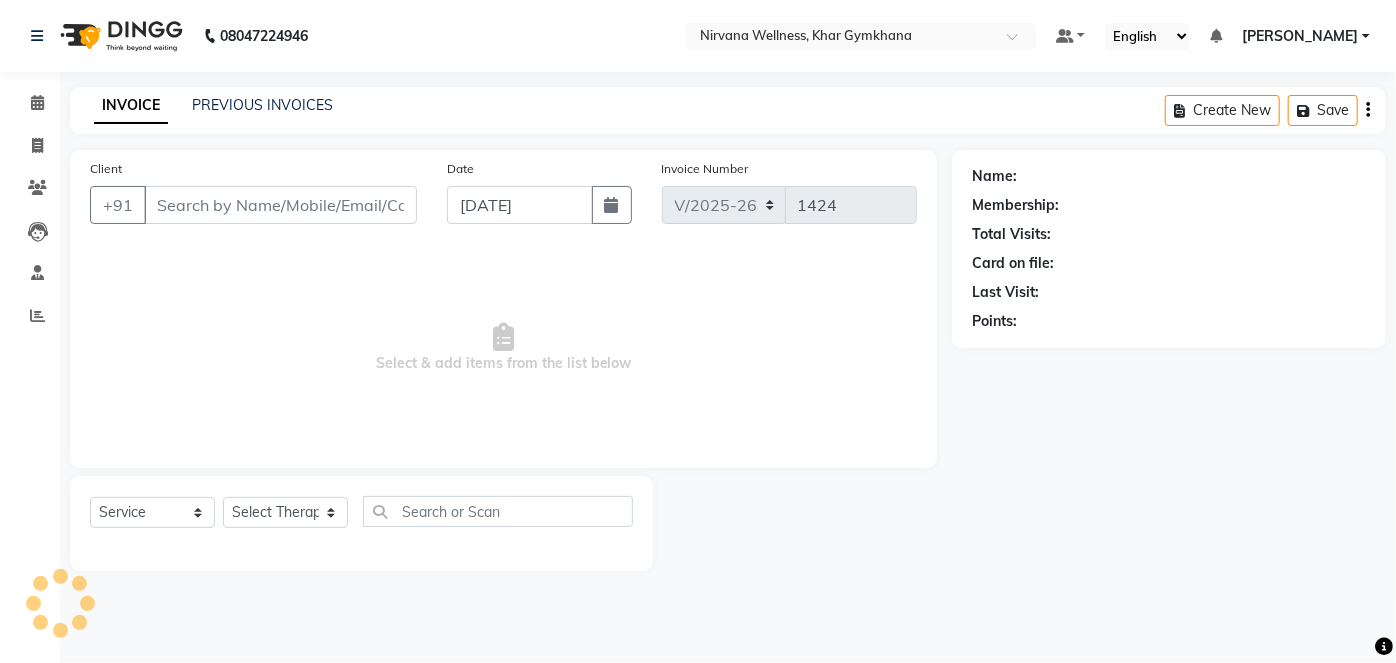 select on "67021" 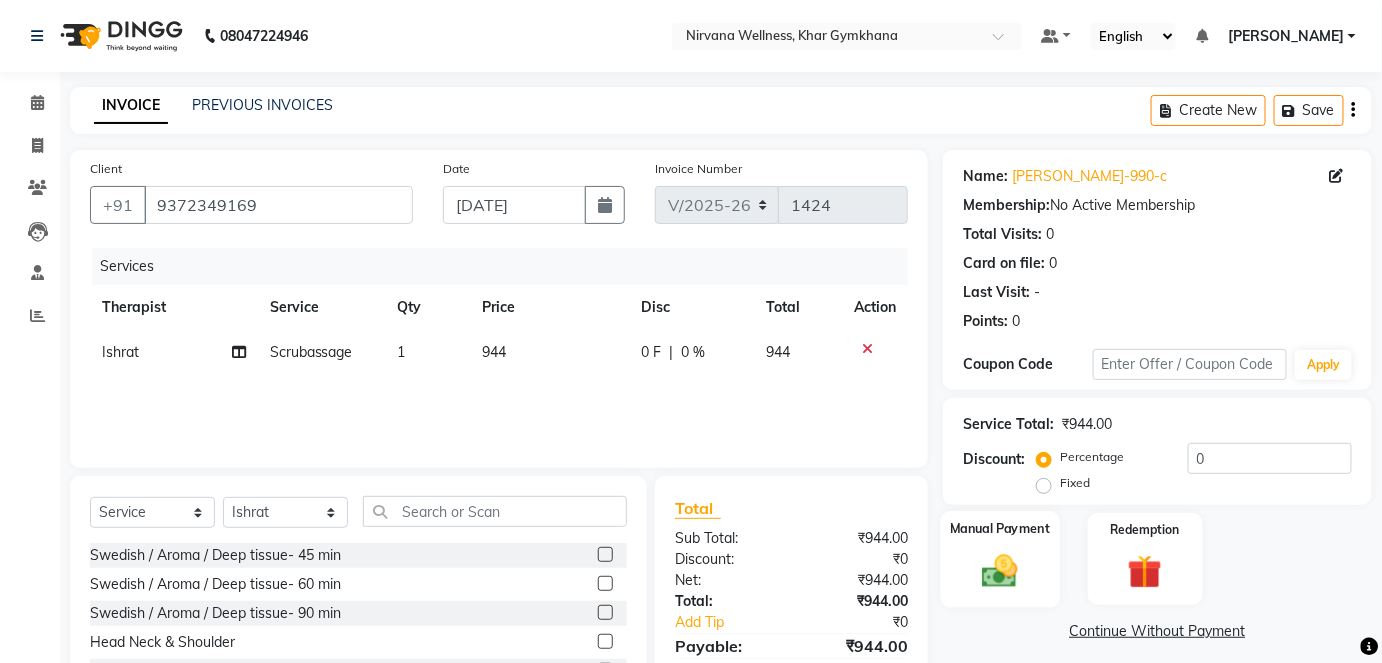 click on "Manual Payment" 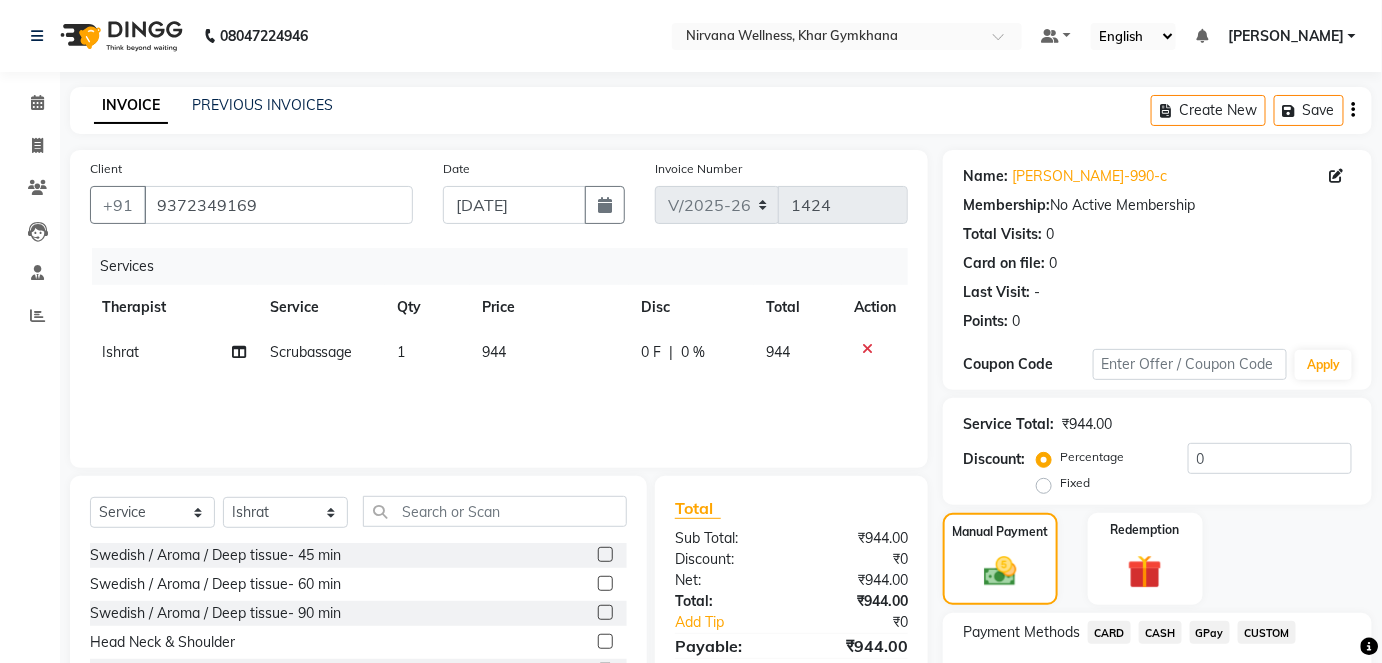 scroll, scrollTop: 140, scrollLeft: 0, axis: vertical 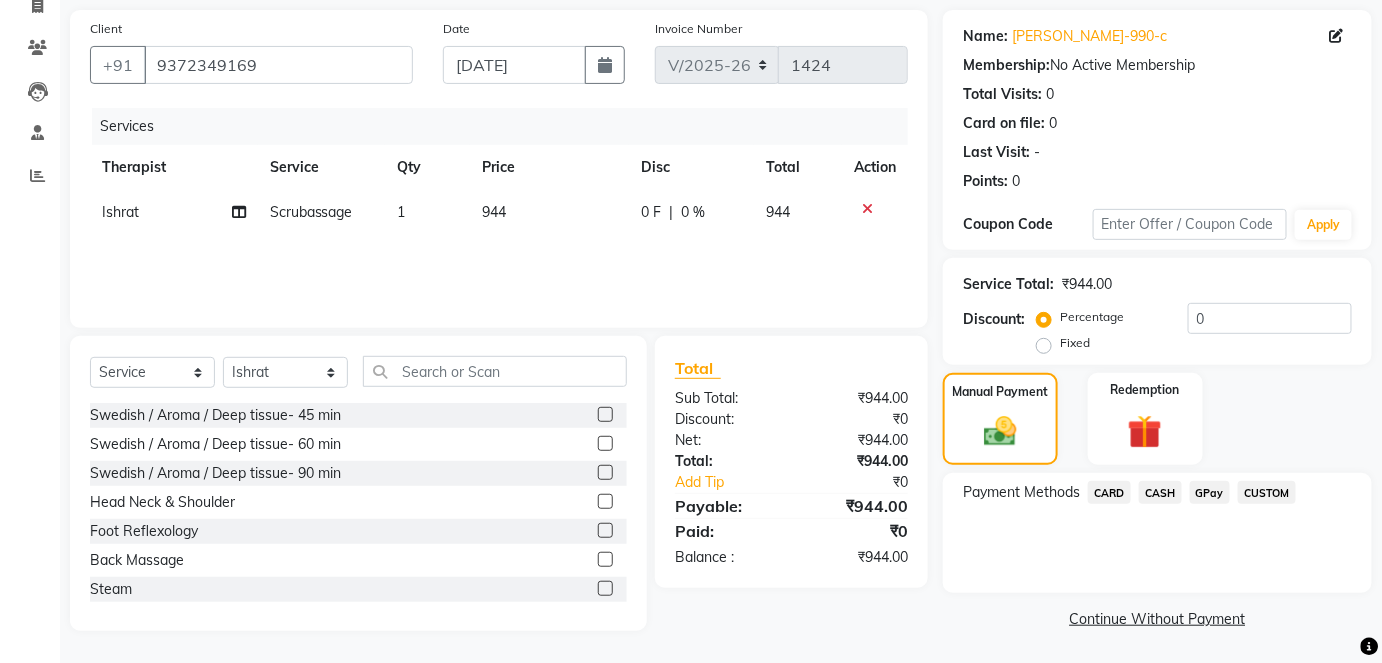 click on "CASH" 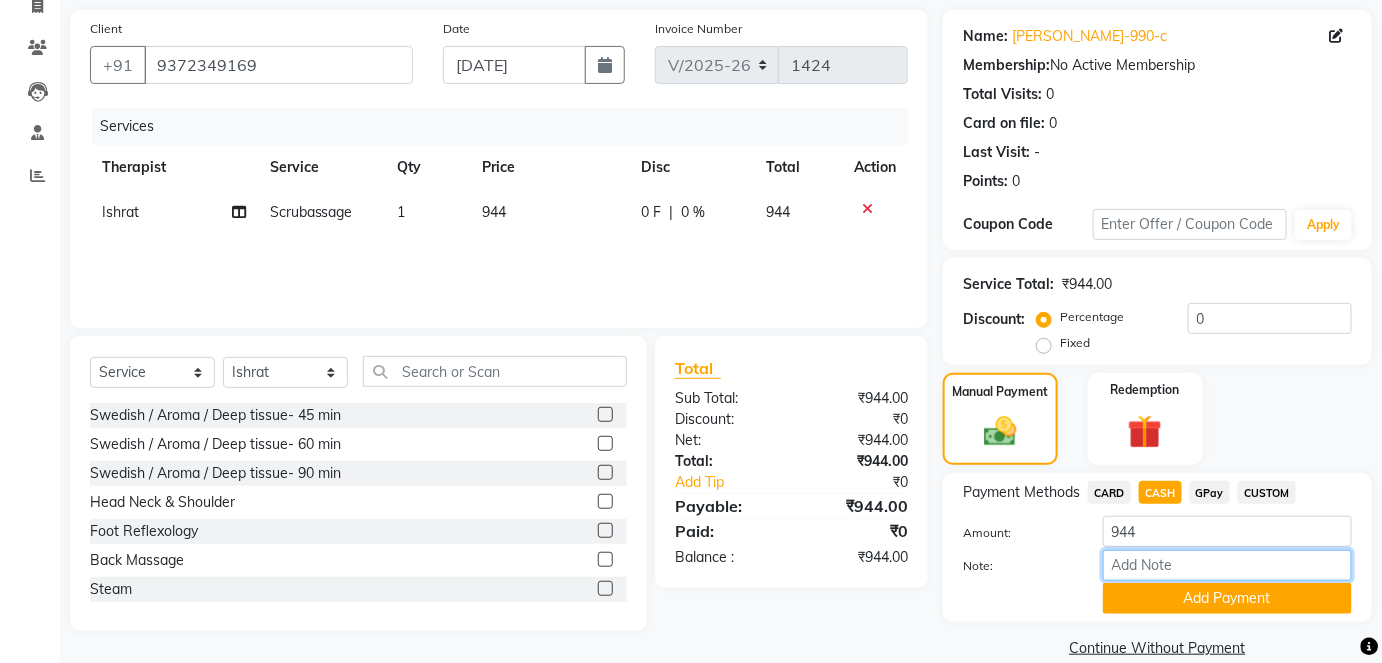 click on "Note:" at bounding box center (1227, 565) 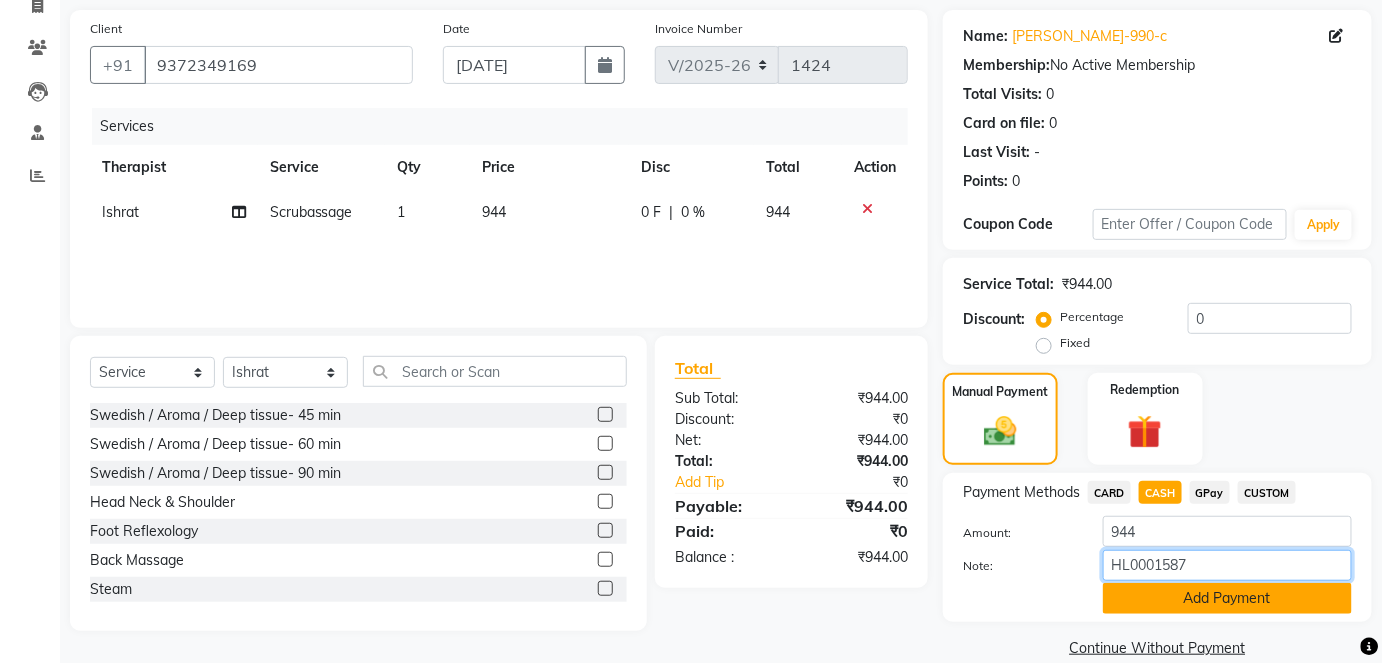 type on "HL0001587" 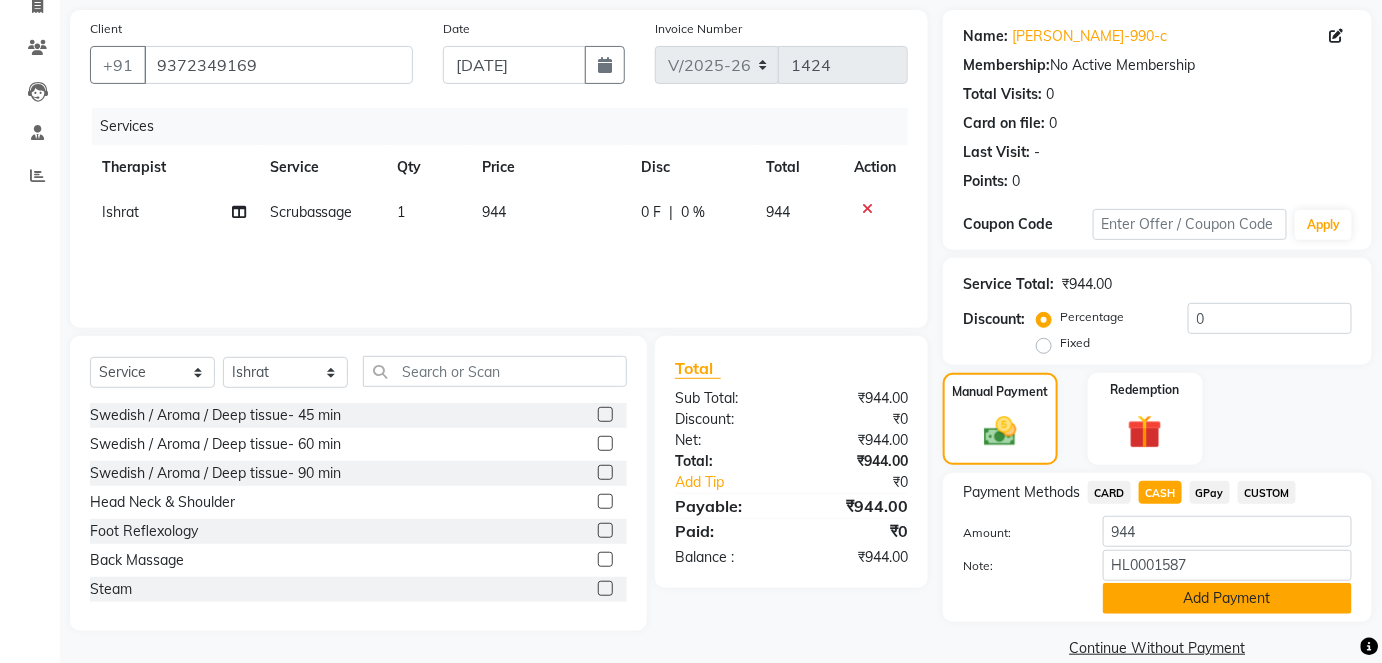 click on "Add Payment" 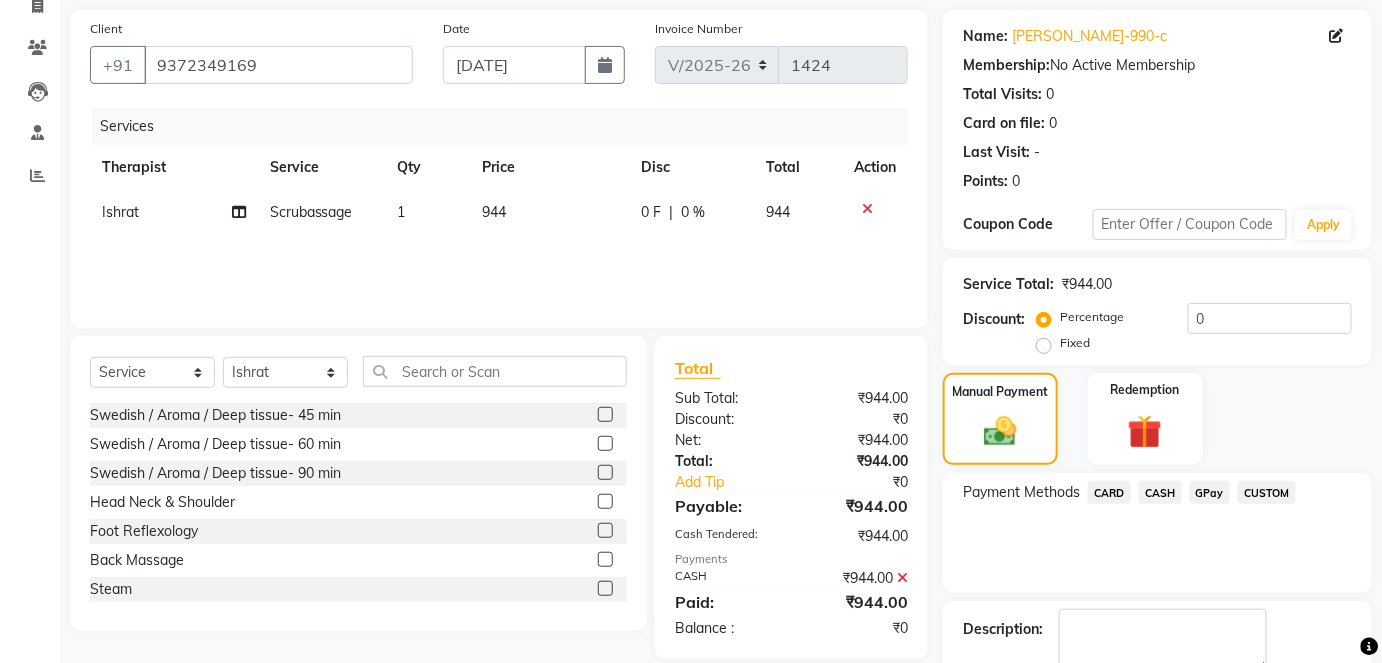 scroll, scrollTop: 252, scrollLeft: 0, axis: vertical 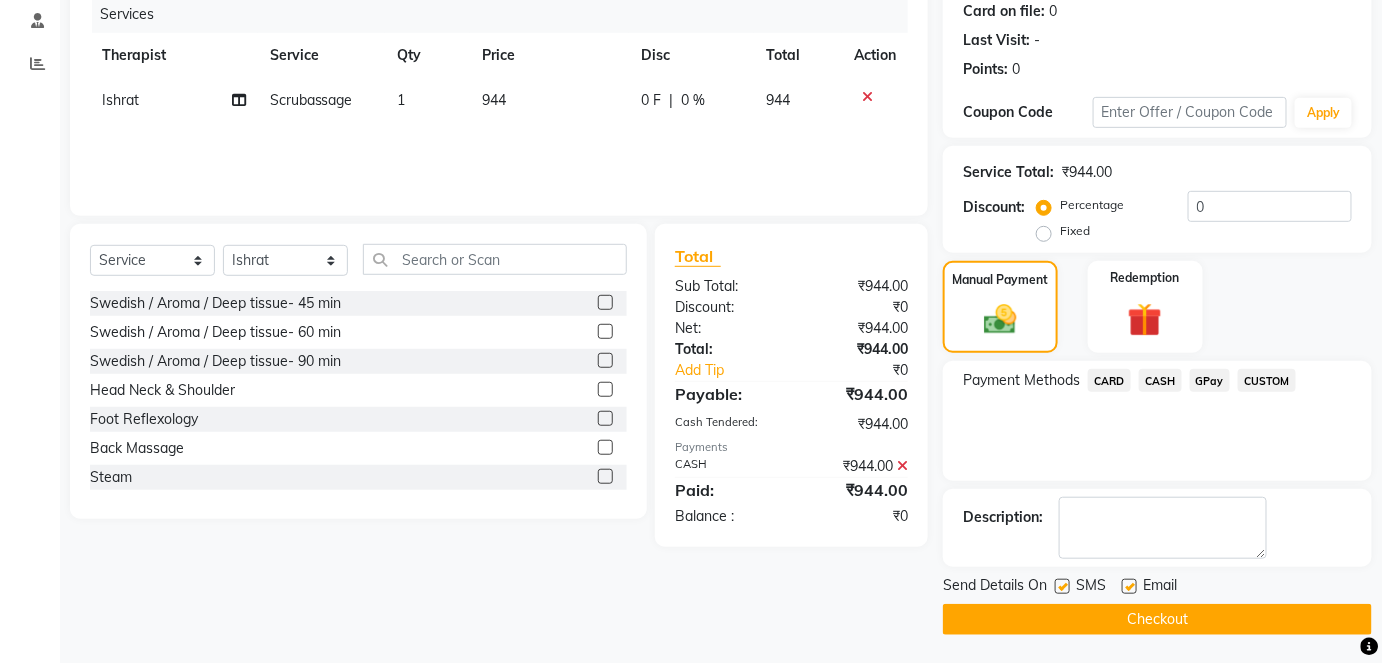 click on "Checkout" 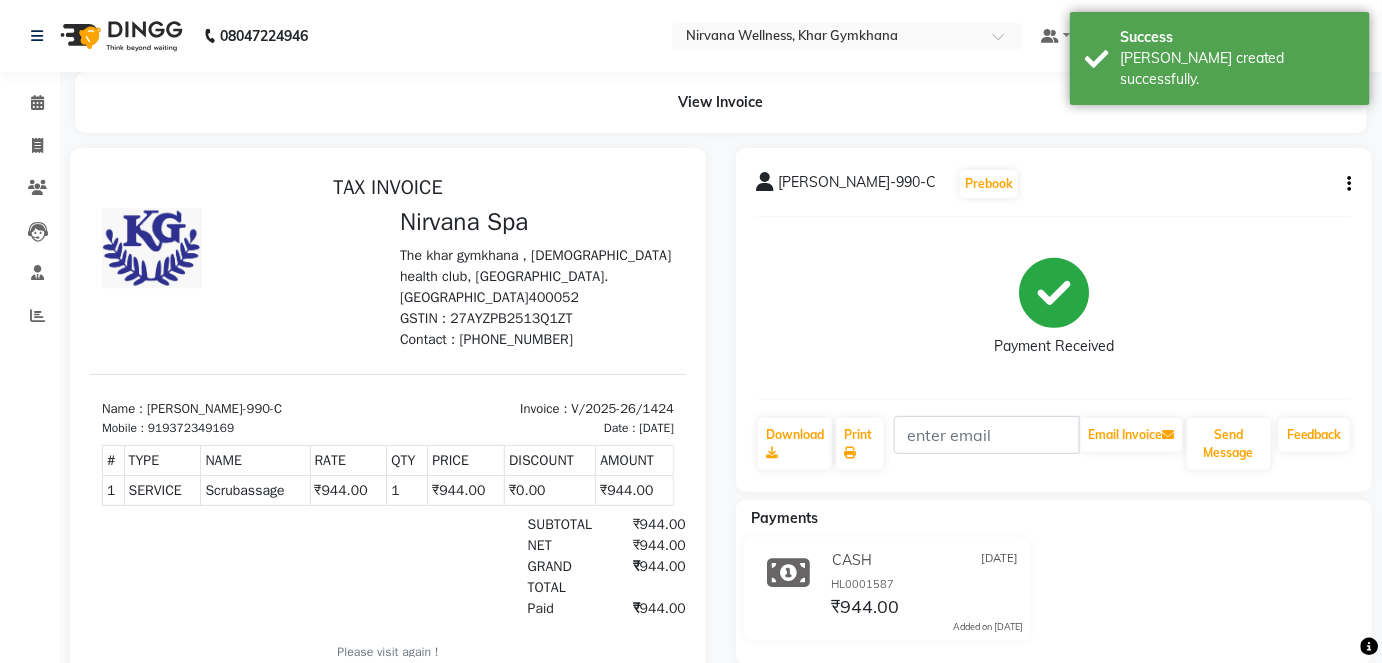 scroll, scrollTop: 0, scrollLeft: 0, axis: both 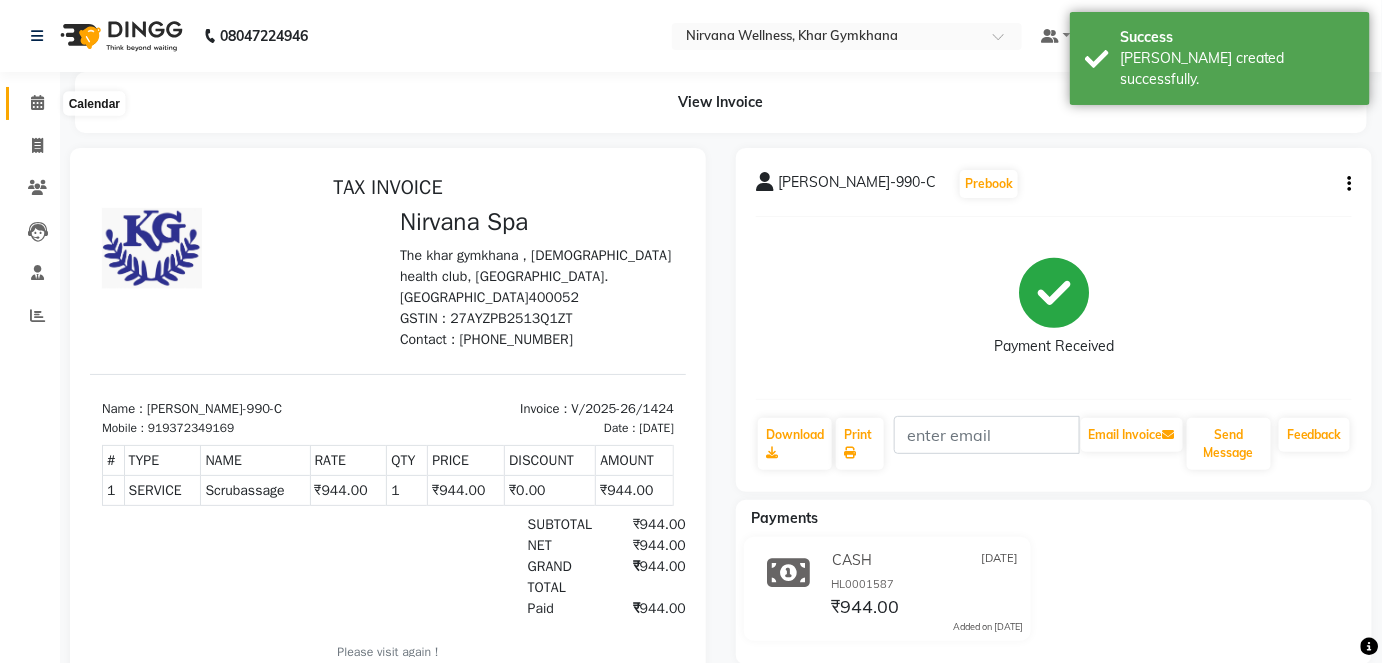 click 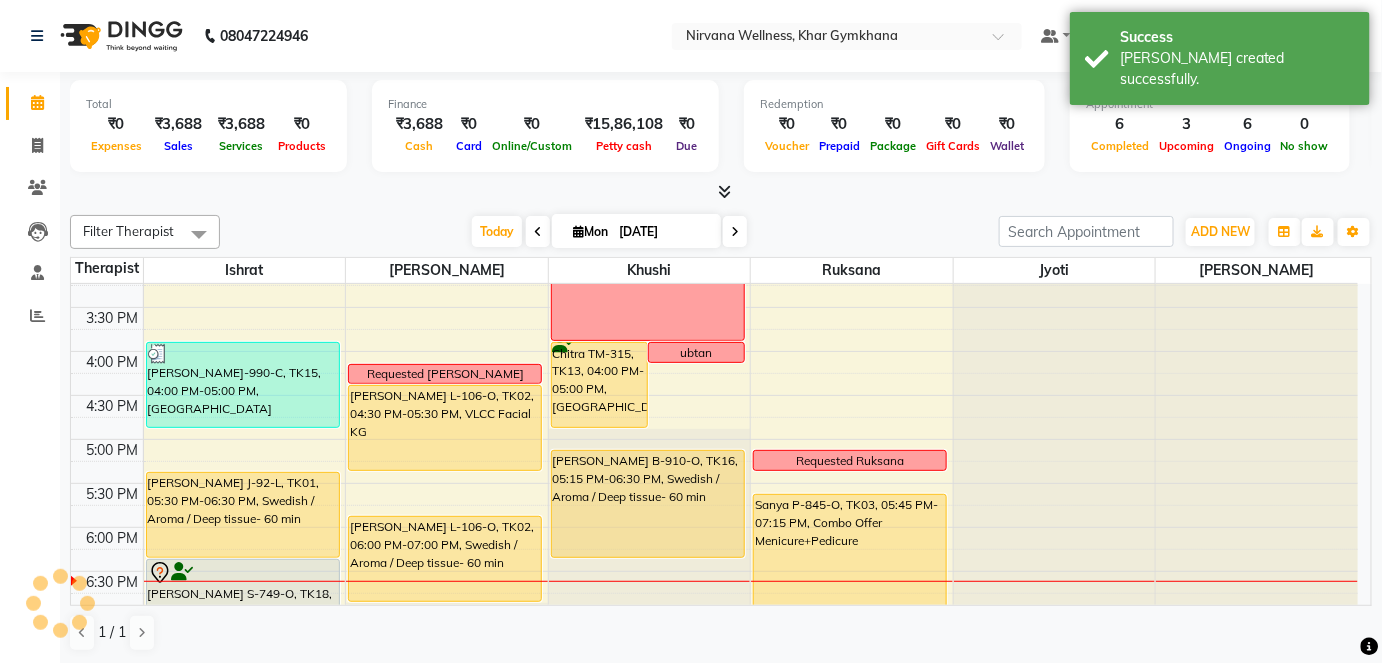 scroll, scrollTop: 727, scrollLeft: 0, axis: vertical 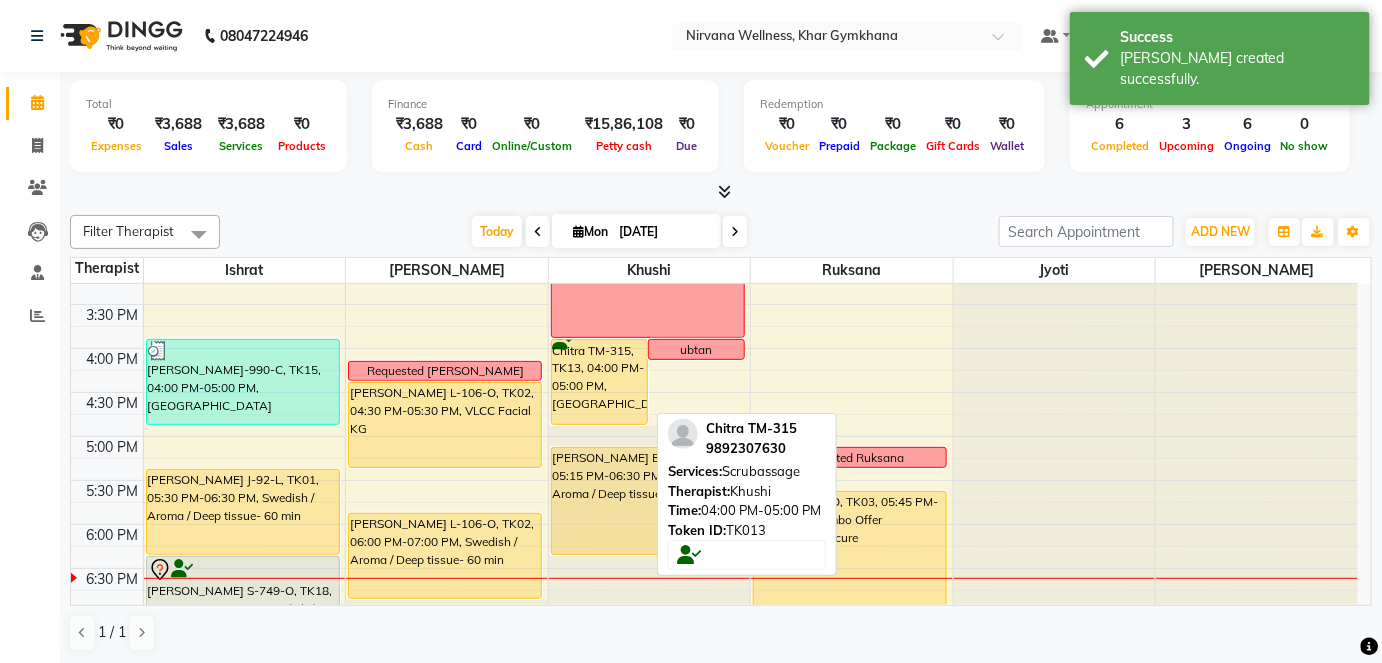 click on "Chitra TM-315, TK13, 04:00 PM-05:00 PM, [GEOGRAPHIC_DATA]" at bounding box center (599, 382) 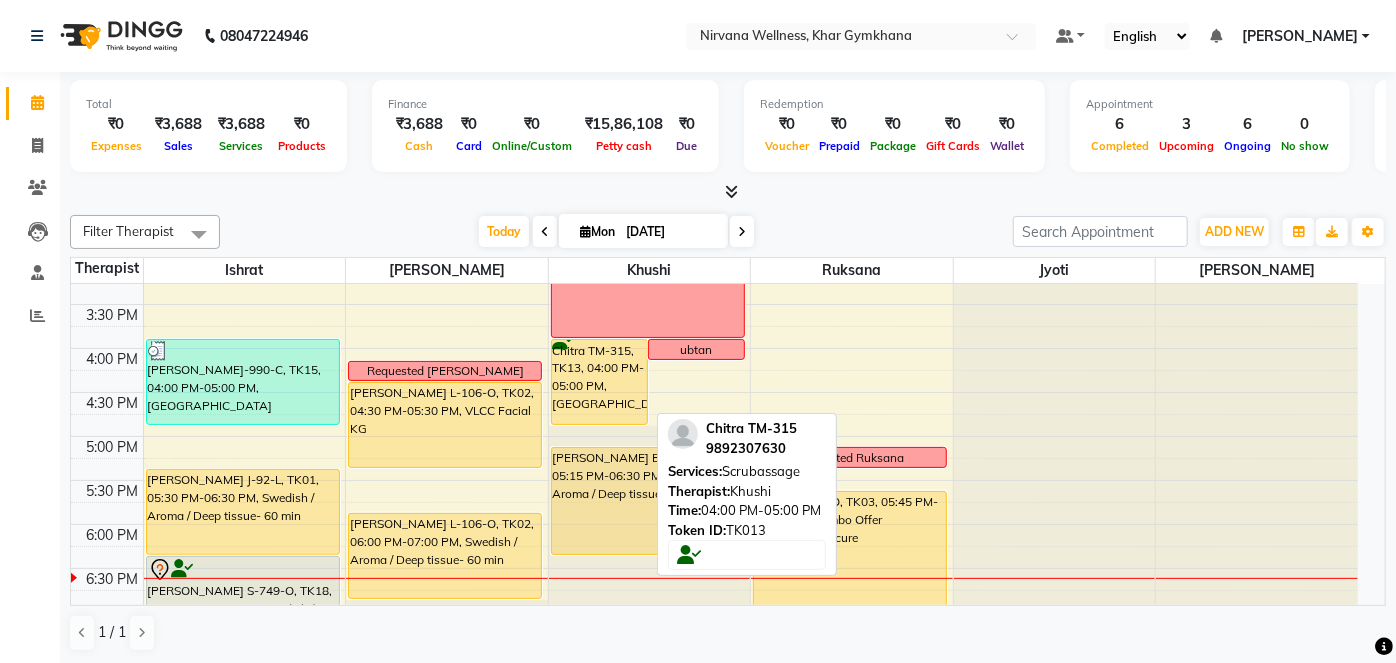 select on "1" 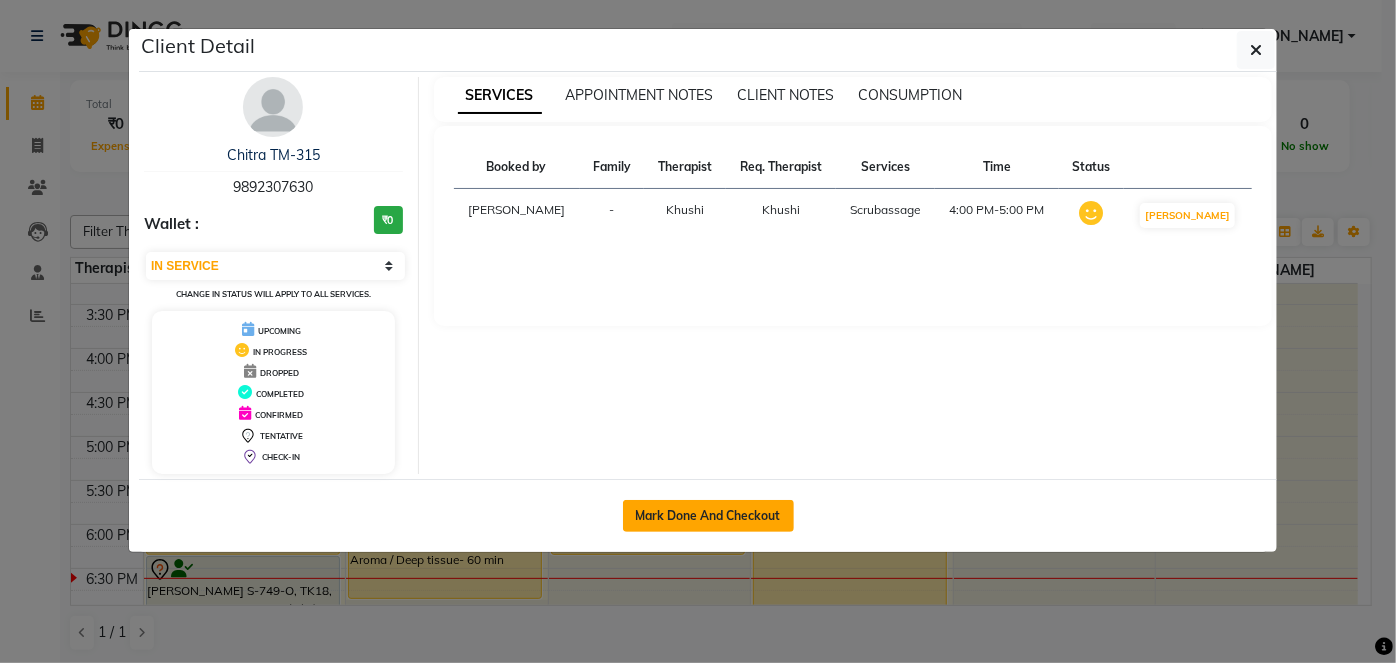 click on "Mark Done And Checkout" 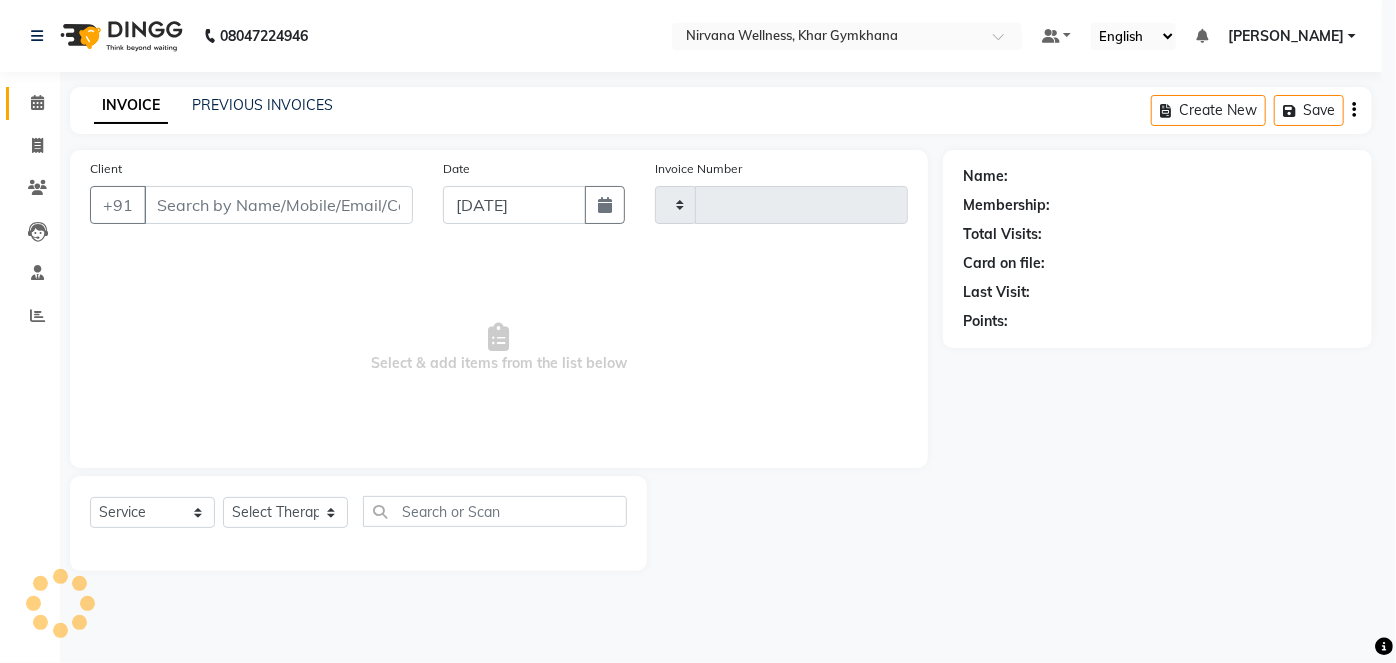 select on "3" 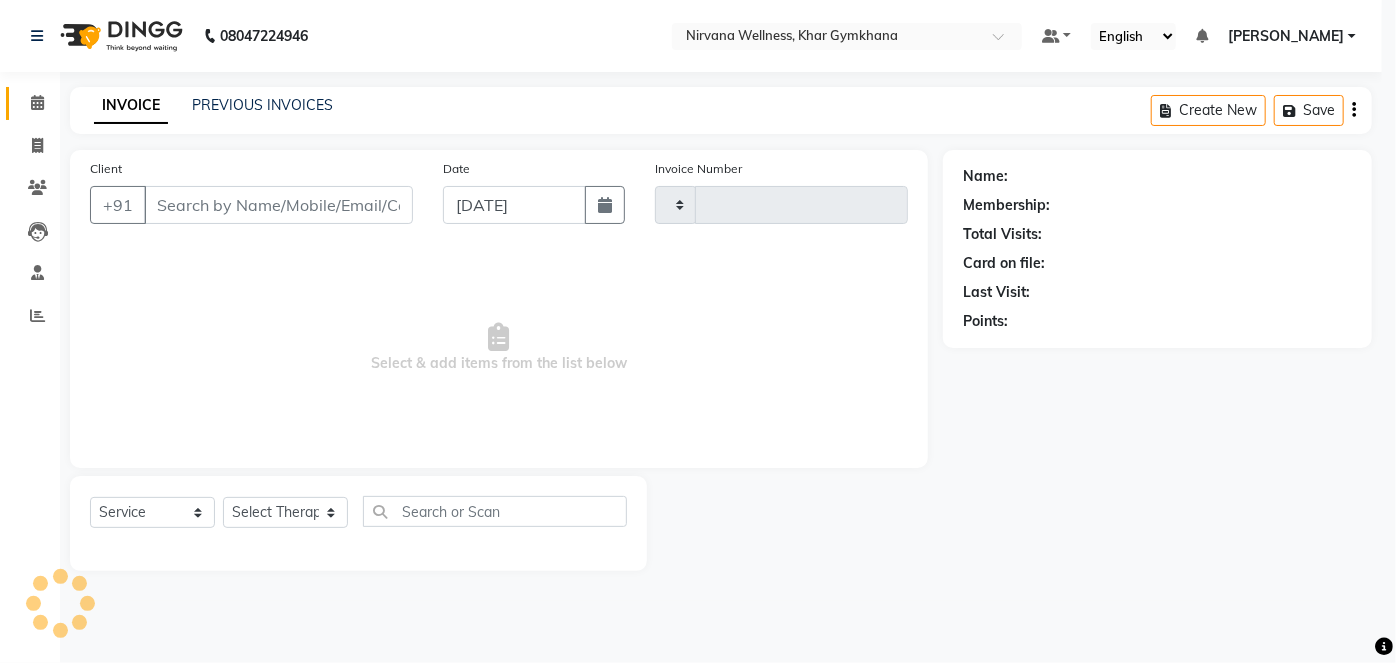 type on "9892307630" 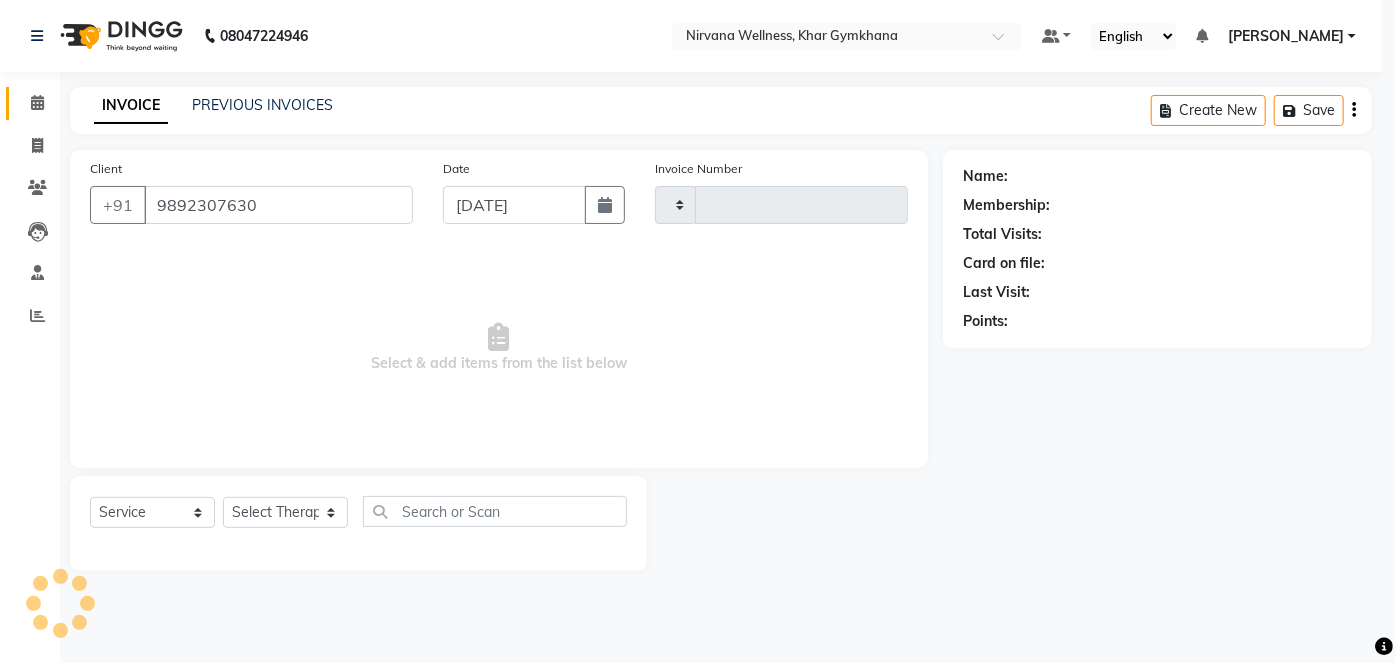 type on "1425" 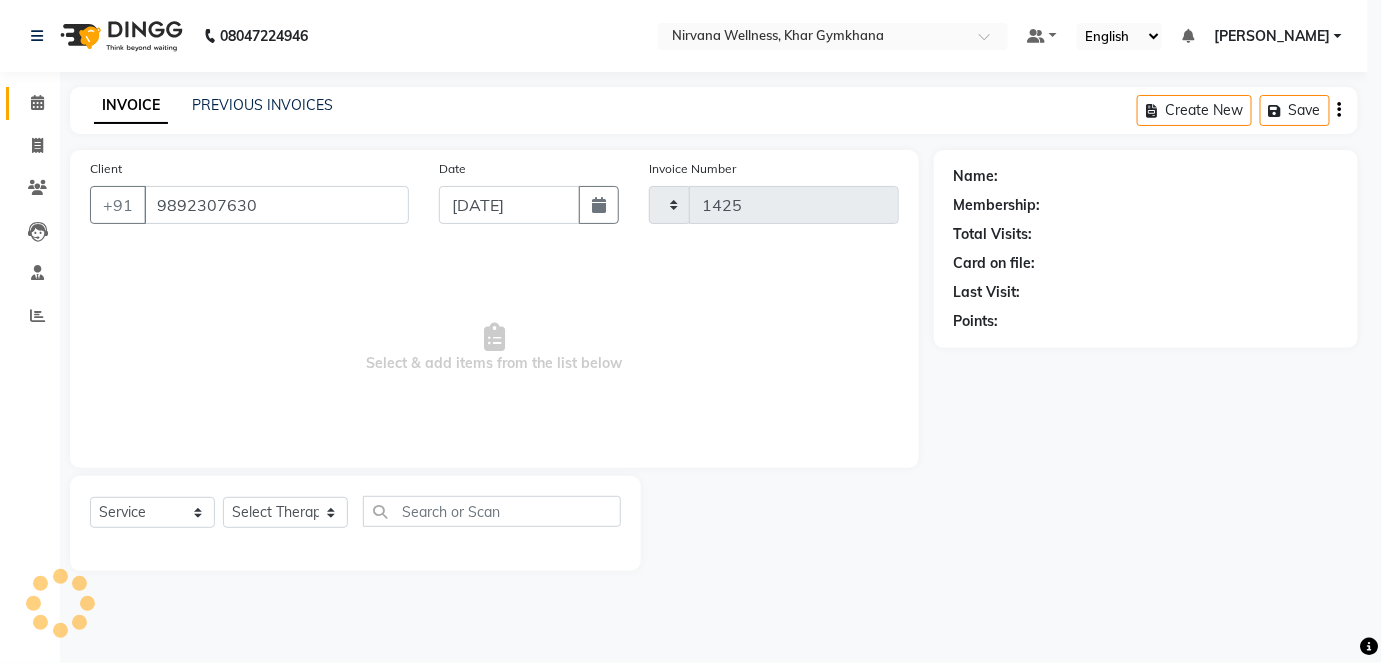 select on "6844" 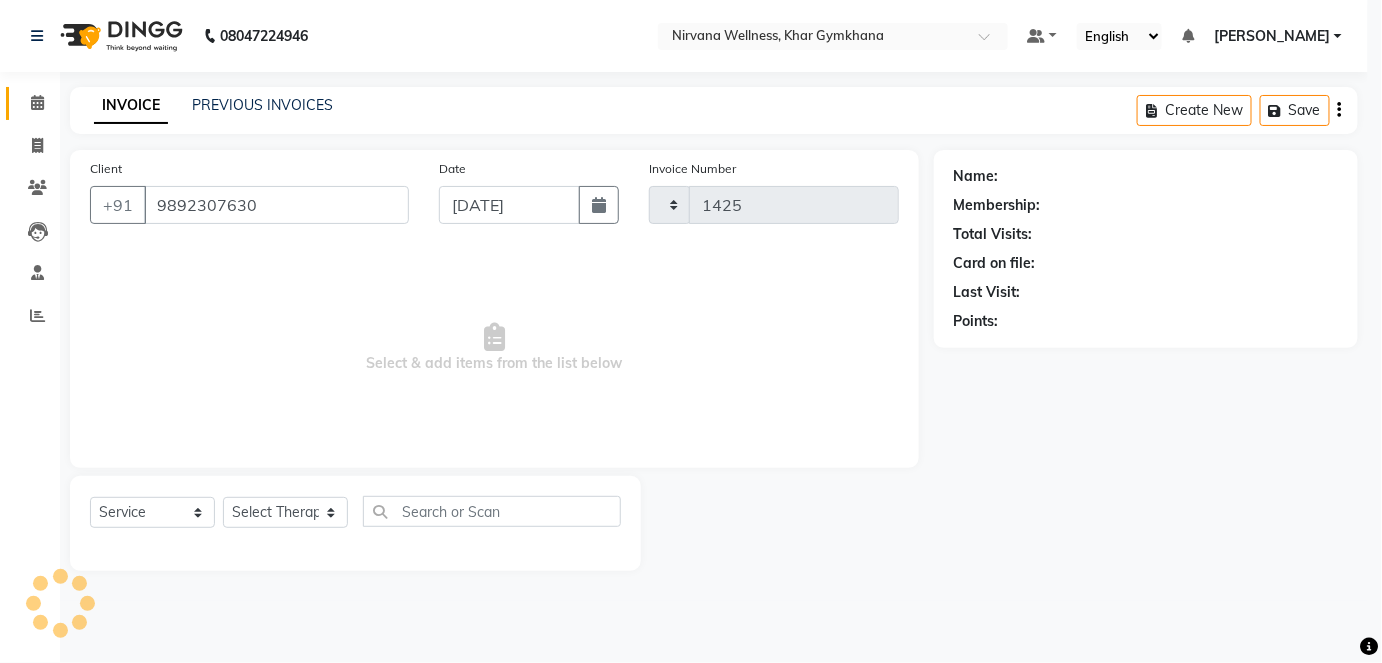 select on "68039" 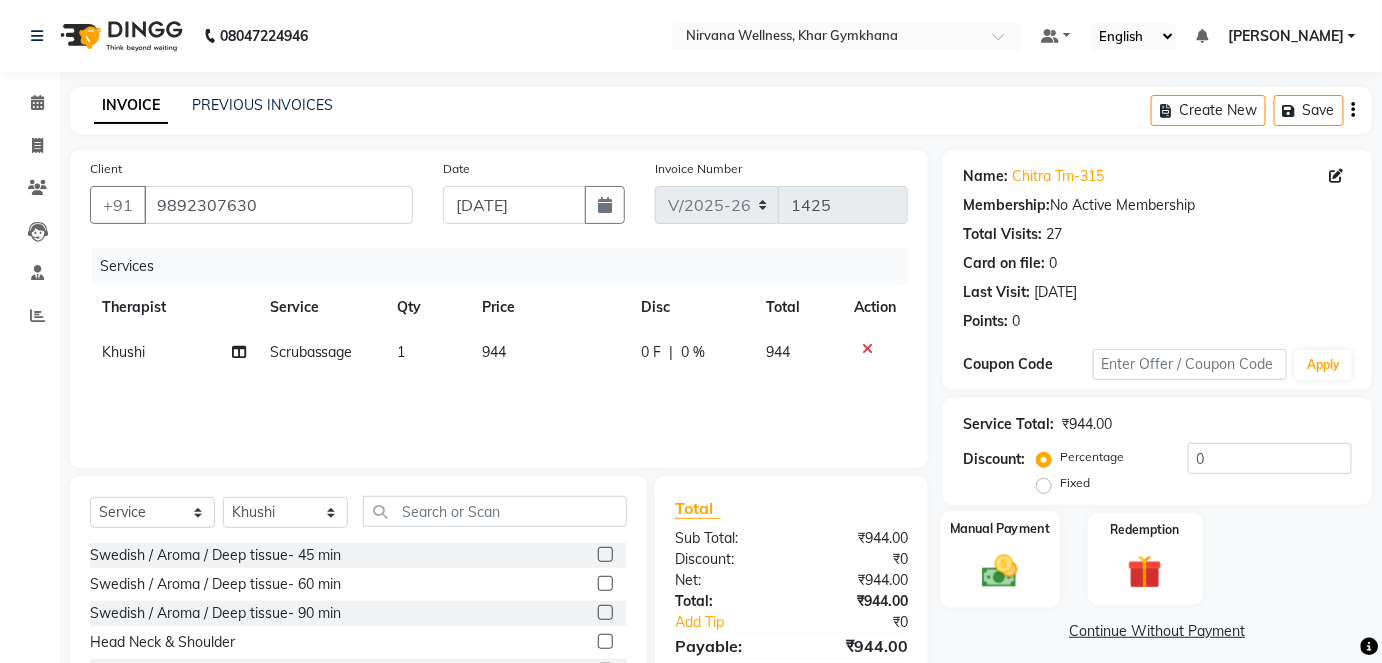 click on "Manual Payment" 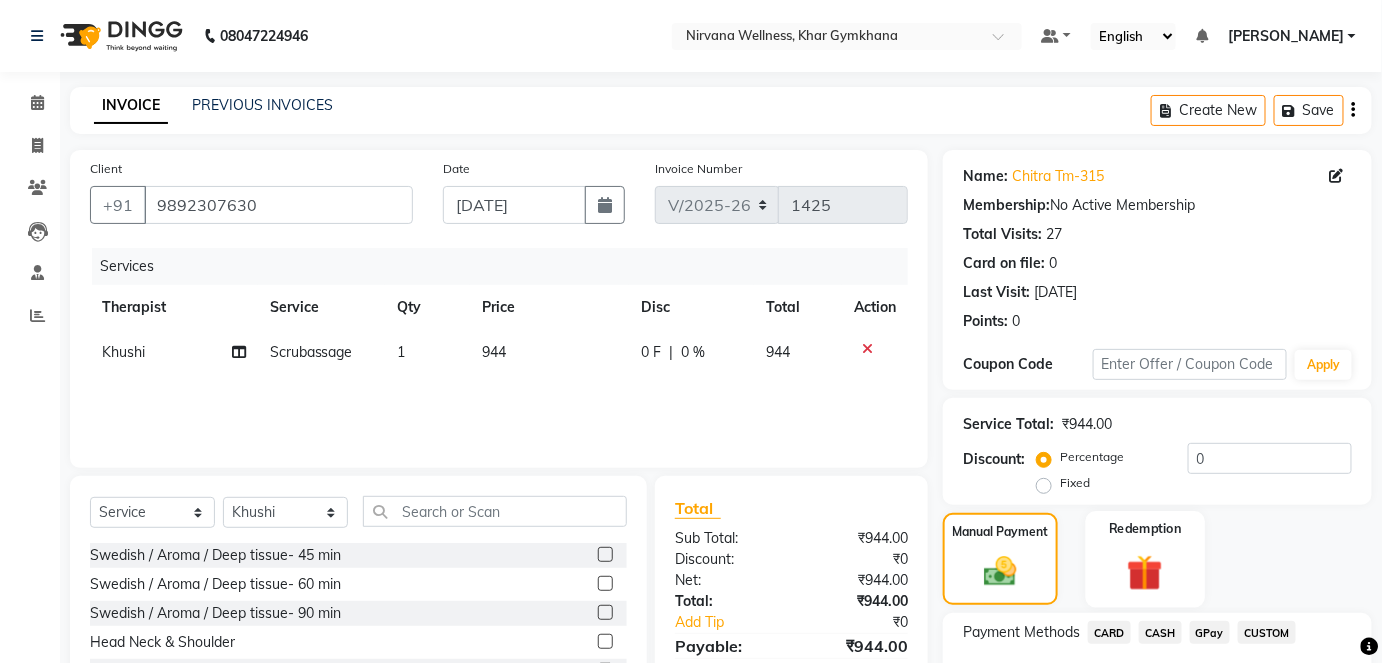 scroll, scrollTop: 140, scrollLeft: 0, axis: vertical 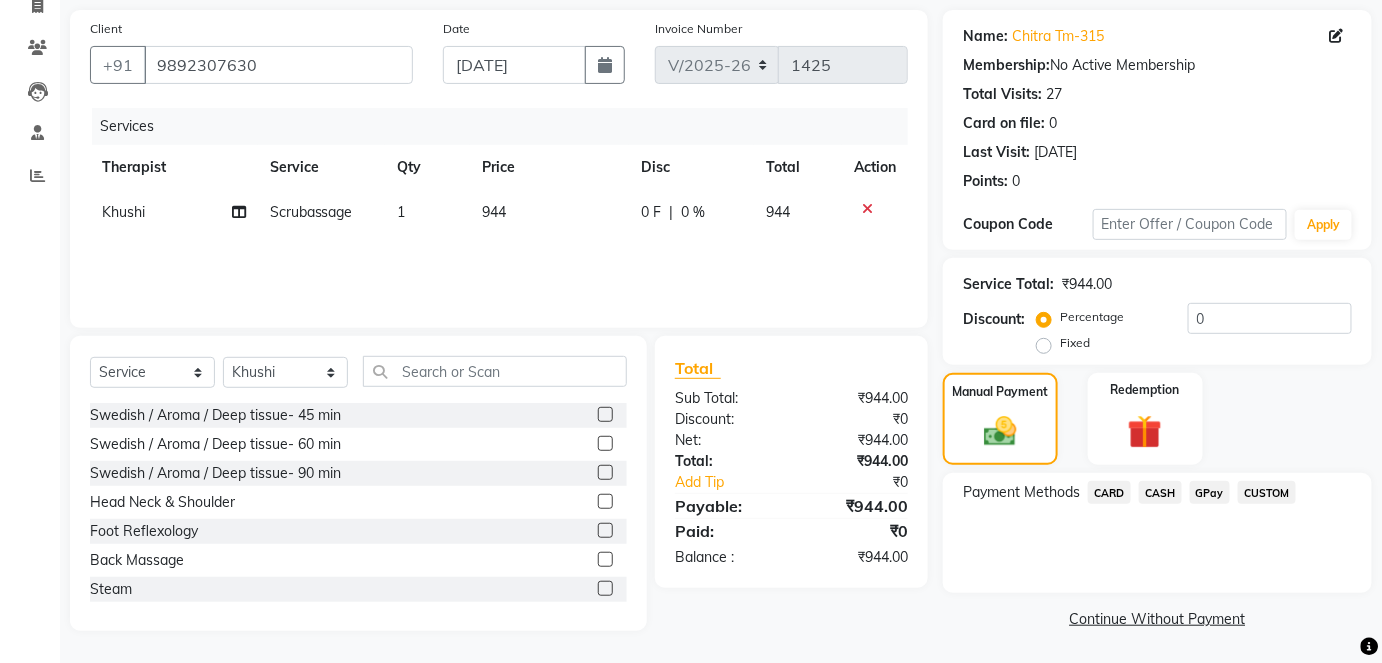 click on "CASH" 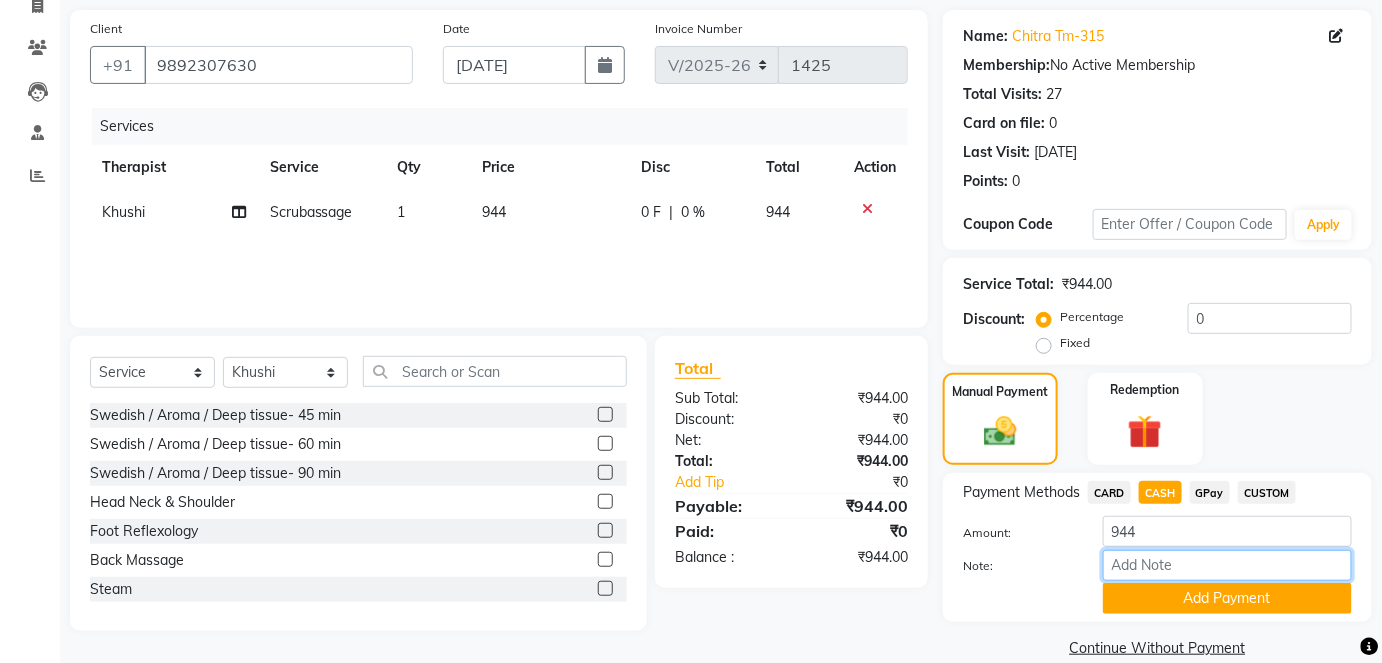 click on "Note:" at bounding box center [1227, 565] 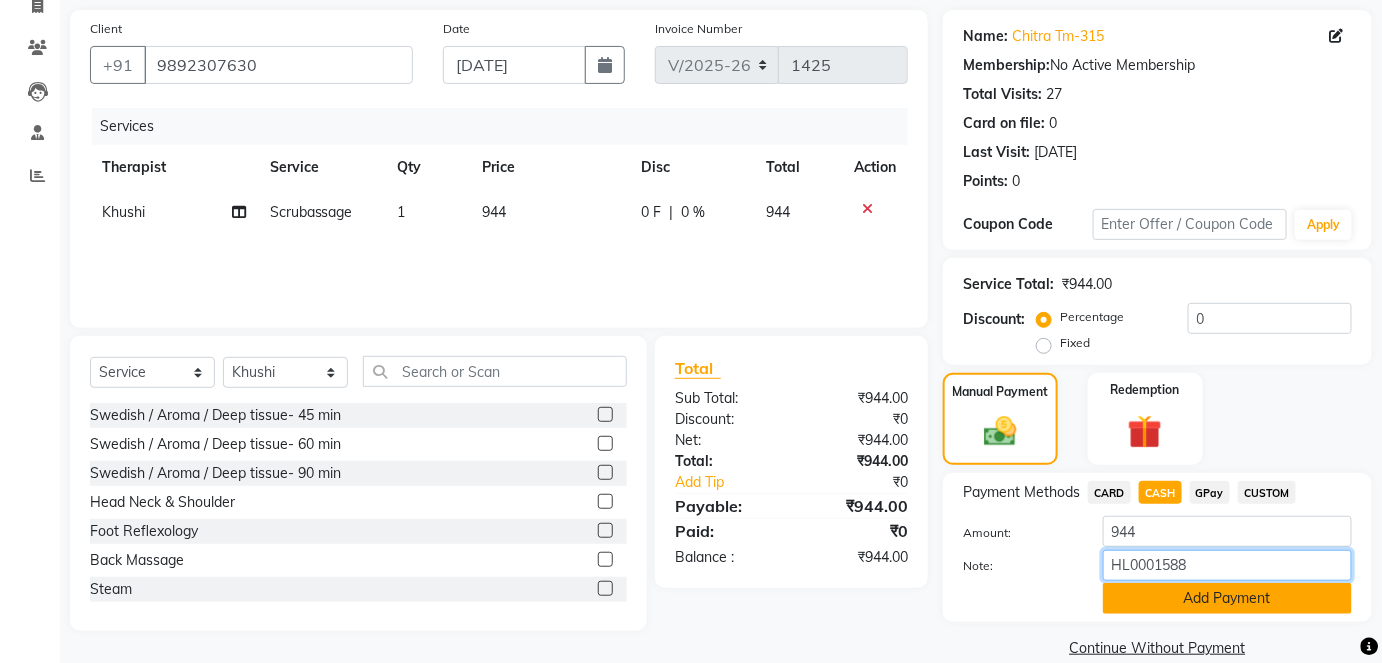 type on "HL0001588" 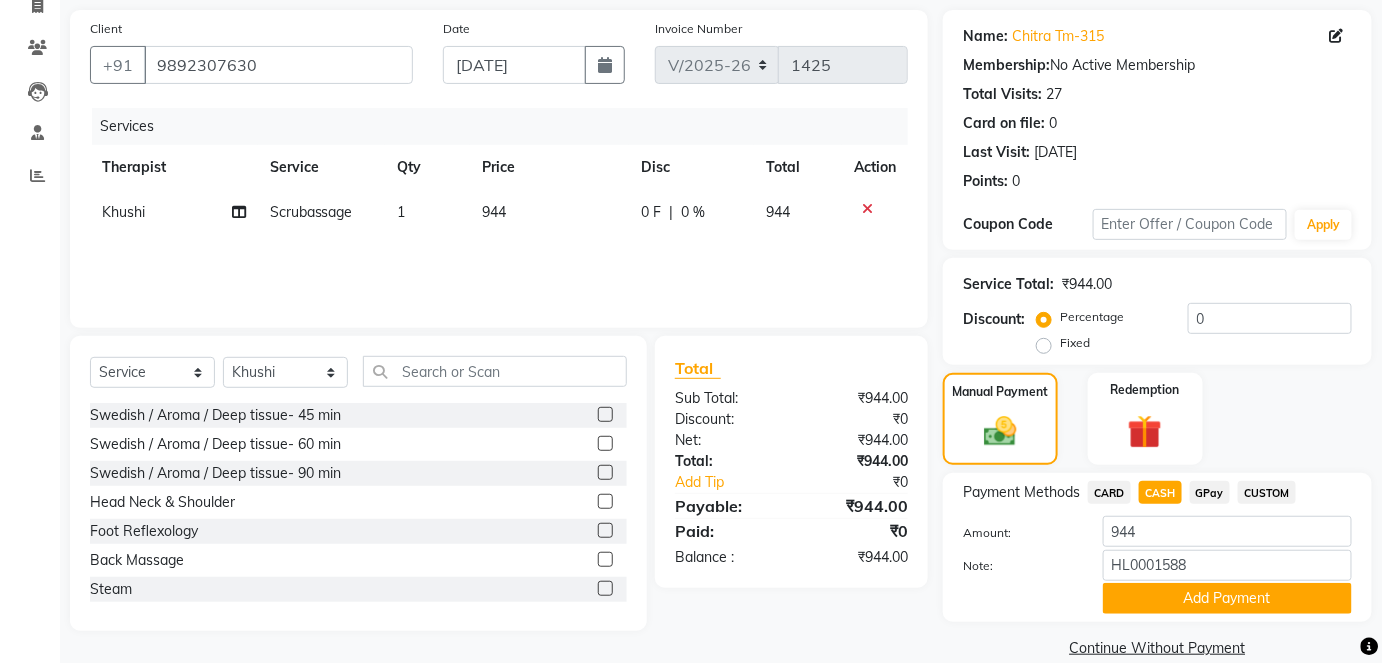 click on "Add Payment" 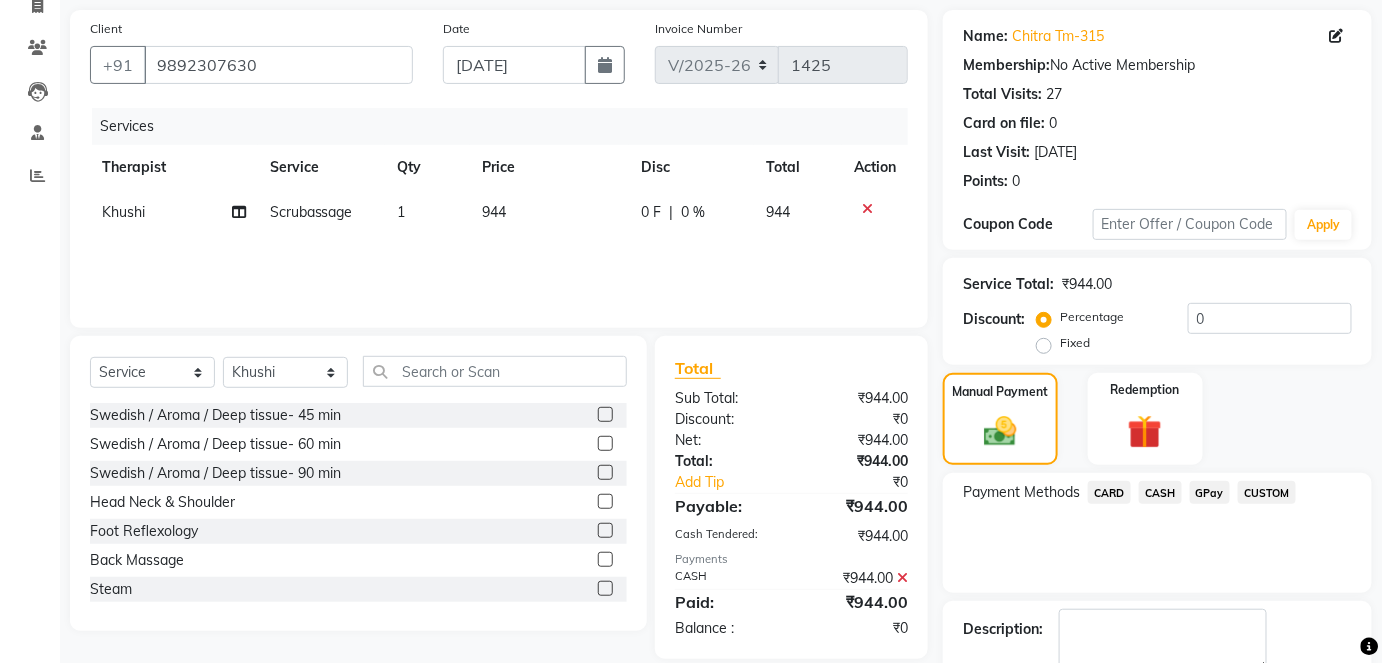 scroll, scrollTop: 252, scrollLeft: 0, axis: vertical 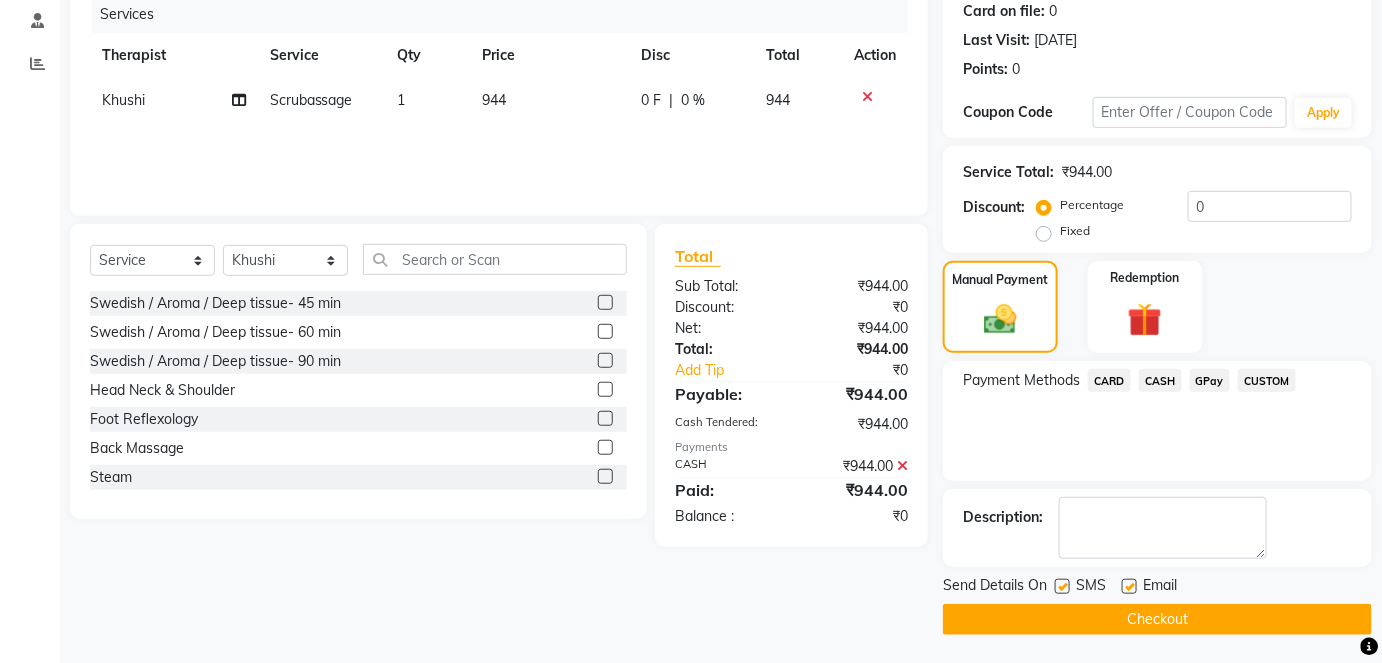 click on "Checkout" 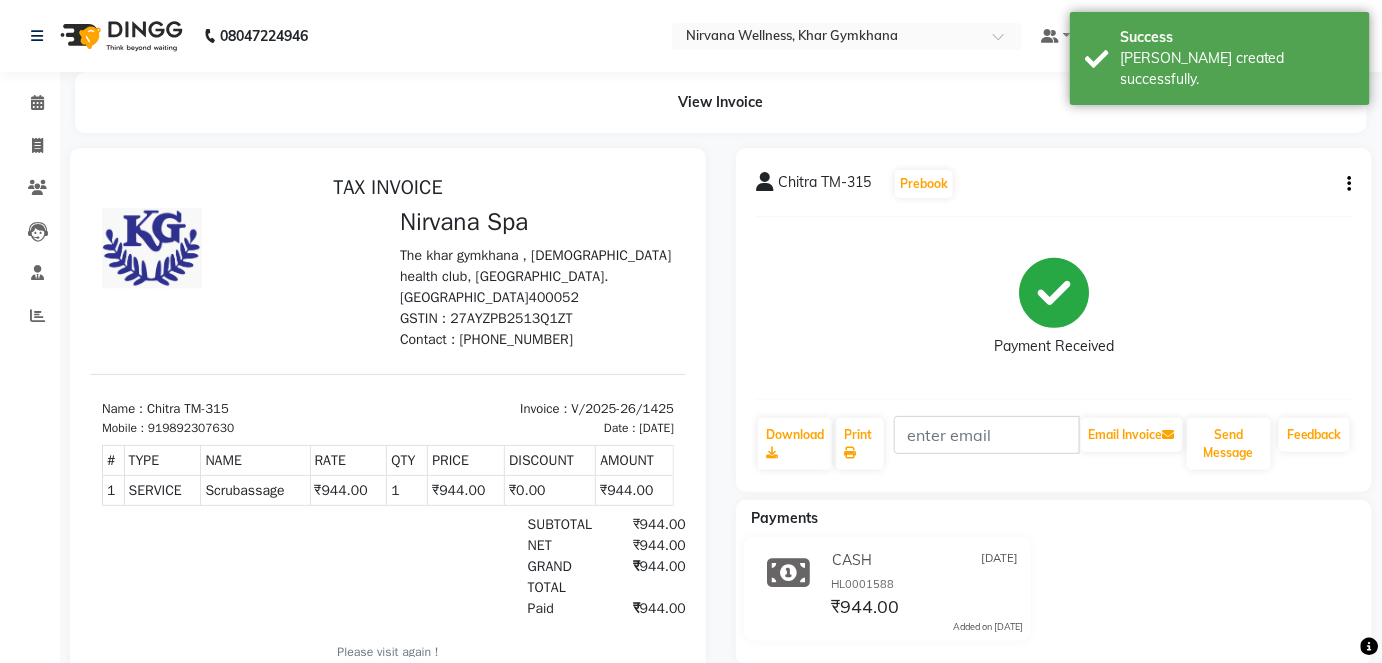 scroll, scrollTop: 0, scrollLeft: 0, axis: both 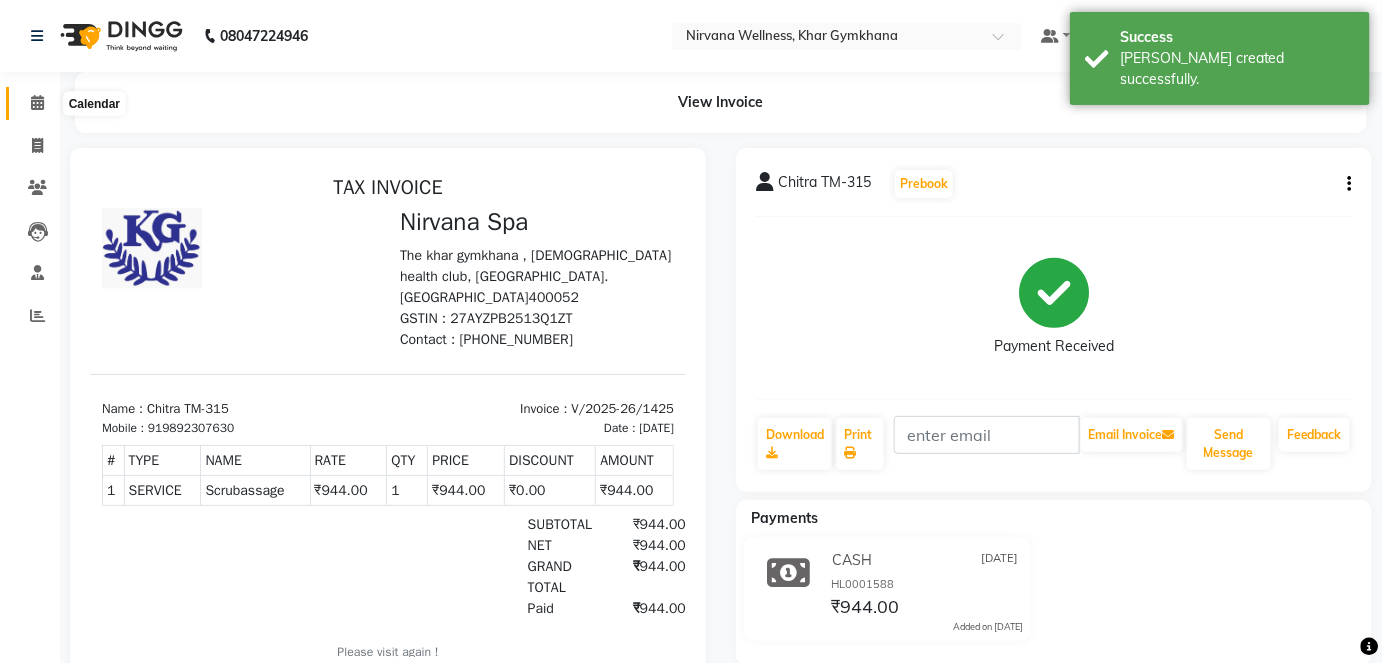 click 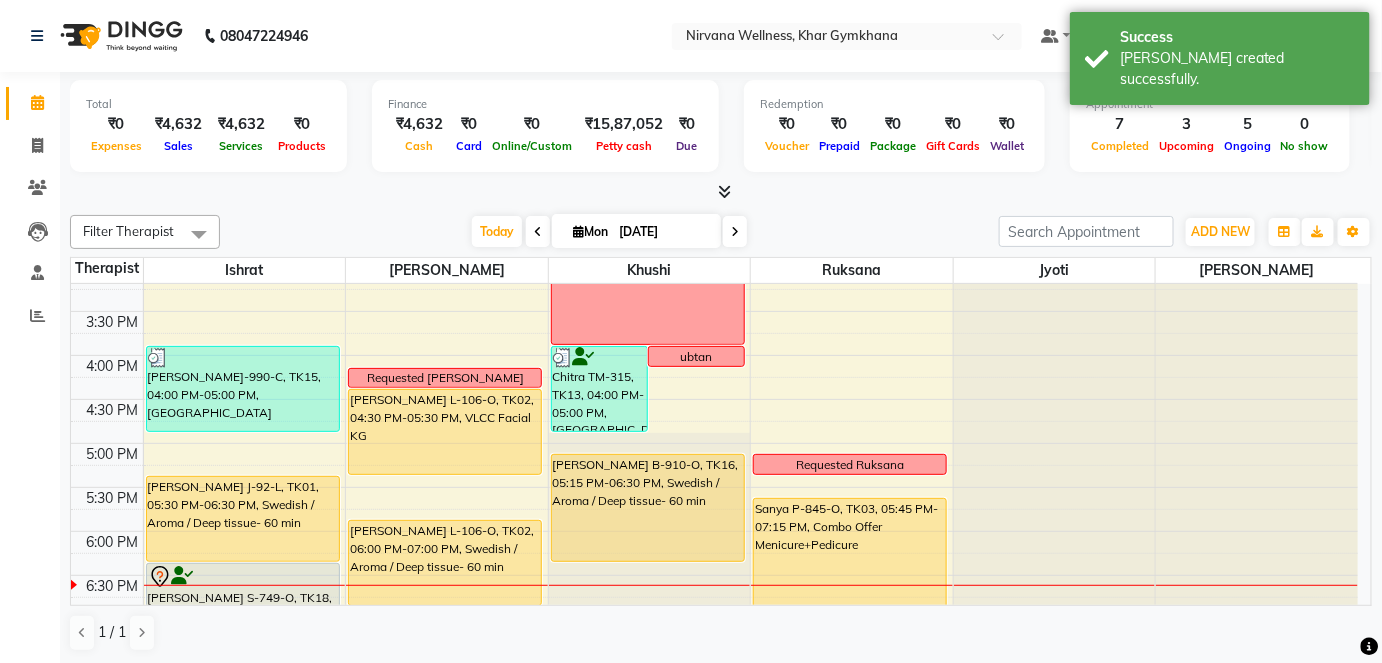 scroll, scrollTop: 909, scrollLeft: 0, axis: vertical 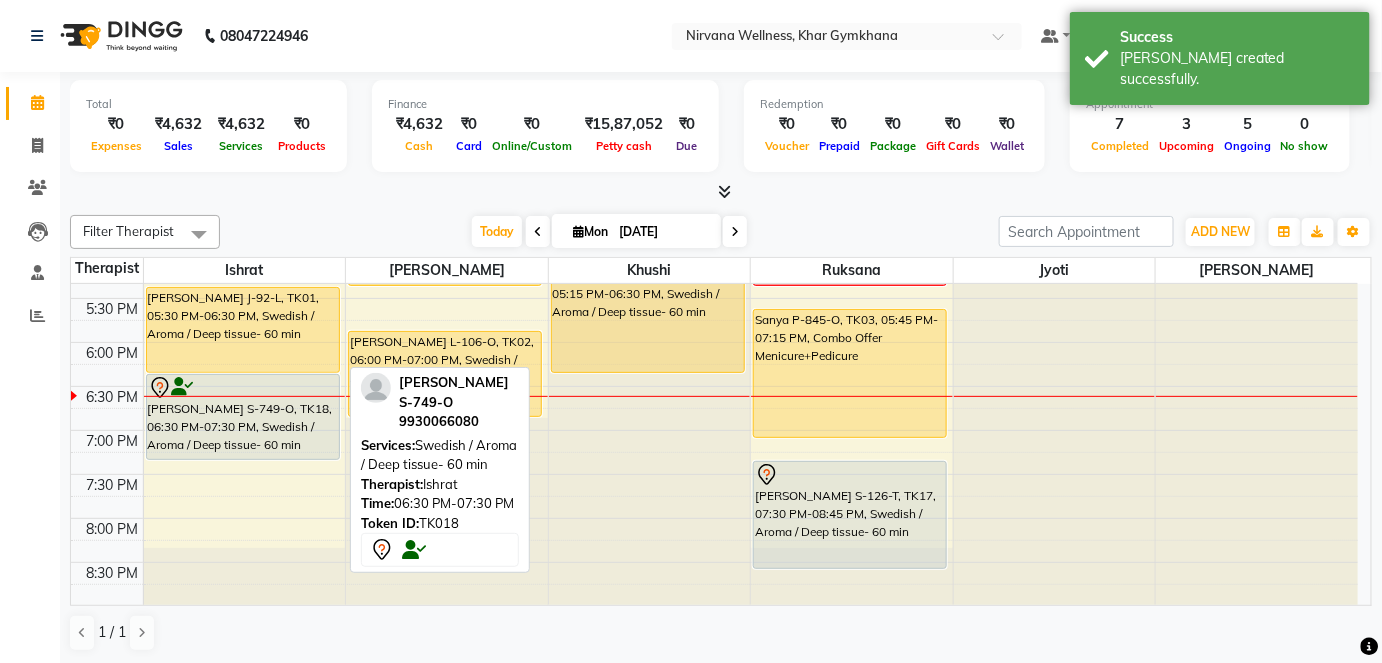 click on "[PERSON_NAME] S-749-O, TK18, 06:30 PM-07:30 PM, Swedish / Aroma / Deep tissue- 60 min" at bounding box center [243, 417] 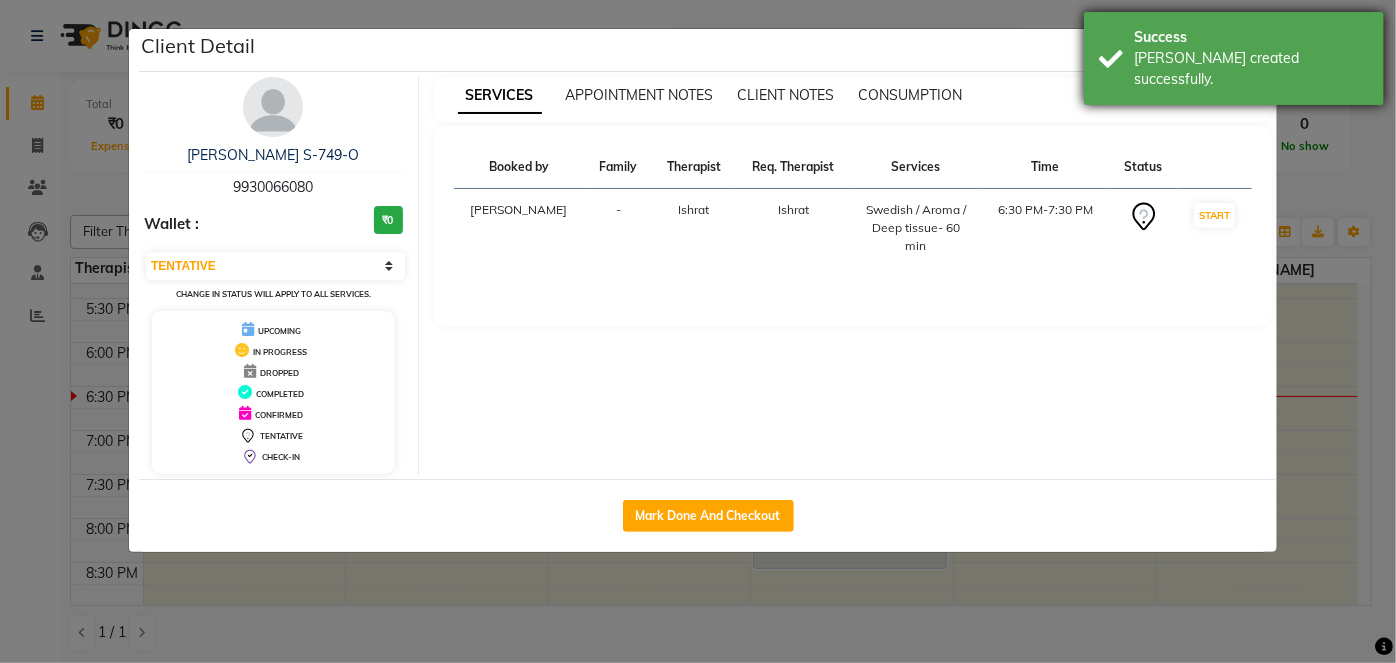 click on "Success" at bounding box center (1251, 37) 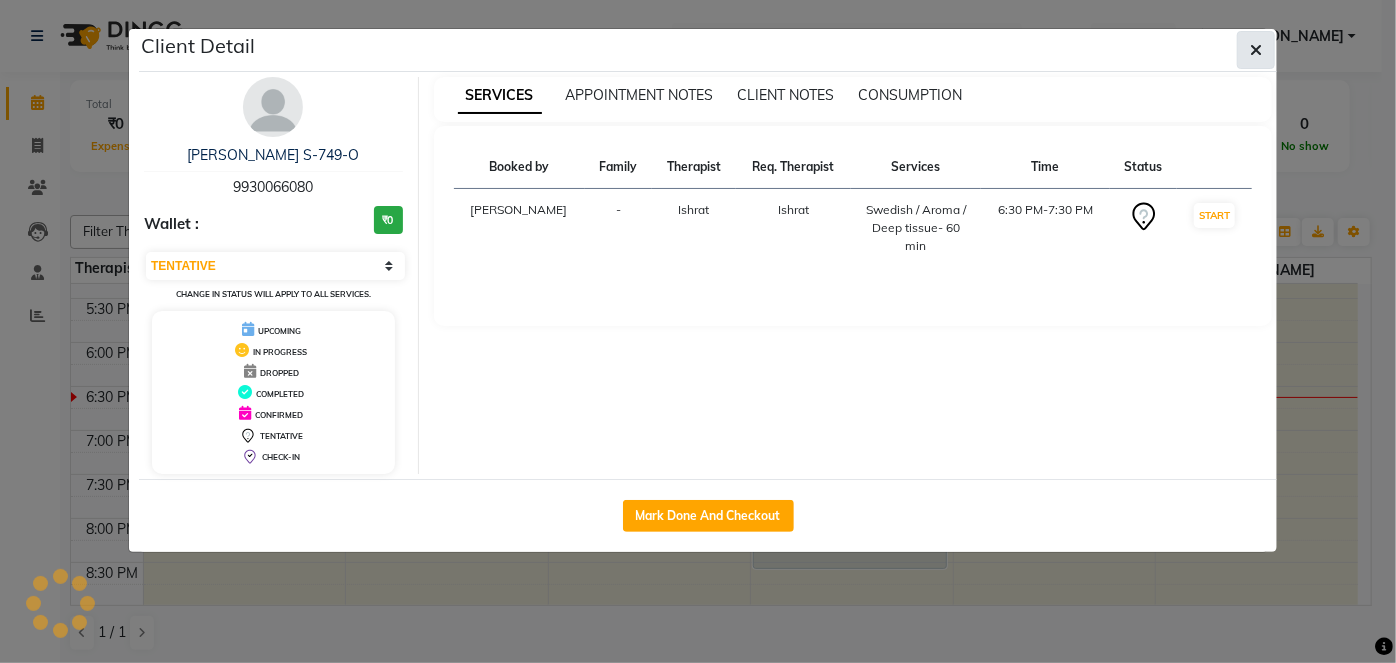 click 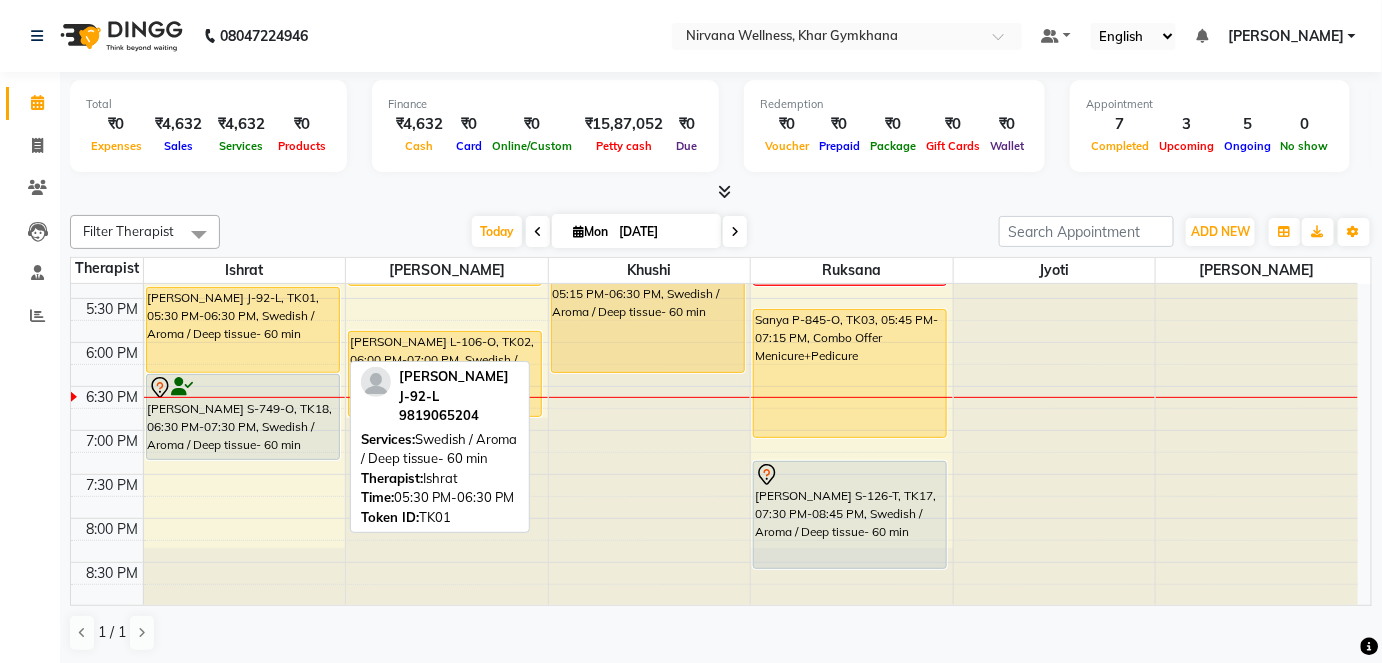 click on "[PERSON_NAME] J-92-L, TK01, 05:30 PM-06:30 PM, Swedish / Aroma / Deep tissue- 60 min" at bounding box center (243, 330) 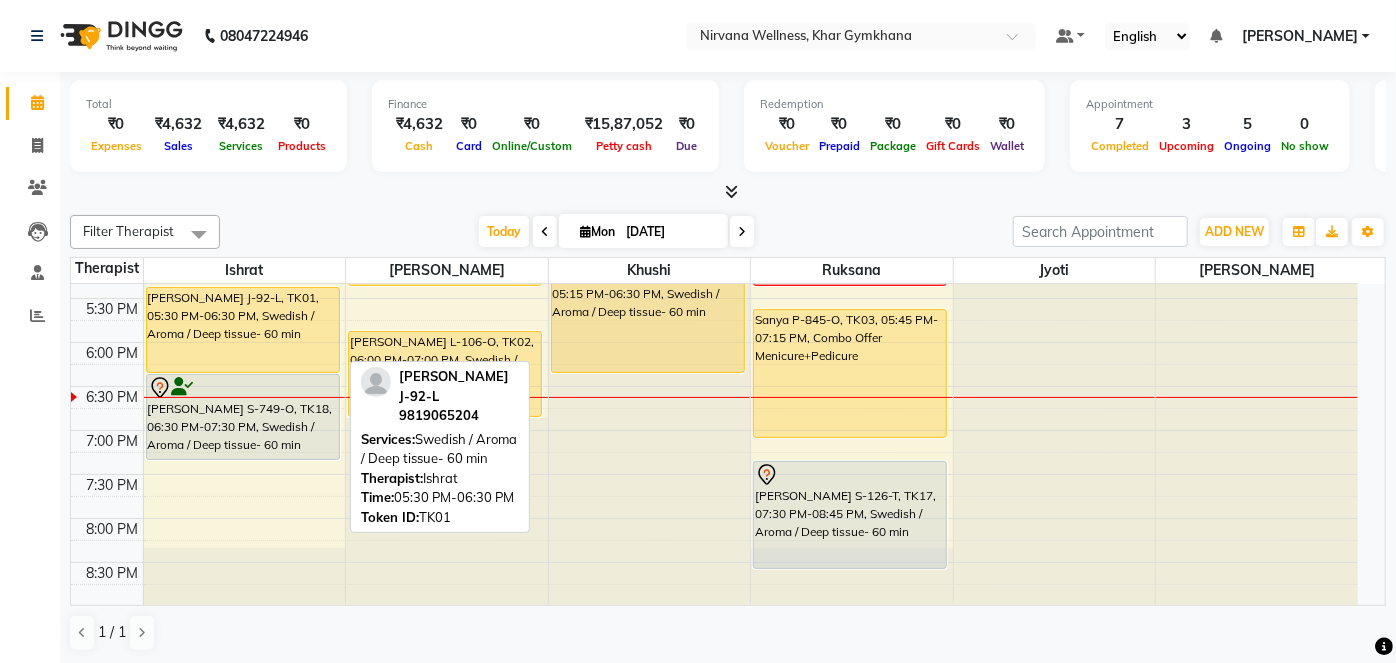 select on "1" 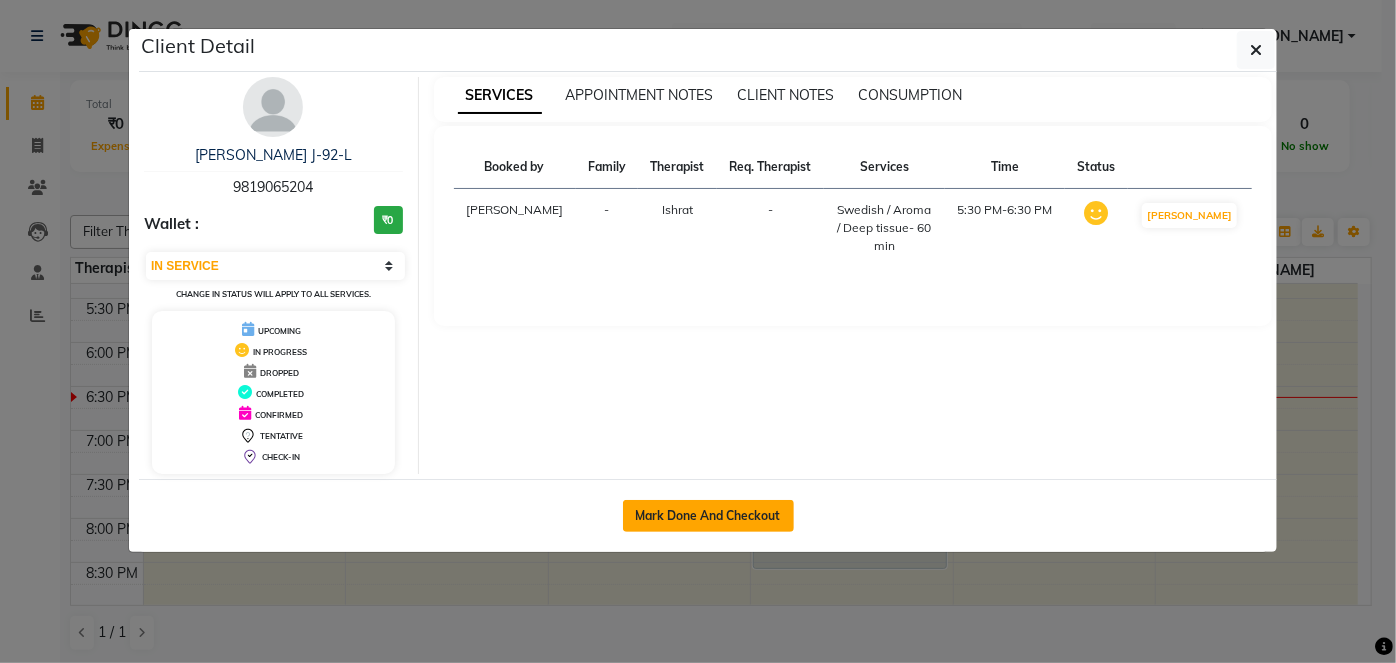 click on "Mark Done And Checkout" 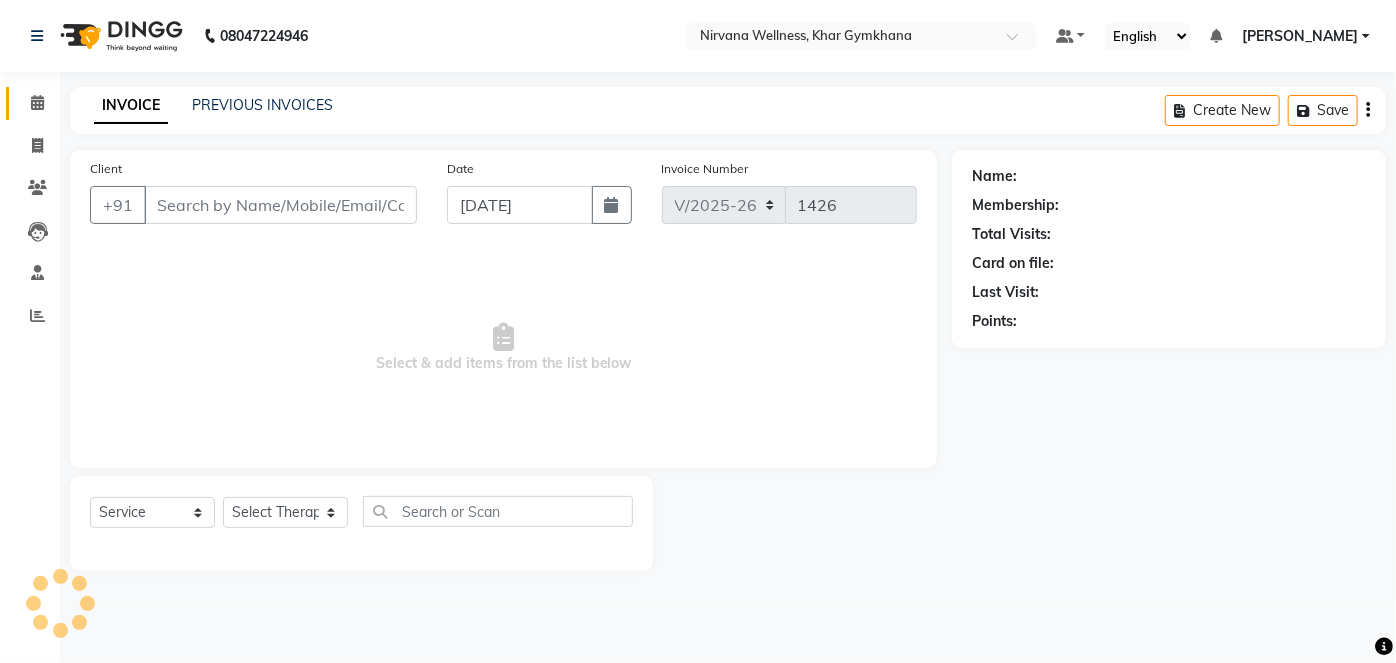 type on "9819065204" 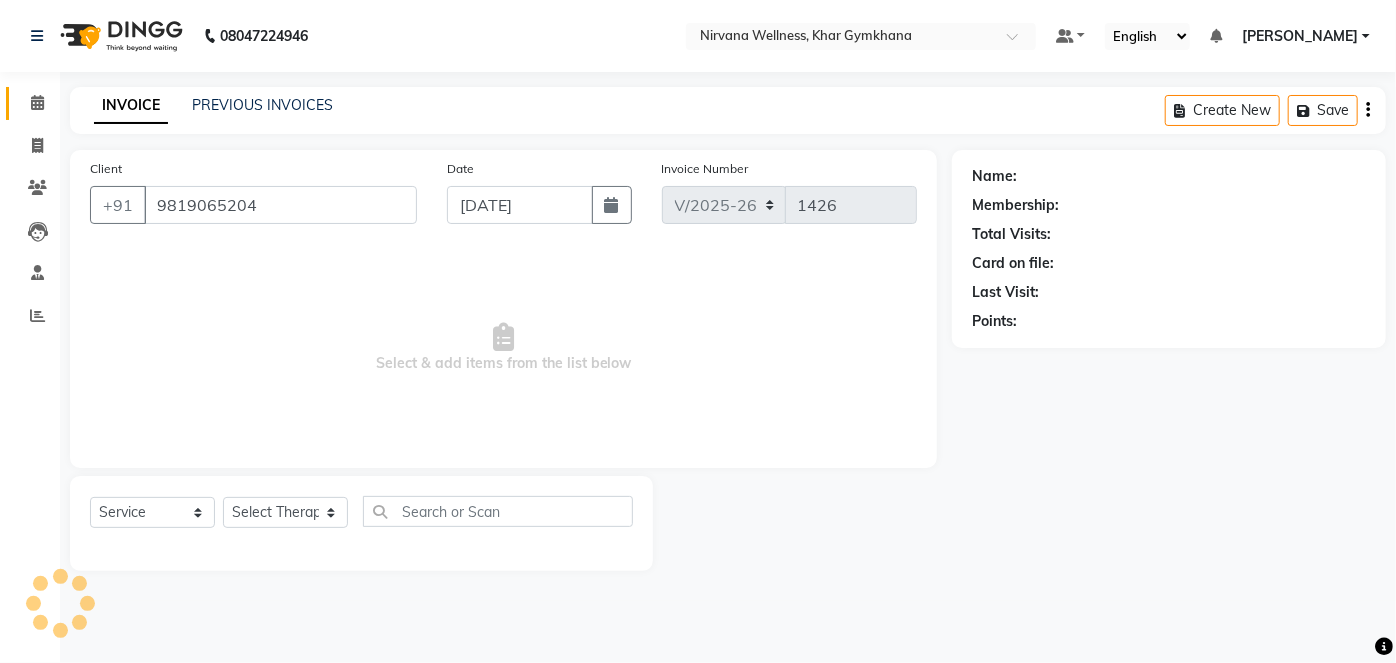 select on "67021" 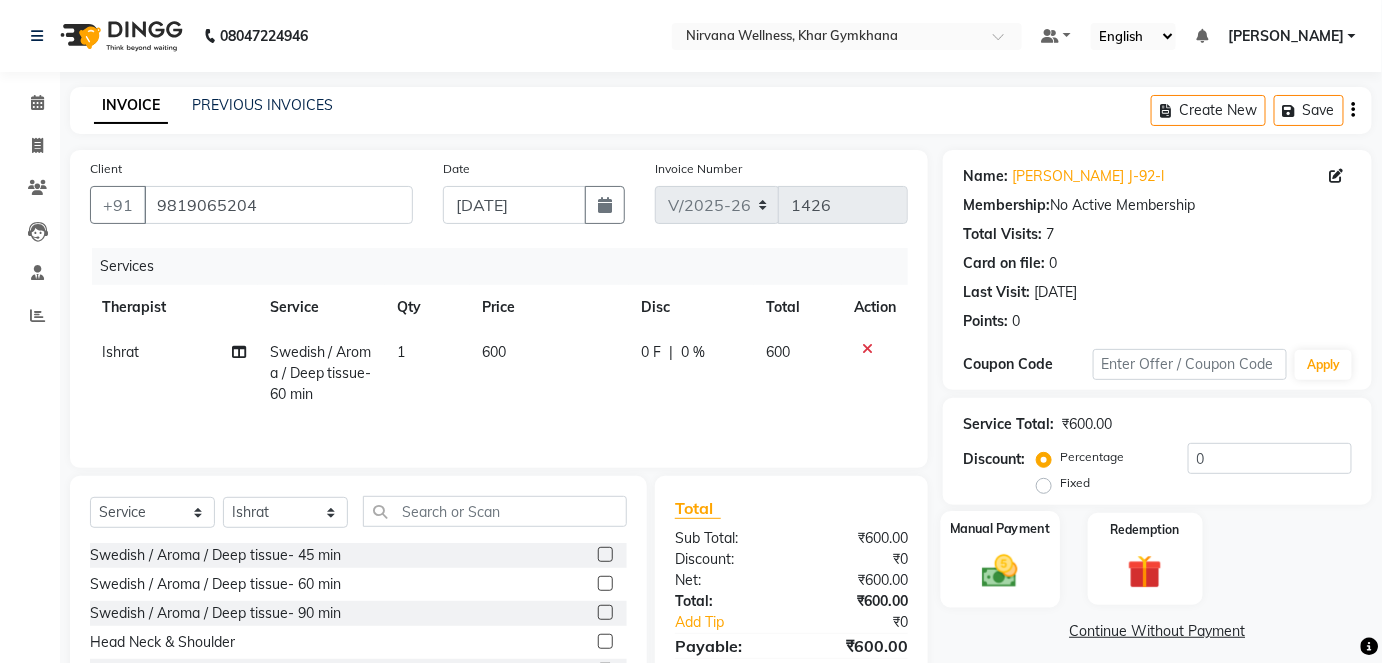 click 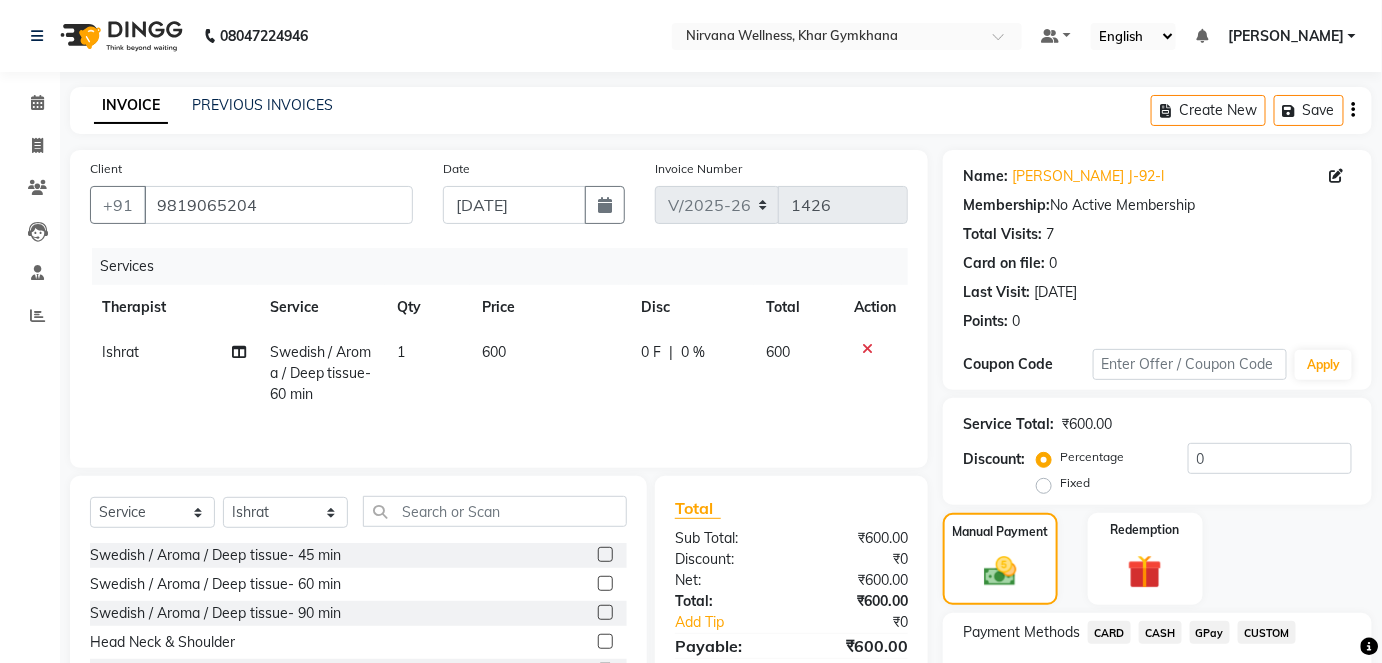 scroll, scrollTop: 140, scrollLeft: 0, axis: vertical 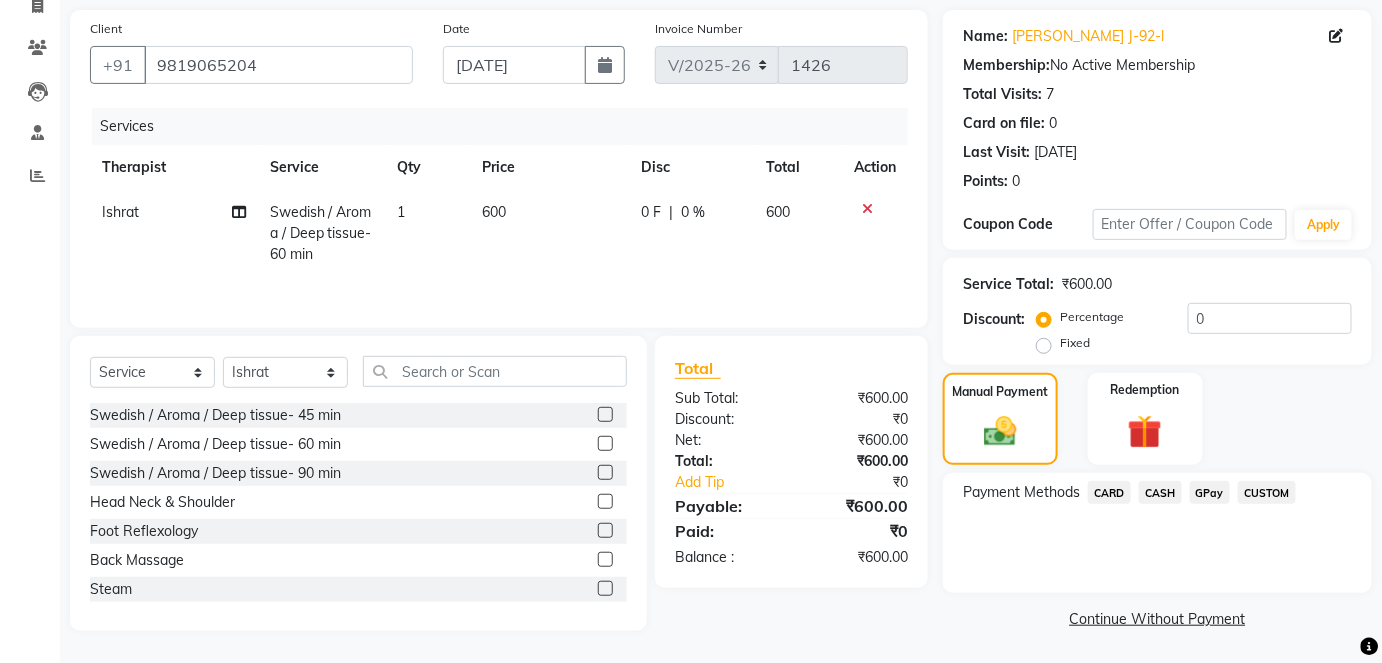 click on "CASH" 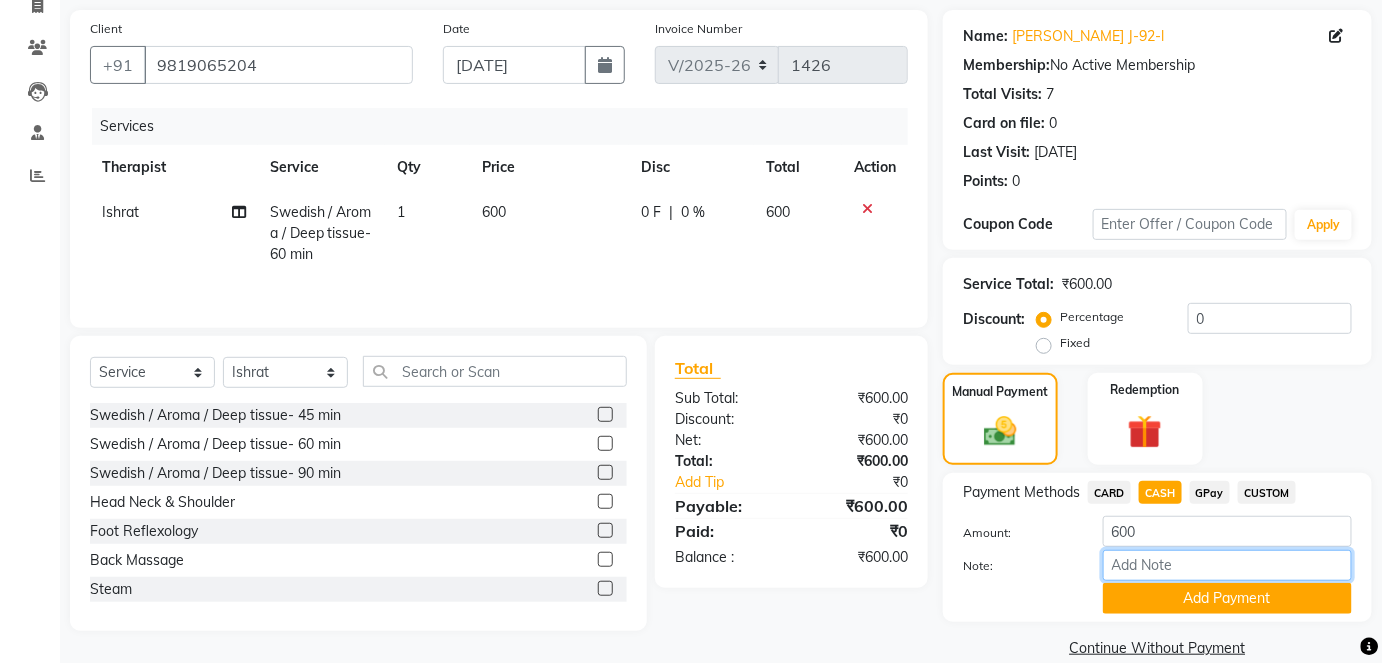 click on "Note:" at bounding box center [1227, 565] 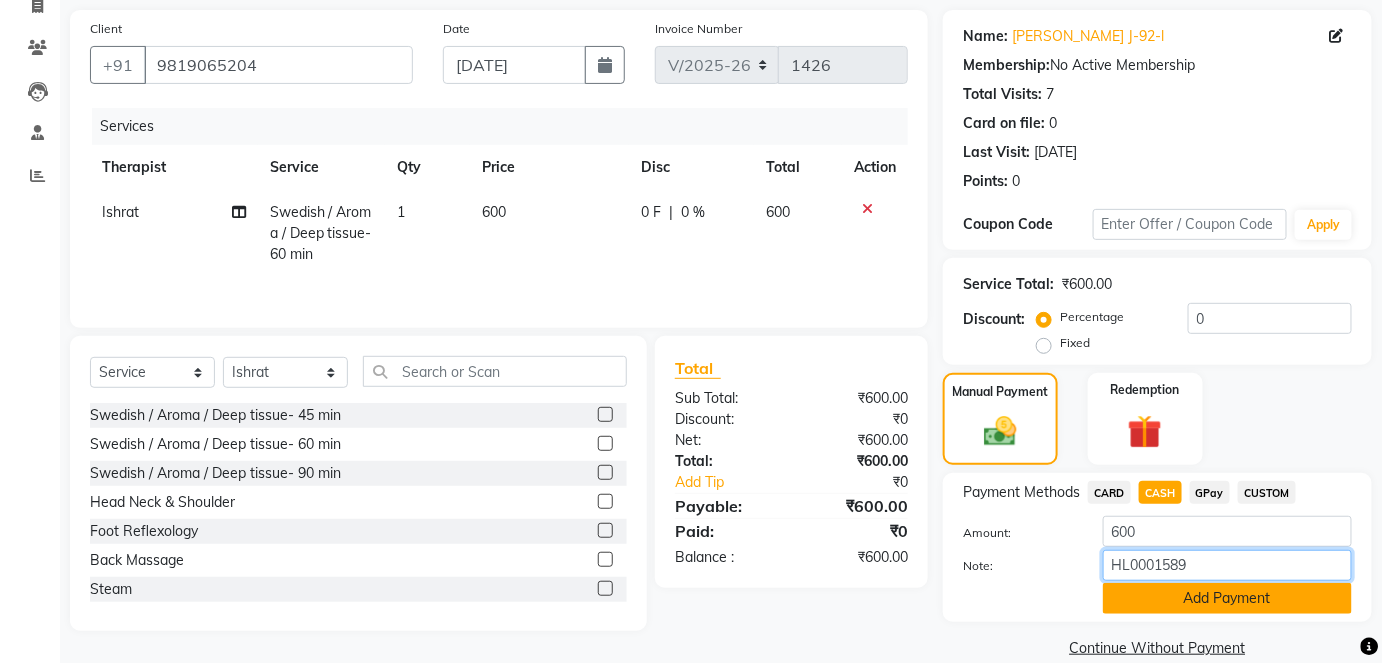 type on "HL0001589" 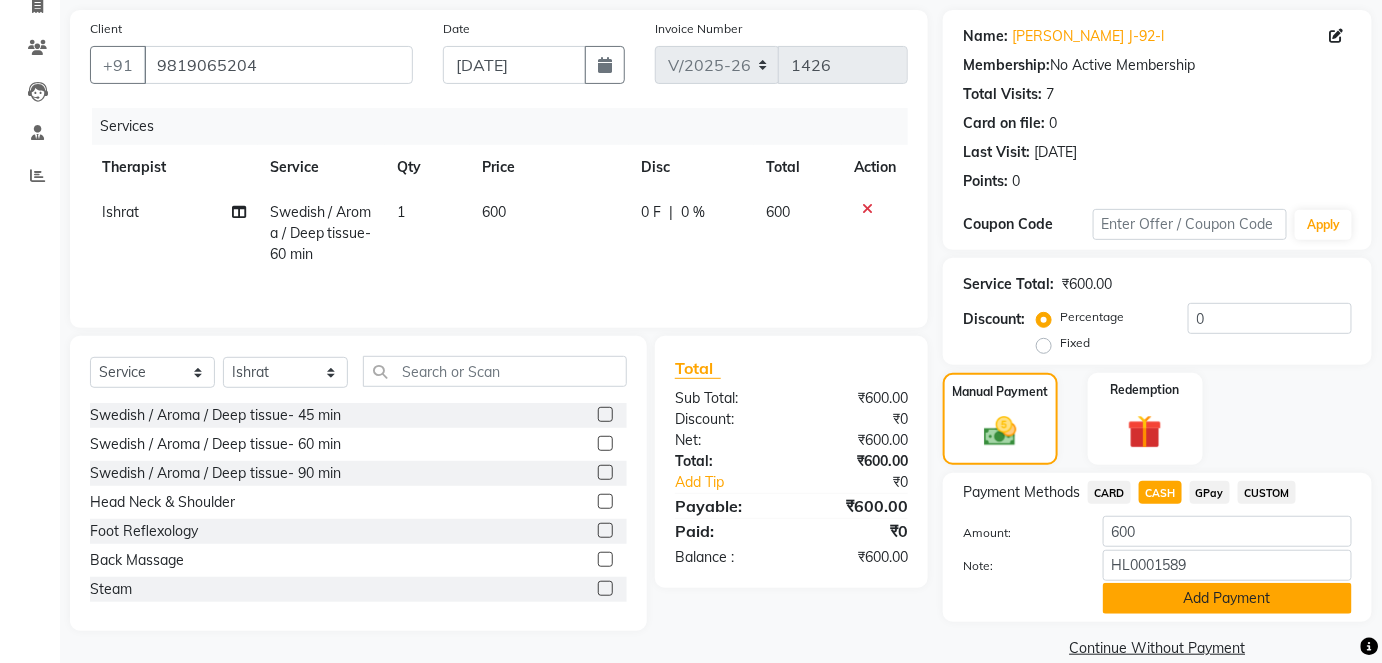 click on "Add Payment" 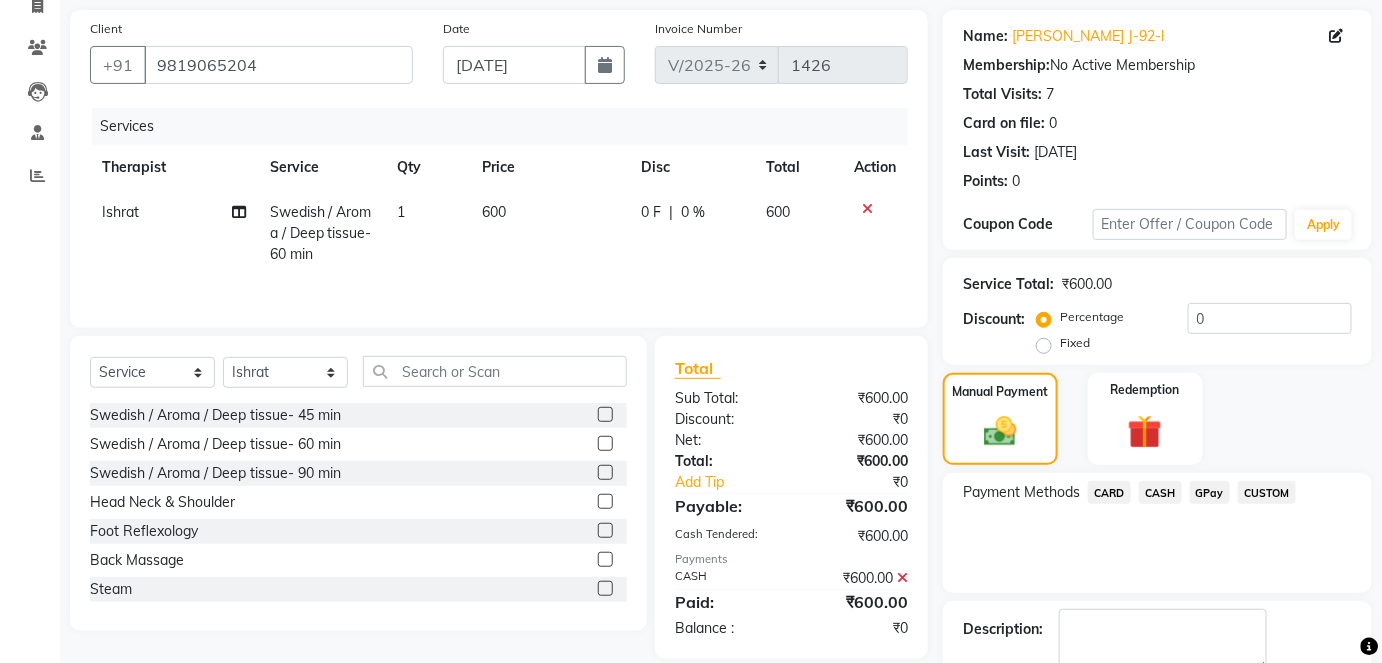 scroll, scrollTop: 252, scrollLeft: 0, axis: vertical 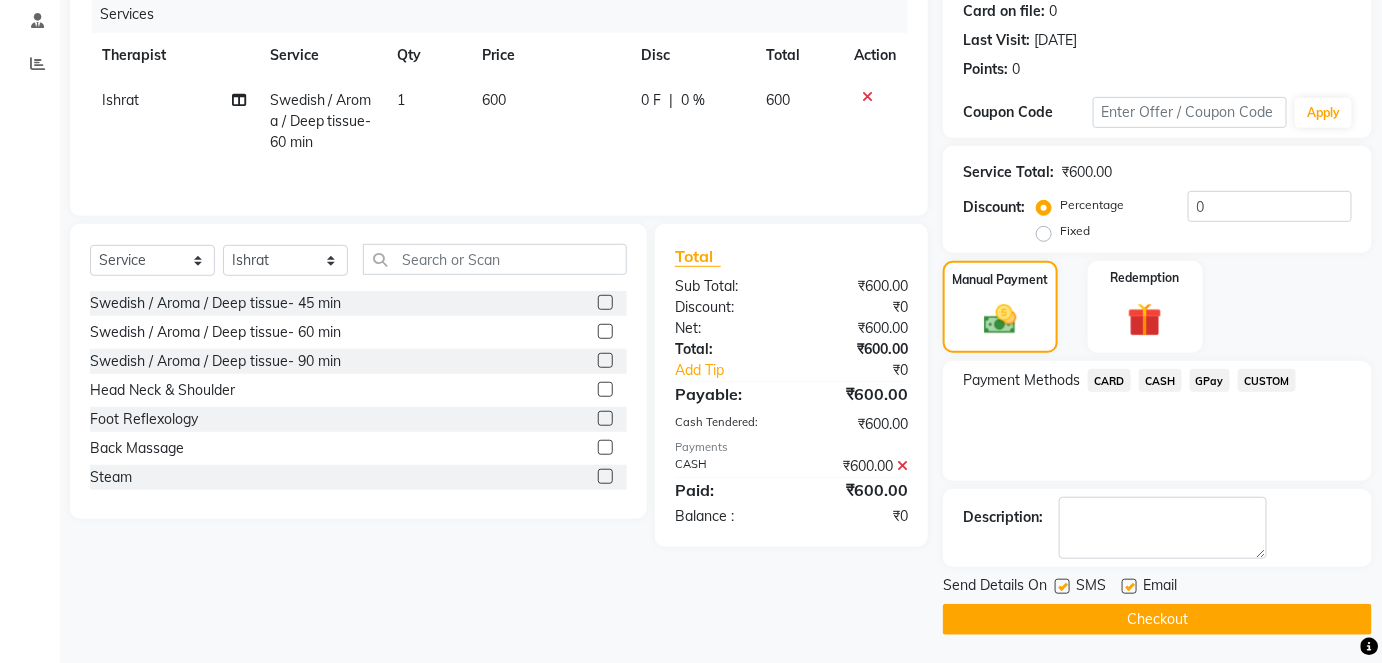 click on "Send Details On SMS Email  Checkout" 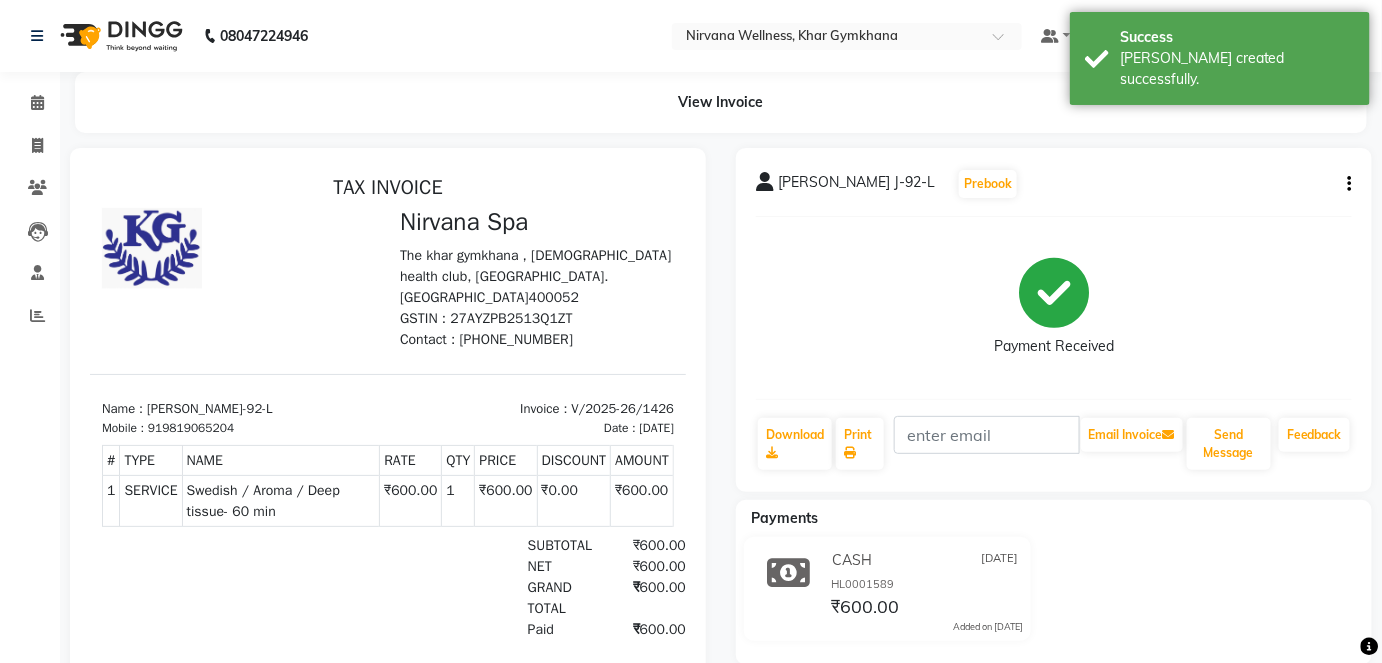 scroll, scrollTop: 0, scrollLeft: 0, axis: both 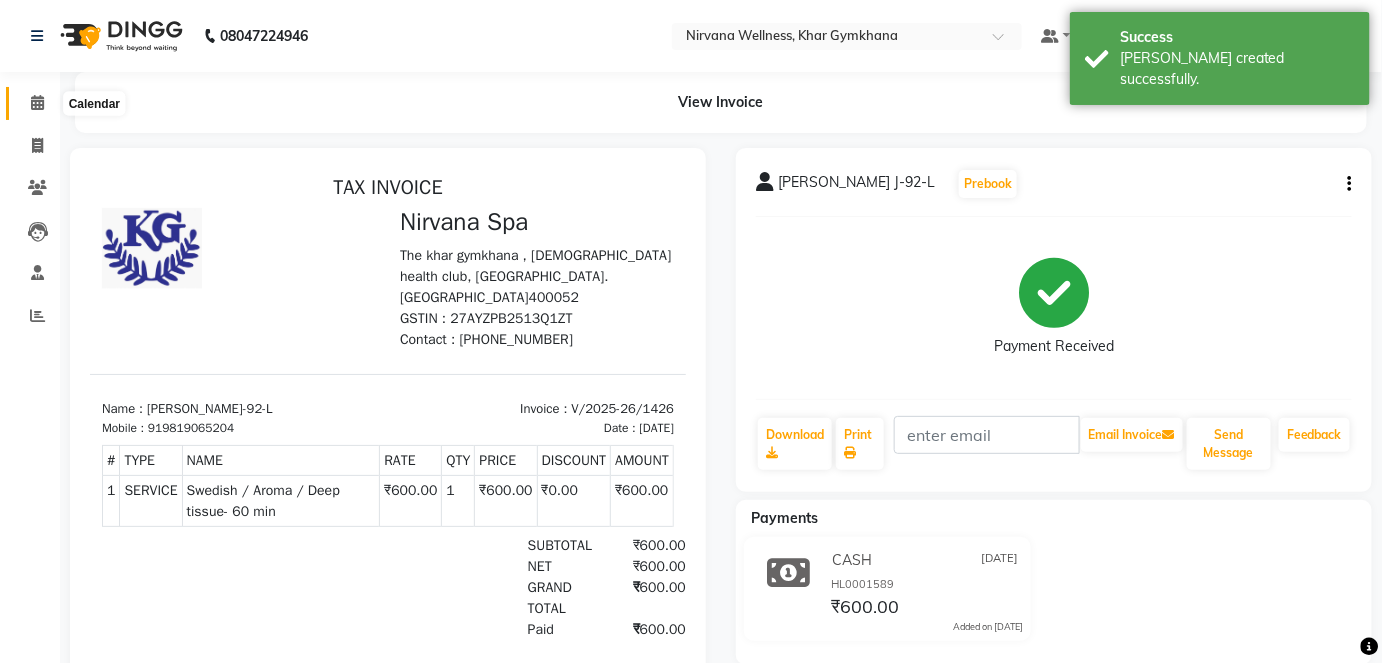 click 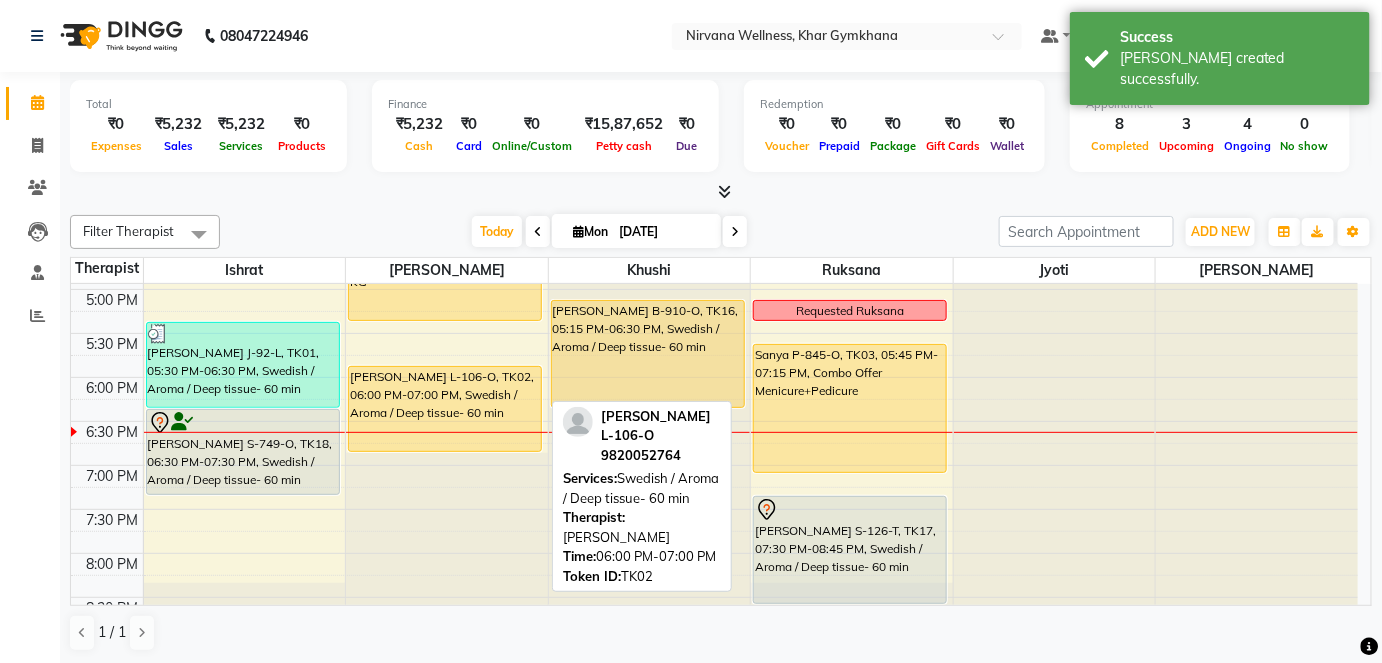 scroll, scrollTop: 784, scrollLeft: 0, axis: vertical 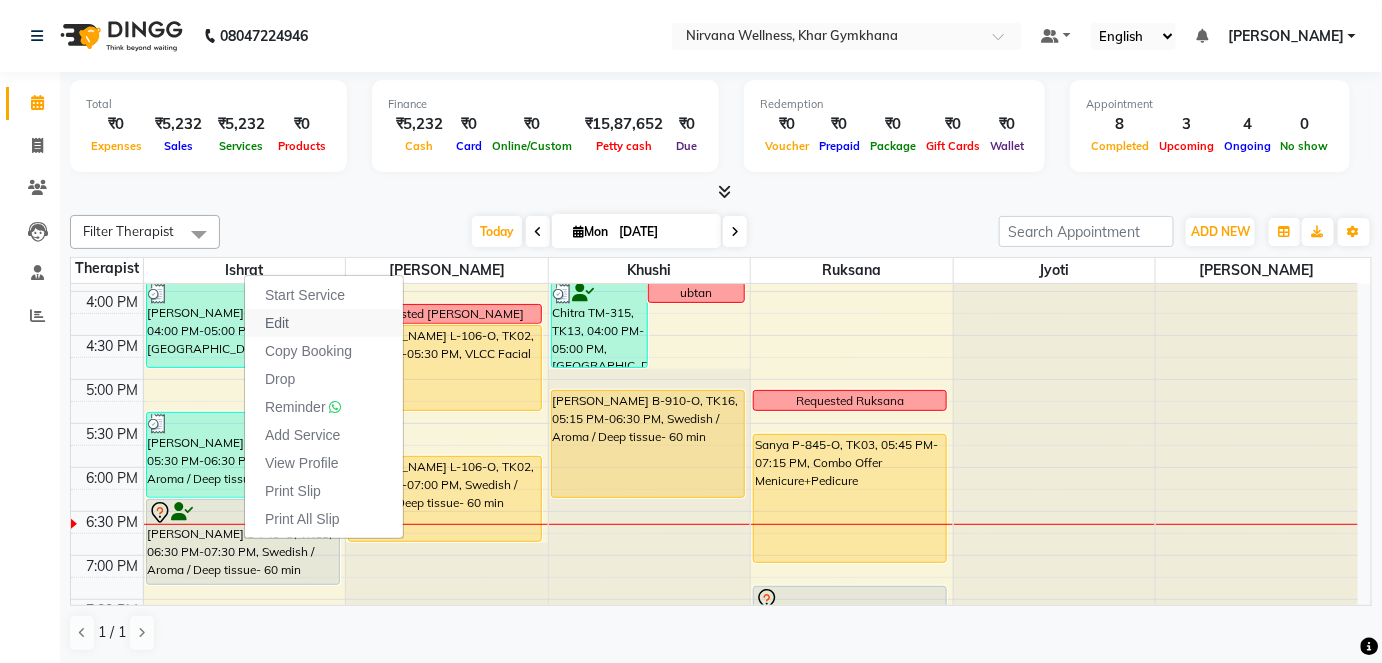 click on "Edit" at bounding box center (324, 323) 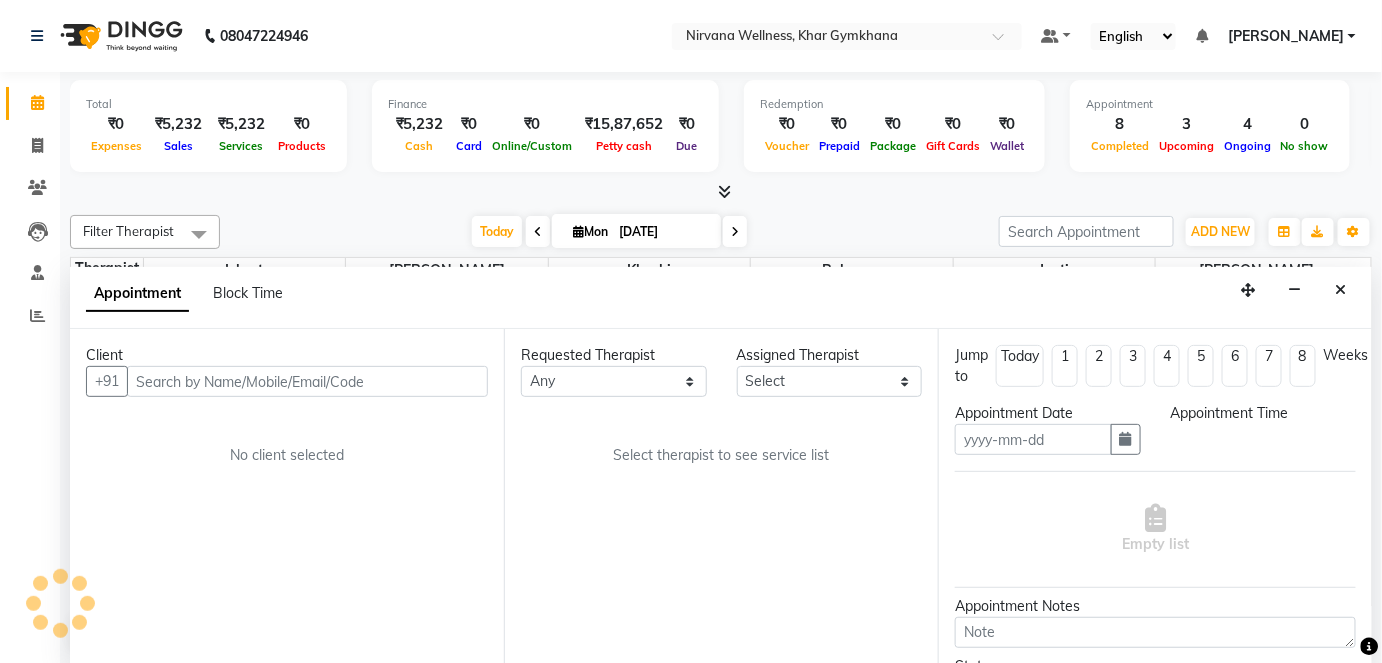 type on "[DATE]" 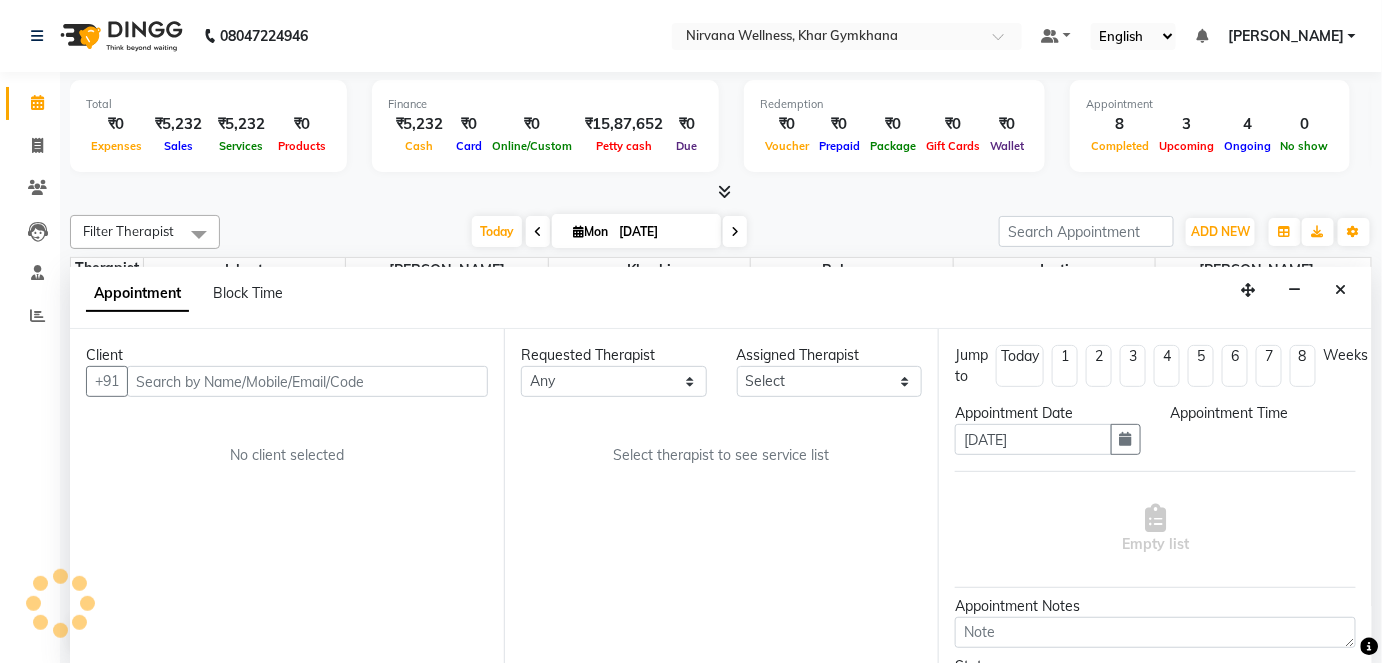scroll, scrollTop: 0, scrollLeft: 0, axis: both 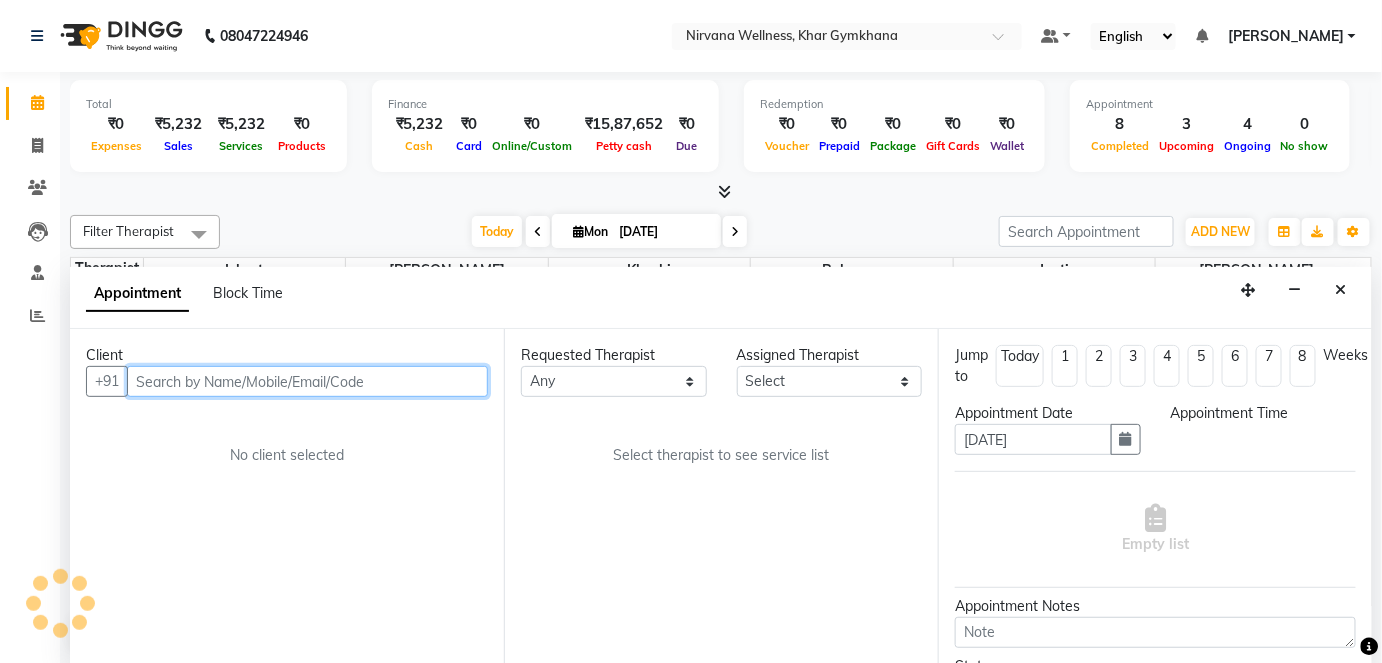 select on "67021" 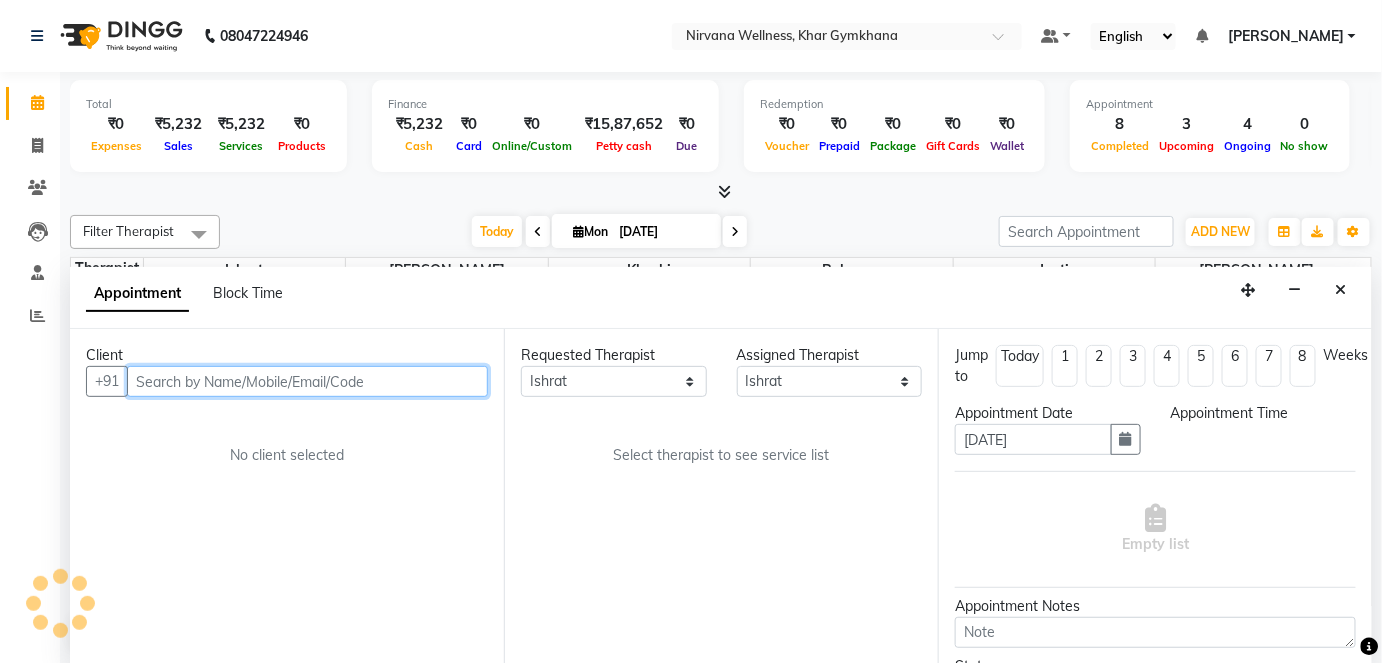 select on "1110" 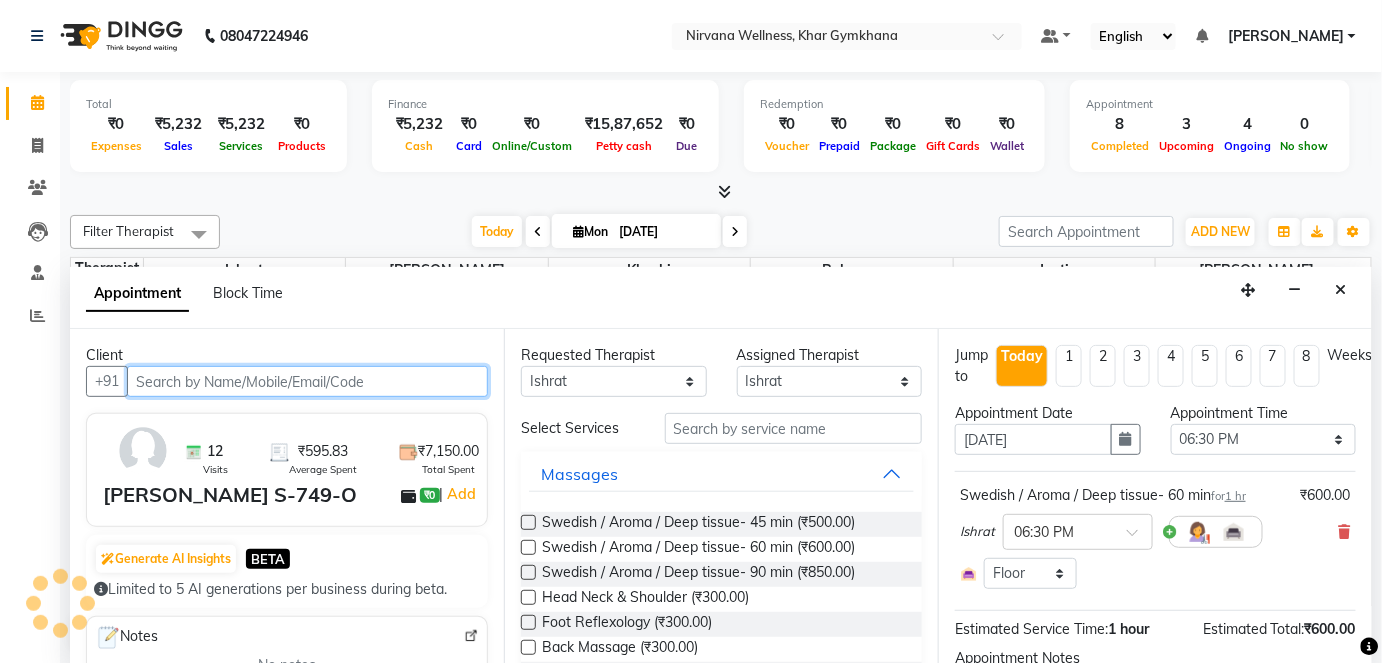 scroll, scrollTop: 957, scrollLeft: 0, axis: vertical 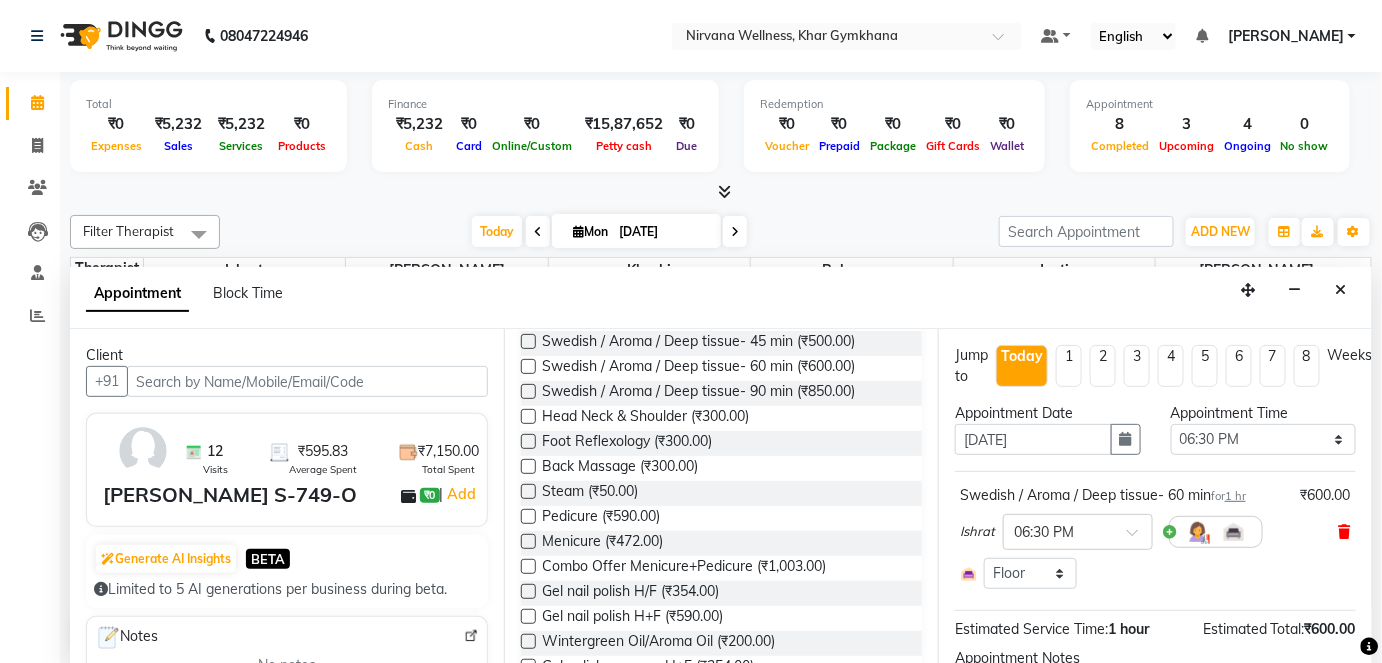 click at bounding box center [1345, 532] 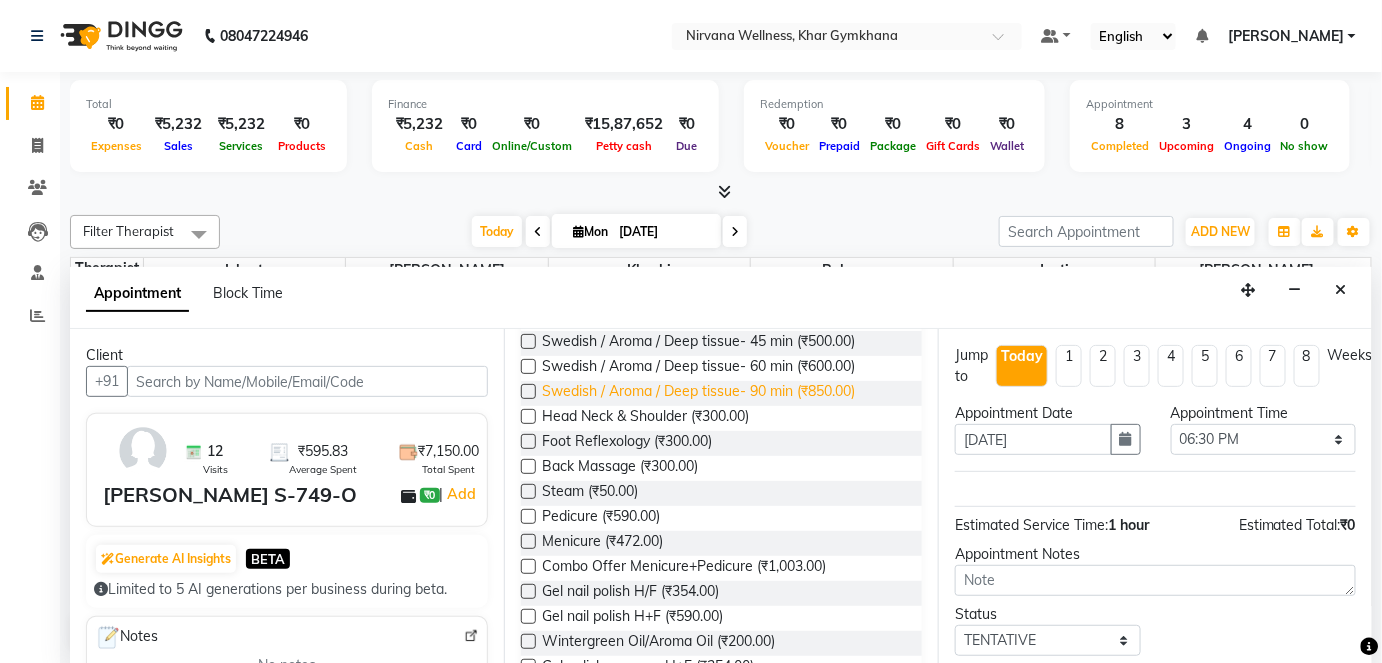 click on "Swedish / Aroma / Deep tissue- 90 min (₹850.00)" at bounding box center [698, 393] 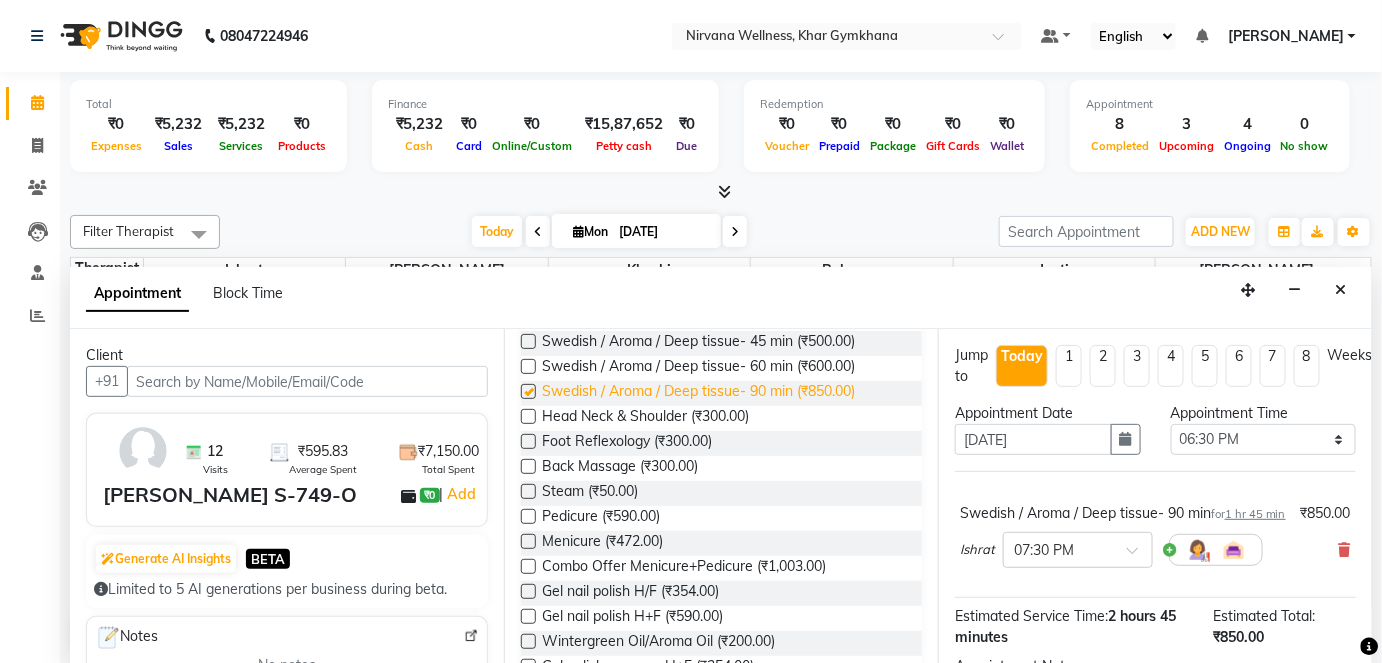 checkbox on "false" 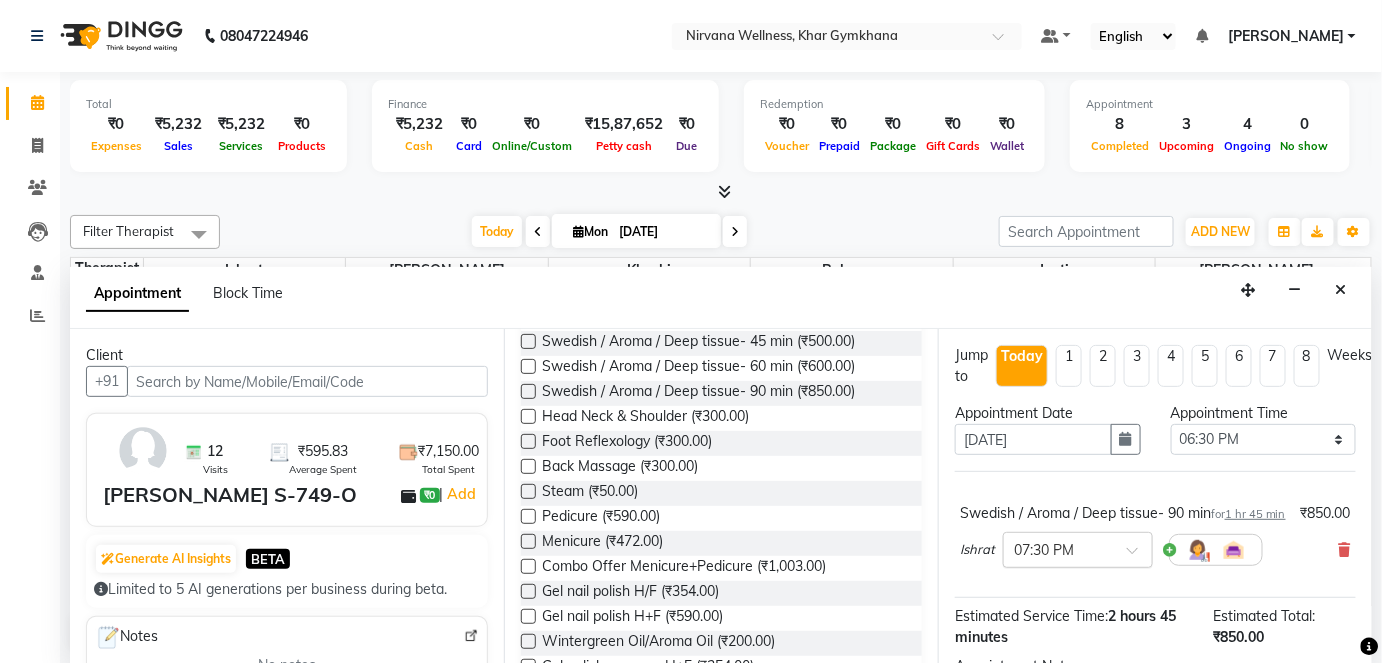 click at bounding box center (1078, 548) 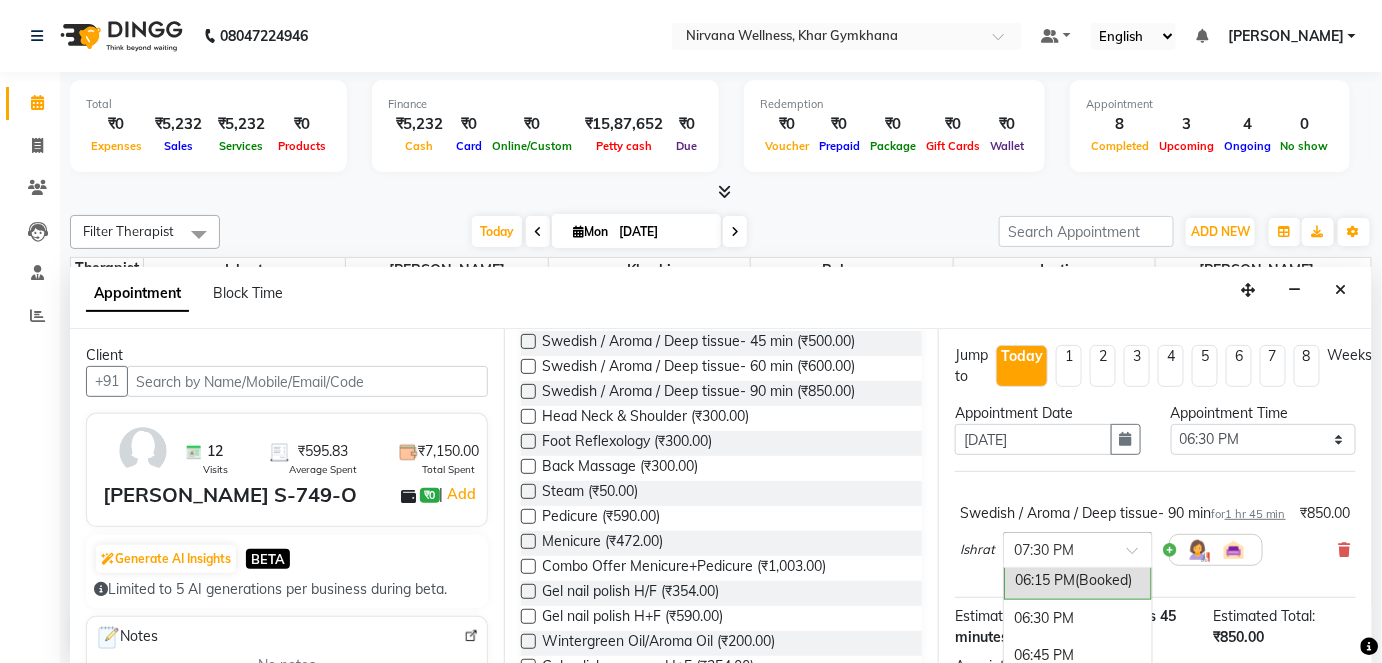 scroll, scrollTop: 1559, scrollLeft: 0, axis: vertical 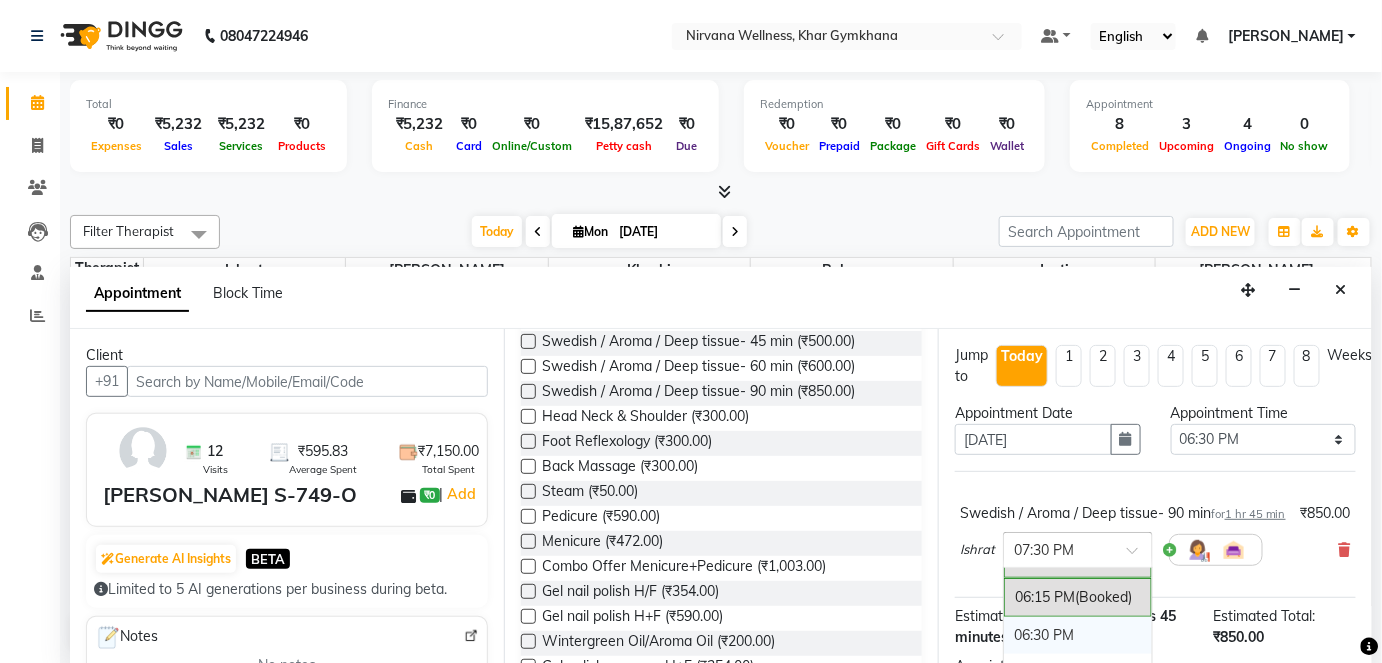 click on "06:30 PM" at bounding box center [1078, 635] 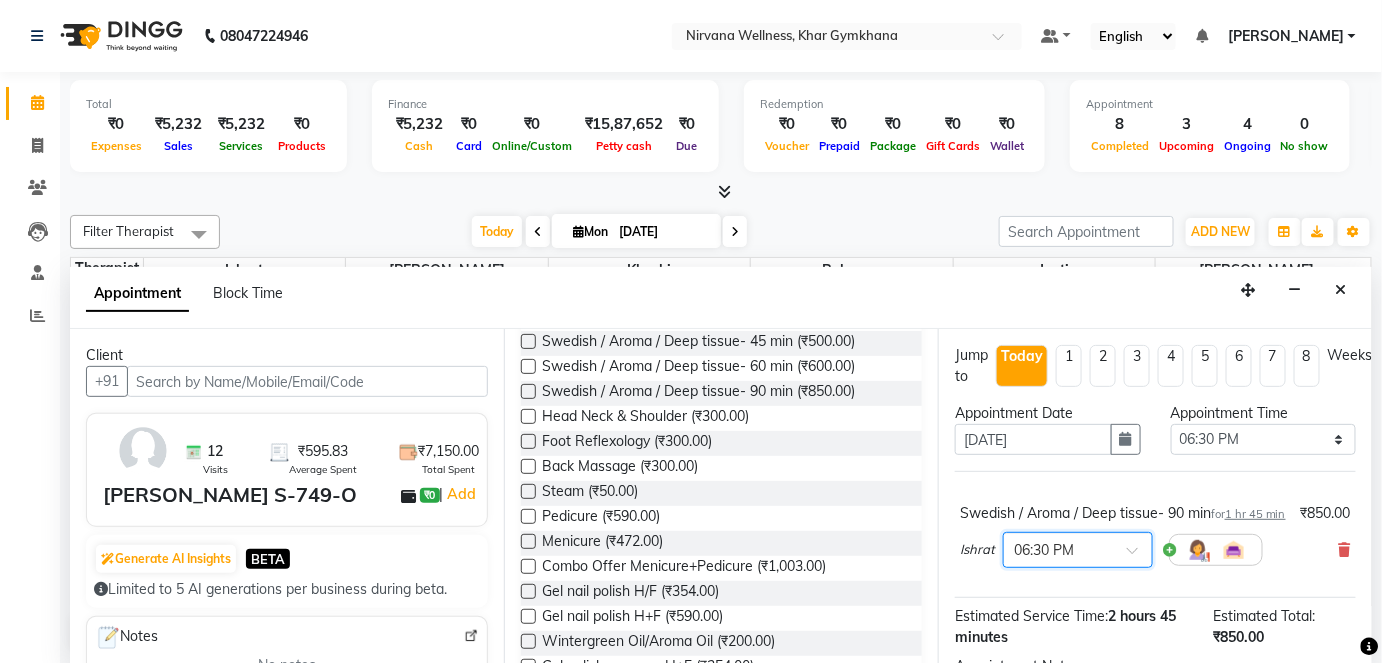 scroll, scrollTop: 191, scrollLeft: 0, axis: vertical 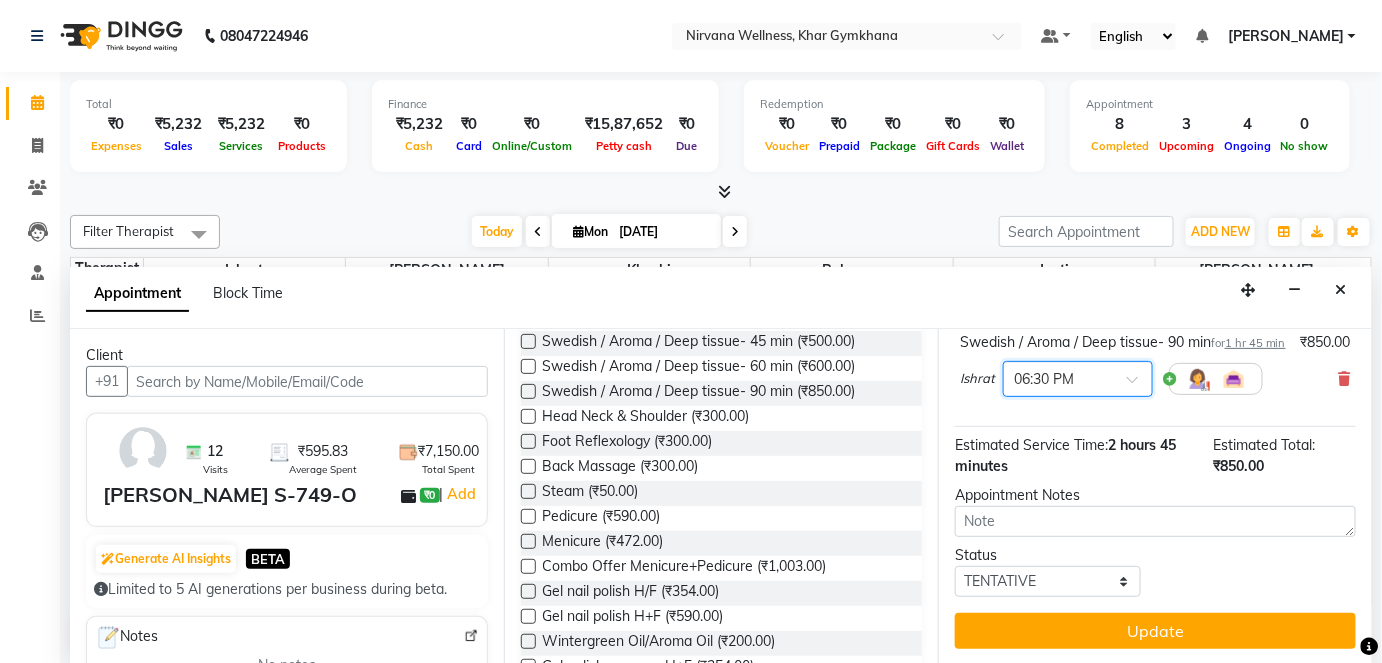 click on "Update" at bounding box center [1155, 631] 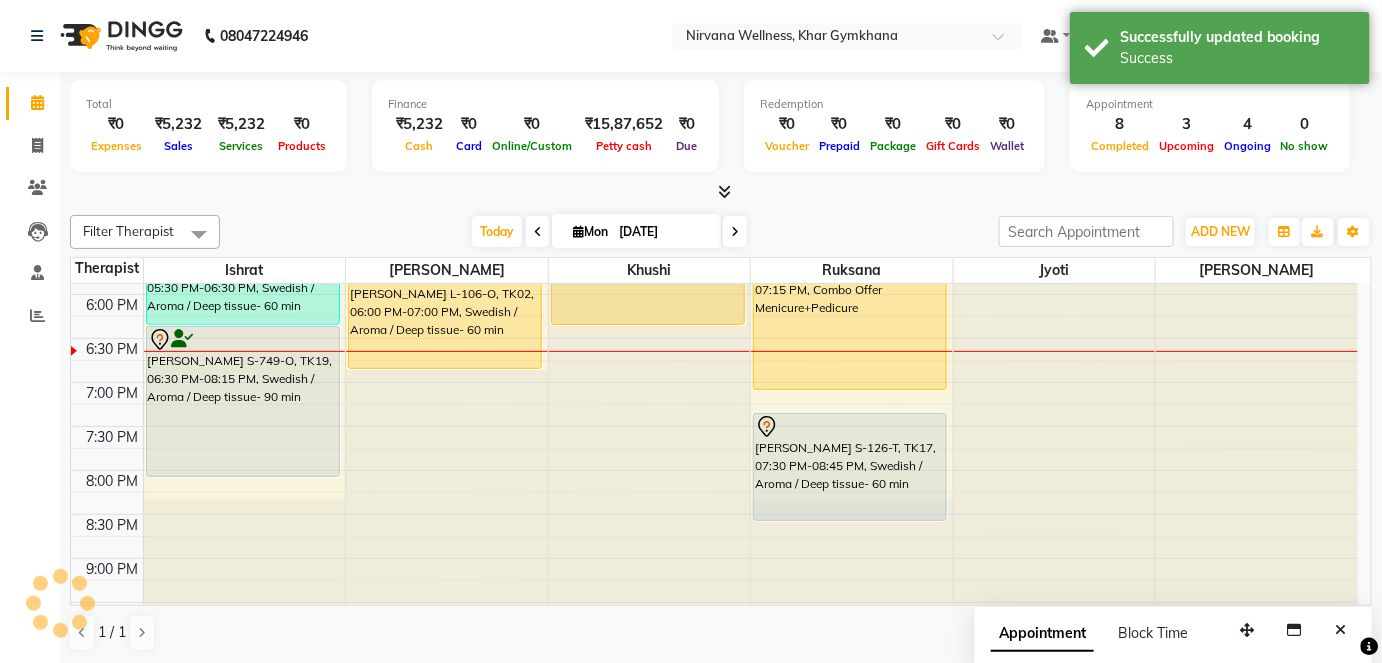 scroll, scrollTop: 0, scrollLeft: 0, axis: both 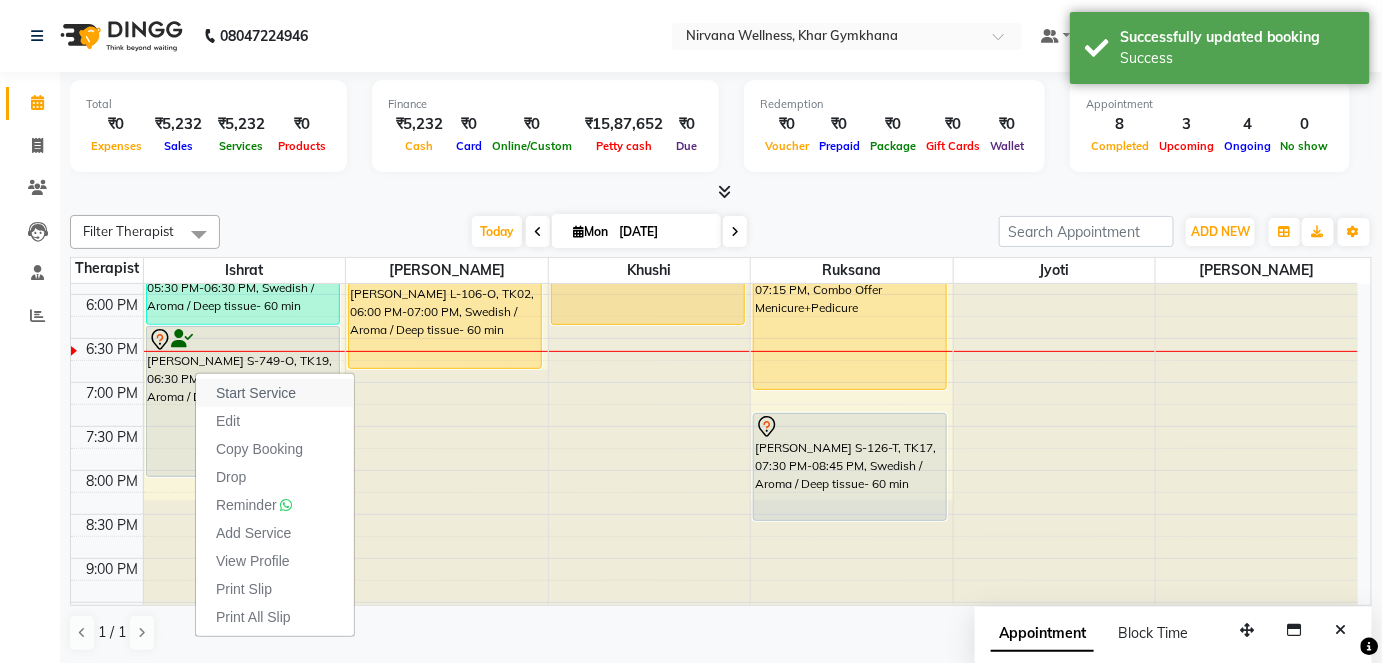 click on "Start Service" at bounding box center [275, 393] 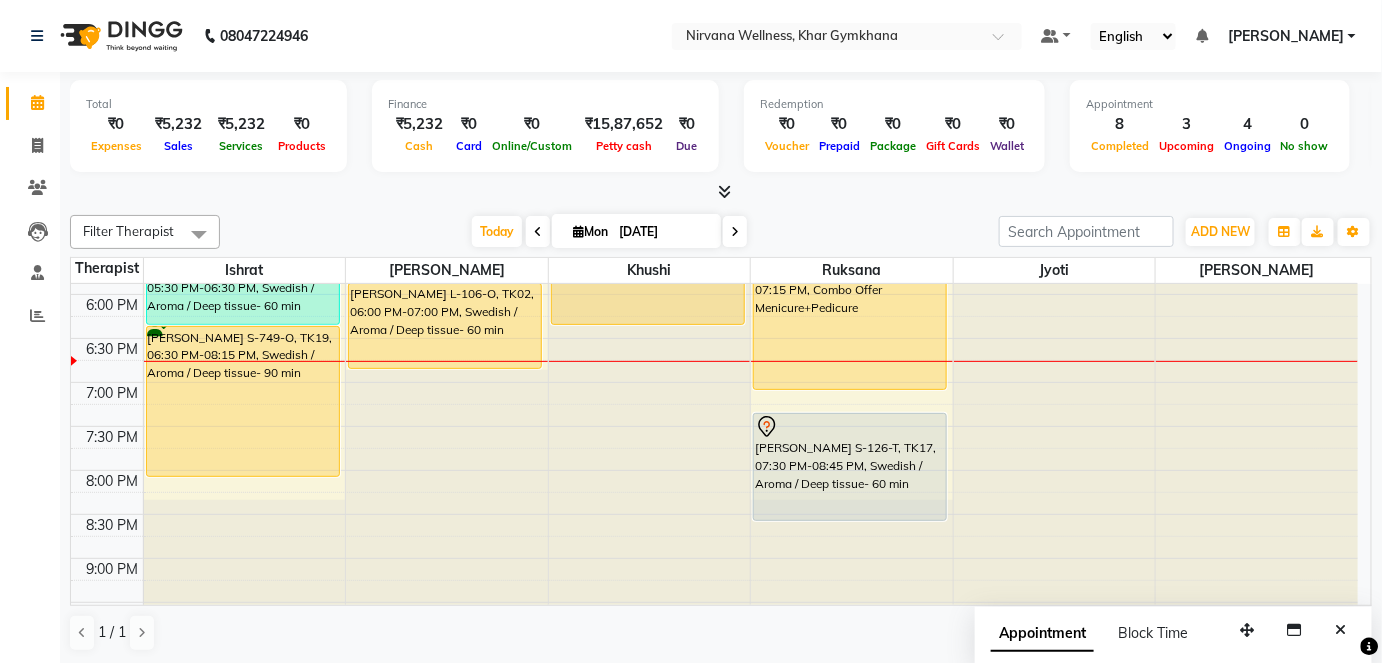 click at bounding box center (735, 232) 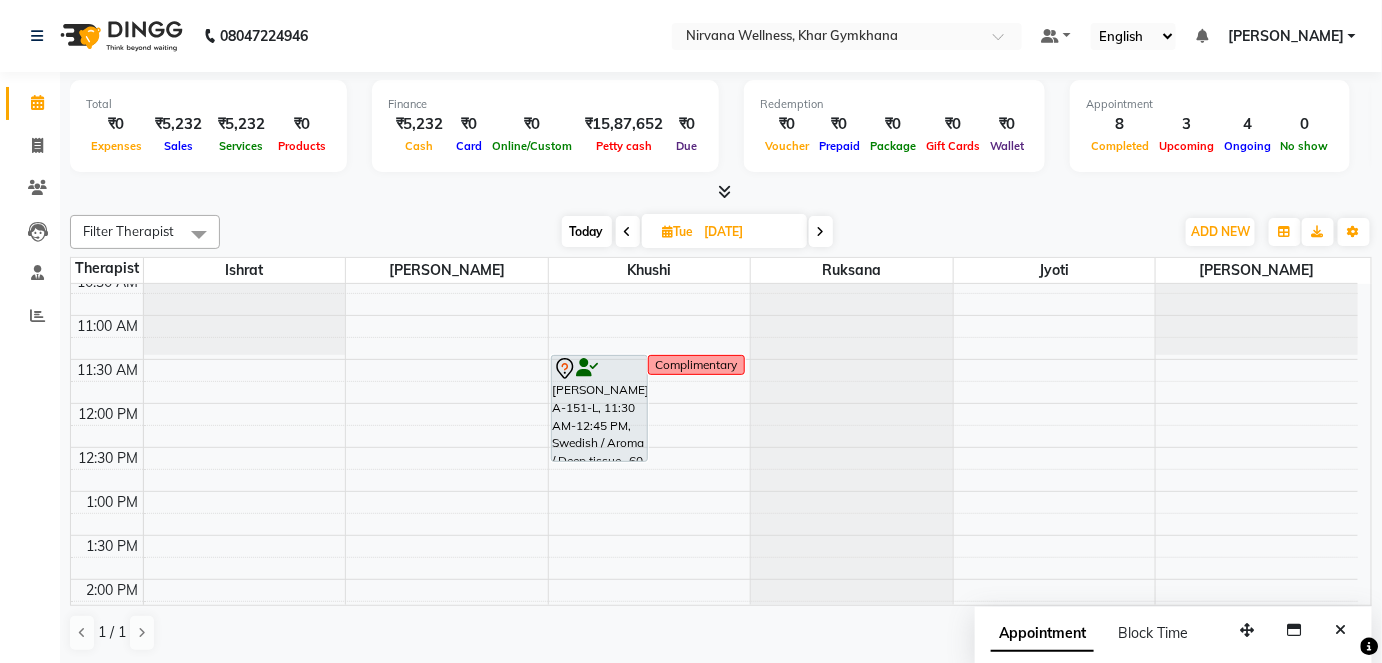 scroll, scrollTop: 320, scrollLeft: 0, axis: vertical 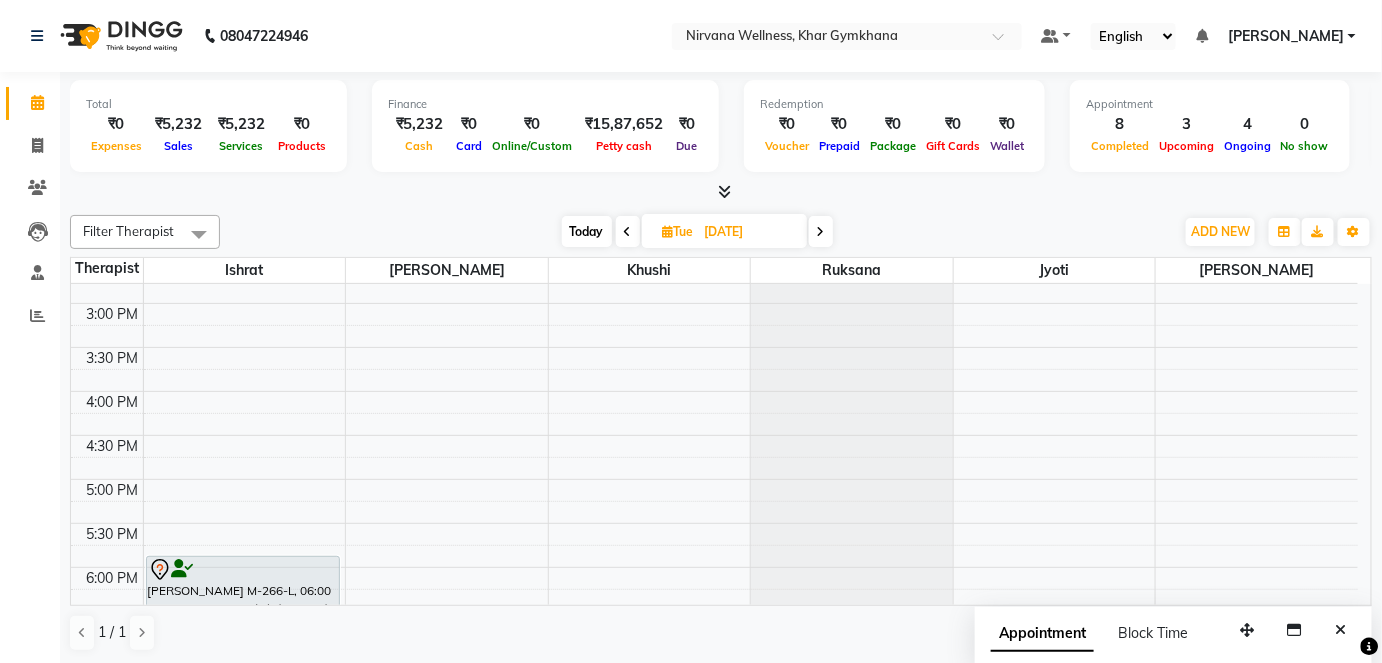 click on "[DATE]  [DATE]" at bounding box center (697, 232) 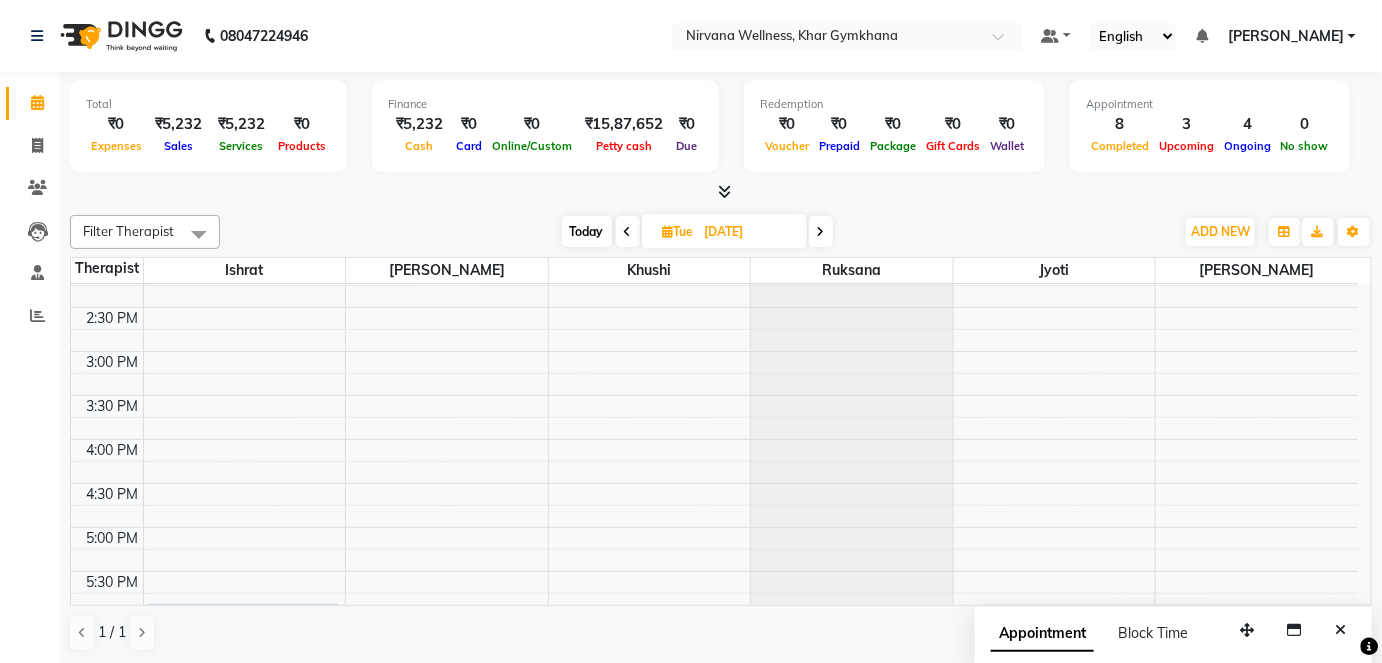 scroll, scrollTop: 909, scrollLeft: 0, axis: vertical 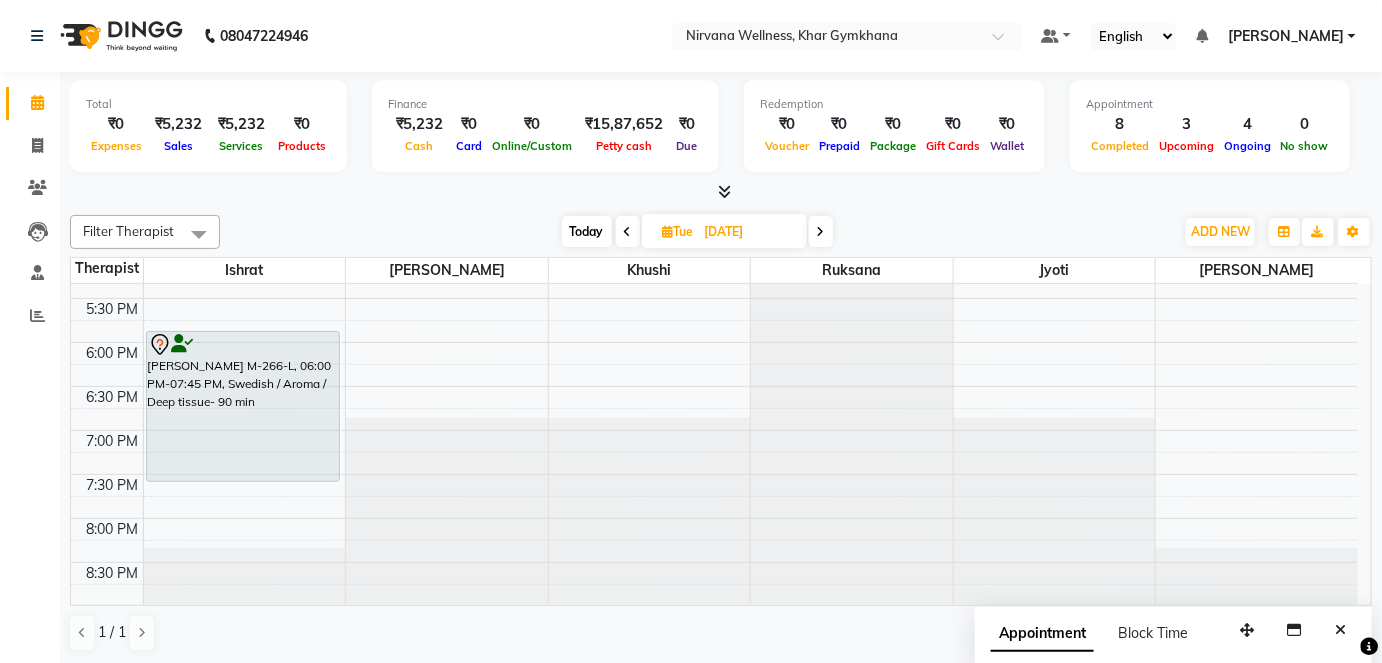 click on "Today" at bounding box center (587, 231) 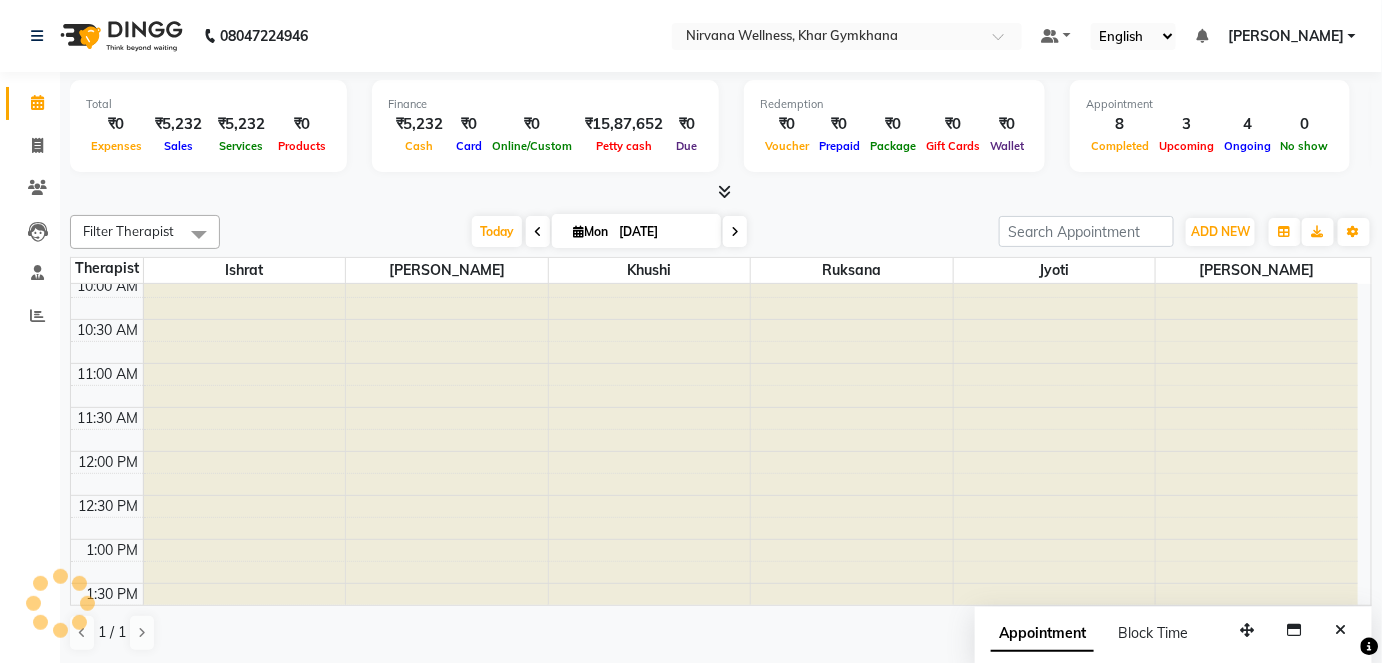 scroll, scrollTop: 957, scrollLeft: 0, axis: vertical 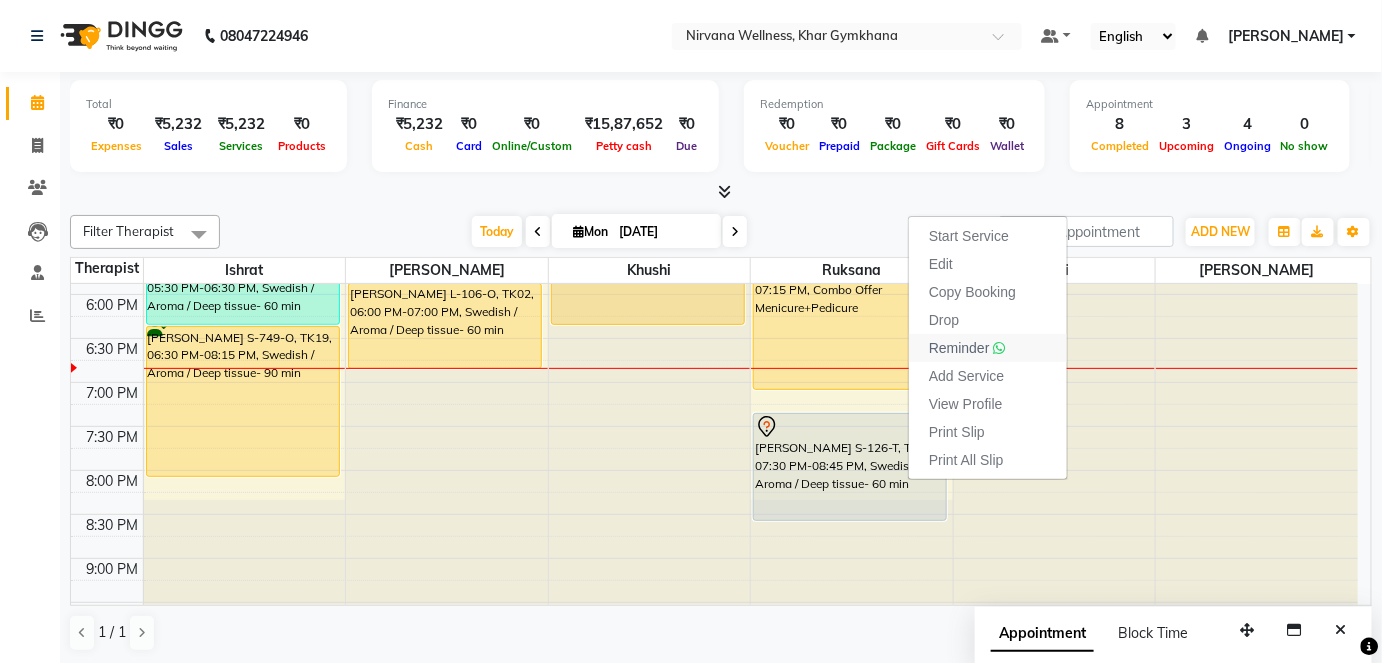 click on "Reminder" at bounding box center (959, 348) 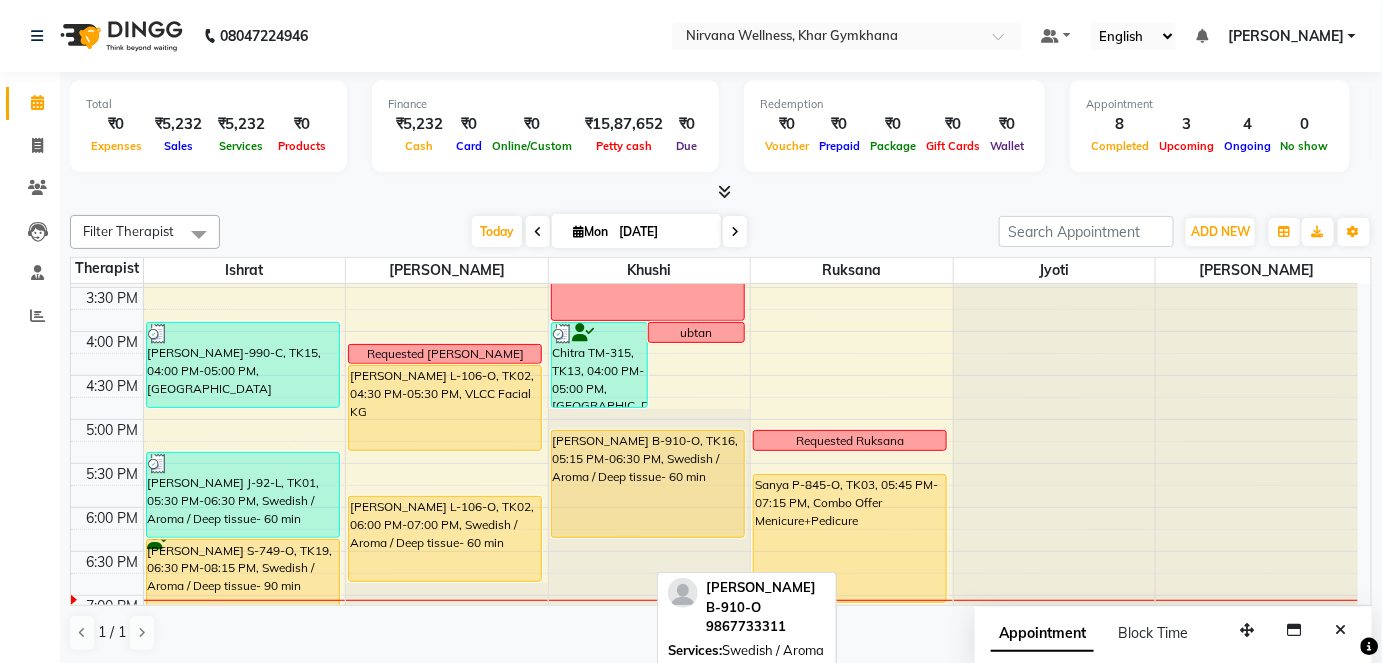 scroll, scrollTop: 775, scrollLeft: 0, axis: vertical 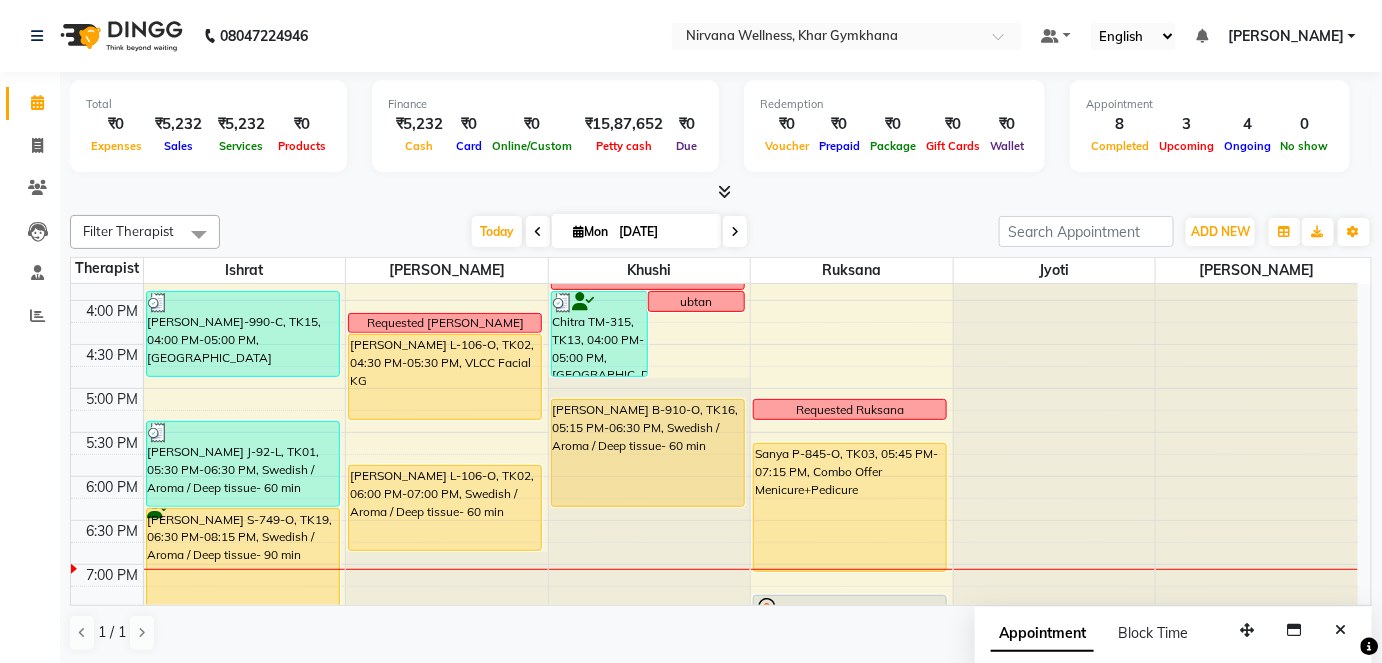 click at bounding box center [735, 231] 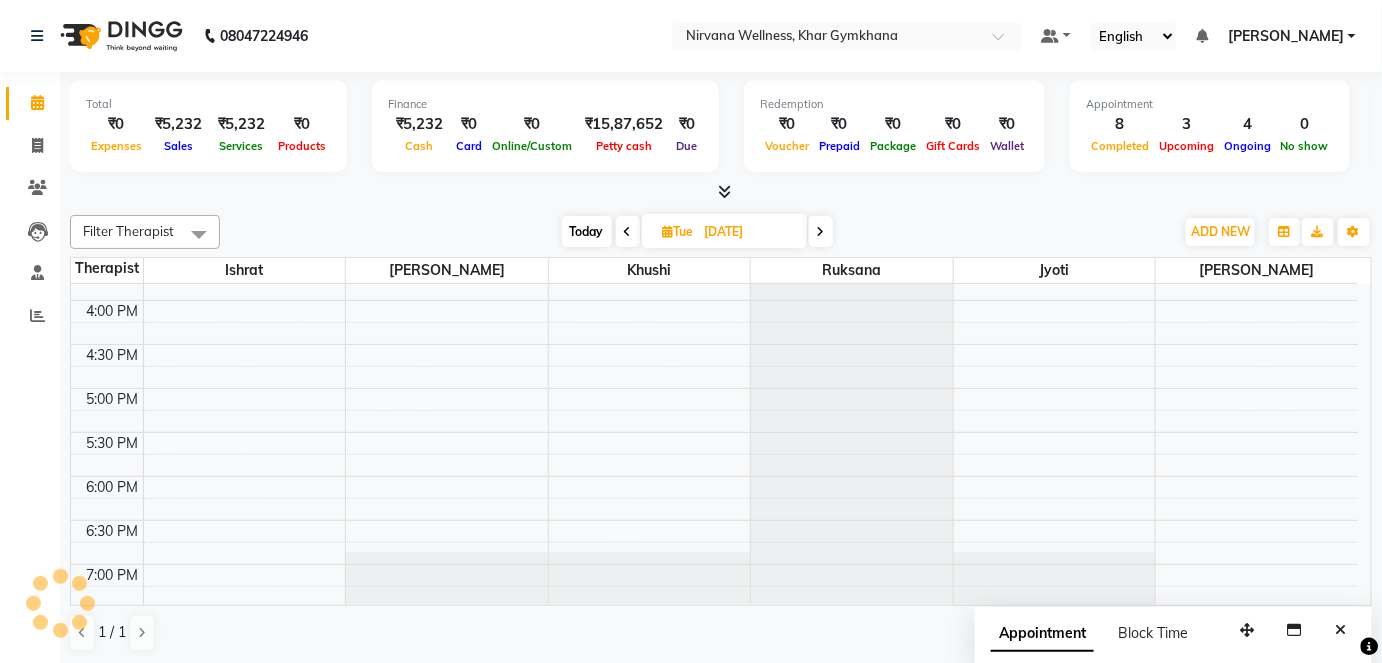 scroll, scrollTop: 1044, scrollLeft: 0, axis: vertical 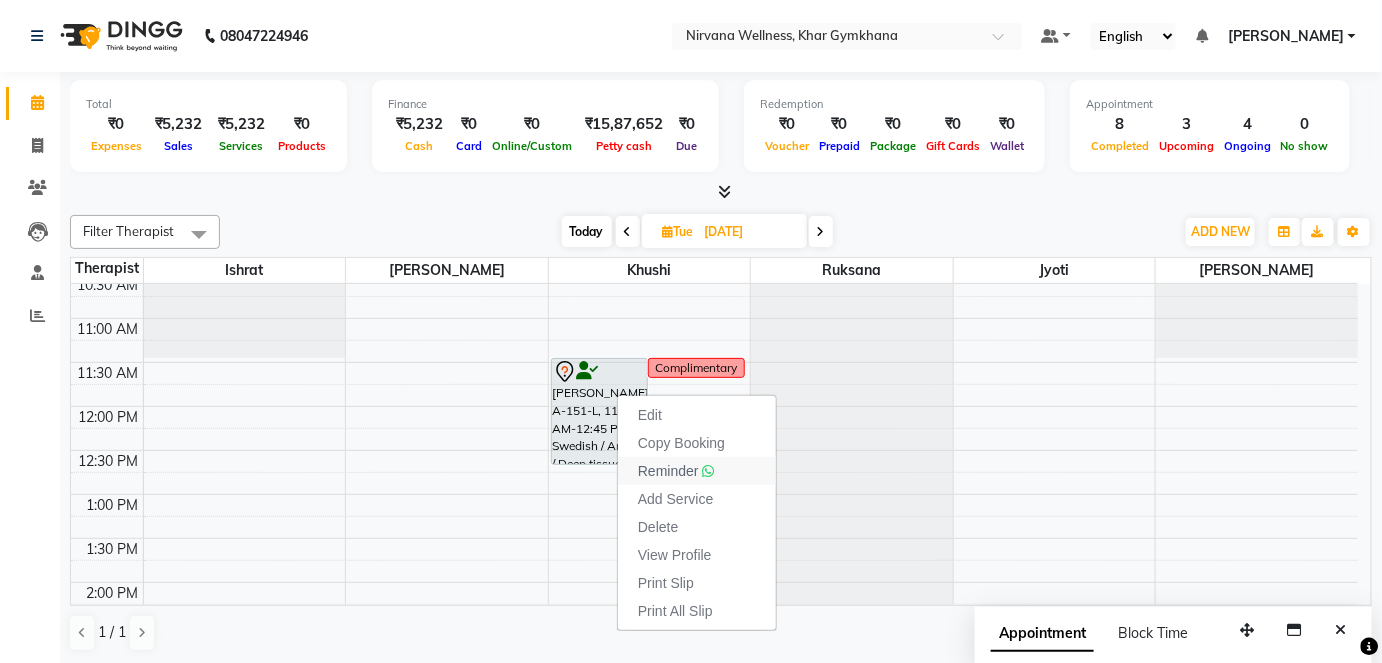 click on "Reminder" at bounding box center [676, 471] 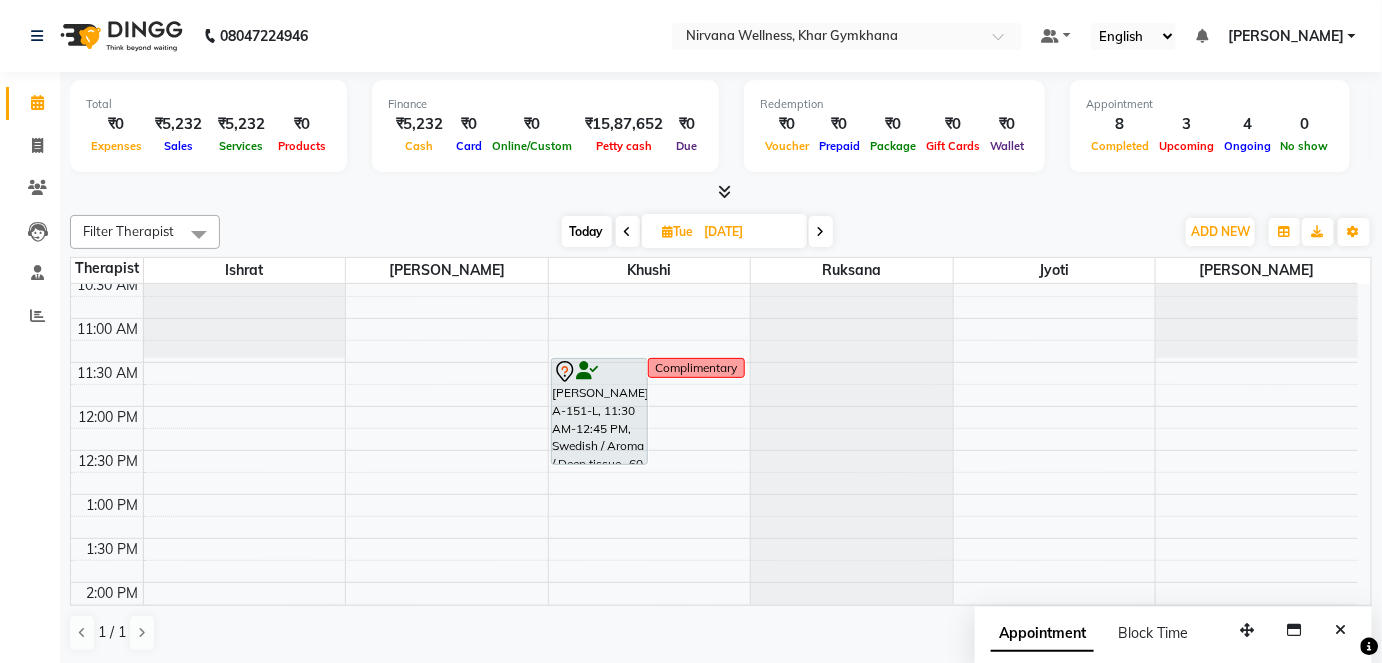 scroll, scrollTop: 0, scrollLeft: 0, axis: both 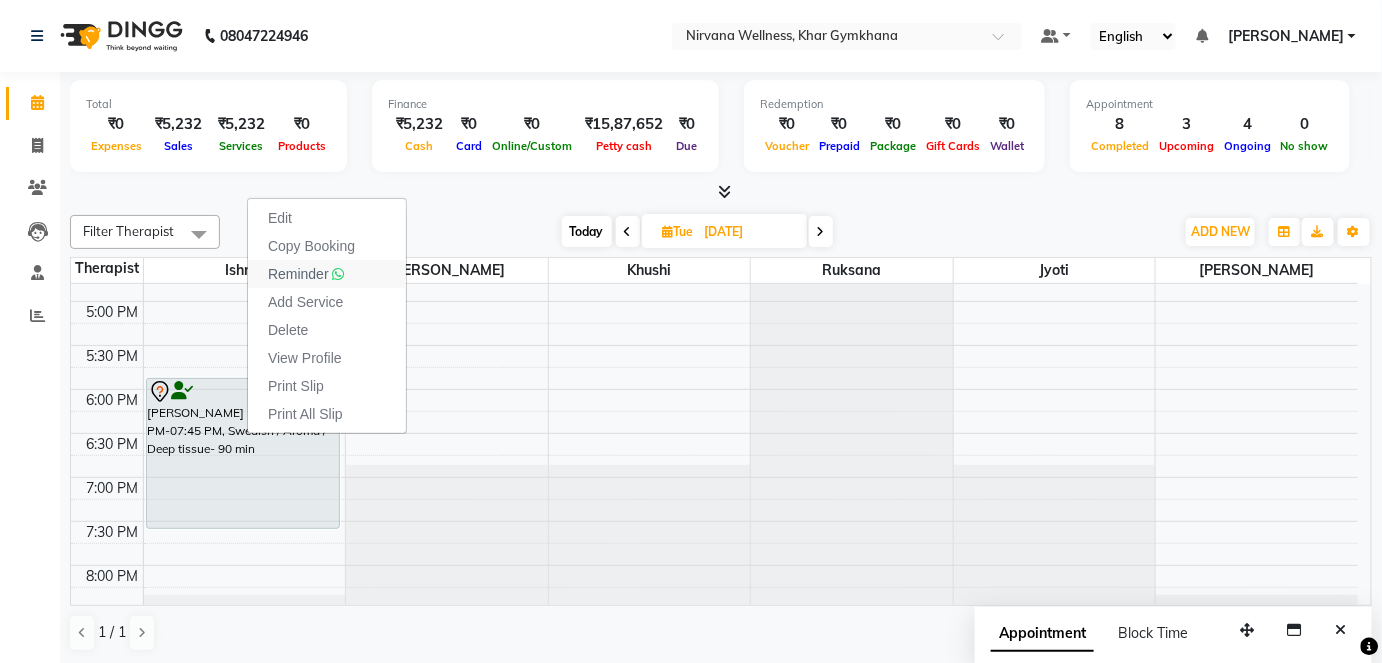 click on "Reminder" at bounding box center (298, 274) 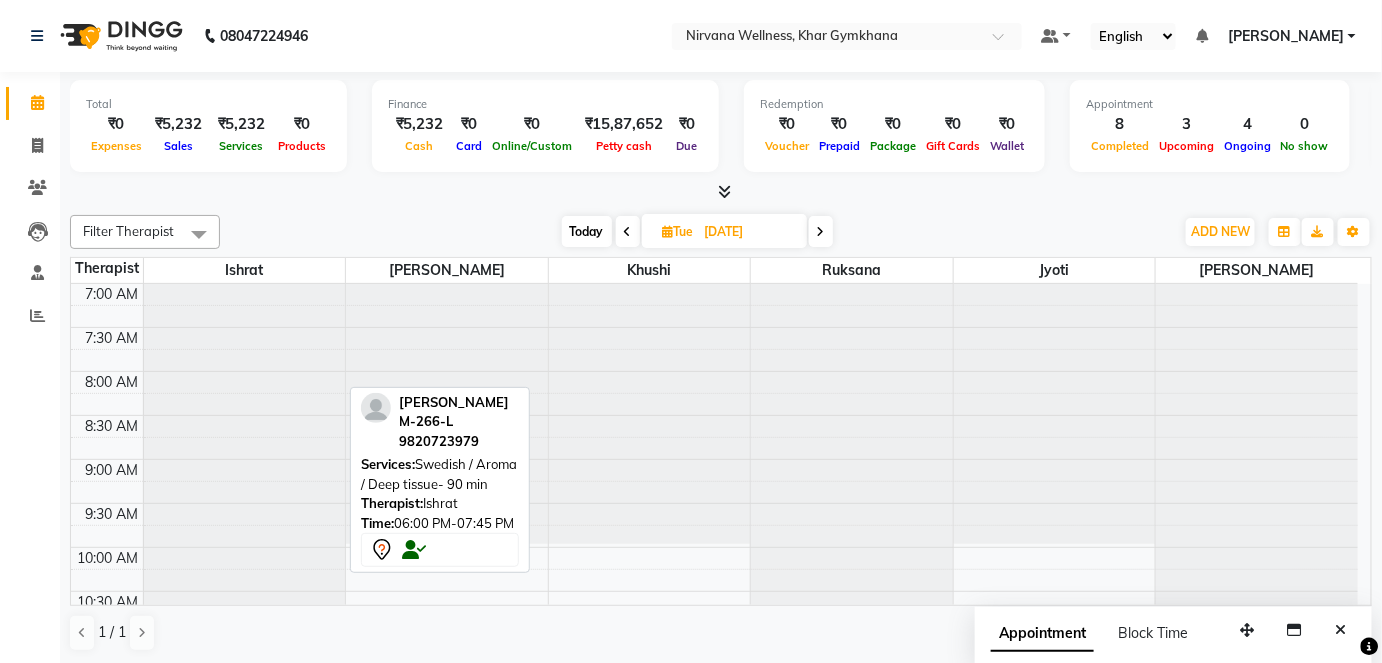 scroll, scrollTop: 181, scrollLeft: 0, axis: vertical 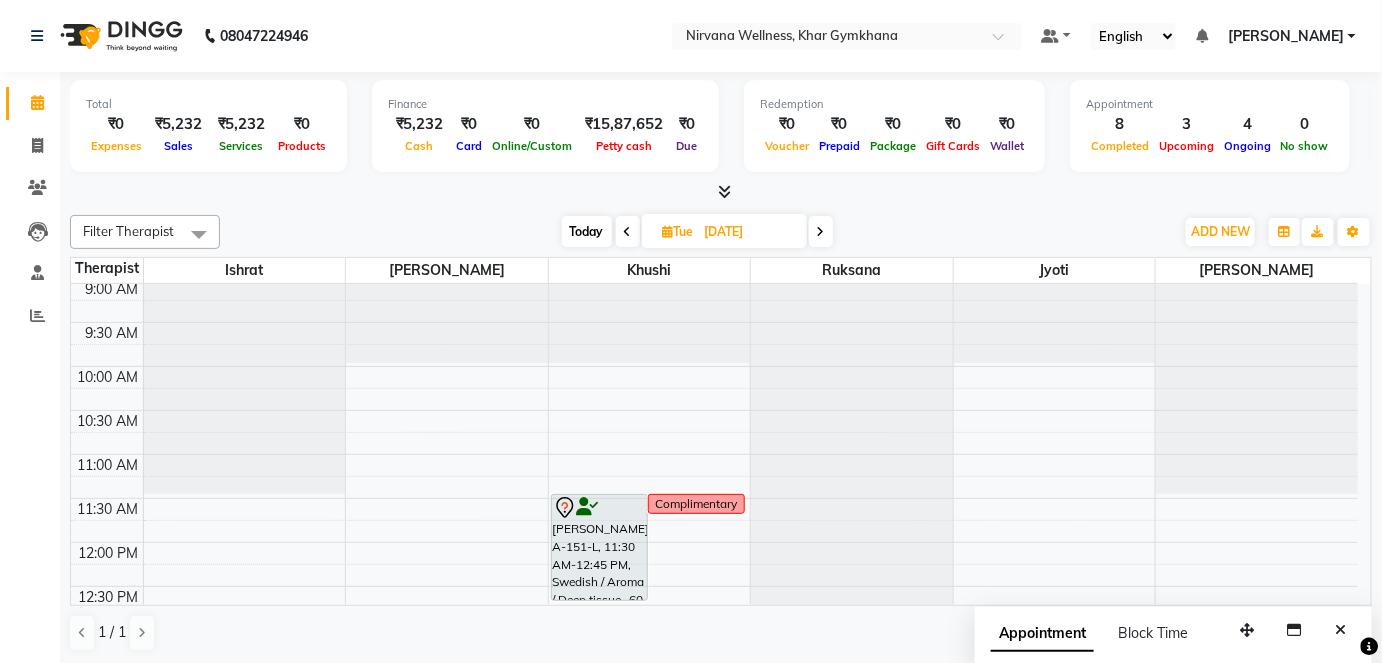 click on "Today" at bounding box center (587, 231) 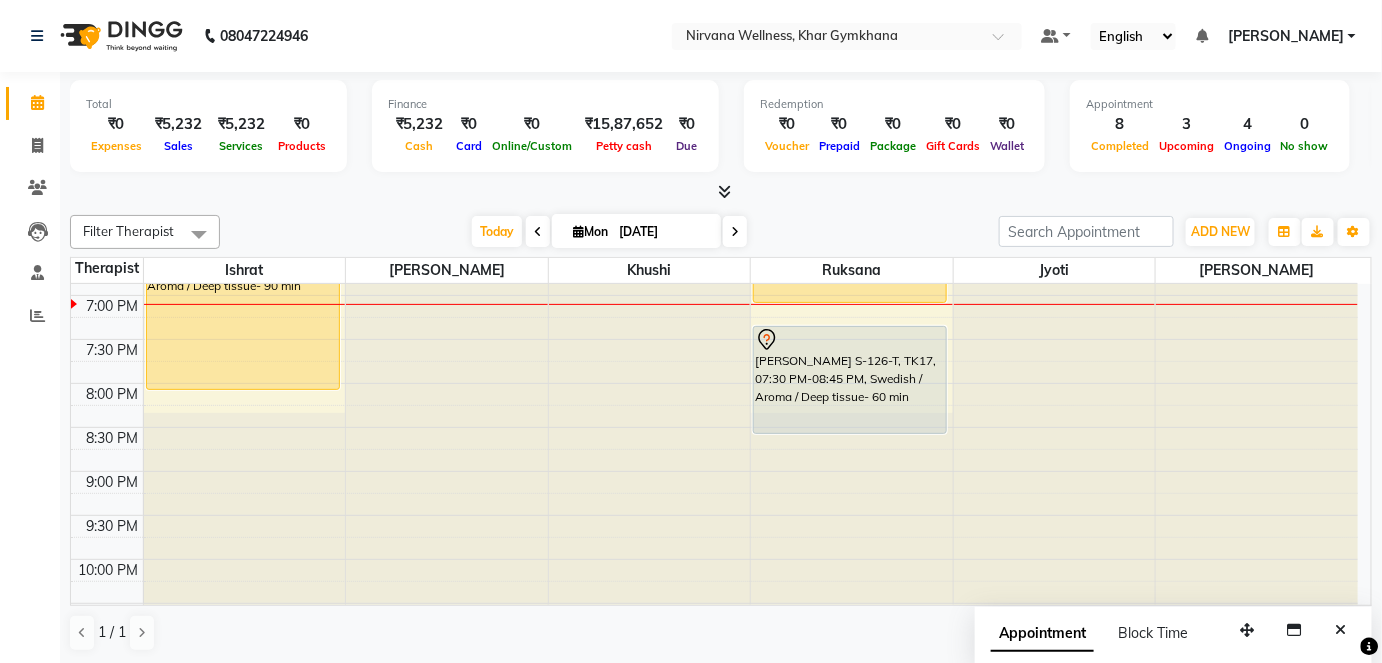 click at bounding box center (735, 231) 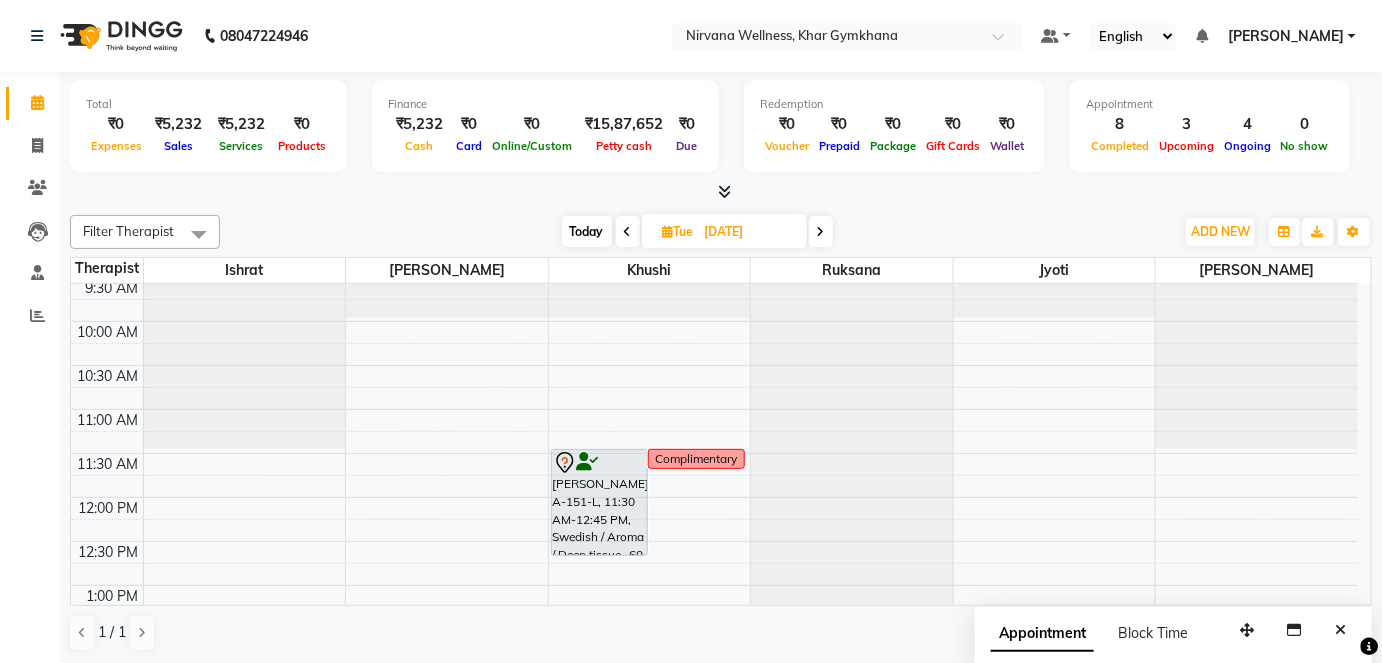 scroll, scrollTop: 181, scrollLeft: 0, axis: vertical 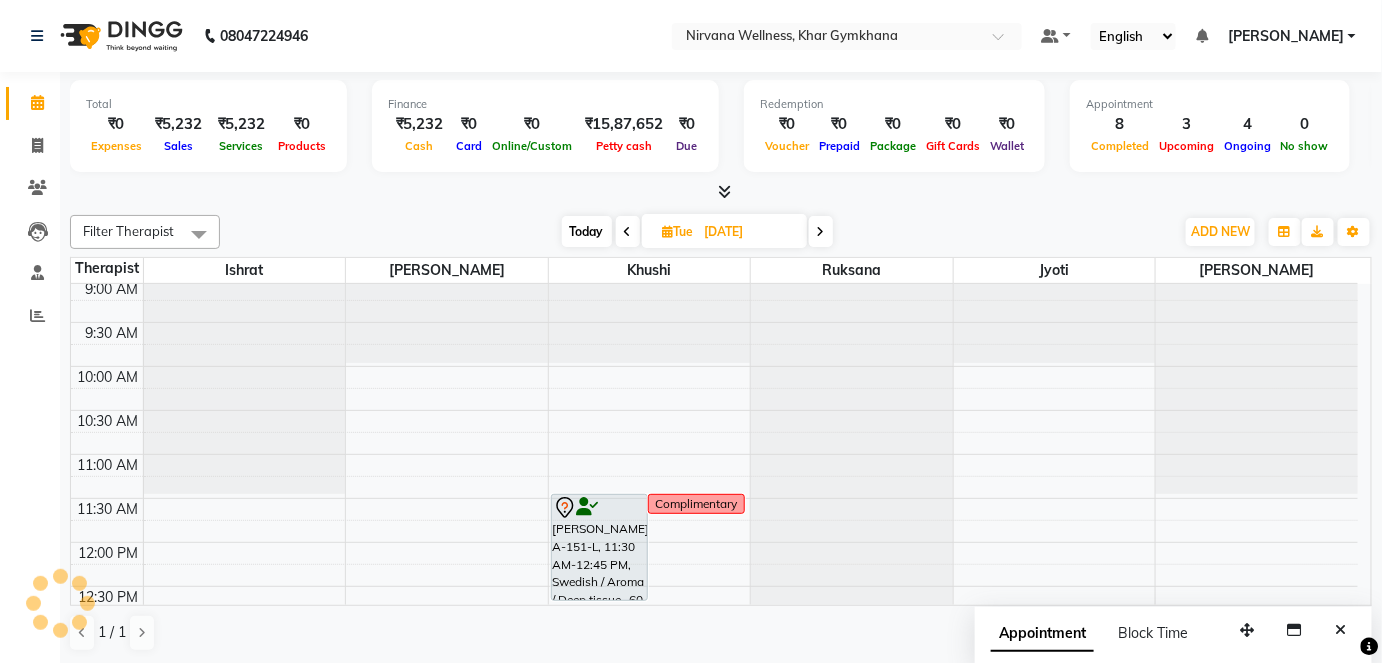 click on "Today" at bounding box center (587, 231) 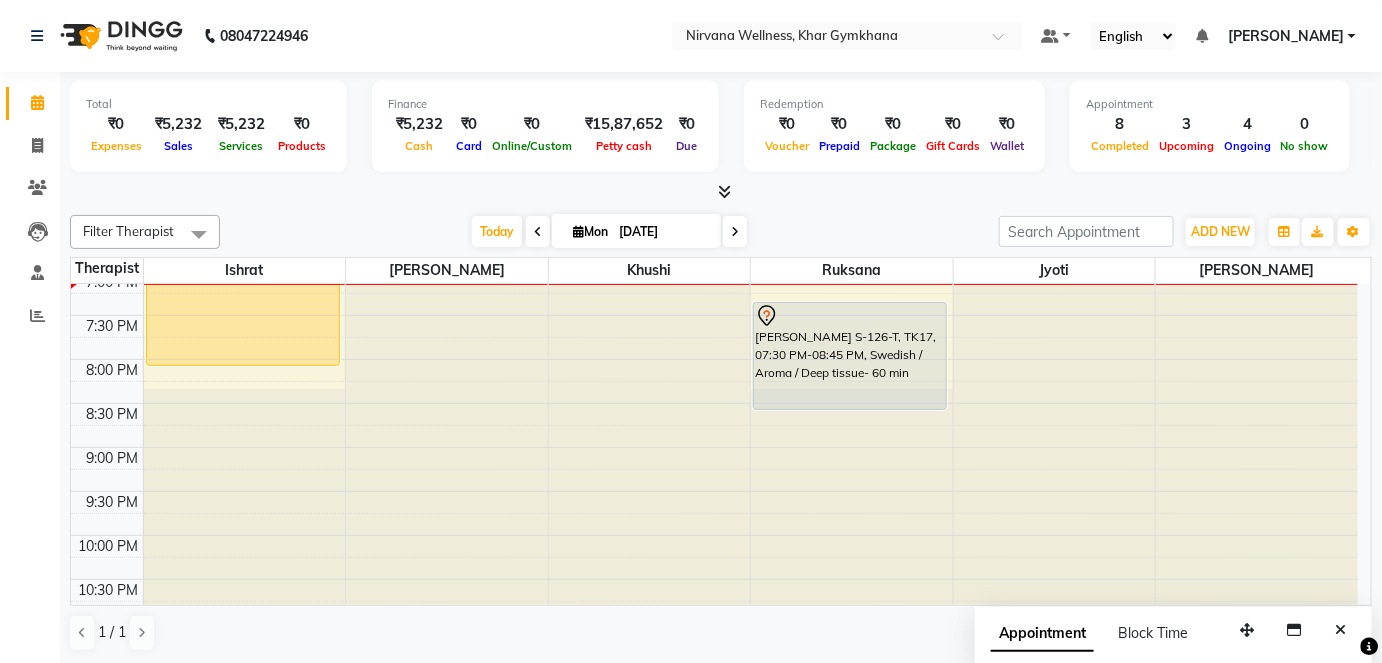 scroll, scrollTop: 977, scrollLeft: 0, axis: vertical 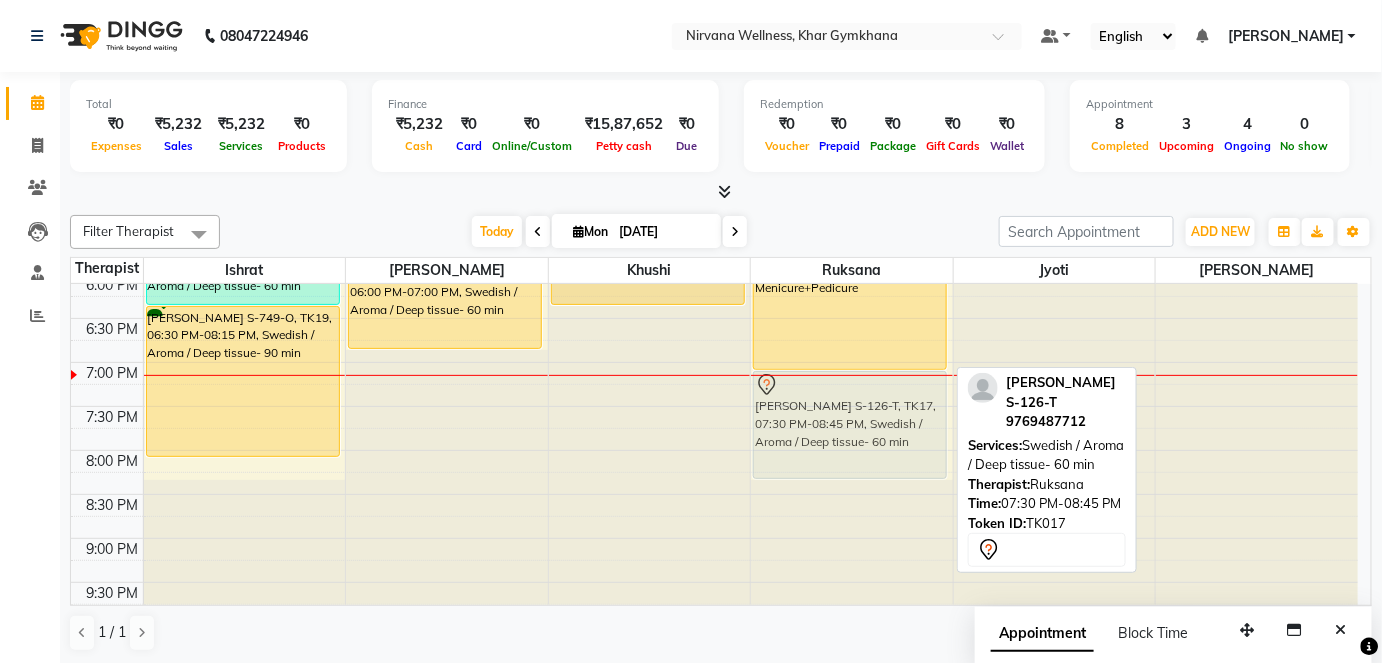 click on "Requested Ruksana     Sanya P-845-O, TK03, 05:45 PM-07:15 PM, Combo Offer Menicure+Pedicure             [PERSON_NAME] S-126-T, TK17, 07:30 PM-08:45 PM, Swedish / Aroma / Deep tissue- 60 min             [PERSON_NAME] S-126-T, TK17, 07:30 PM-08:45 PM, Swedish / Aroma / Deep tissue- 60 min" at bounding box center [852, 10] 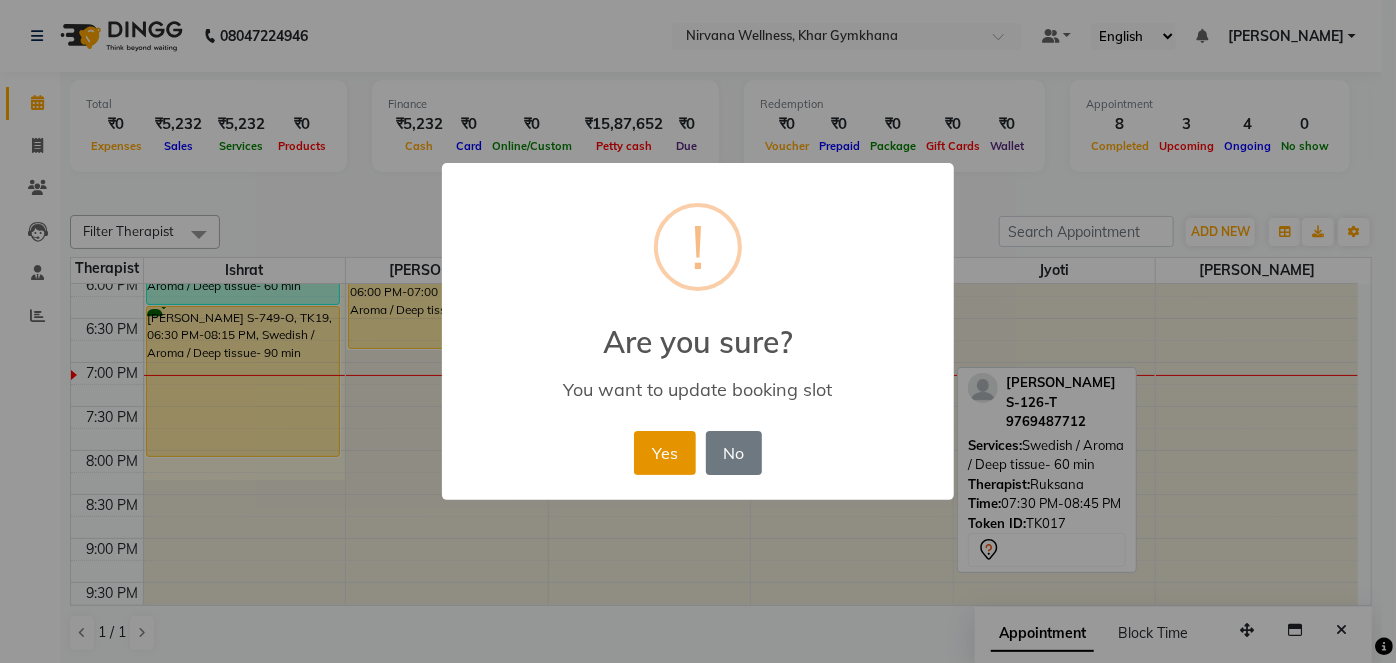 click on "Yes" at bounding box center [664, 453] 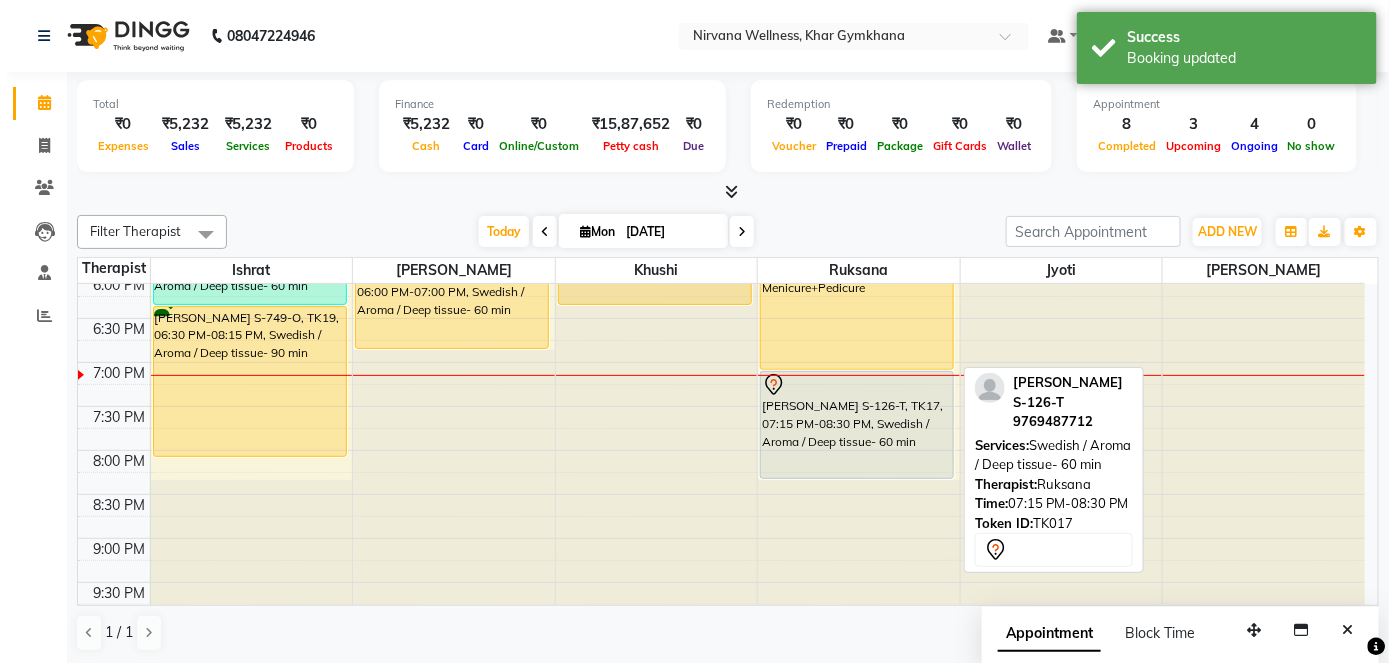 scroll, scrollTop: 886, scrollLeft: 0, axis: vertical 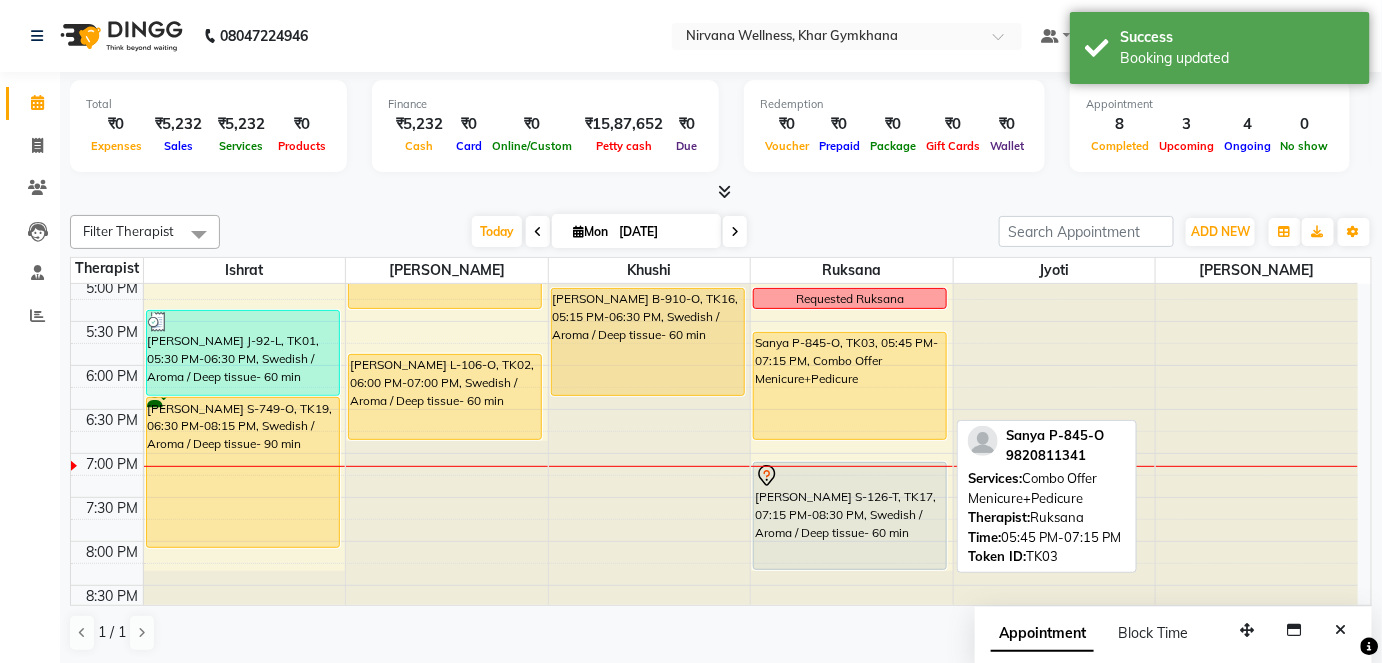 drag, startPoint x: 888, startPoint y: 458, endPoint x: 886, endPoint y: 432, distance: 26.076809 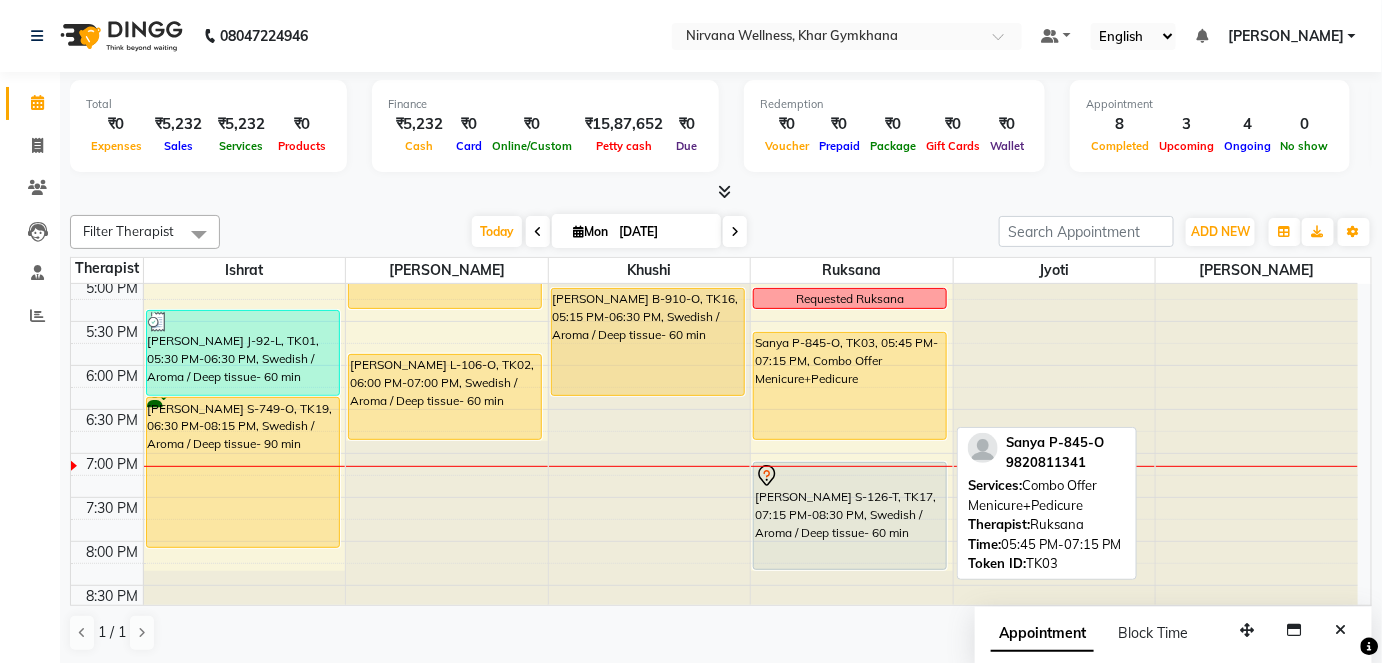 click on "Sanya P-845-O, TK03, 05:45 PM-07:15 PM, Combo Offer Menicure+Pedicure" at bounding box center [850, 386] 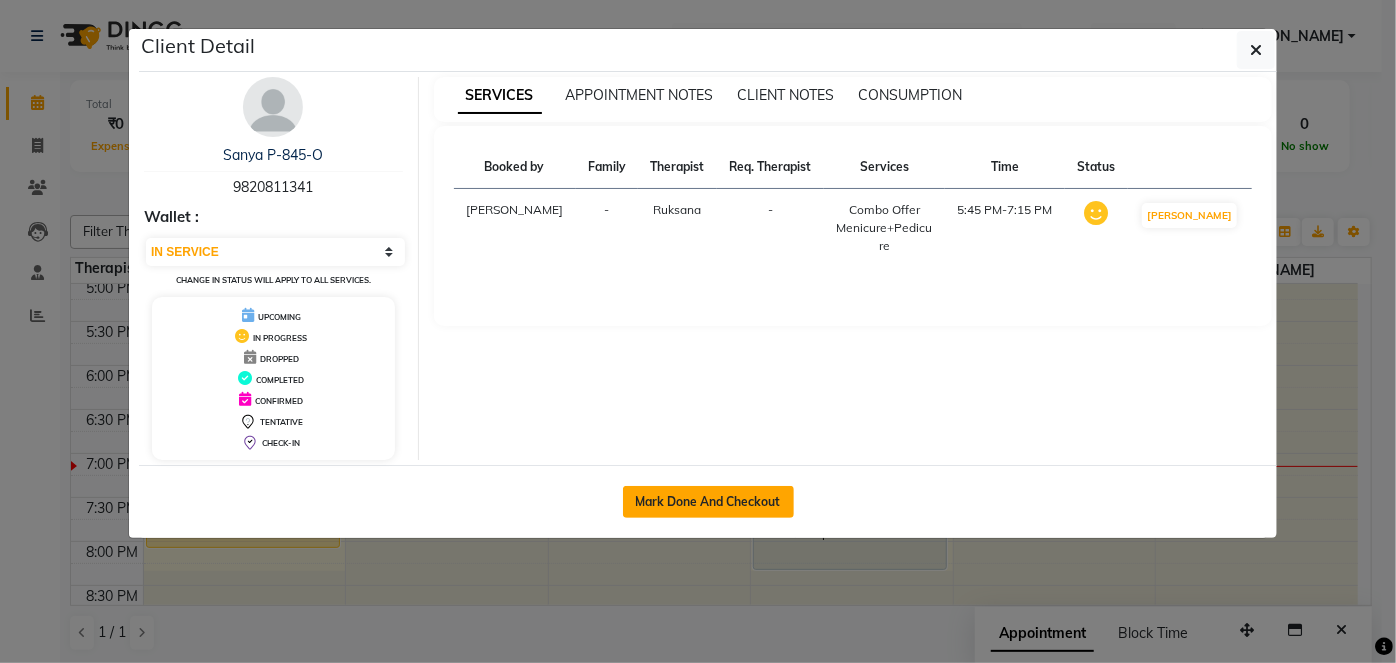 click on "Mark Done And Checkout" 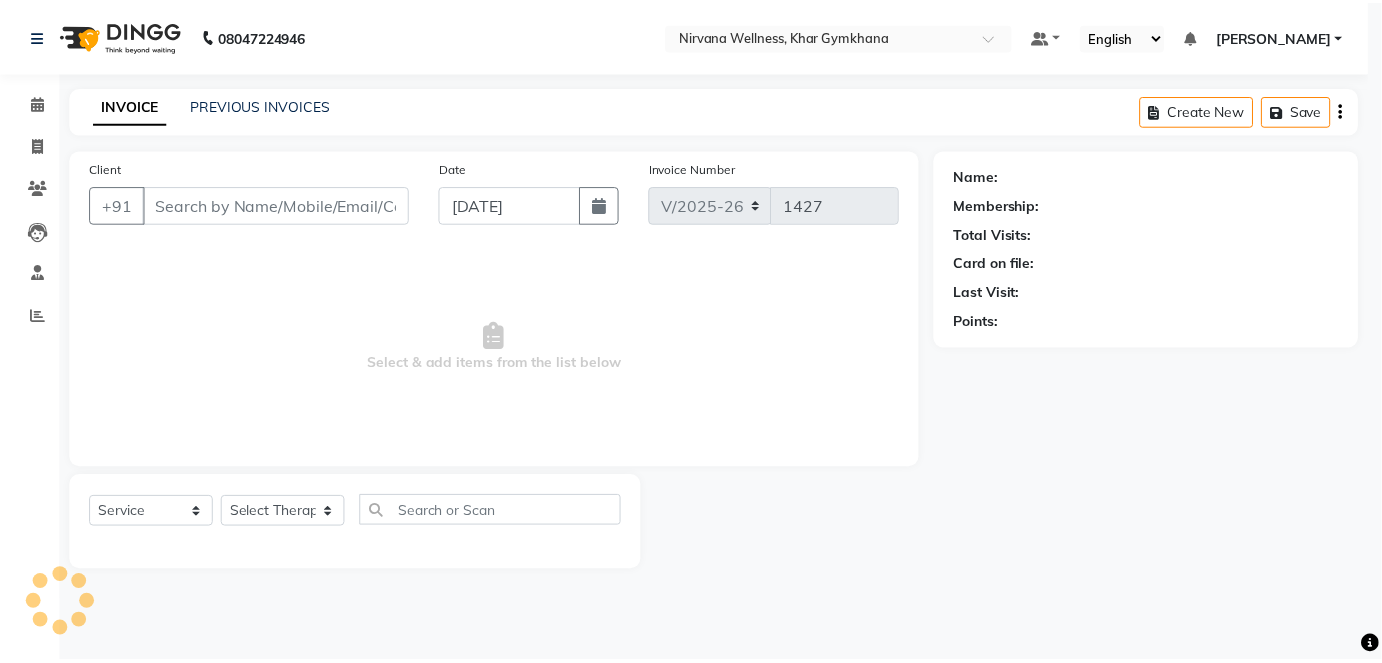 scroll, scrollTop: 0, scrollLeft: 0, axis: both 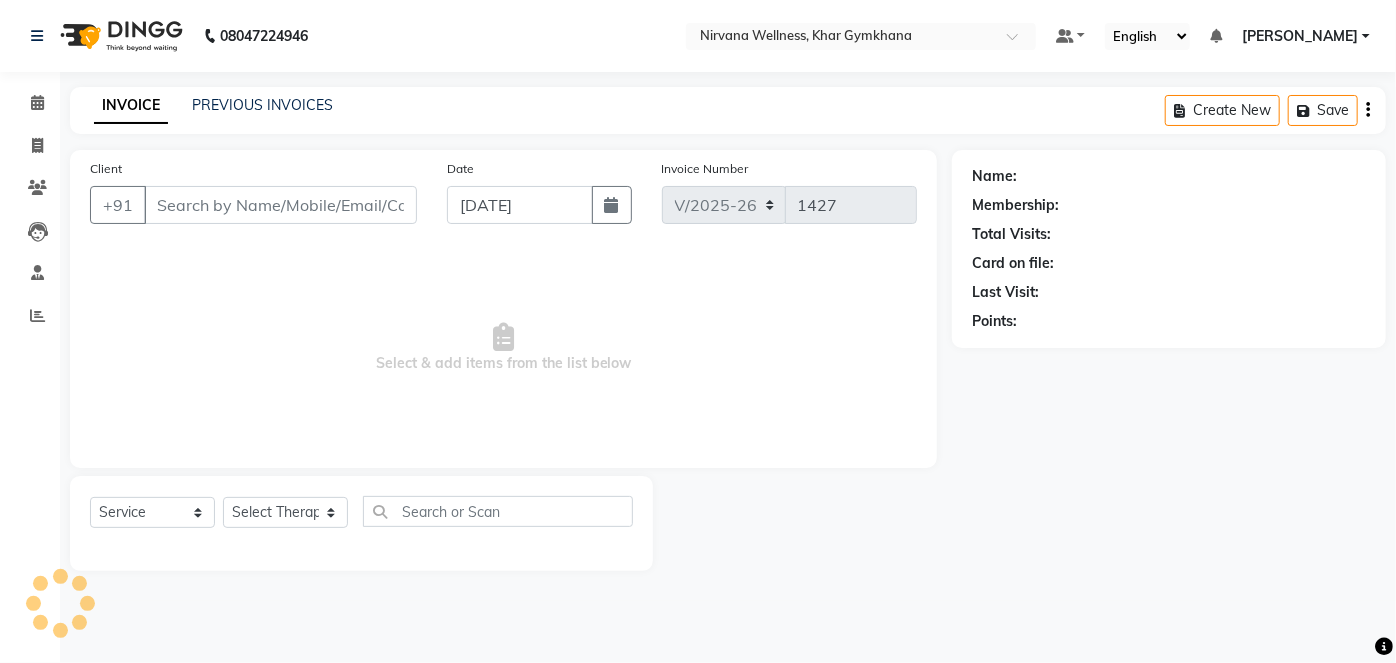 type on "9820811341" 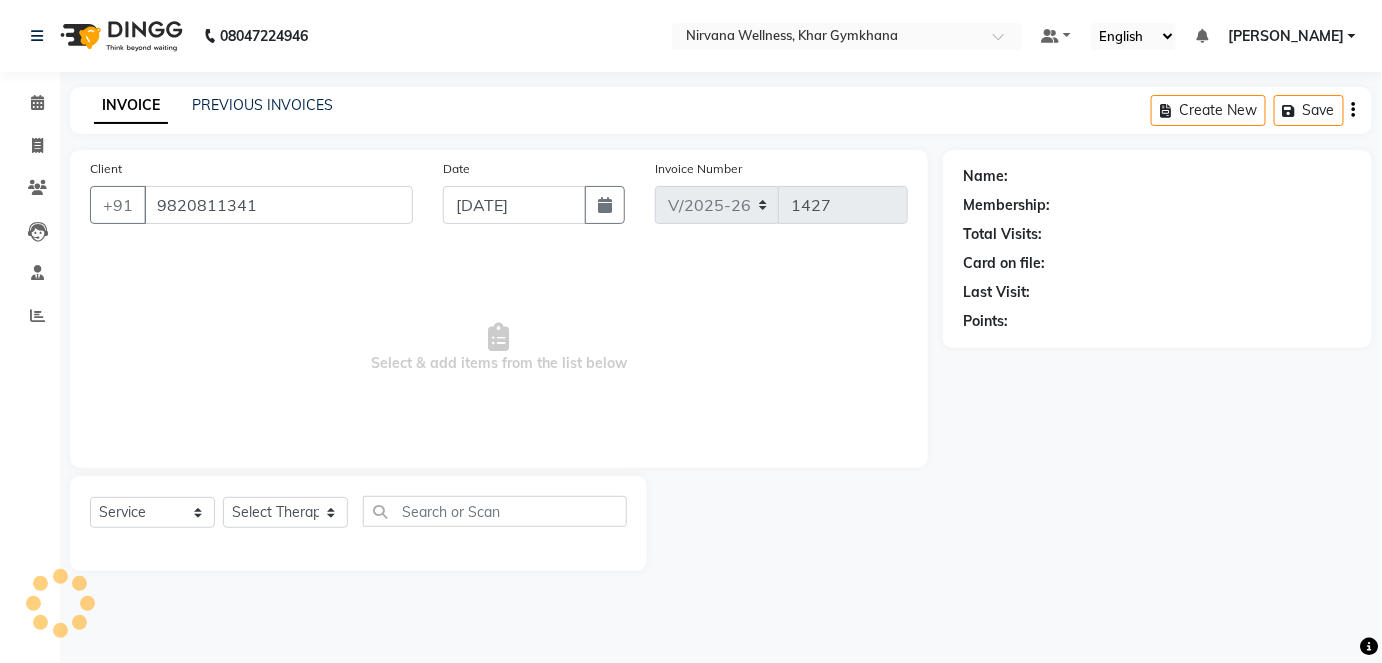 select on "72486" 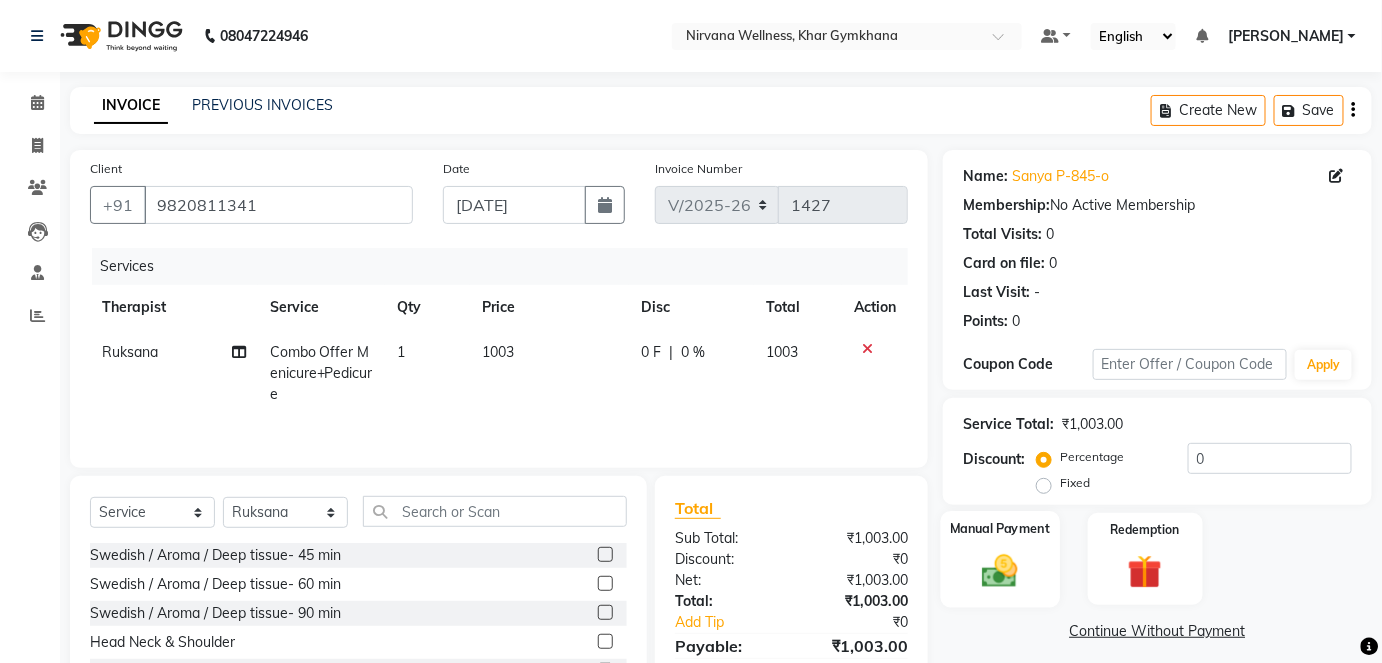 click on "Manual Payment" 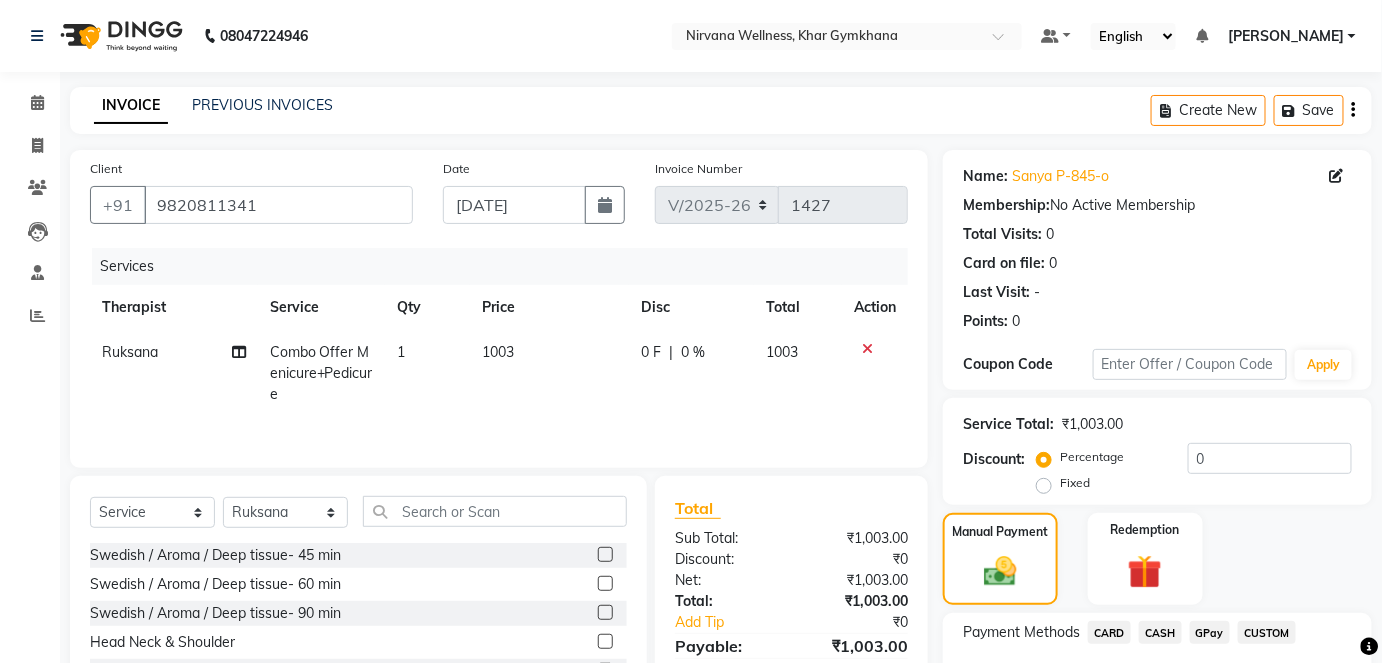 scroll, scrollTop: 140, scrollLeft: 0, axis: vertical 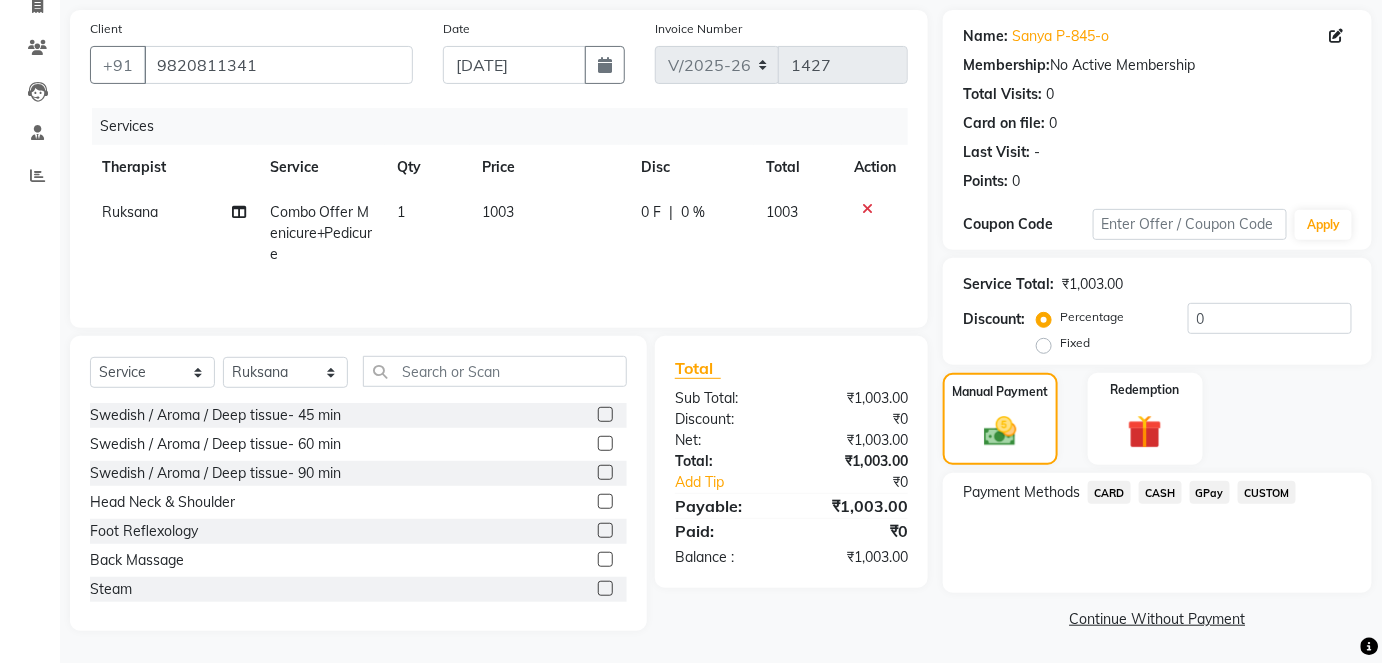 click on "CASH" 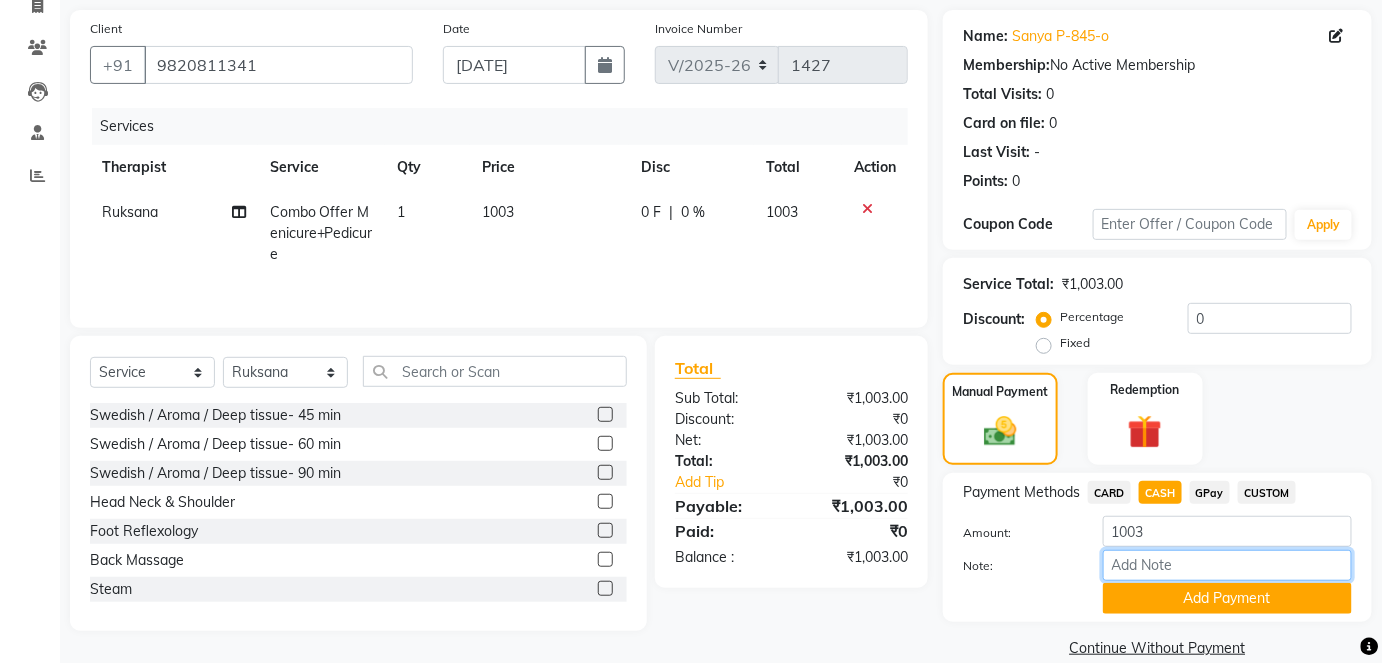 click on "Note:" at bounding box center [1227, 565] 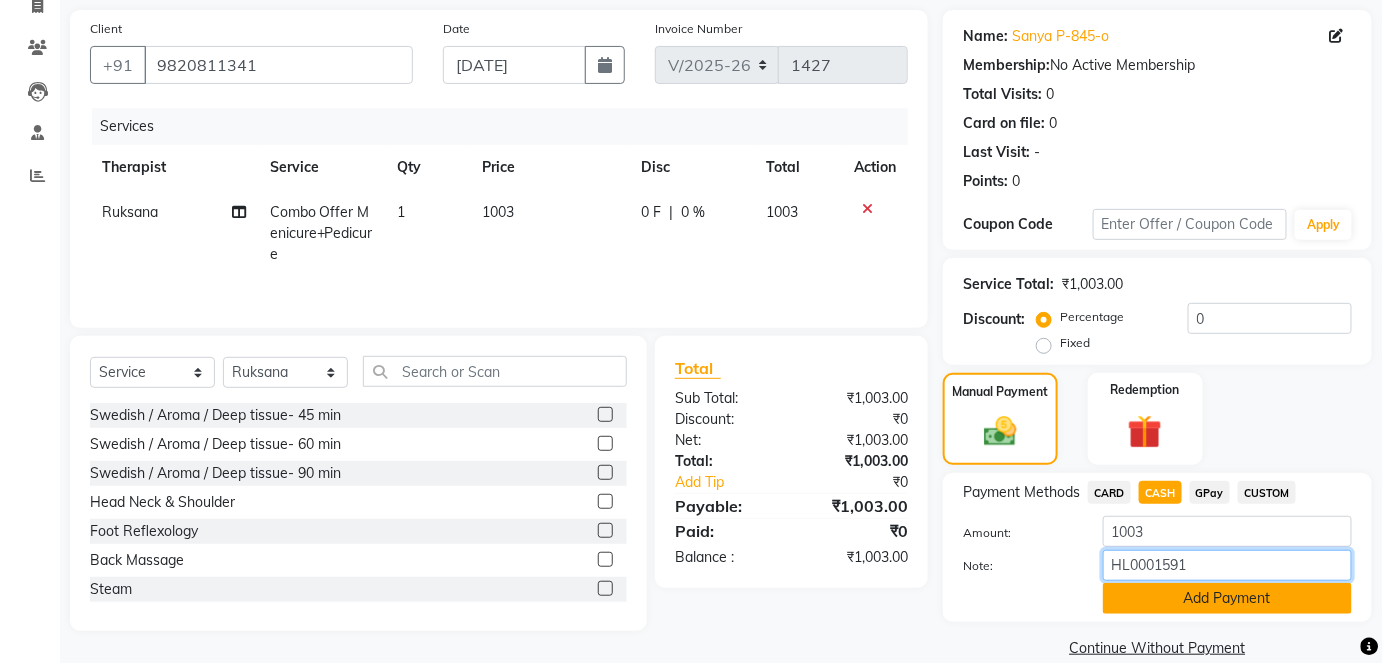 type on "HL0001591" 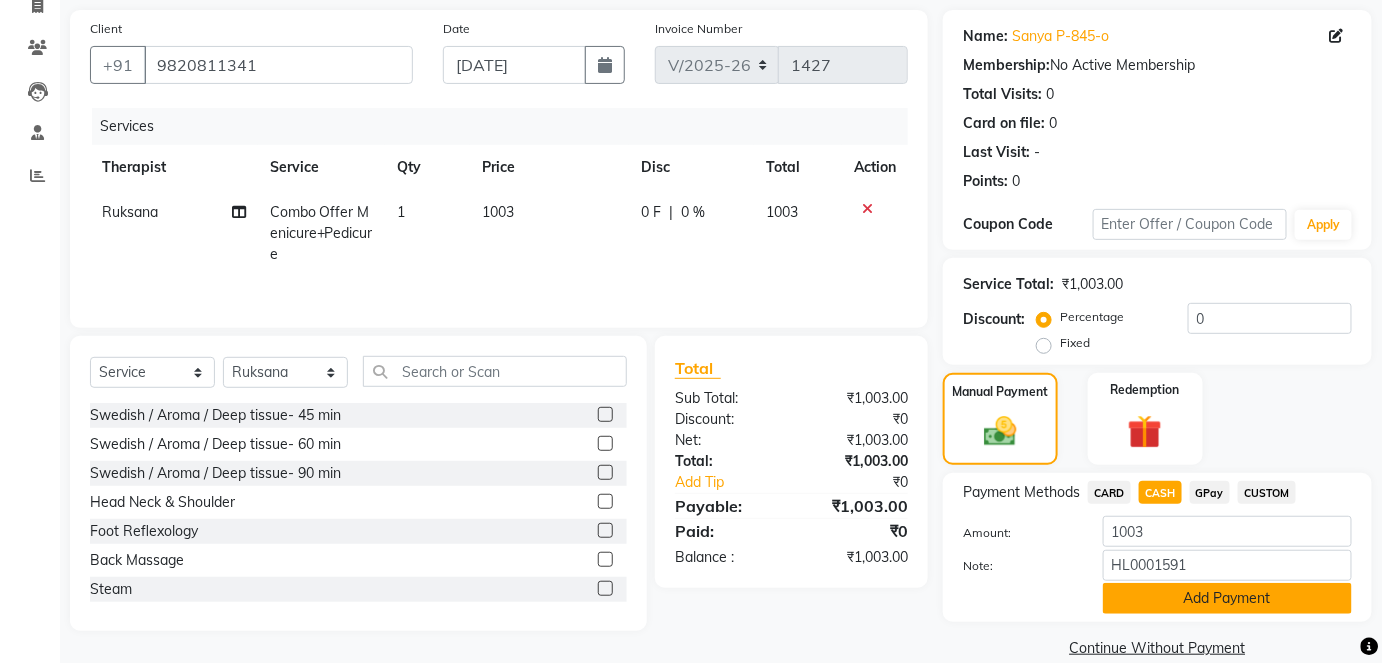 click on "Add Payment" 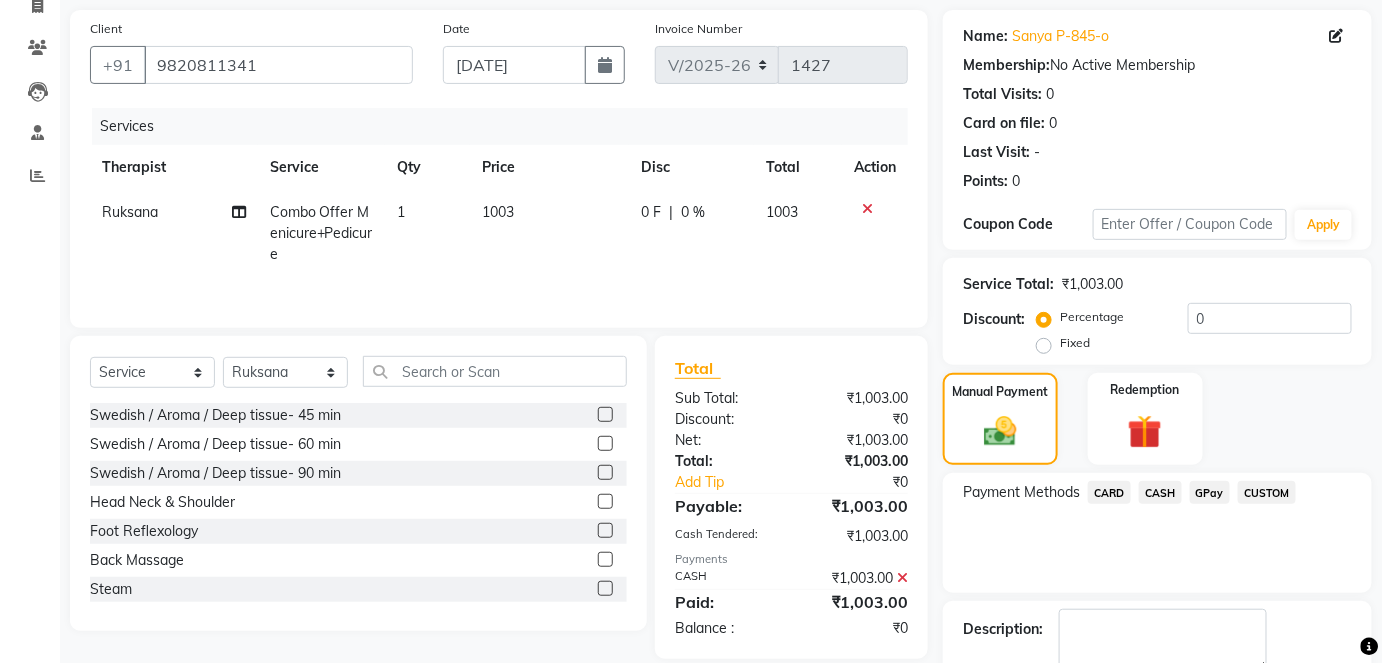 scroll, scrollTop: 252, scrollLeft: 0, axis: vertical 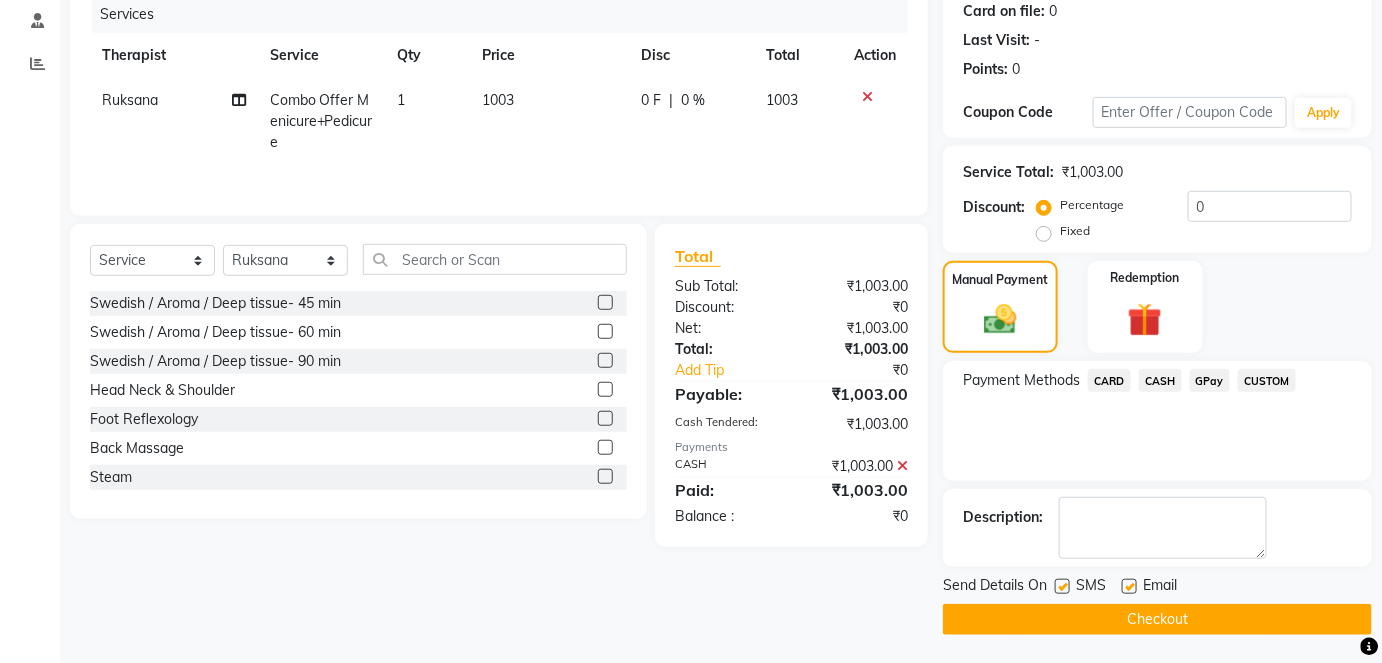 click on "Checkout" 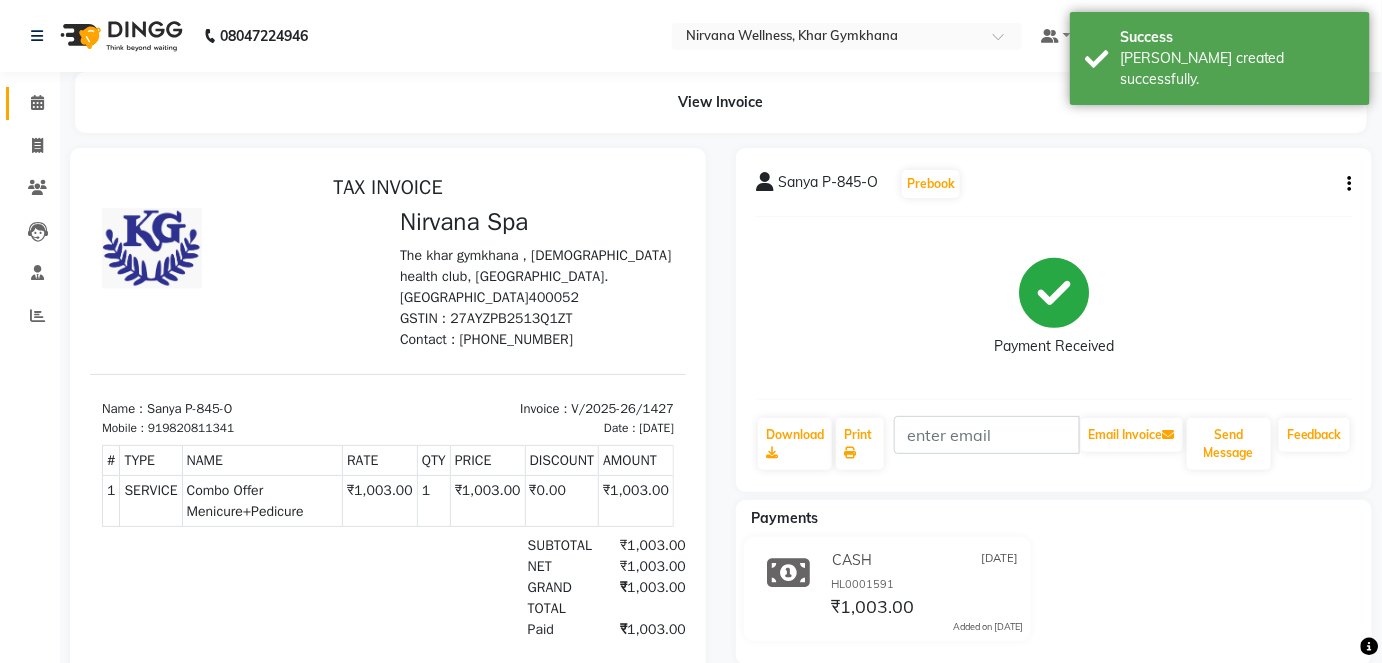 scroll, scrollTop: 0, scrollLeft: 0, axis: both 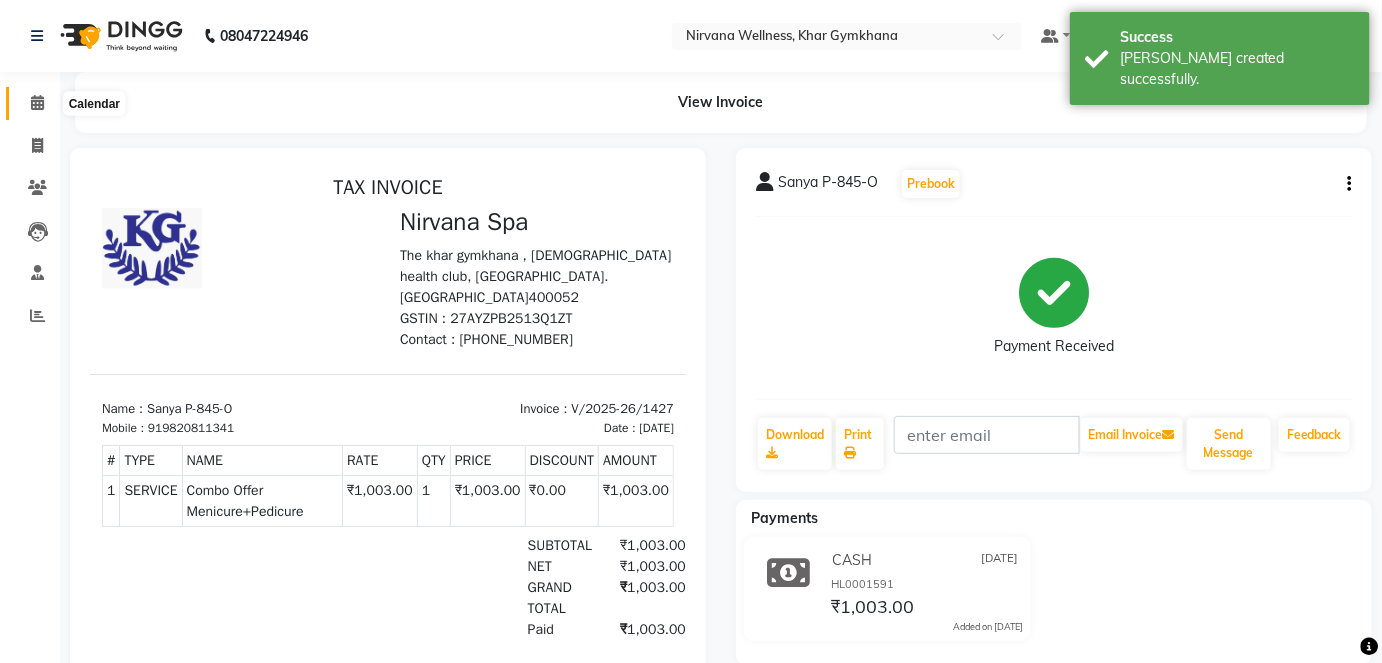 click 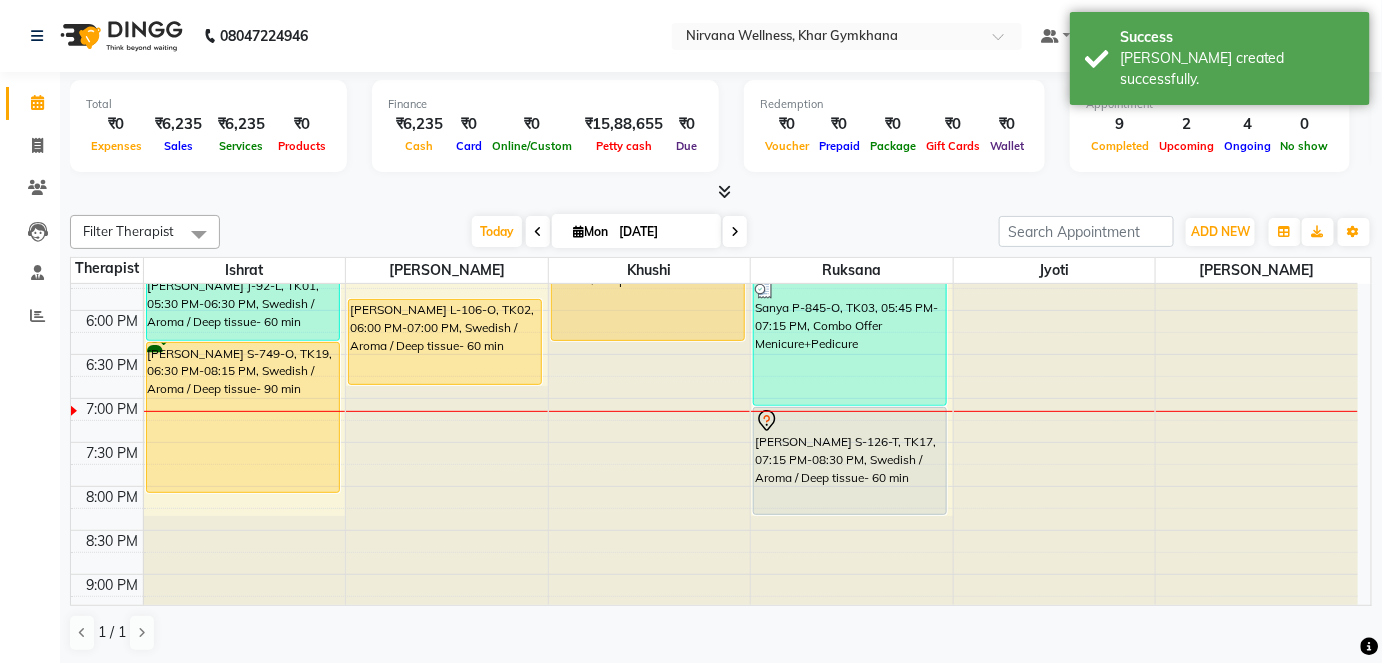 scroll, scrollTop: 1000, scrollLeft: 0, axis: vertical 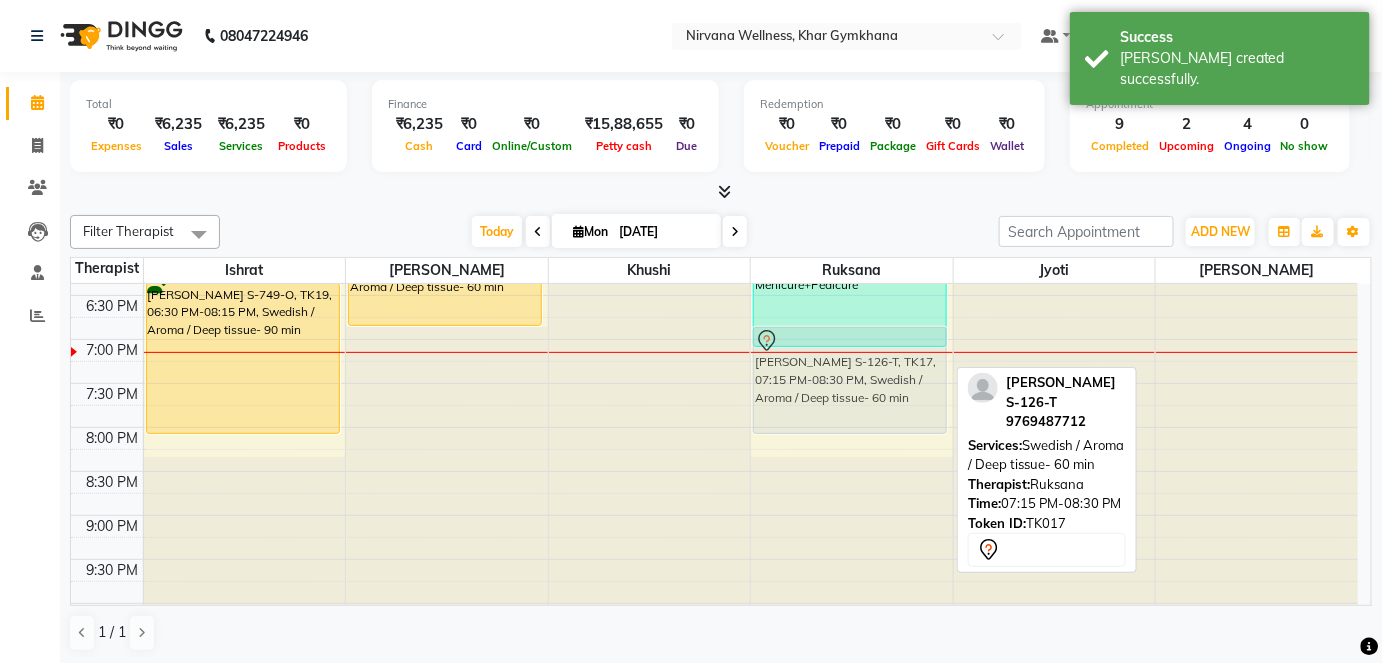 drag, startPoint x: 811, startPoint y: 375, endPoint x: 818, endPoint y: 363, distance: 13.892444 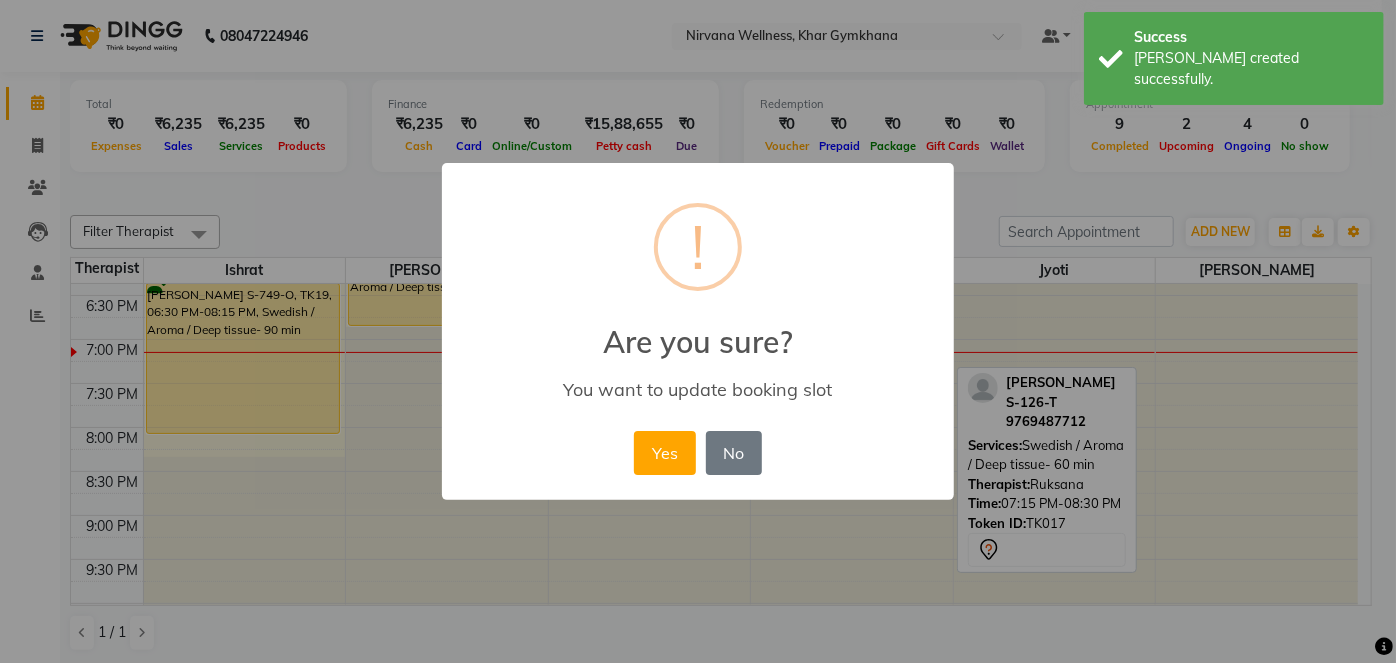 click on "Yes No No" at bounding box center [697, 453] 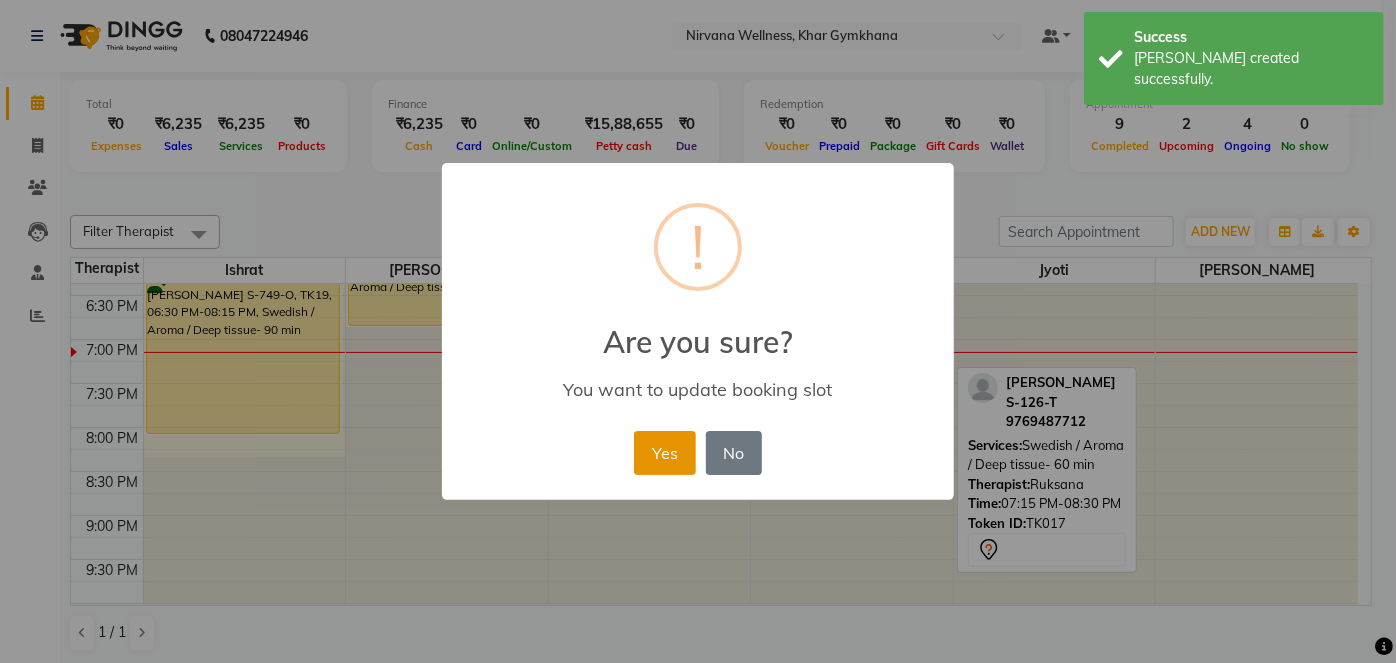 click on "Yes" at bounding box center (664, 453) 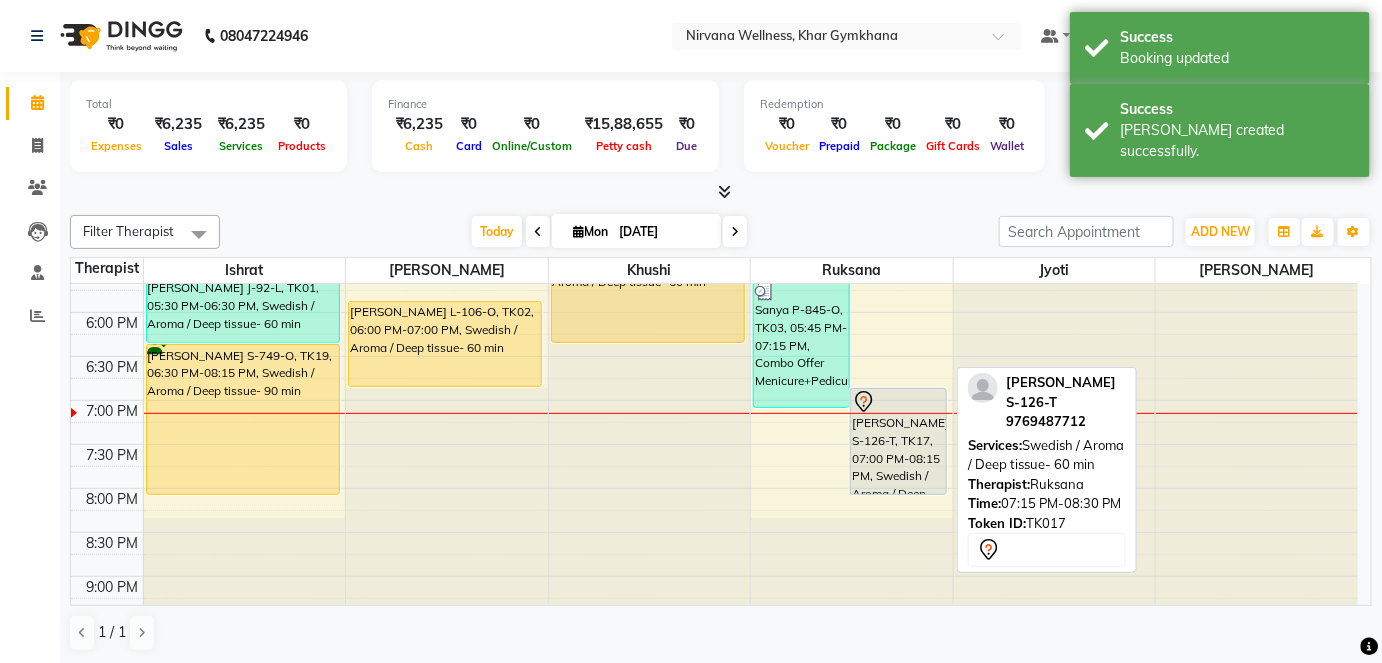scroll, scrollTop: 909, scrollLeft: 0, axis: vertical 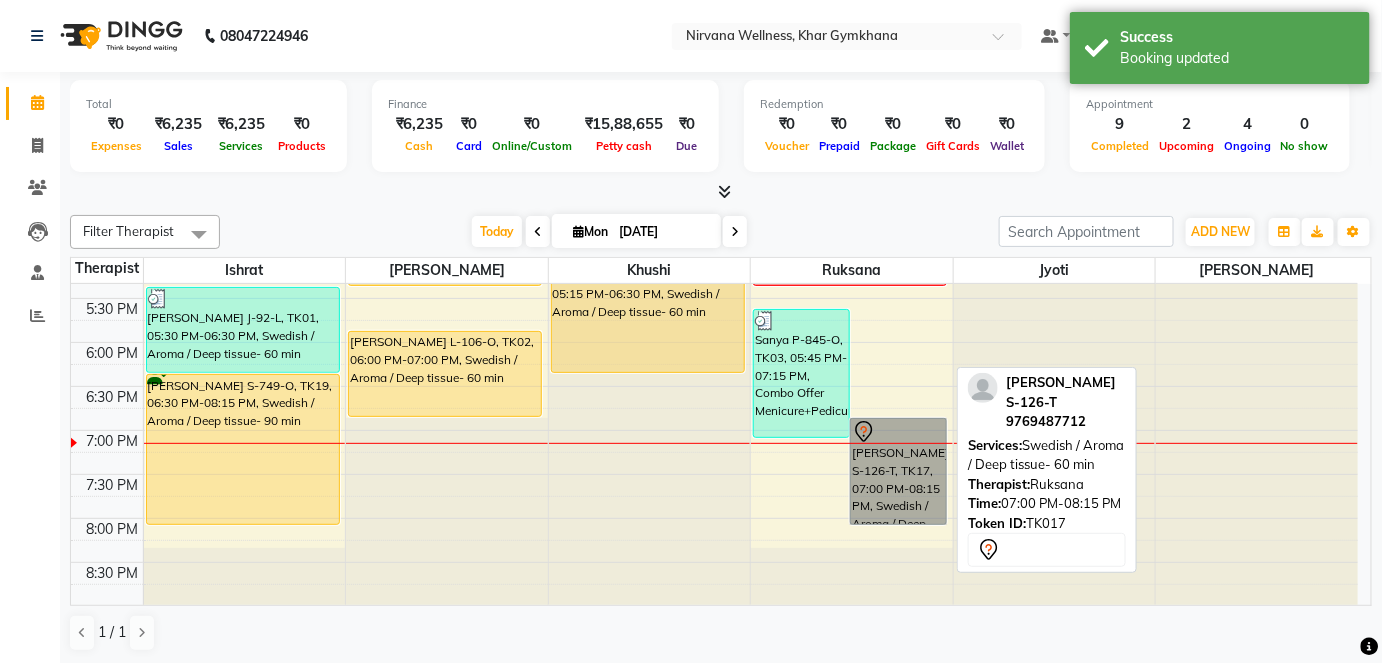drag, startPoint x: 957, startPoint y: 469, endPoint x: 925, endPoint y: 461, distance: 32.984844 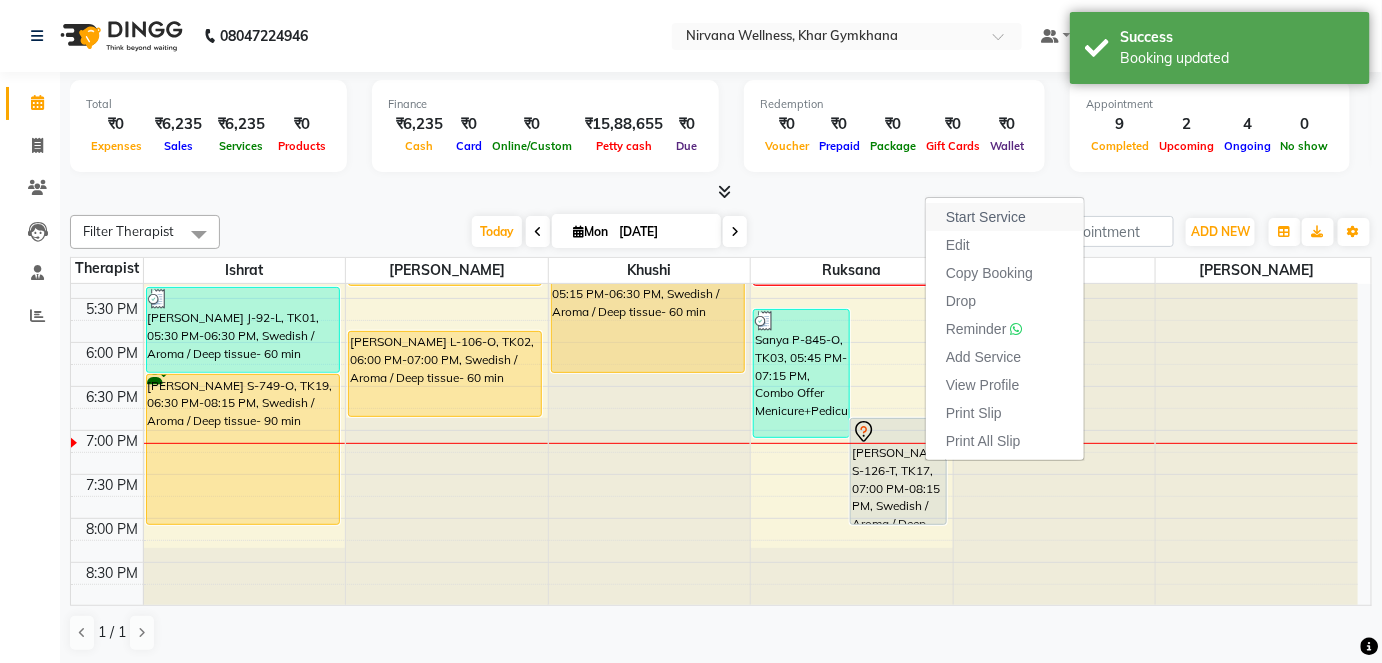 click on "Start Service" at bounding box center [986, 217] 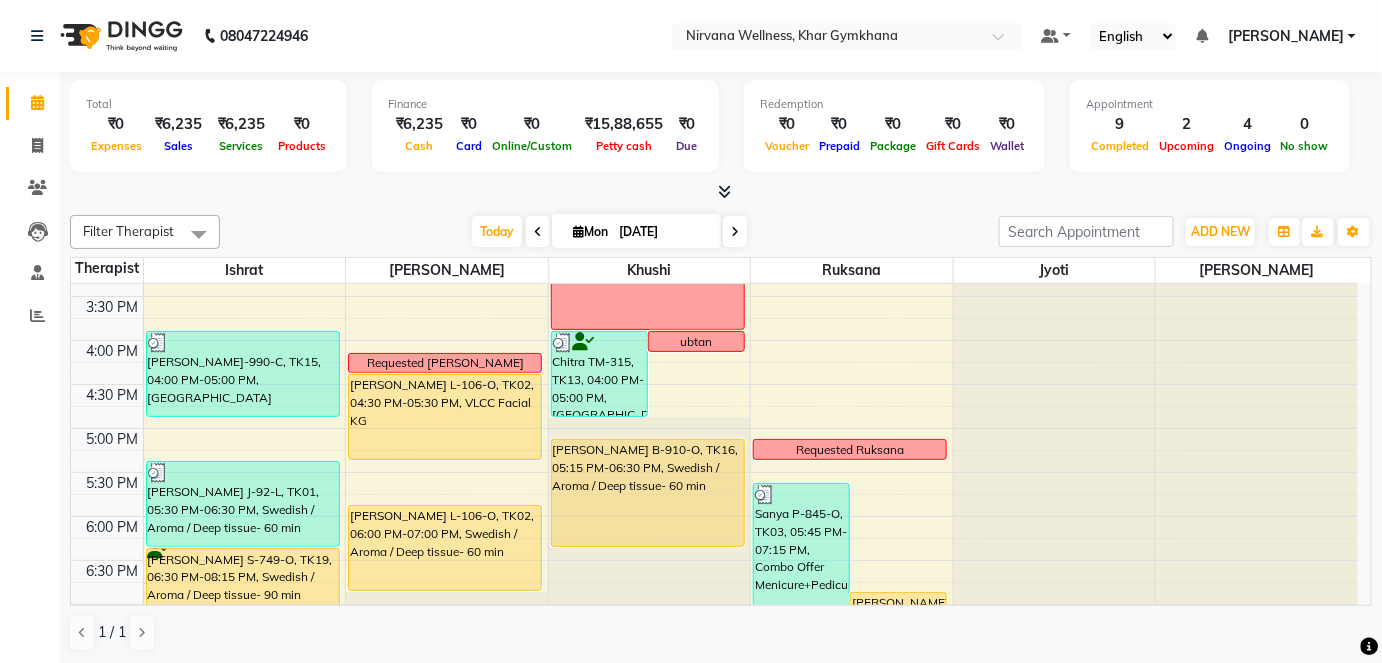 scroll, scrollTop: 727, scrollLeft: 0, axis: vertical 